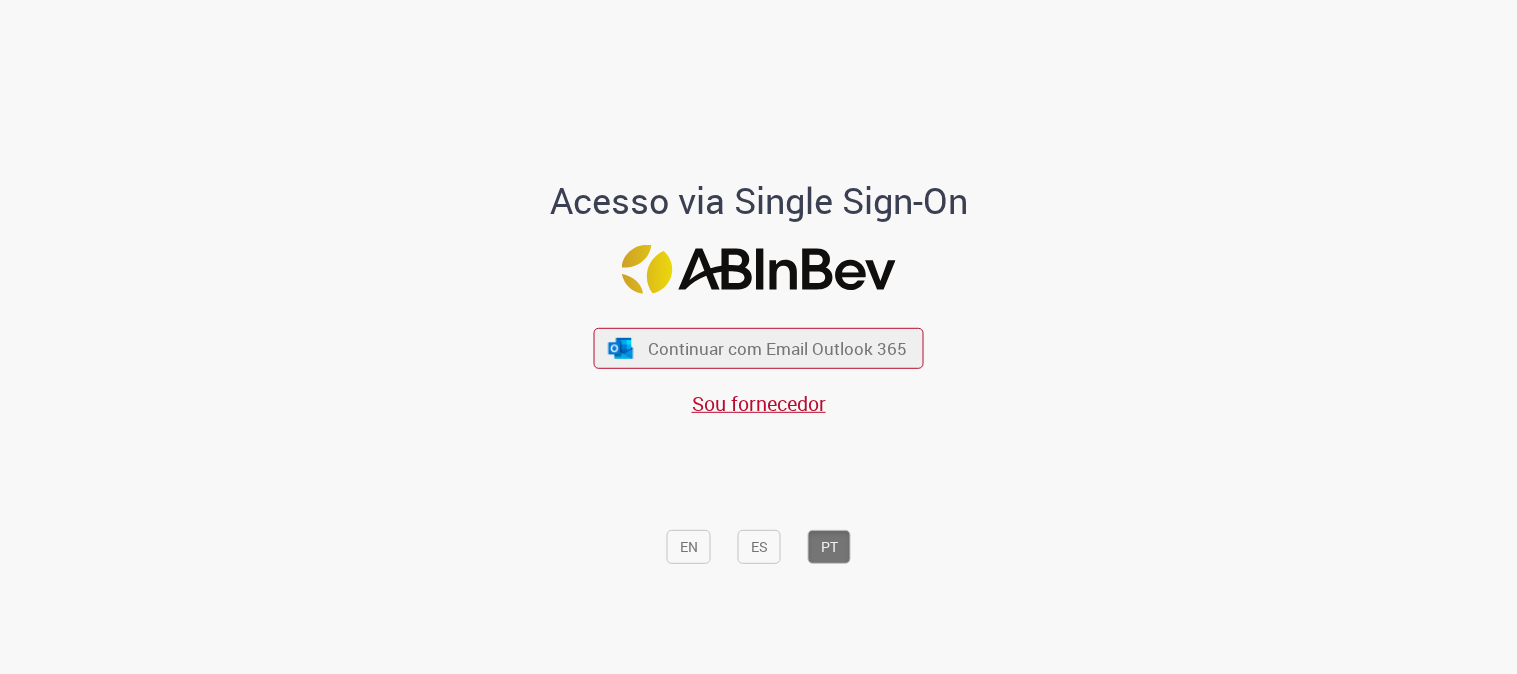 scroll, scrollTop: 0, scrollLeft: 0, axis: both 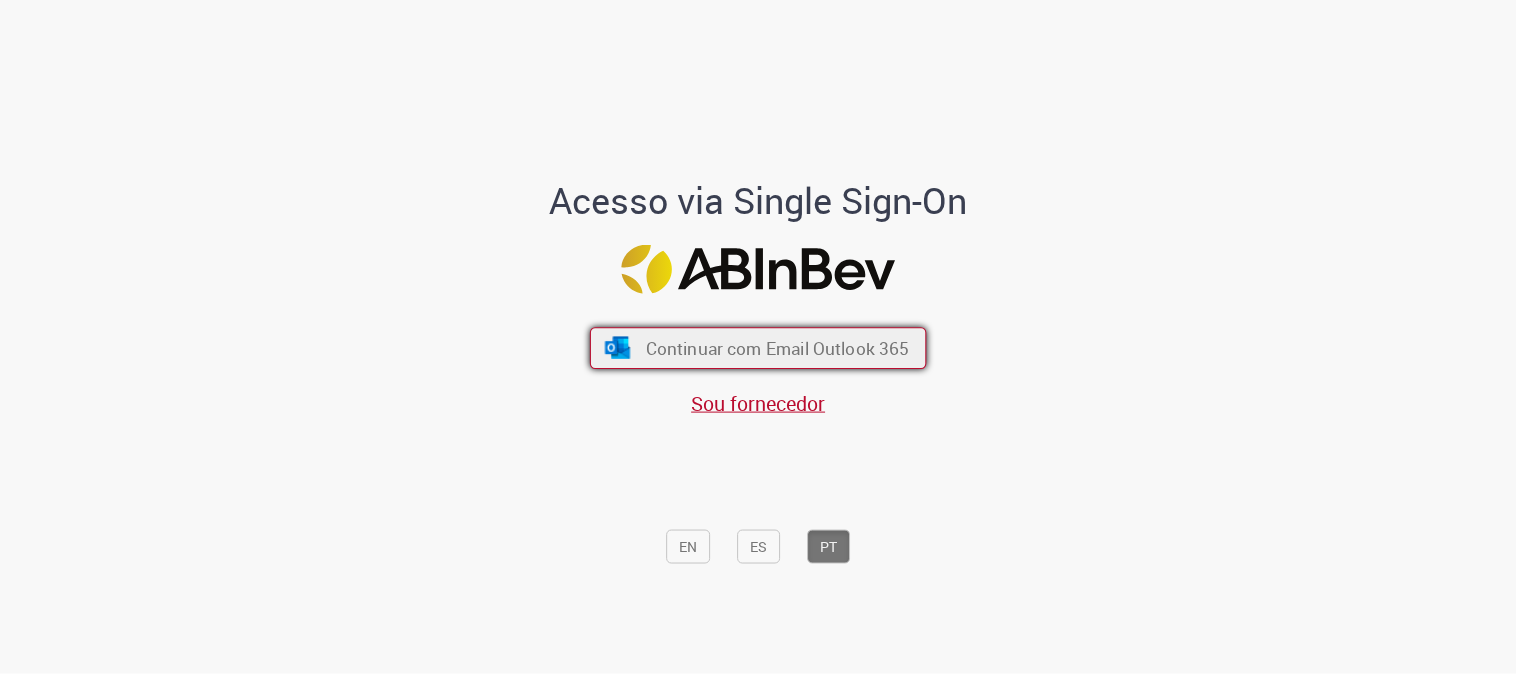 click on "Continuar com Email Outlook 365" at bounding box center [778, 348] 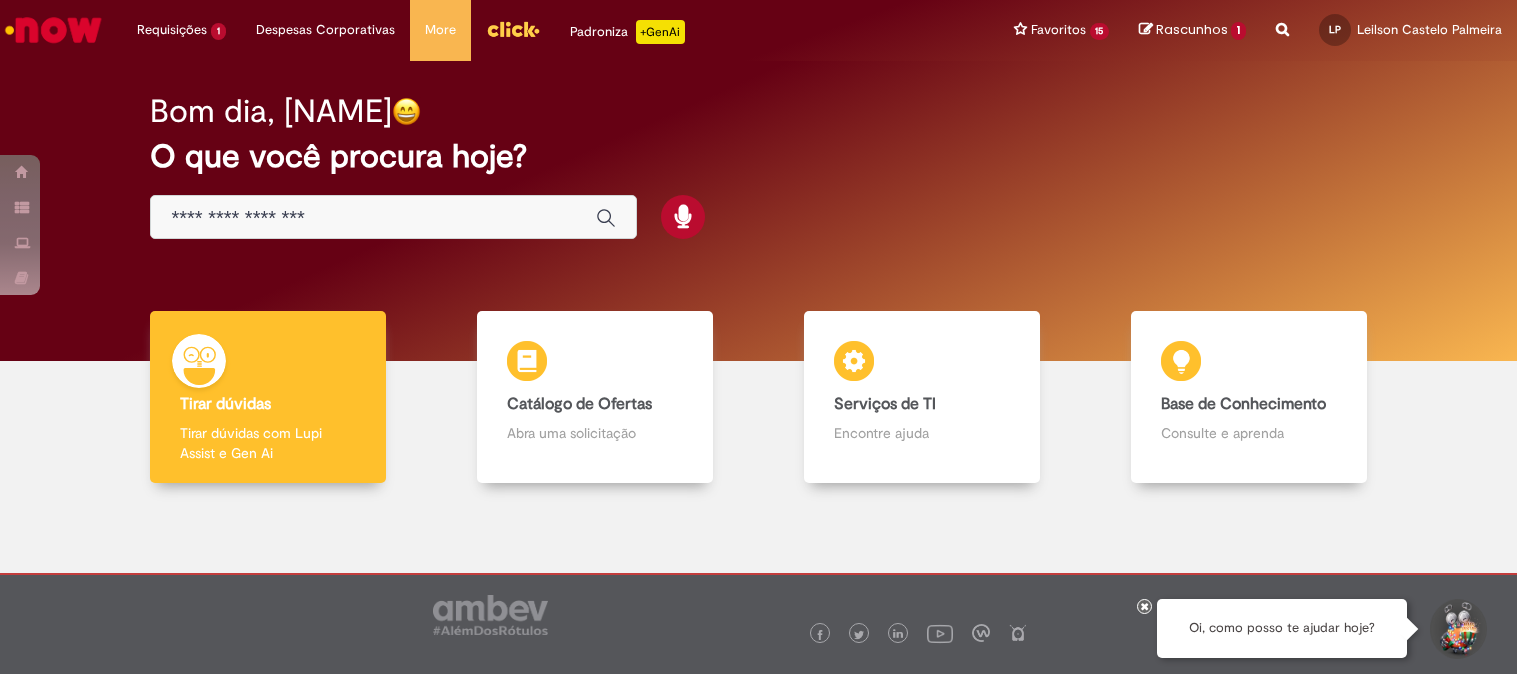 scroll, scrollTop: 0, scrollLeft: 0, axis: both 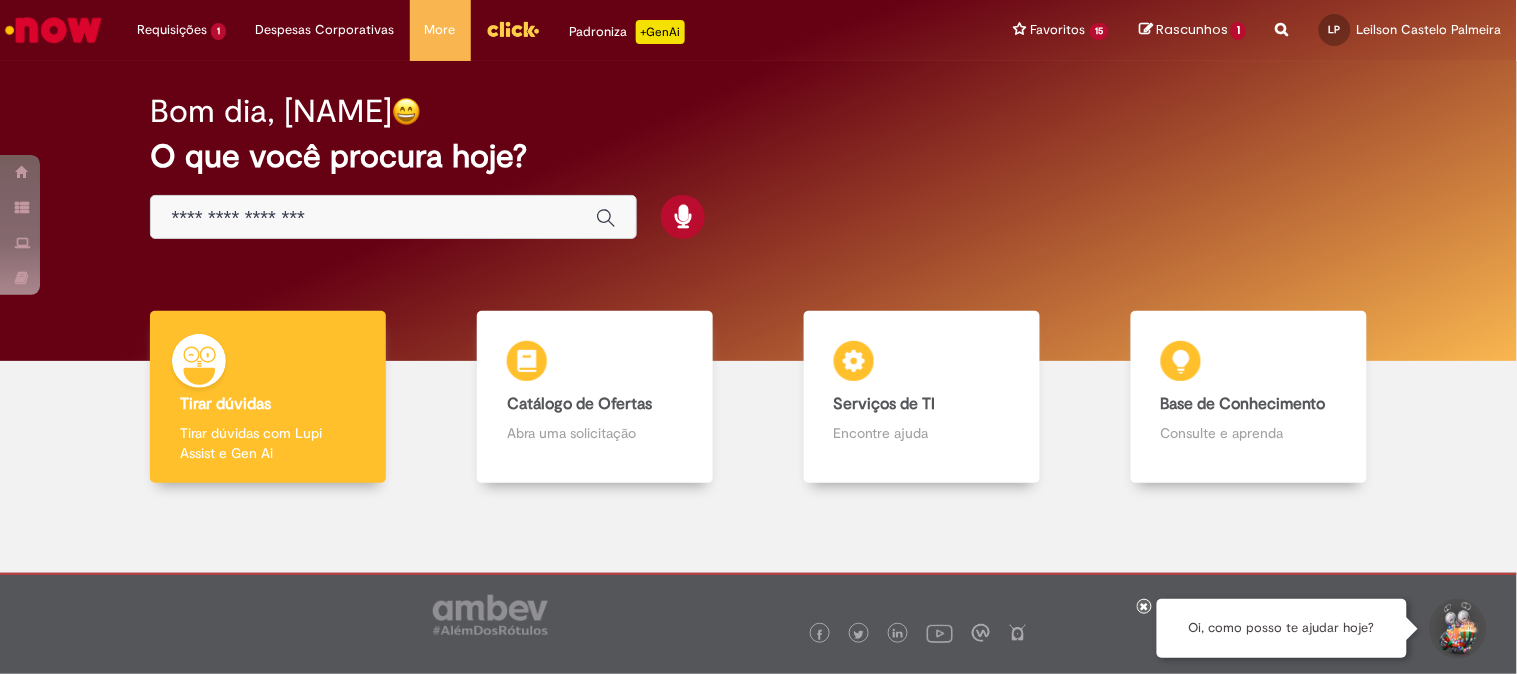 click on "Rascunhos   1" at bounding box center (1192, 30) 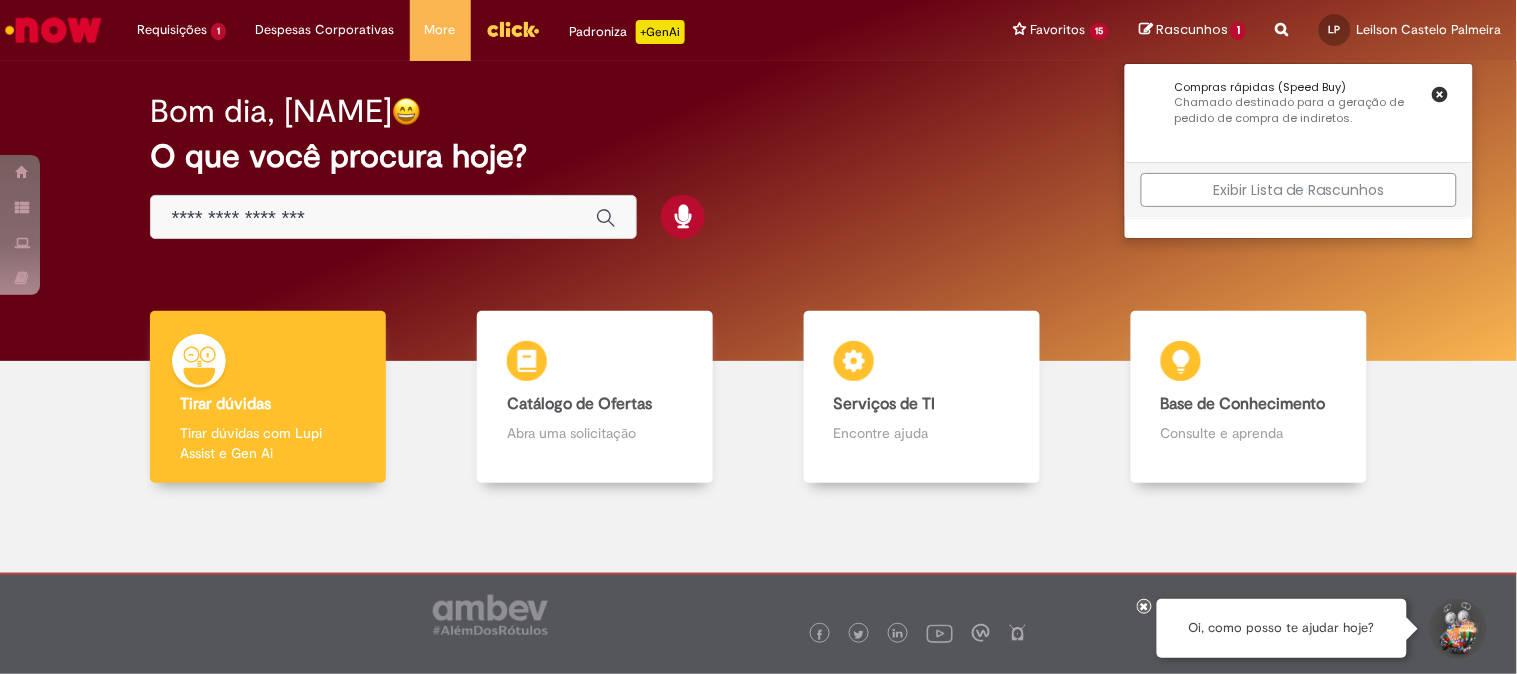 click on "Exibir Lista de Rascunhos" at bounding box center [1299, 190] 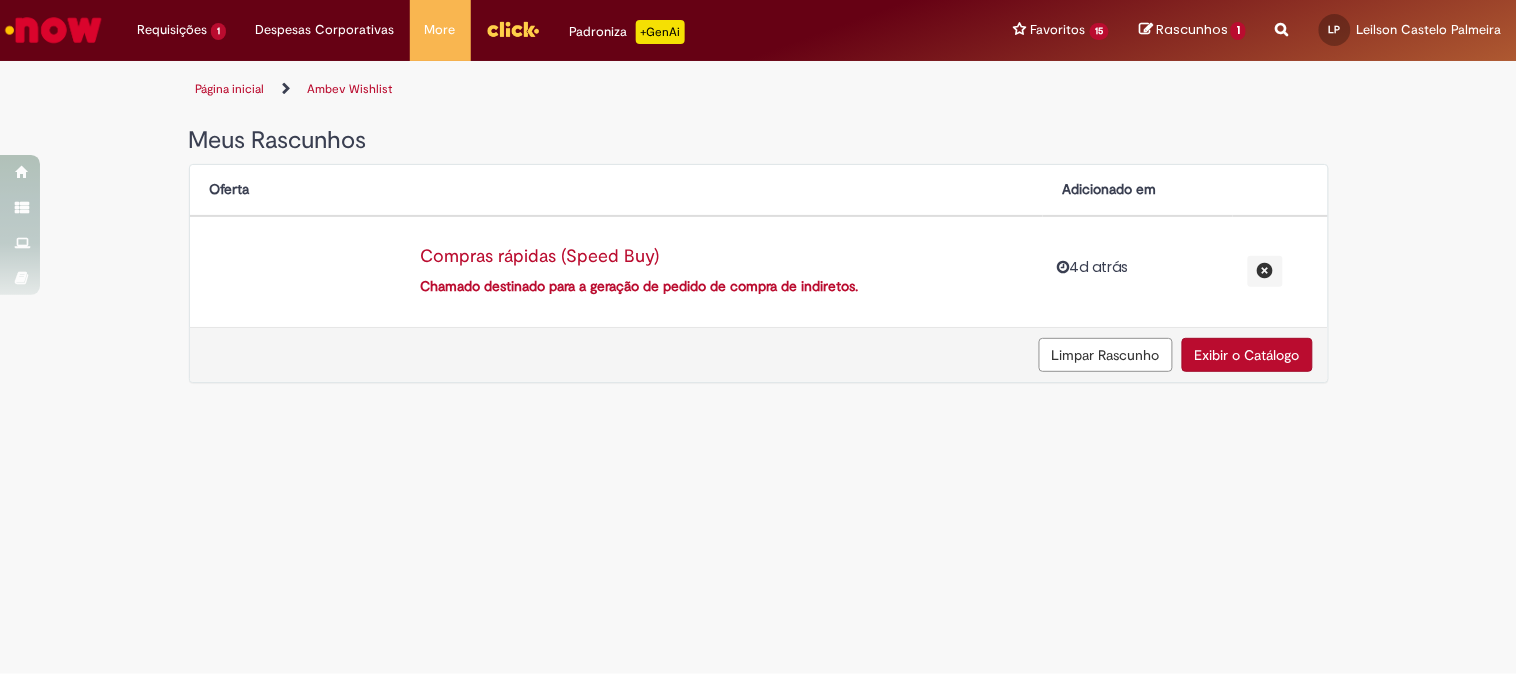 click on "Compras rápidas (Speed Buy)
Chamado destinado para a geração de pedido de compra de indiretos." at bounding box center (721, 272) 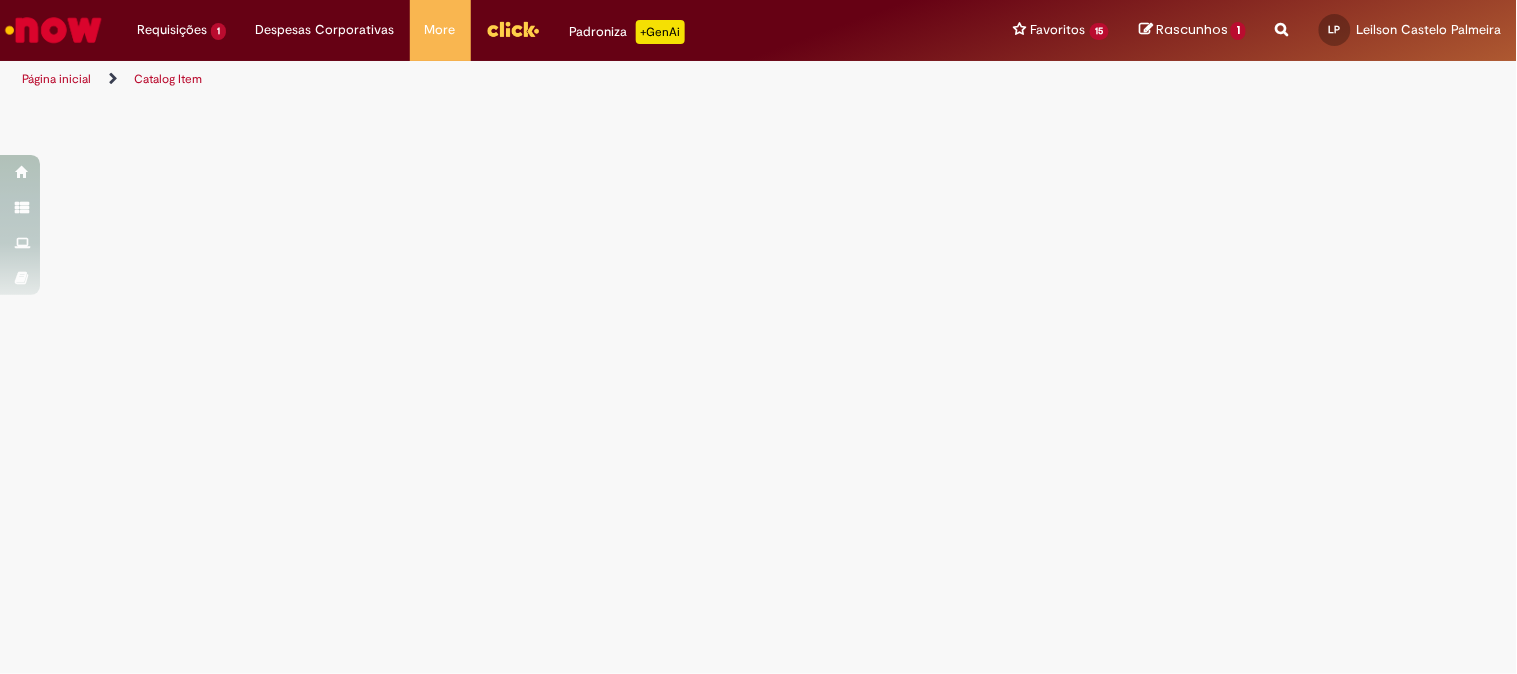 select on "**********" 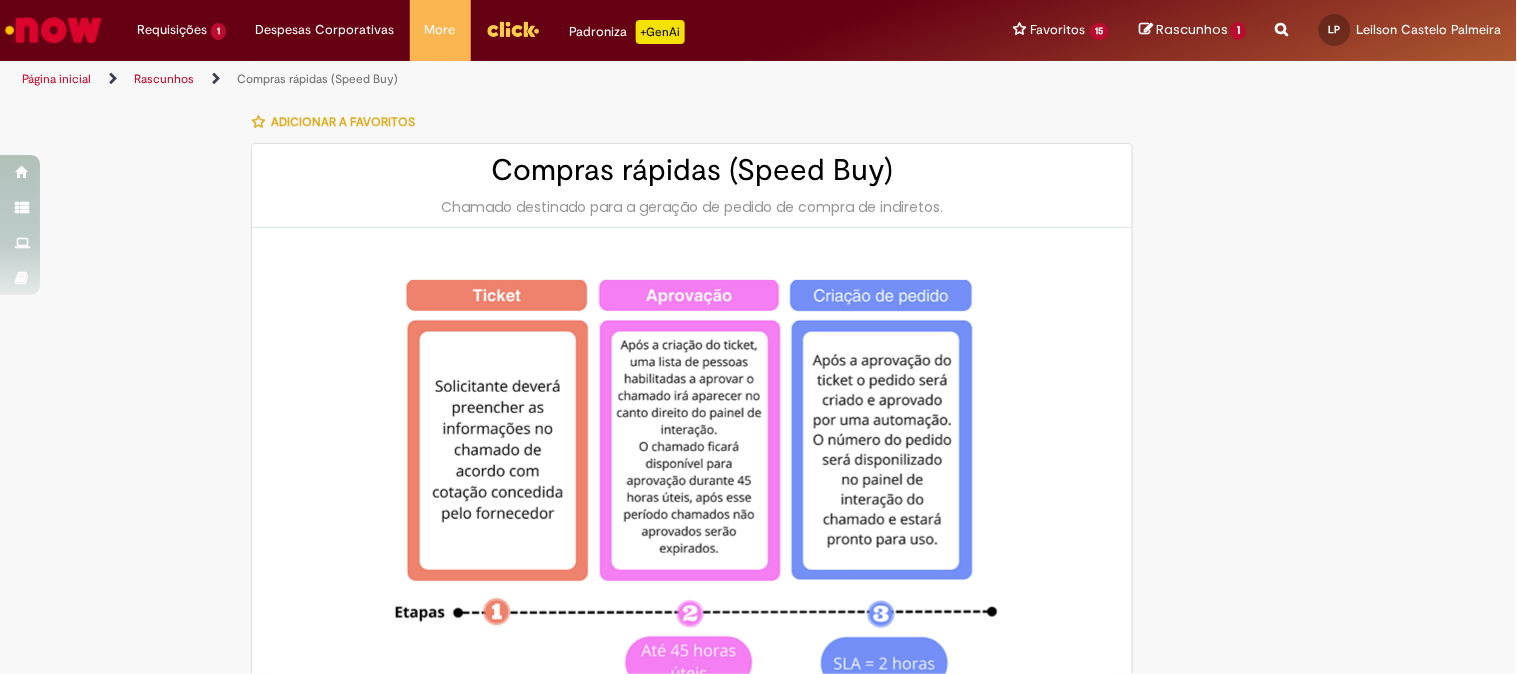 type on "********" 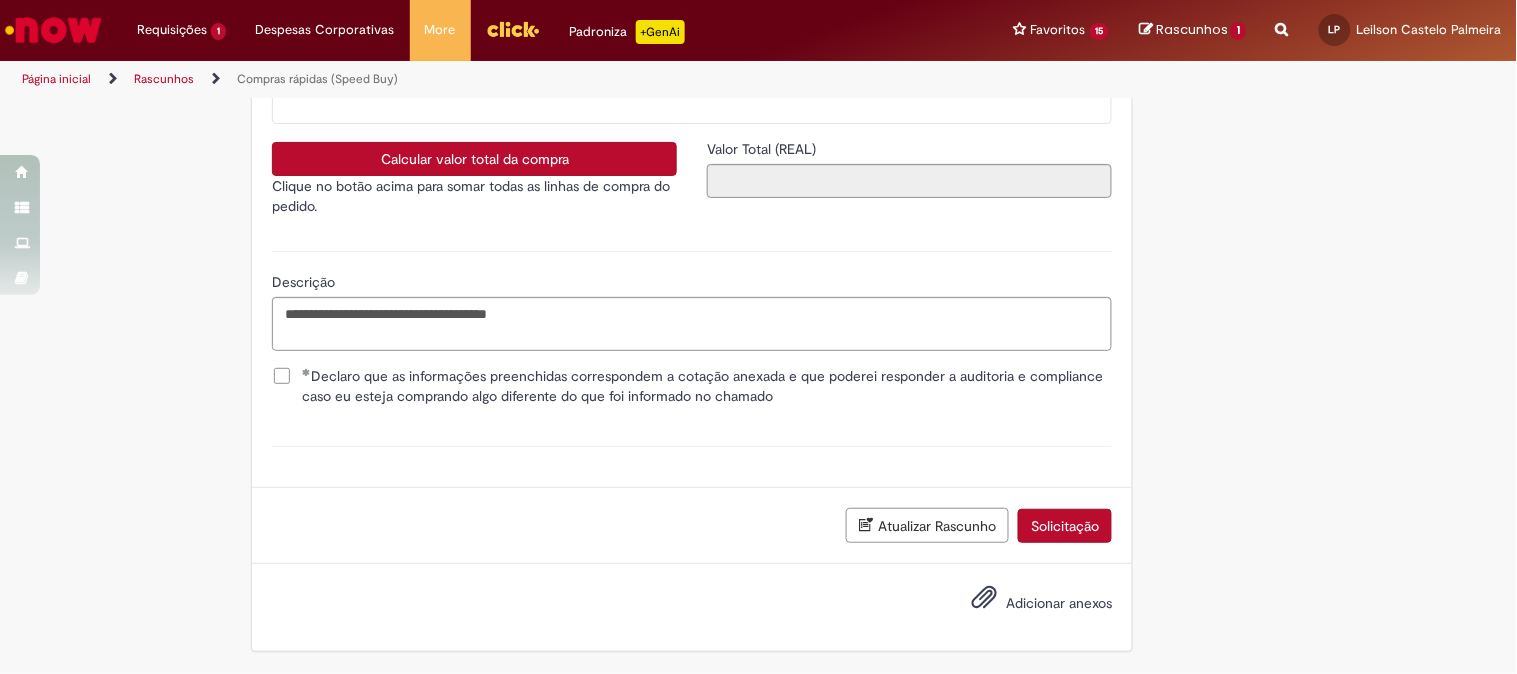 scroll, scrollTop: 3295, scrollLeft: 0, axis: vertical 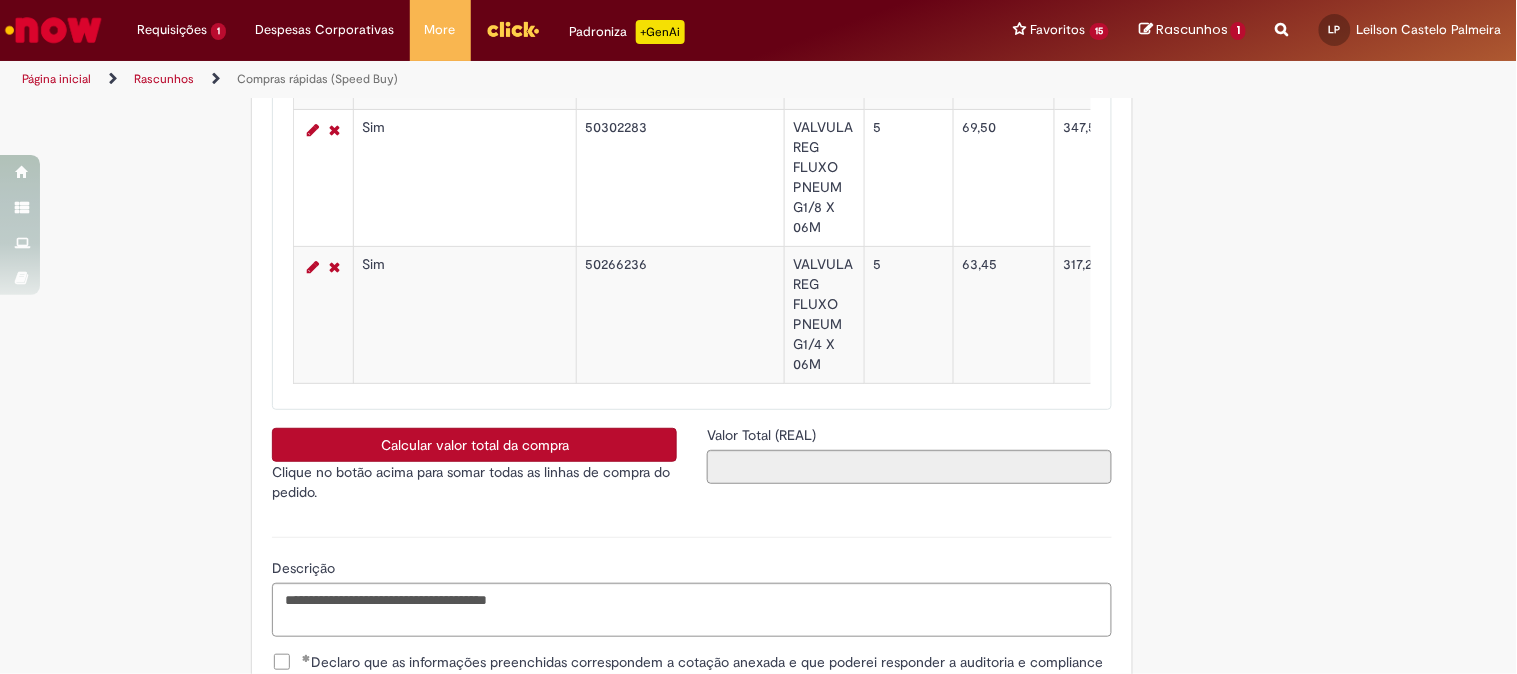 click on "Calcular valor total da compra" at bounding box center (474, 445) 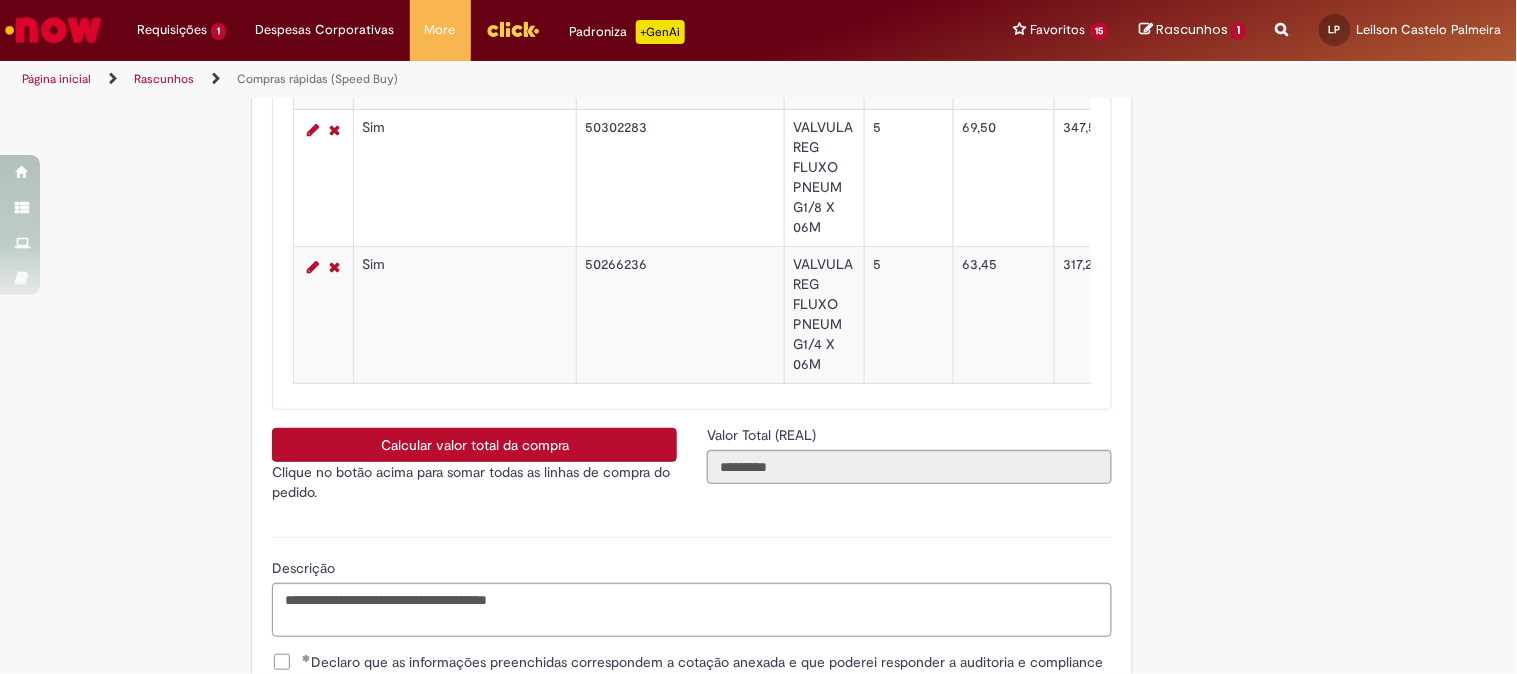 scroll, scrollTop: 3517, scrollLeft: 0, axis: vertical 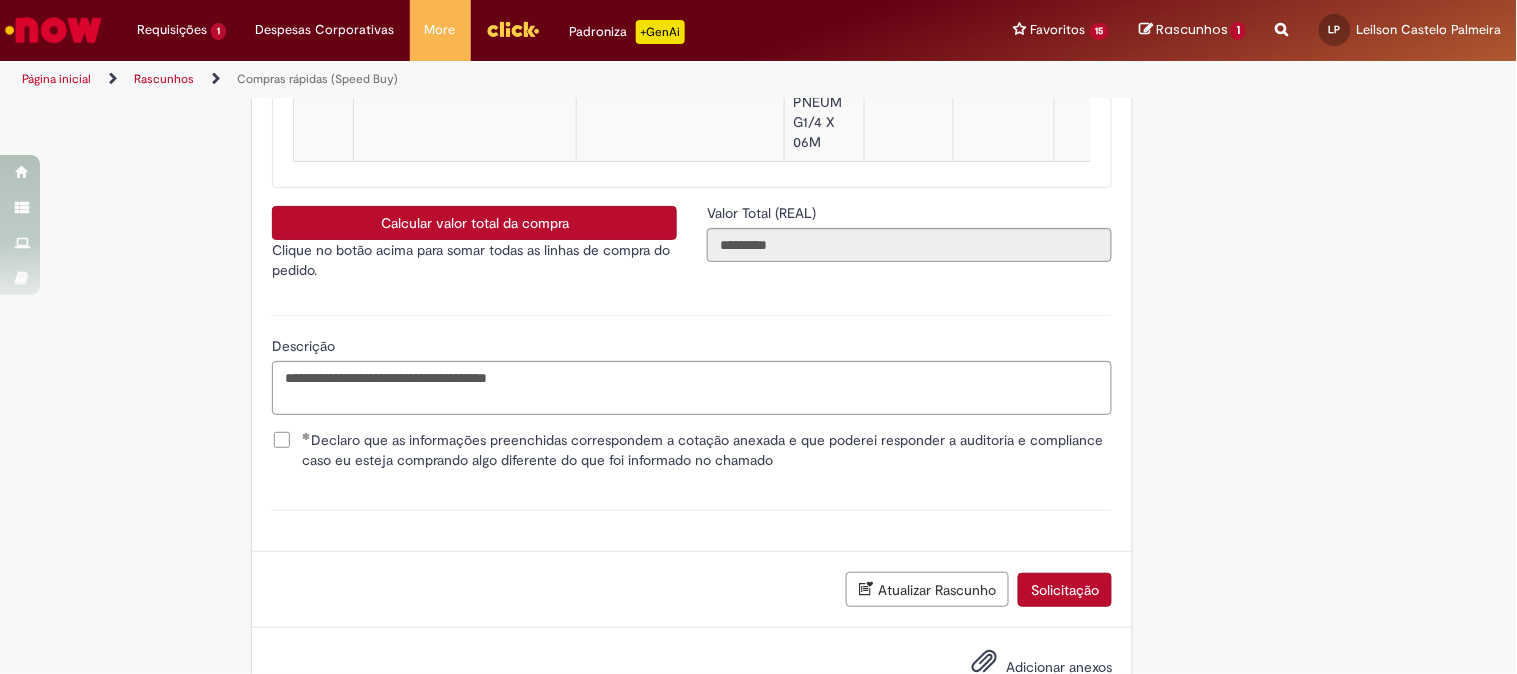 click on "Solicitação" at bounding box center (1065, 590) 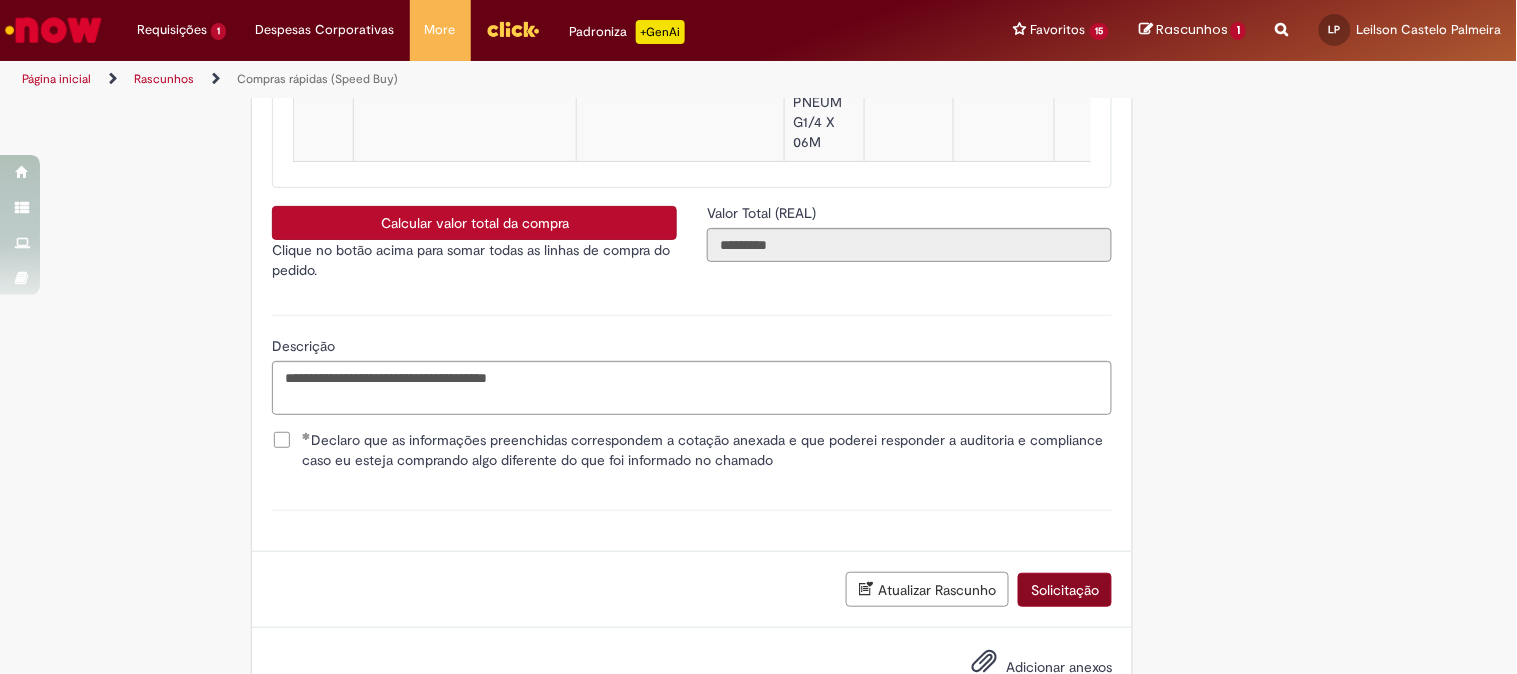 type 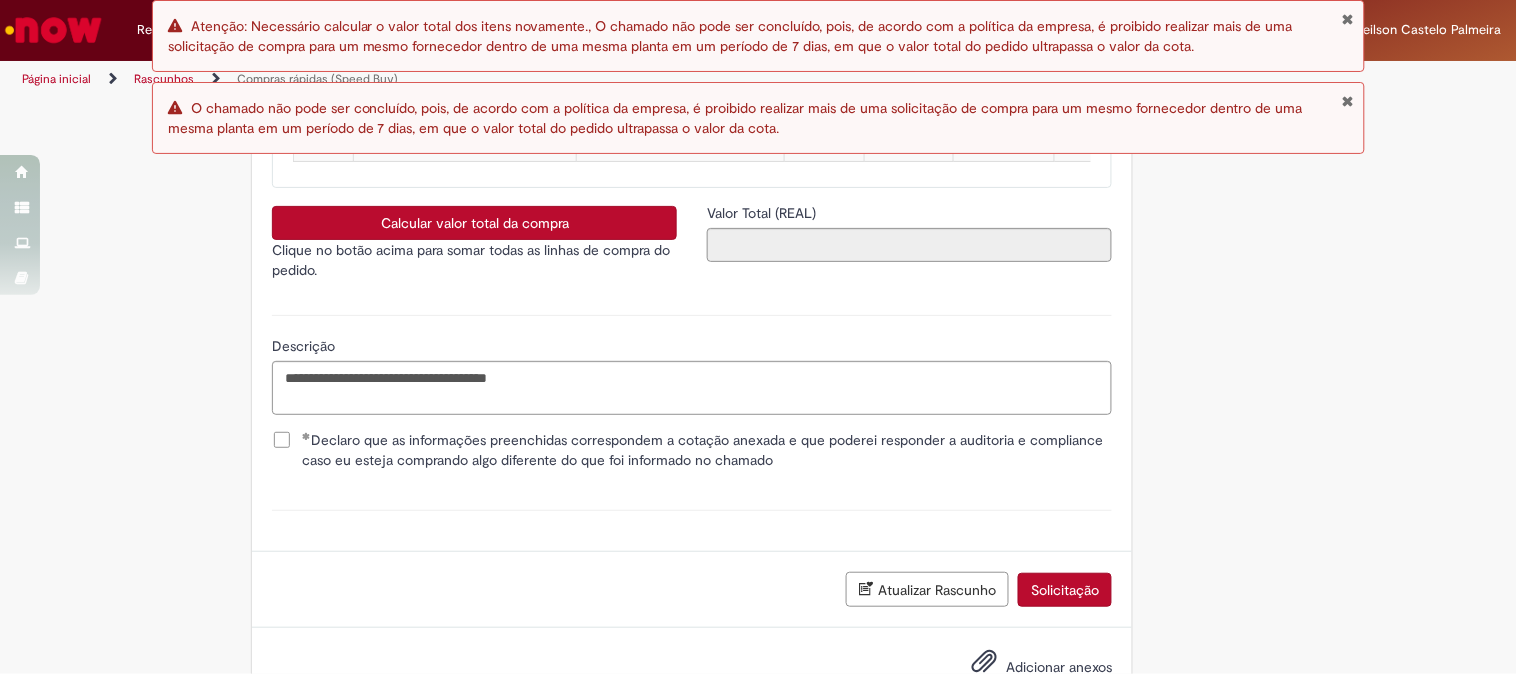 click at bounding box center (1347, 19) 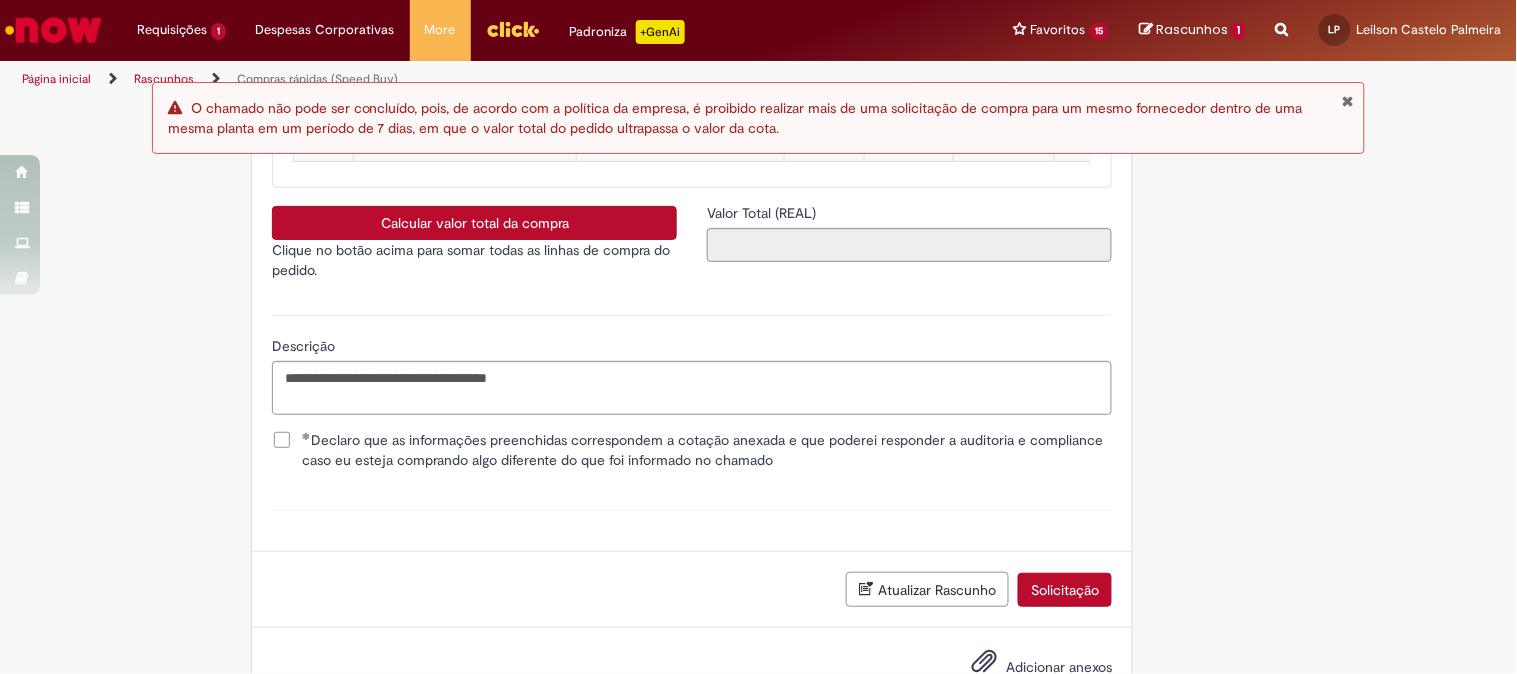 click at bounding box center (1347, 101) 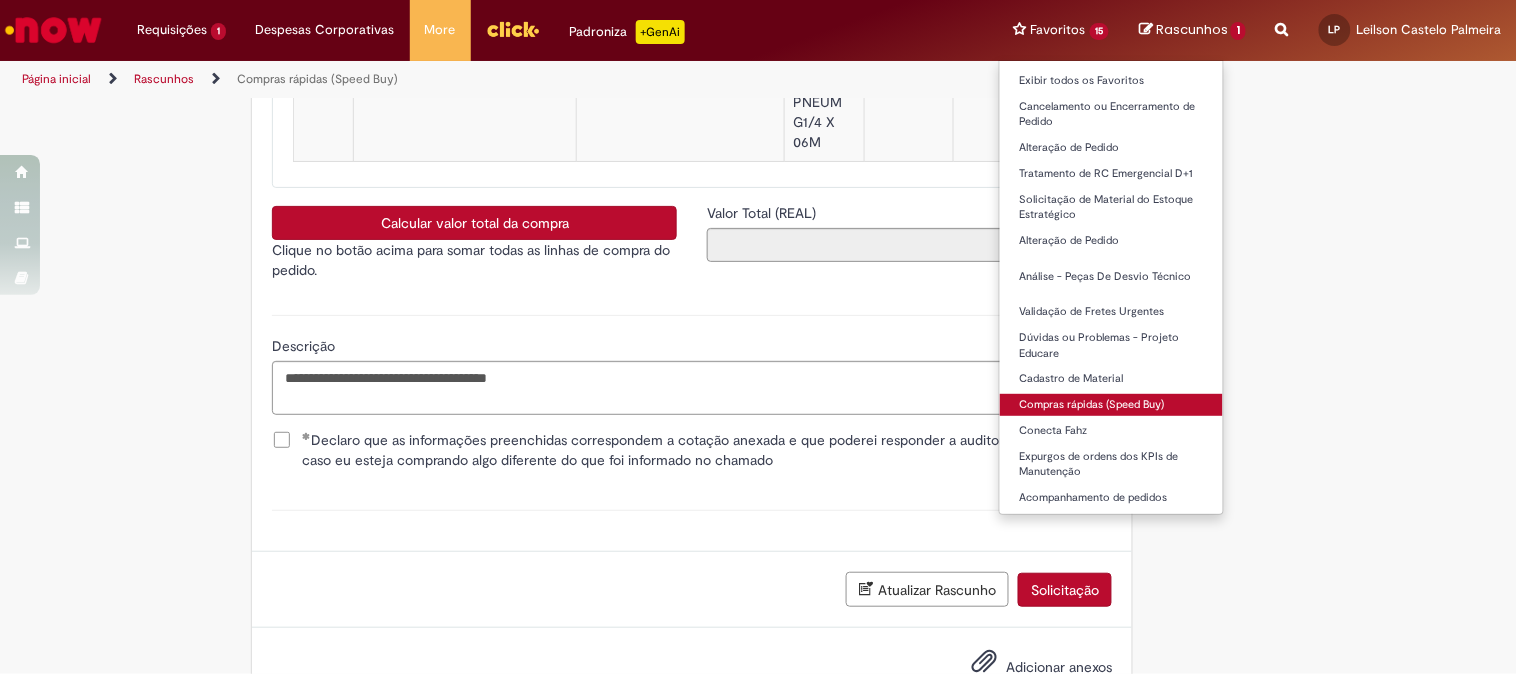 click on "Compras rápidas (Speed Buy)" at bounding box center (1112, 405) 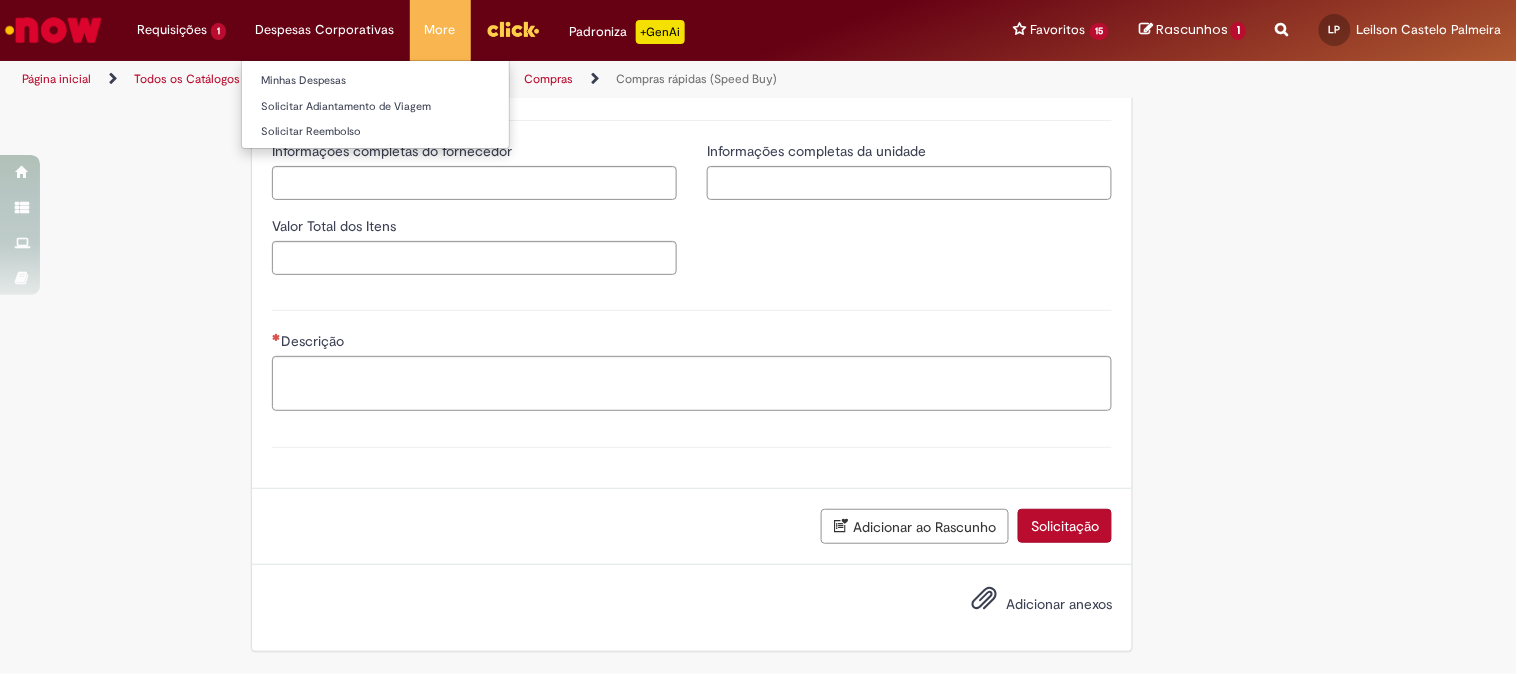 type on "********" 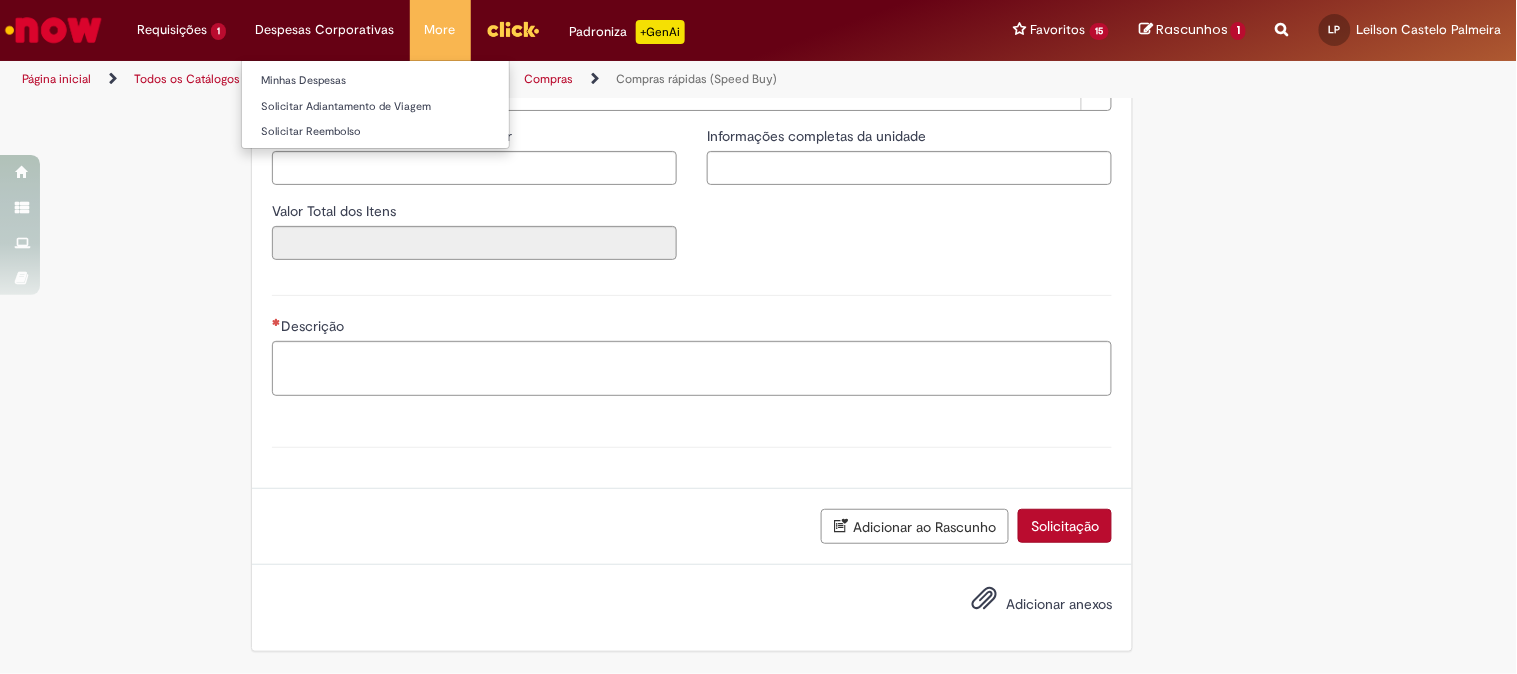 scroll, scrollTop: 0, scrollLeft: 0, axis: both 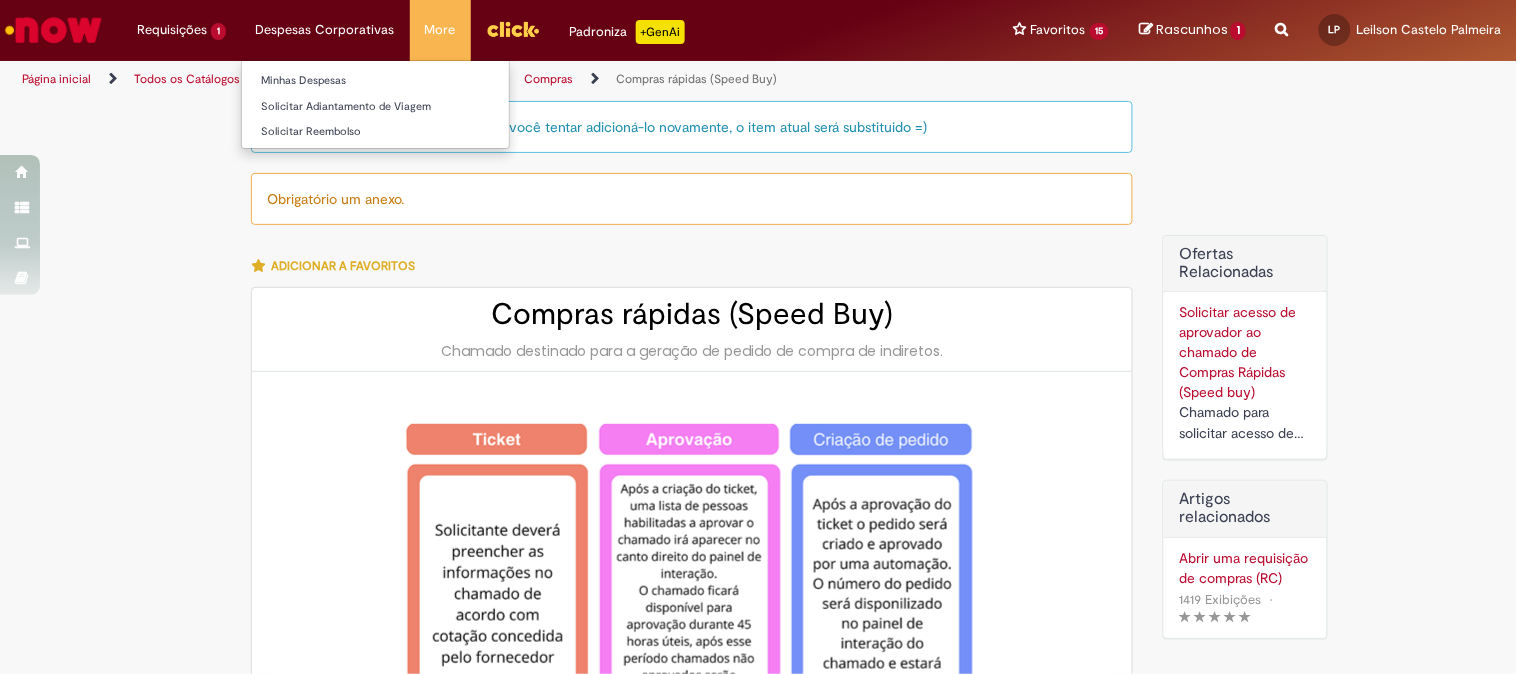 type on "**********" 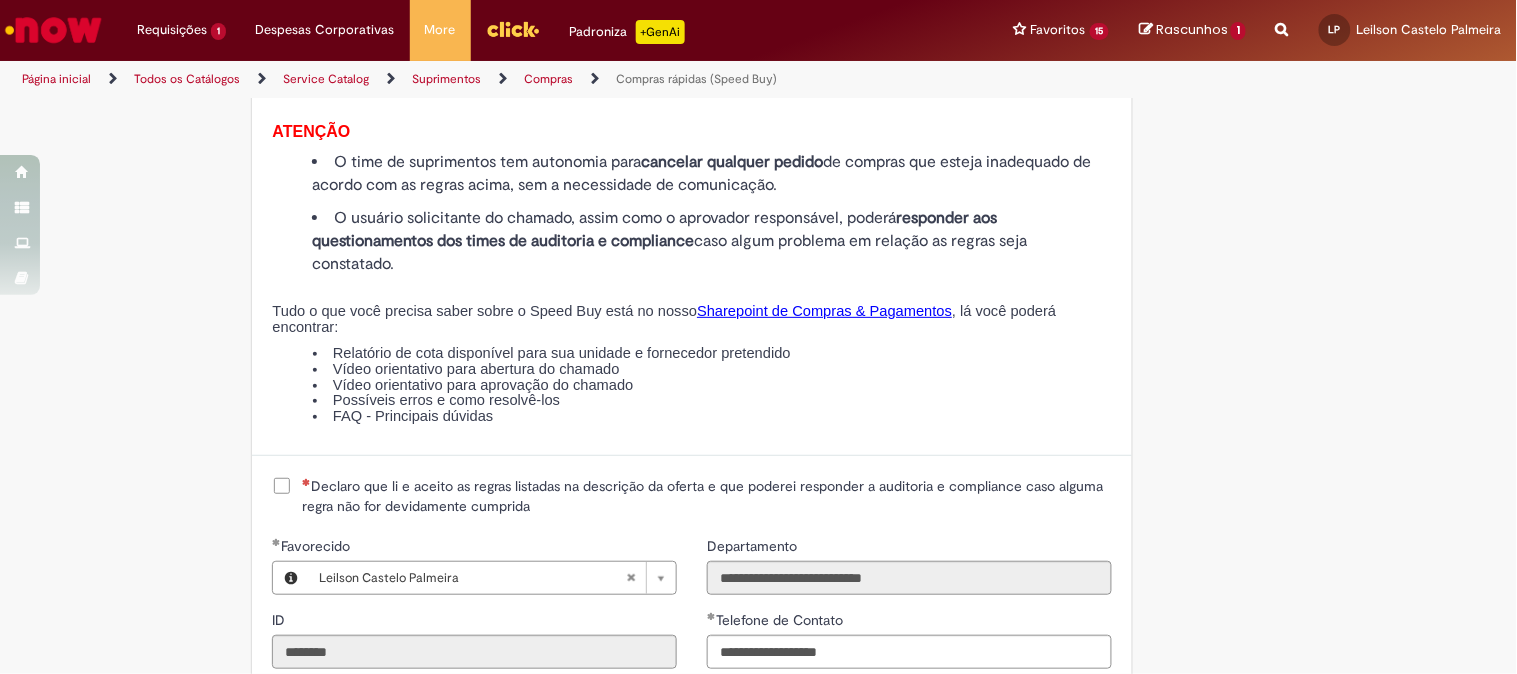 scroll, scrollTop: 2444, scrollLeft: 0, axis: vertical 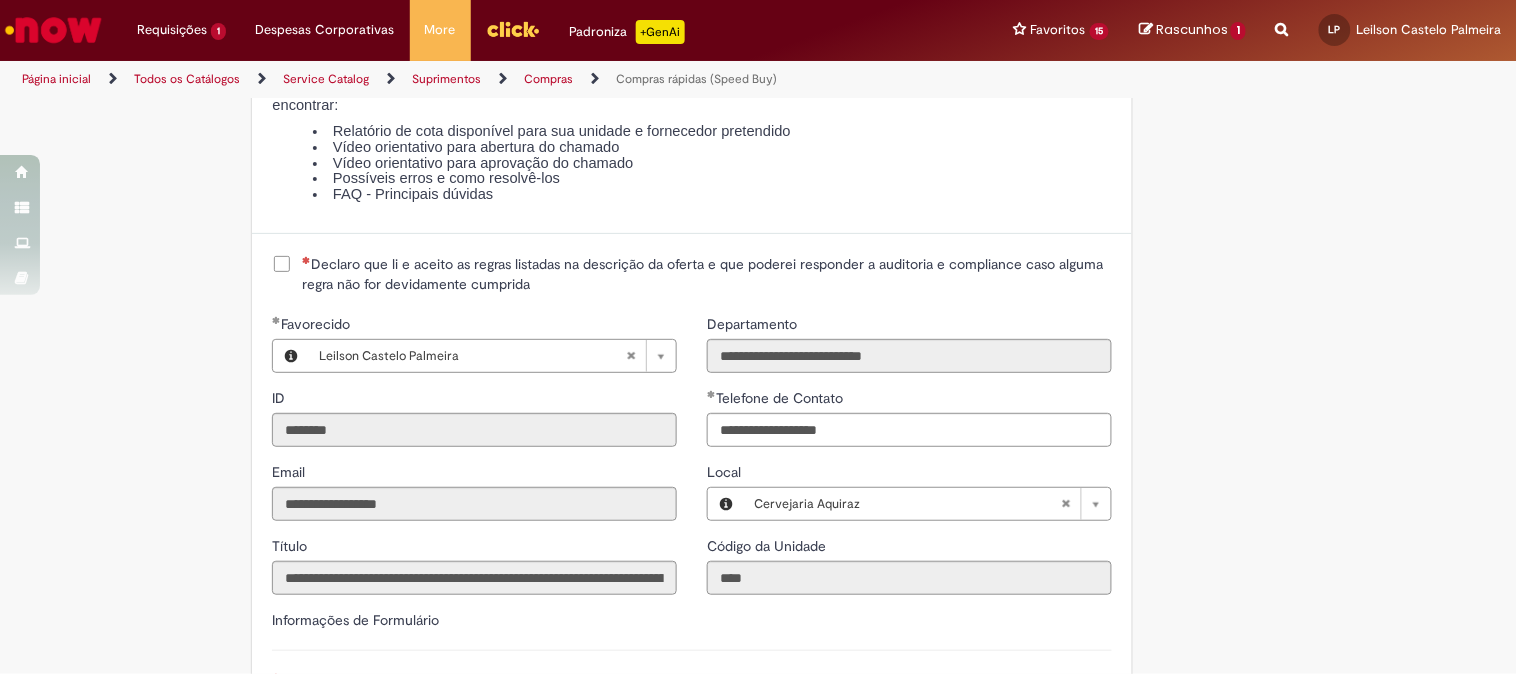 click on "Declaro que li e aceito as regras listadas na descrição da oferta e que poderei responder a auditoria e compliance caso alguma regra não for devidamente cumprida" at bounding box center (707, 274) 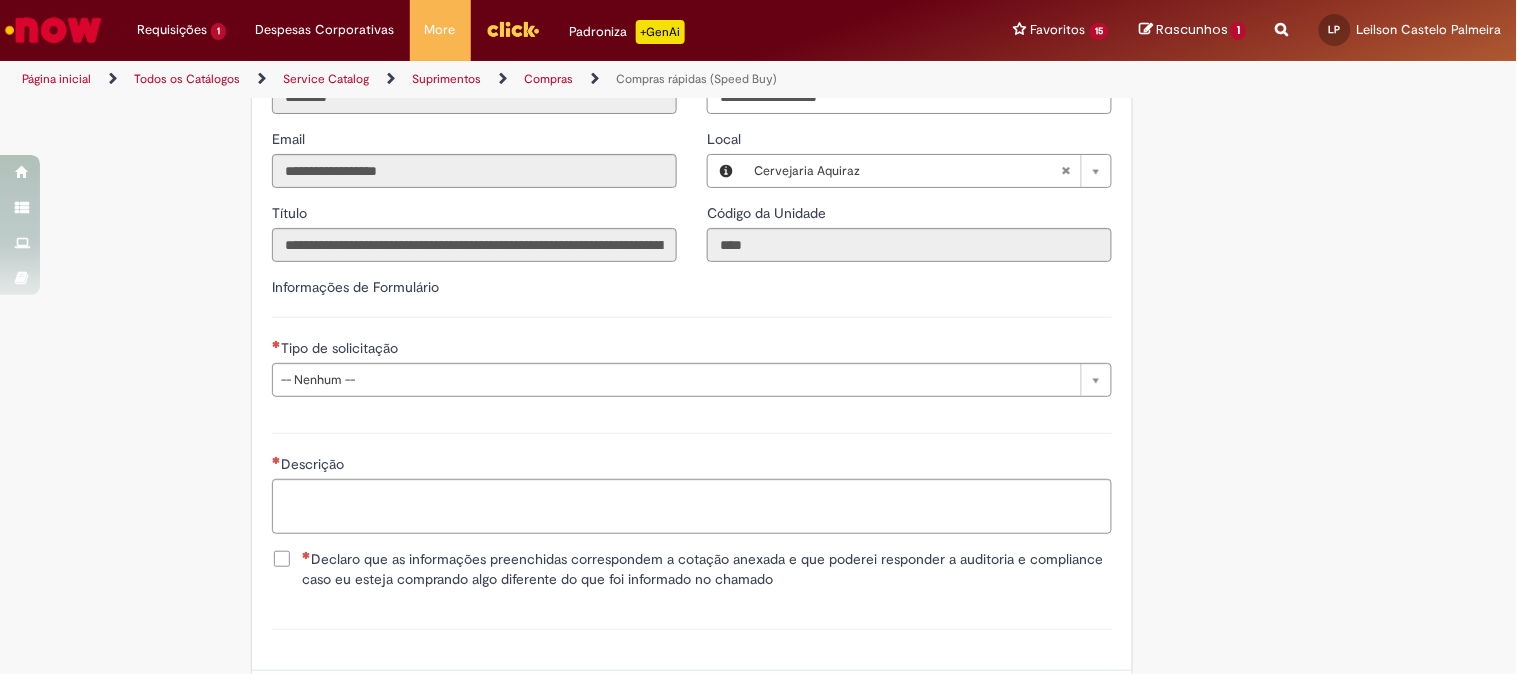 scroll, scrollTop: 2888, scrollLeft: 0, axis: vertical 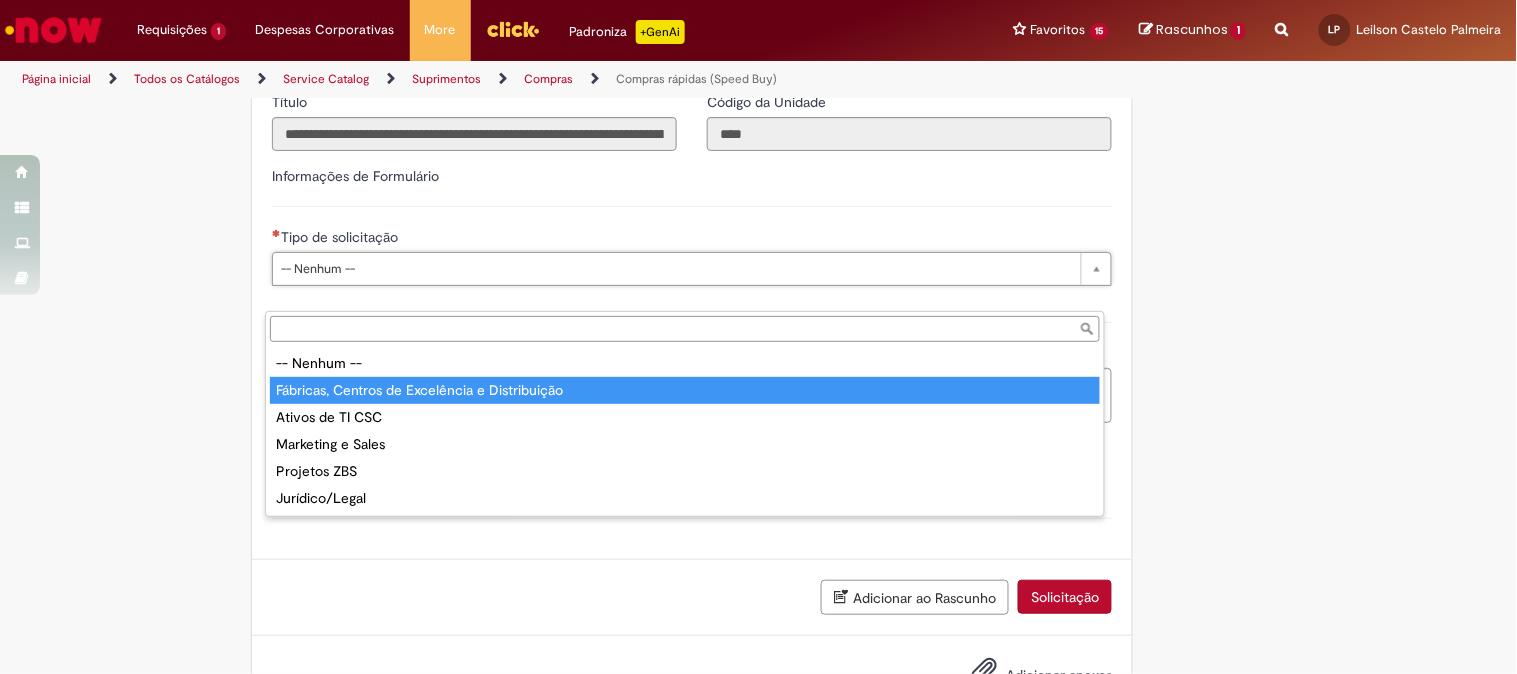 type on "**********" 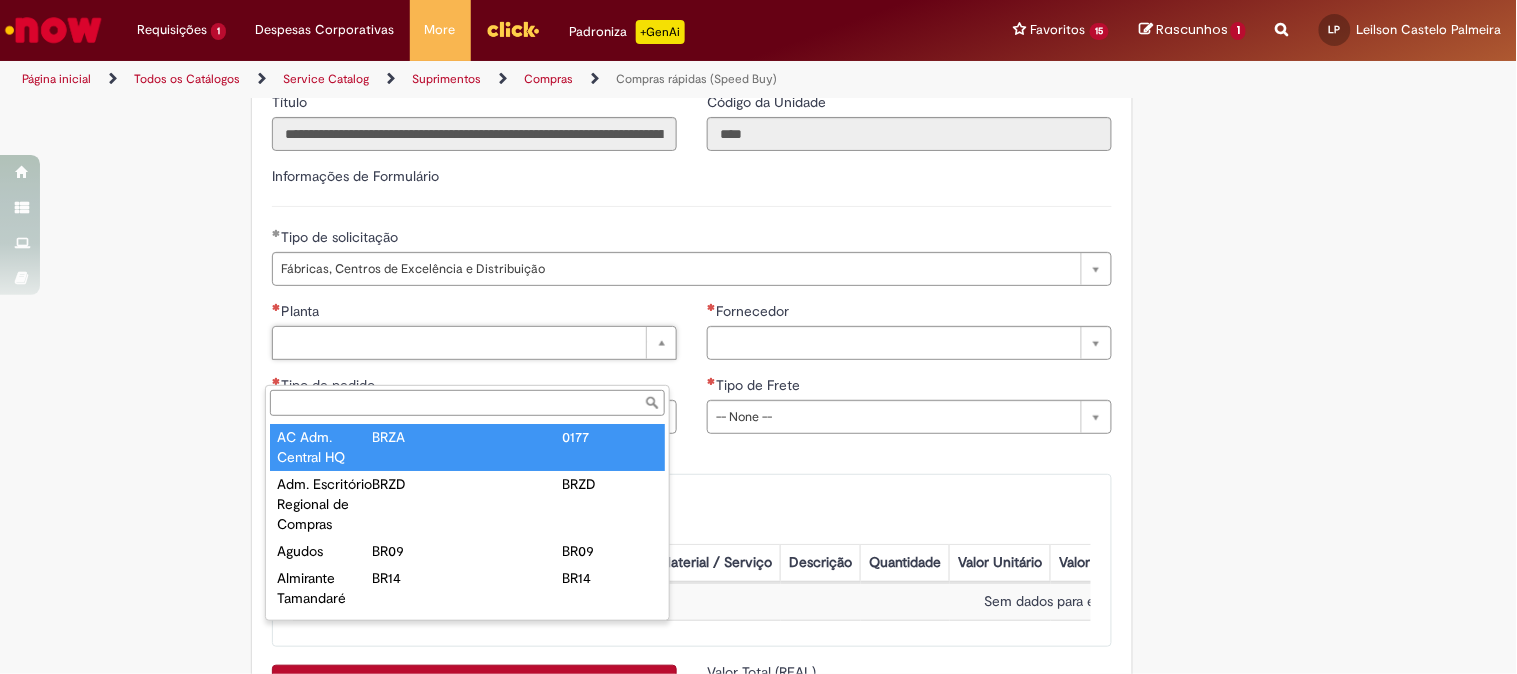 type on "*" 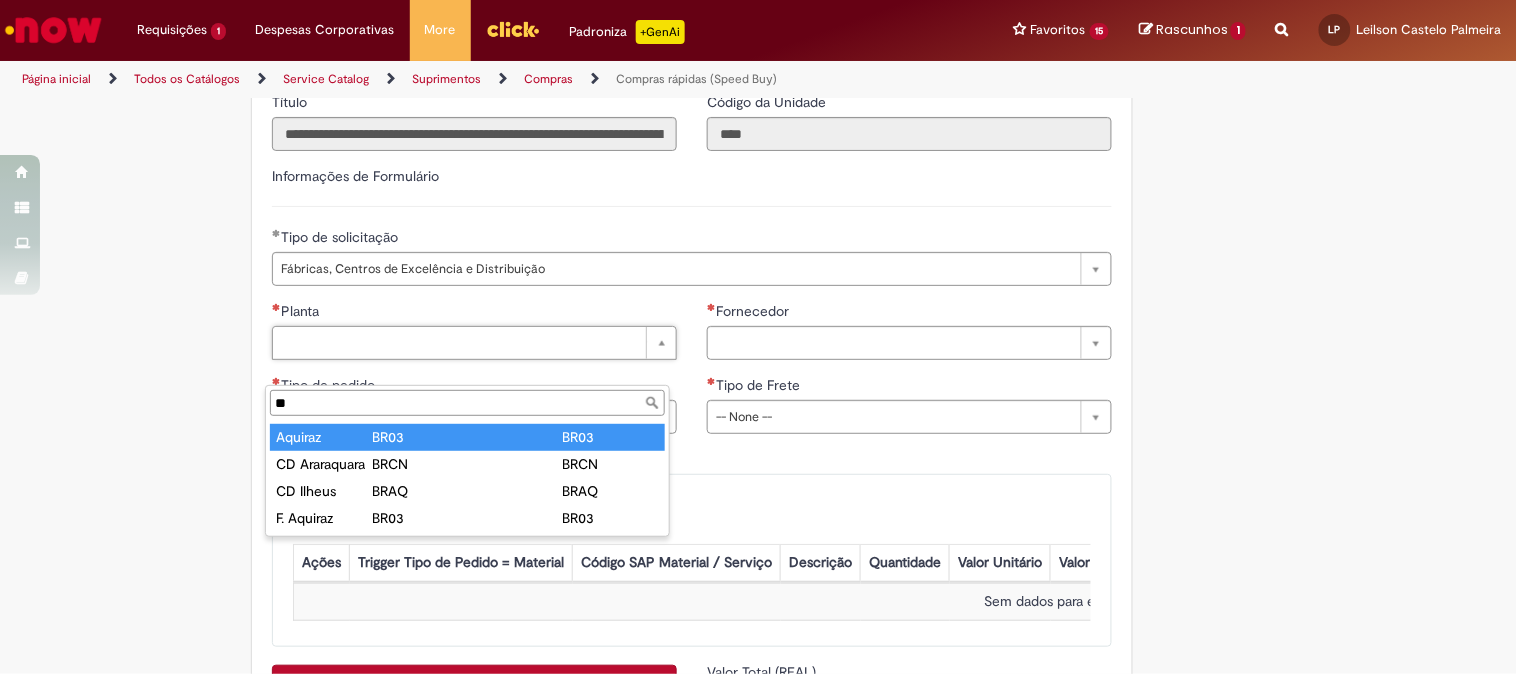 type on "**" 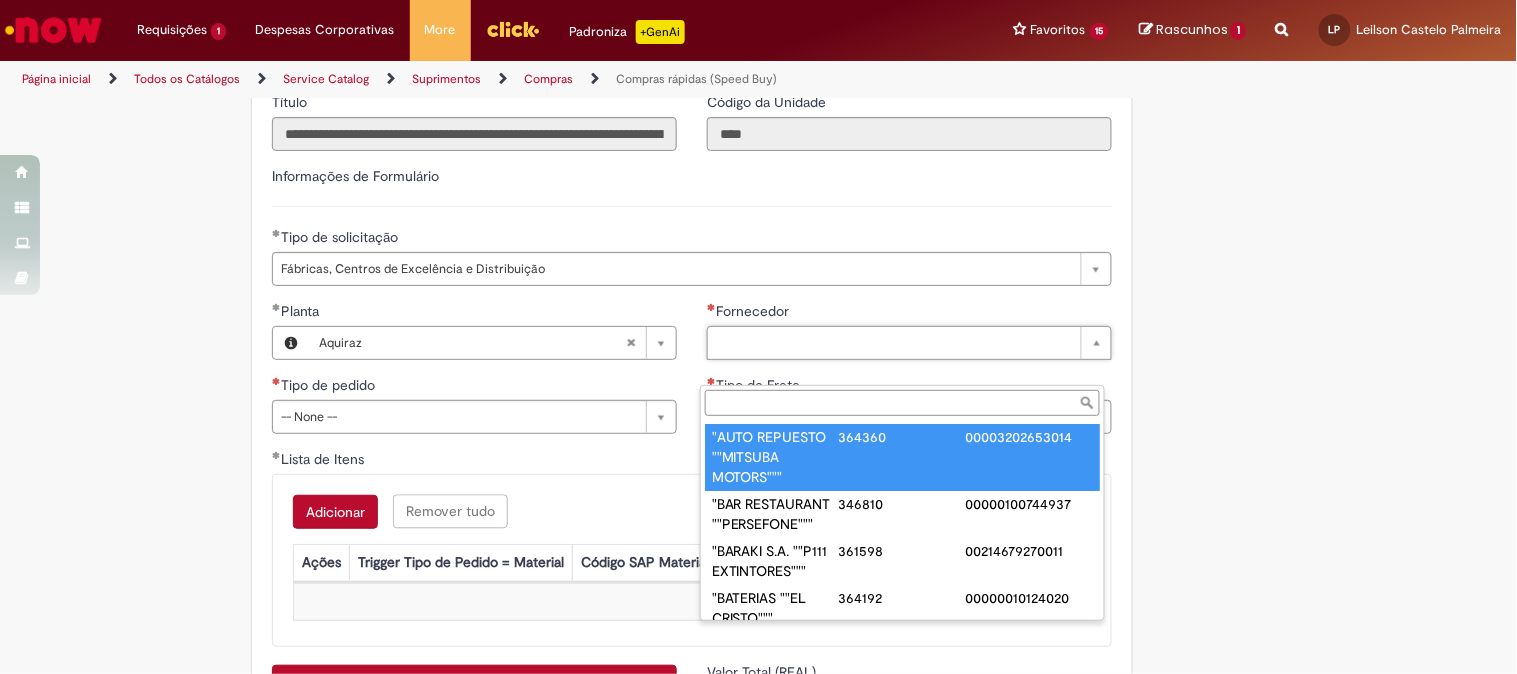 click on "Fornecedor" at bounding box center [902, 403] 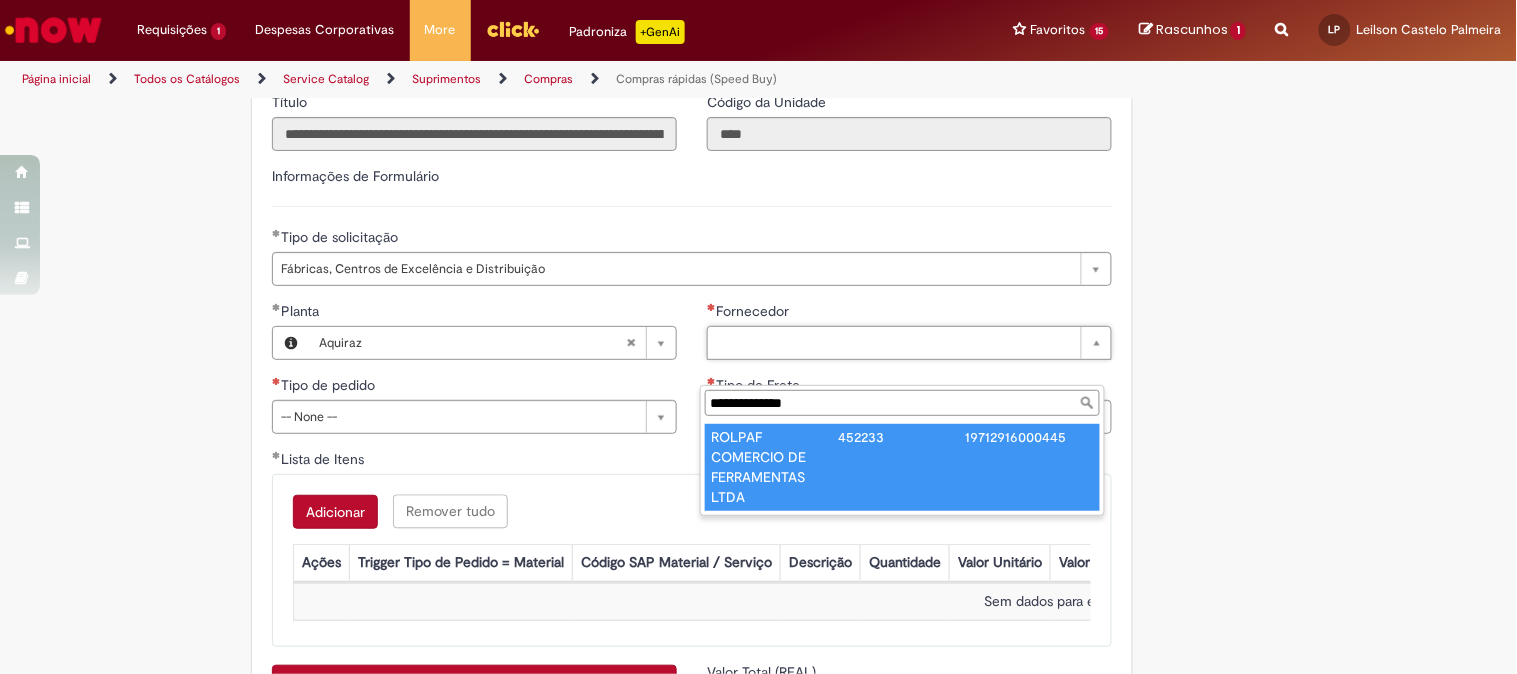 type on "**********" 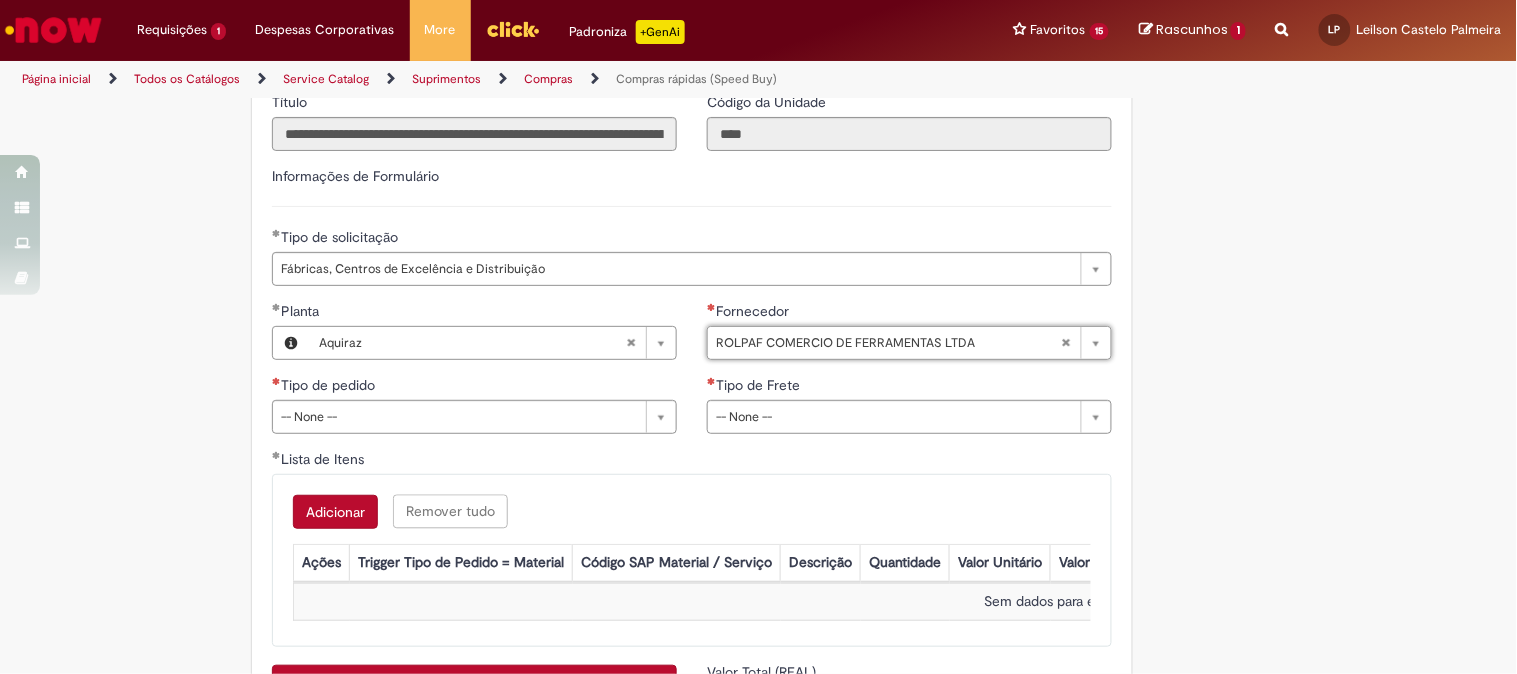 type on "**********" 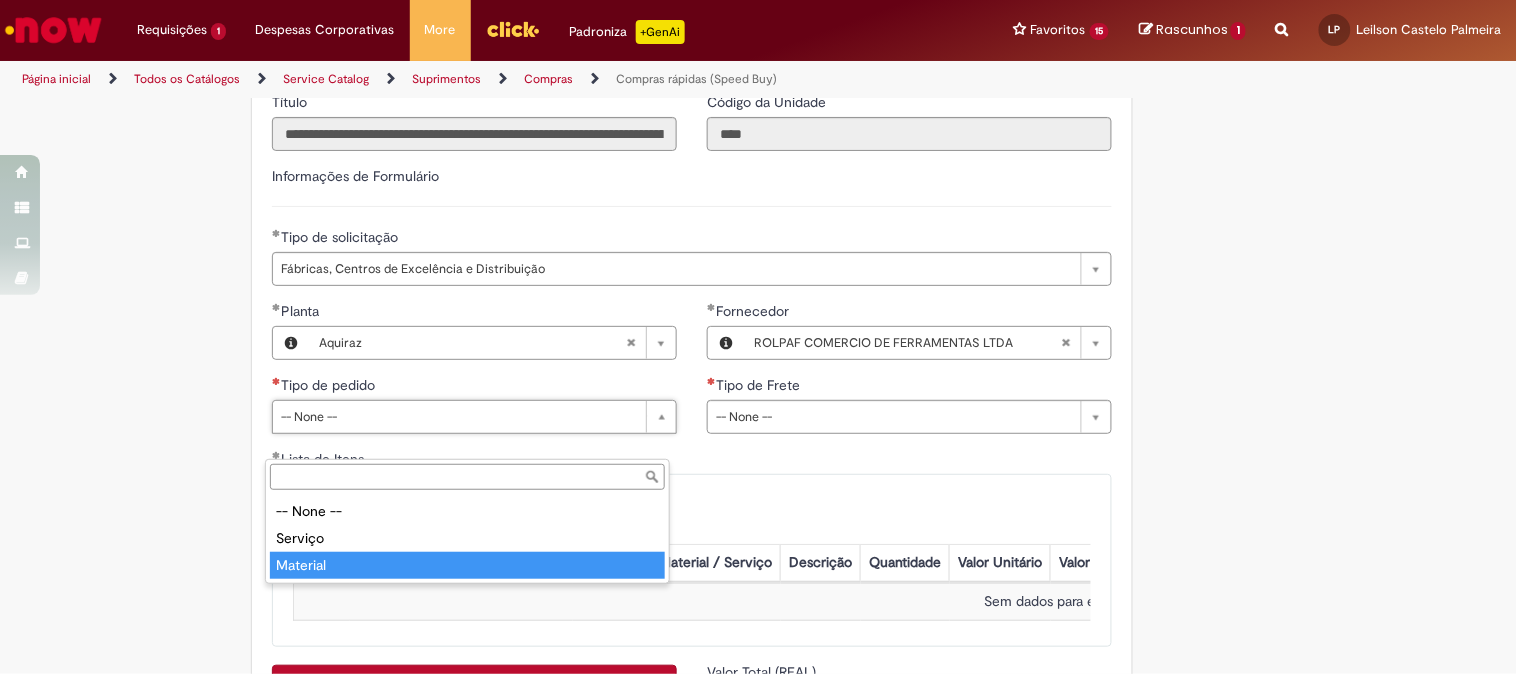 type on "********" 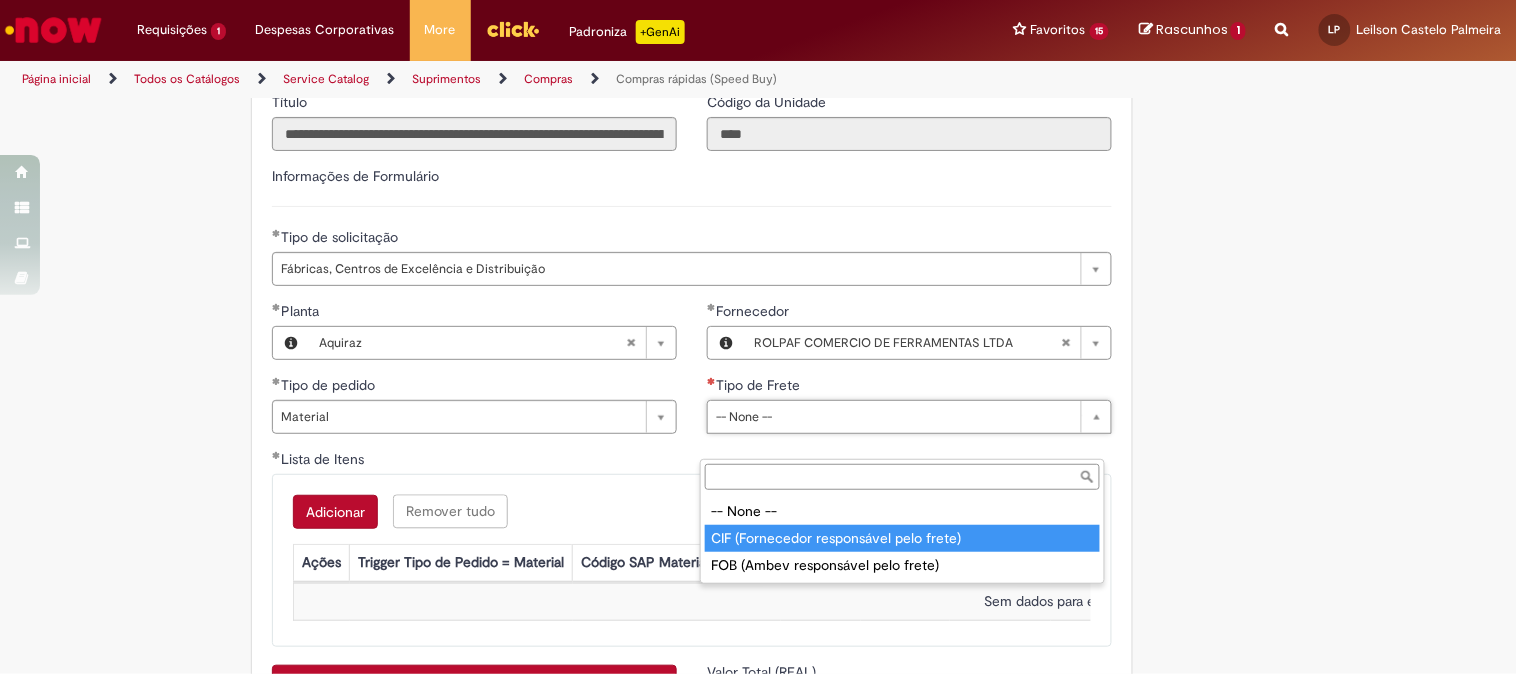 type on "**********" 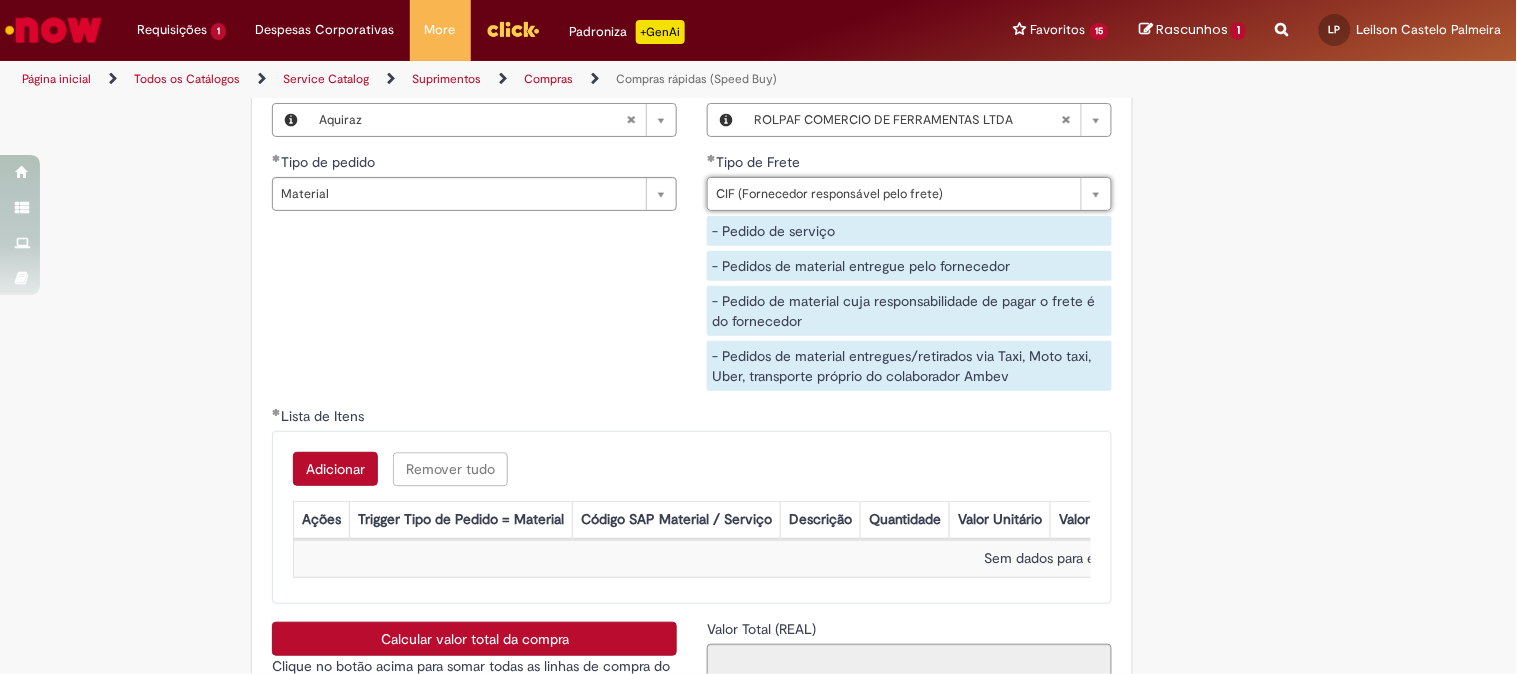 scroll, scrollTop: 3222, scrollLeft: 0, axis: vertical 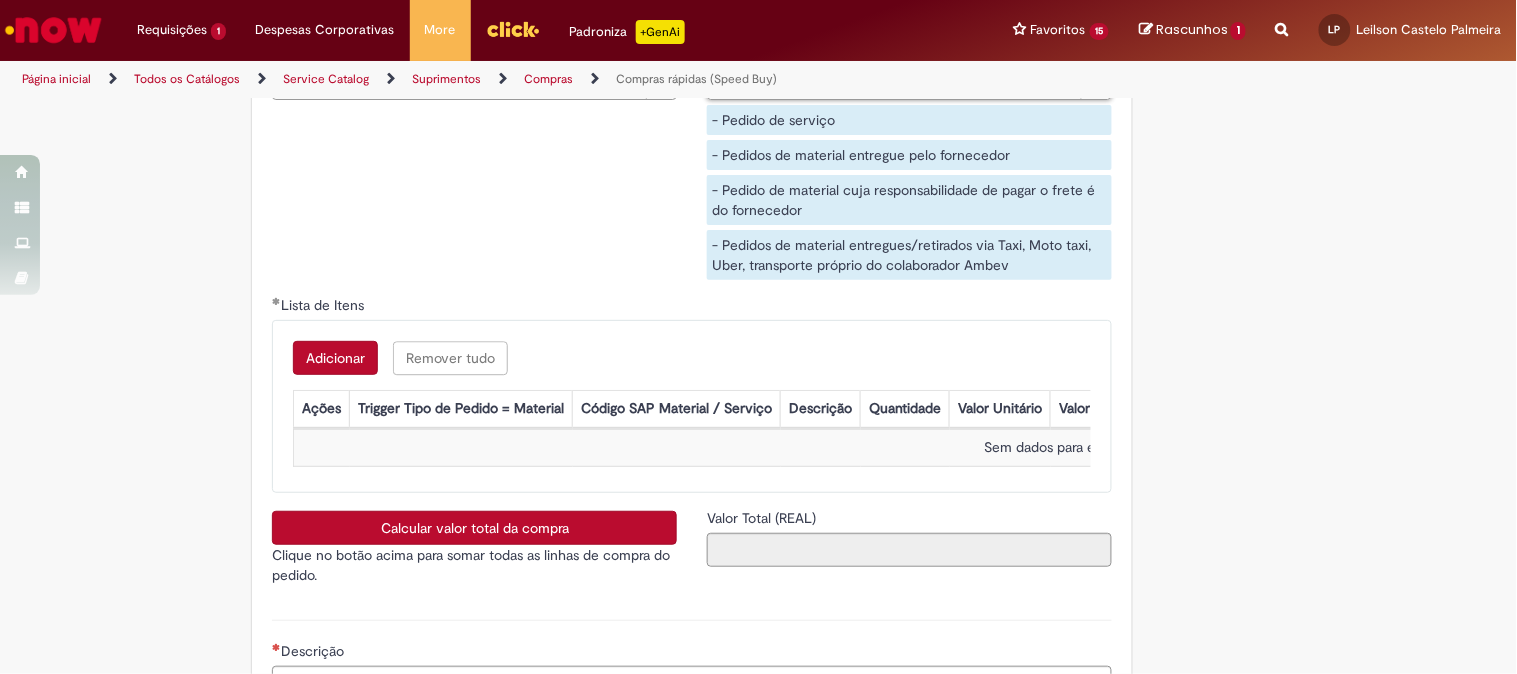 click on "Adicionar" at bounding box center (335, 358) 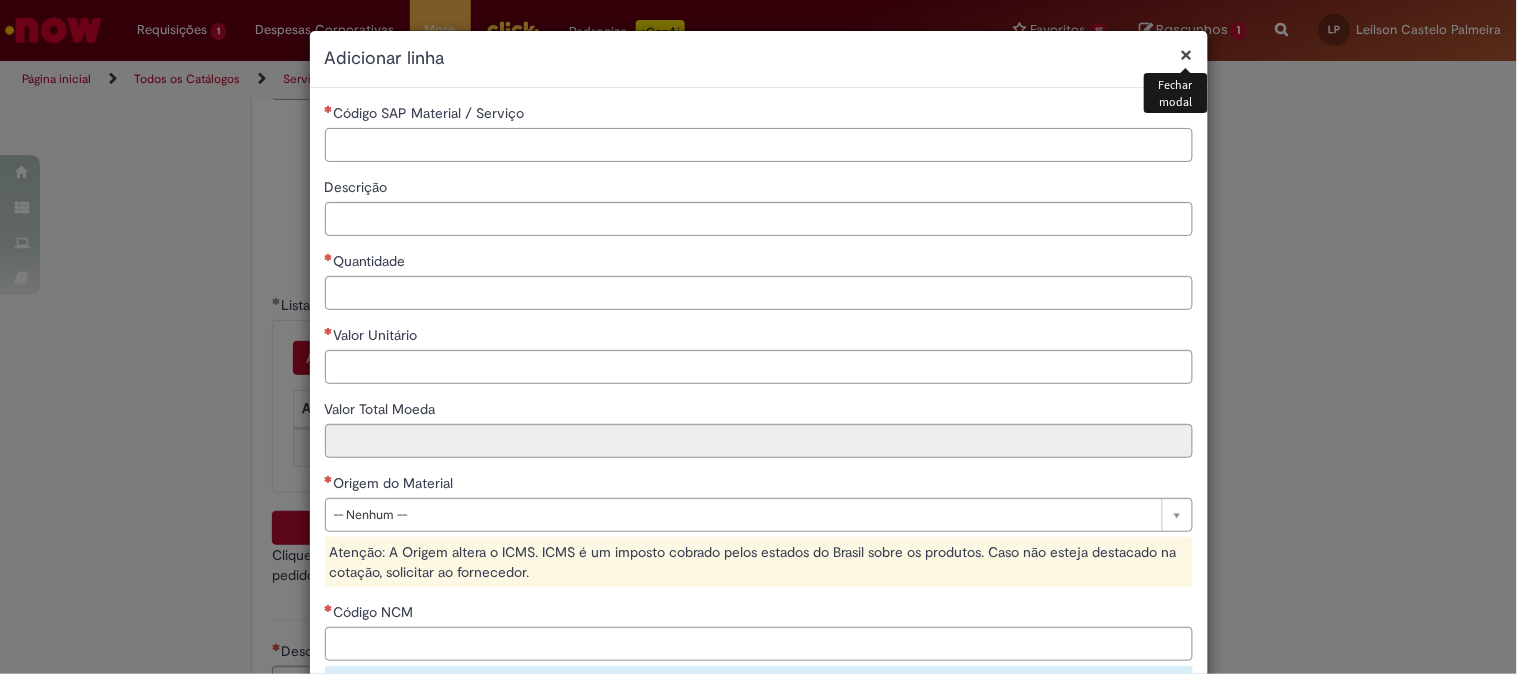 click on "Código SAP Material / Serviço" at bounding box center (759, 145) 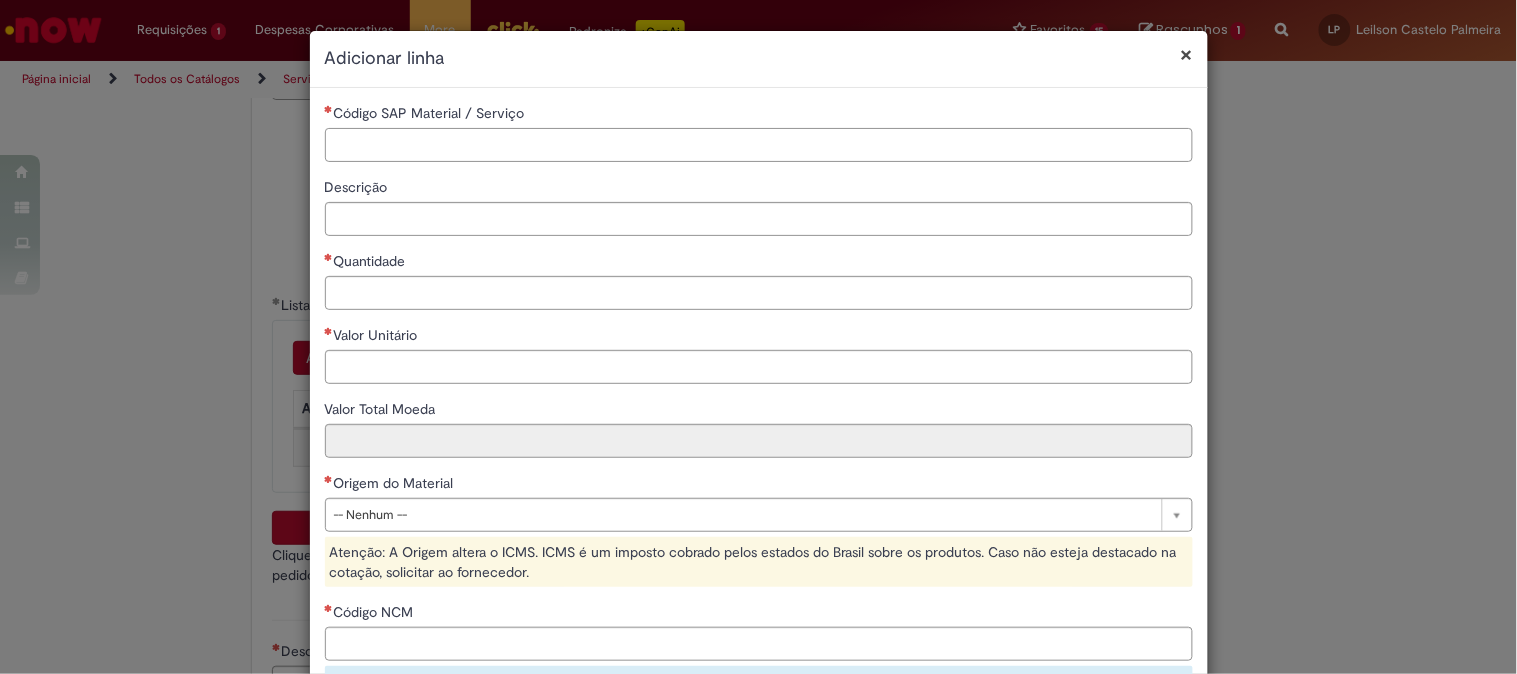 paste on "********" 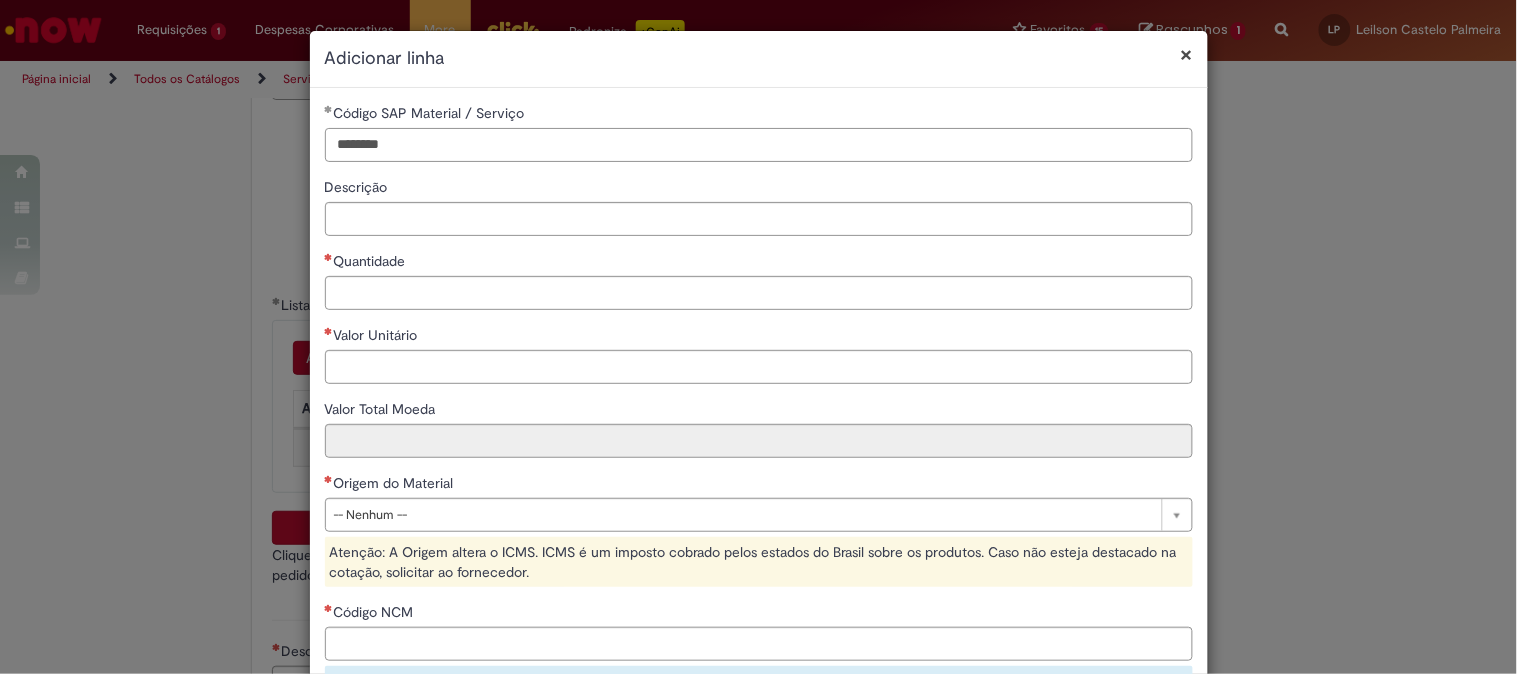 type on "********" 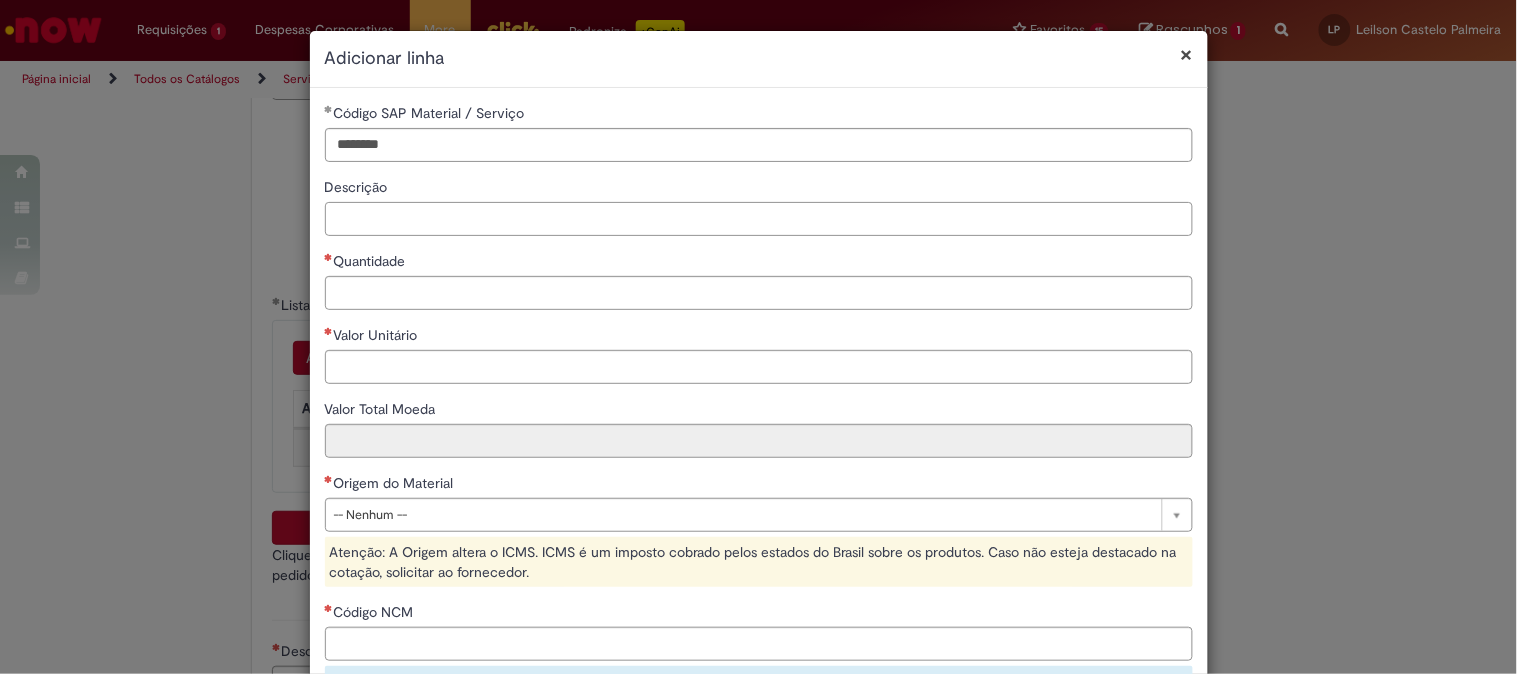 click on "Descrição" at bounding box center (759, 219) 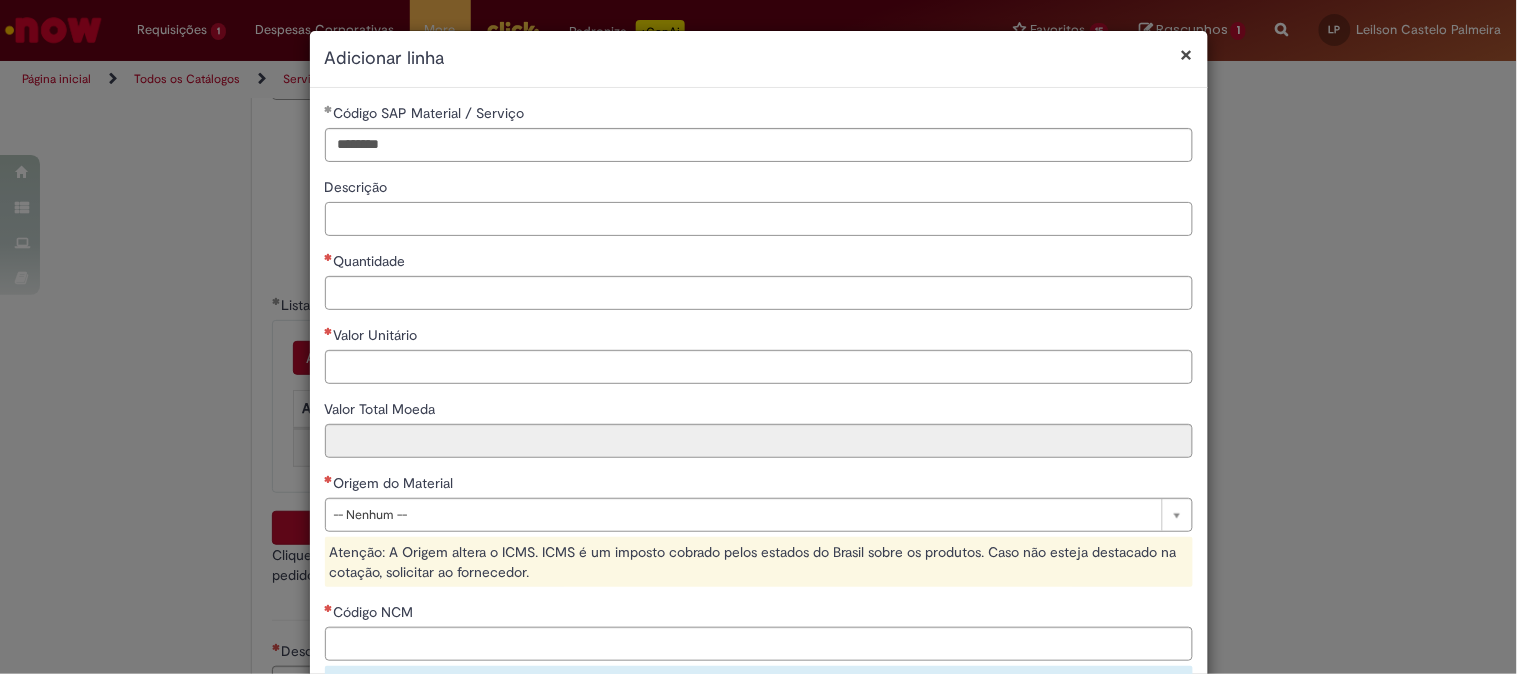 paste on "**********" 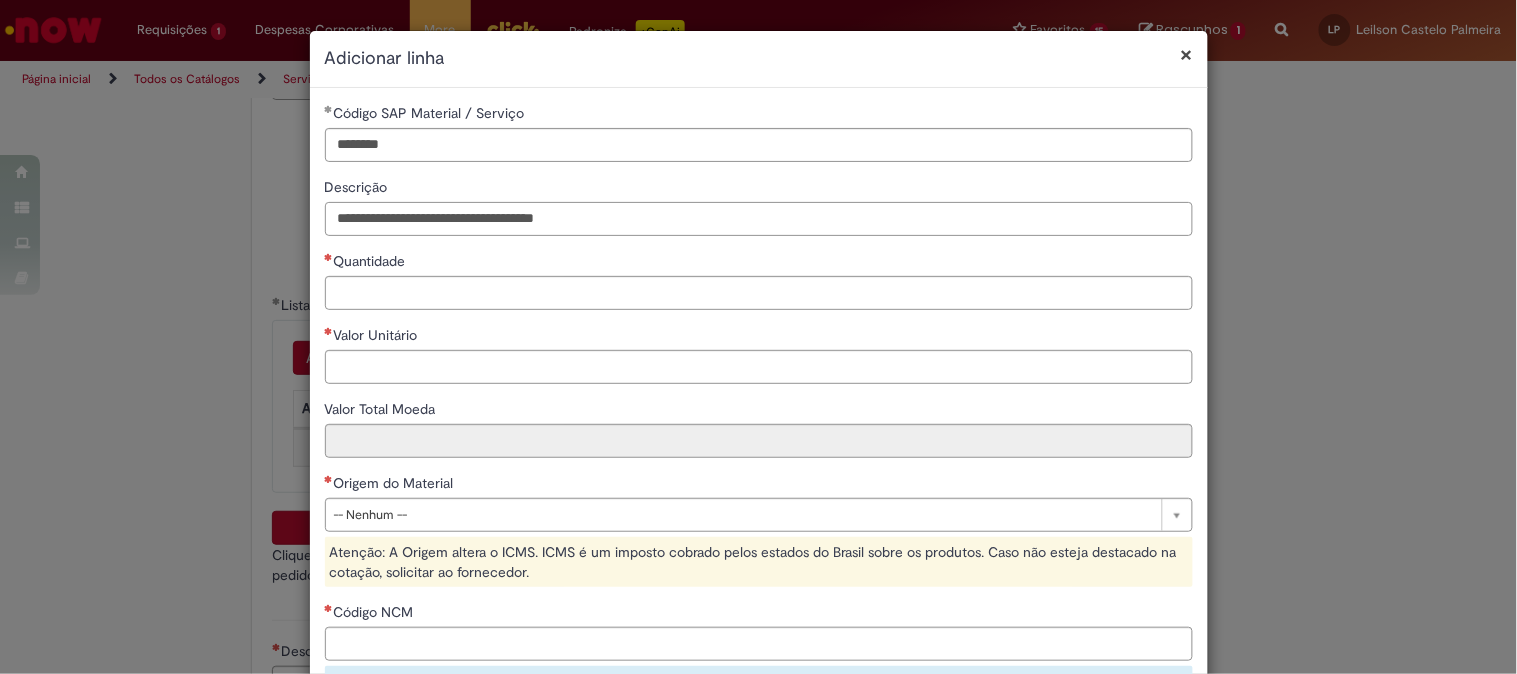 type on "**********" 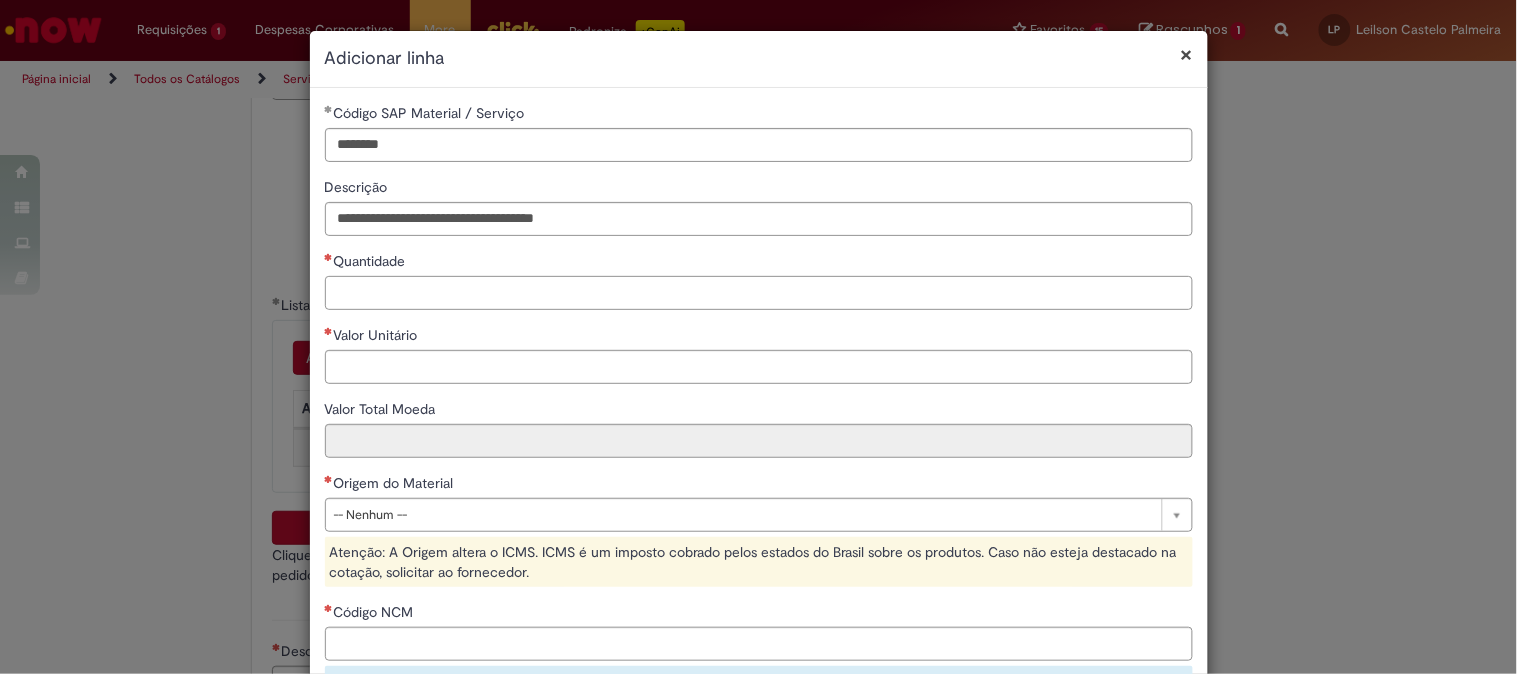 click on "Quantidade" at bounding box center [759, 293] 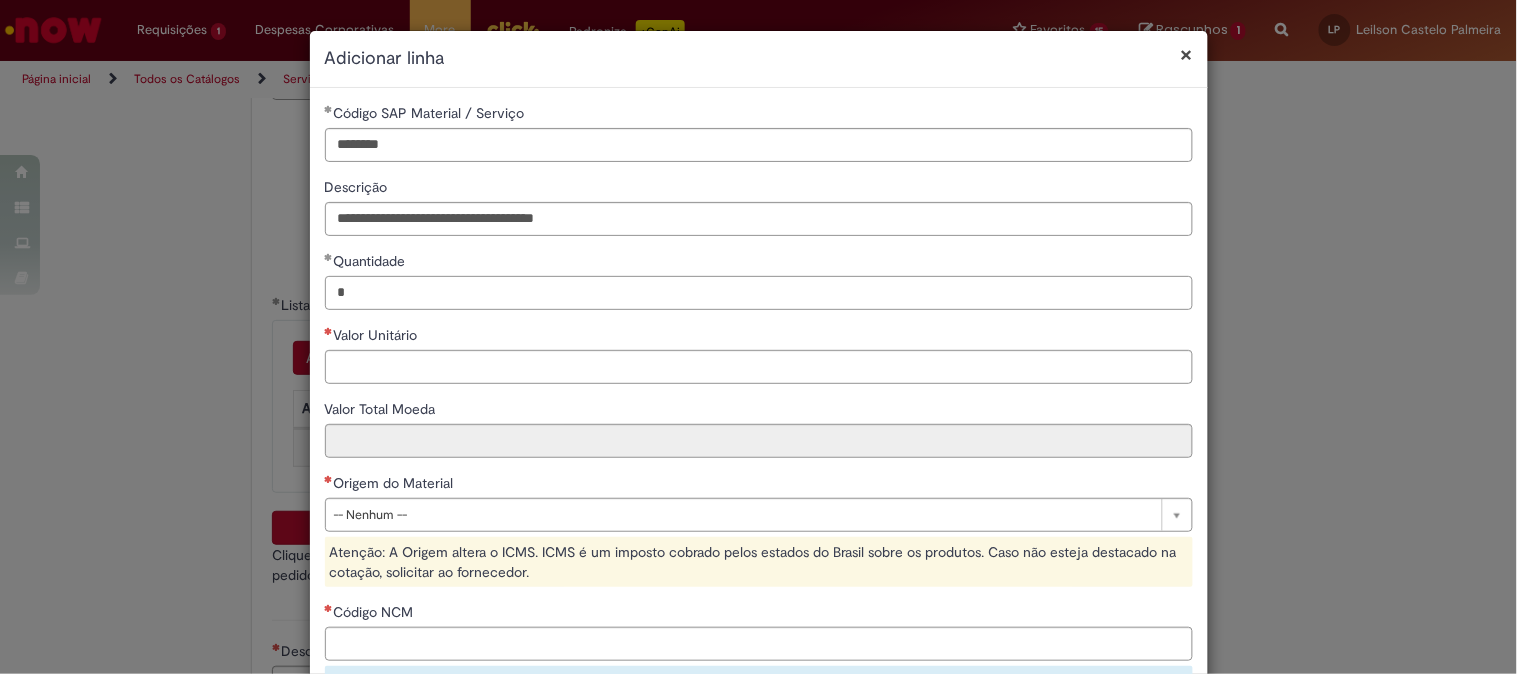 type on "*" 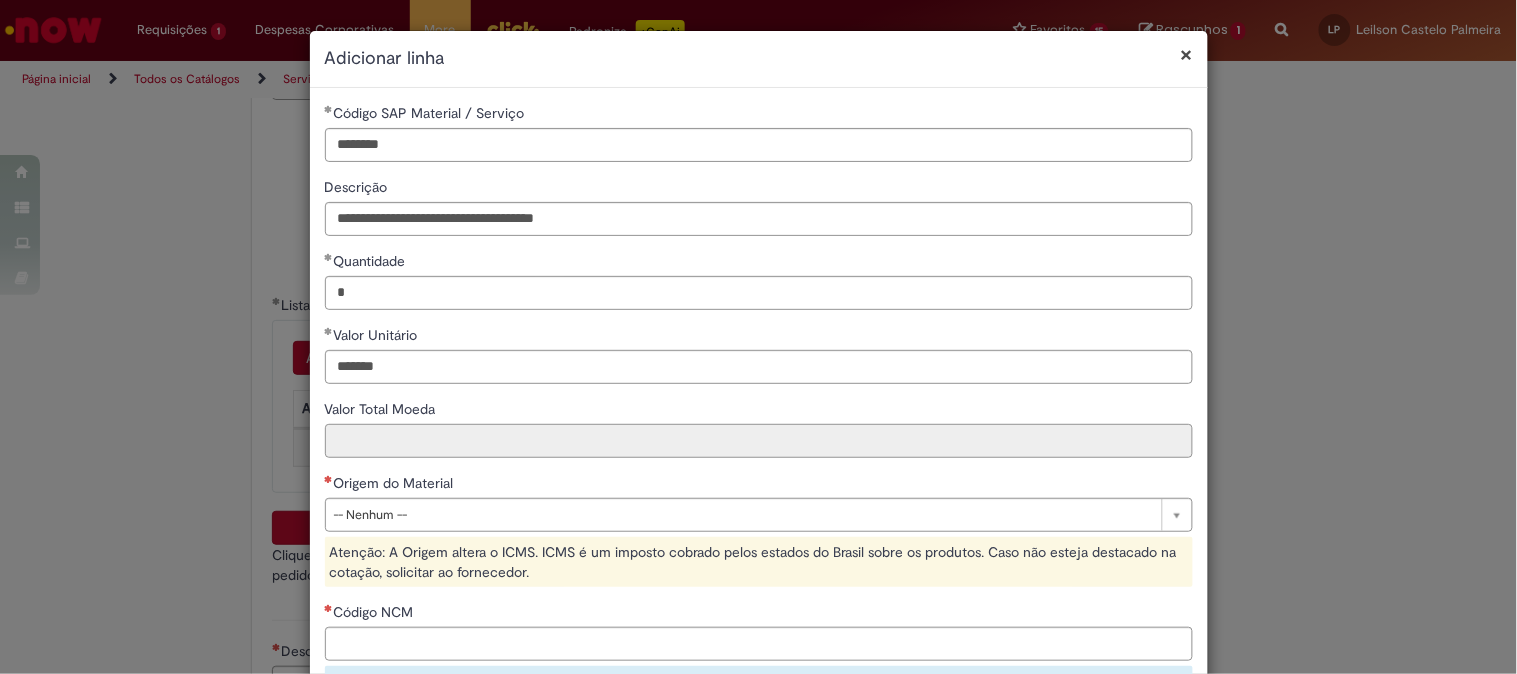 type on "********" 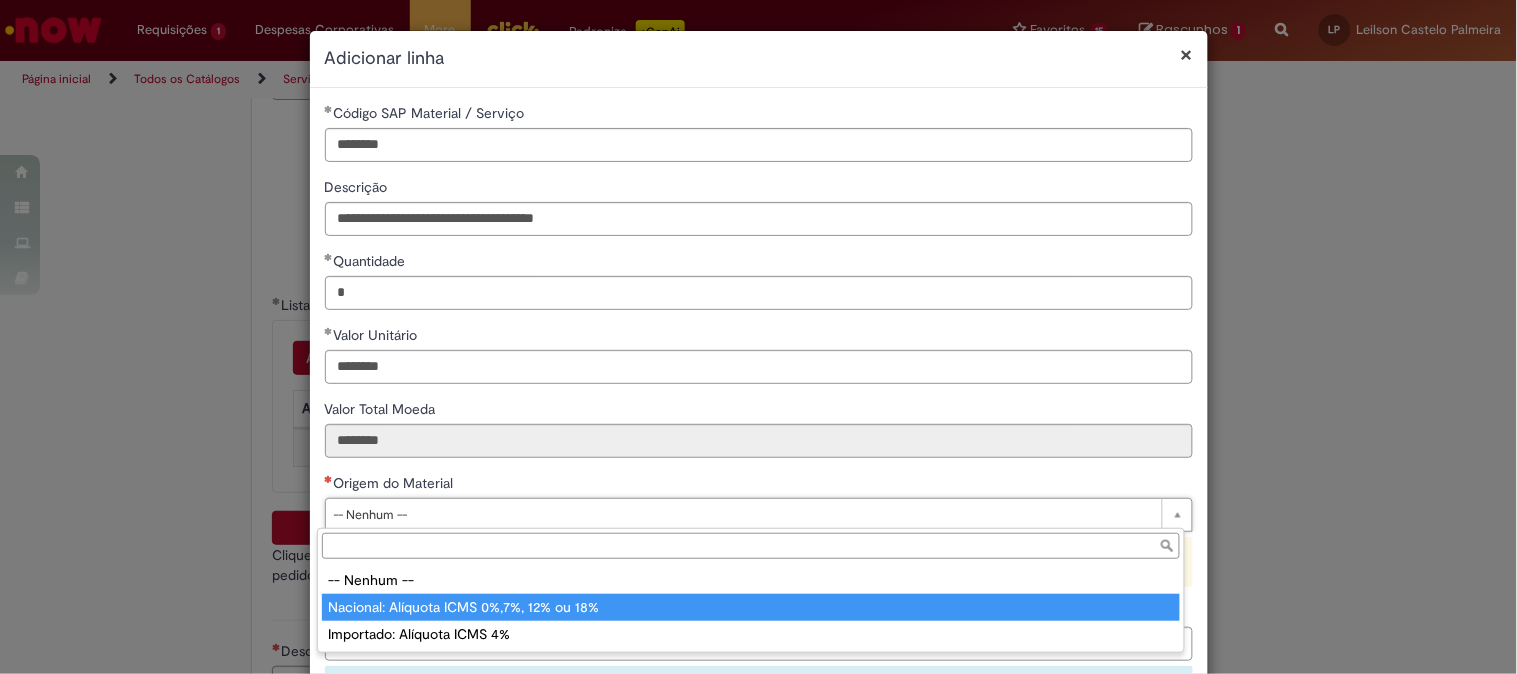 type on "**********" 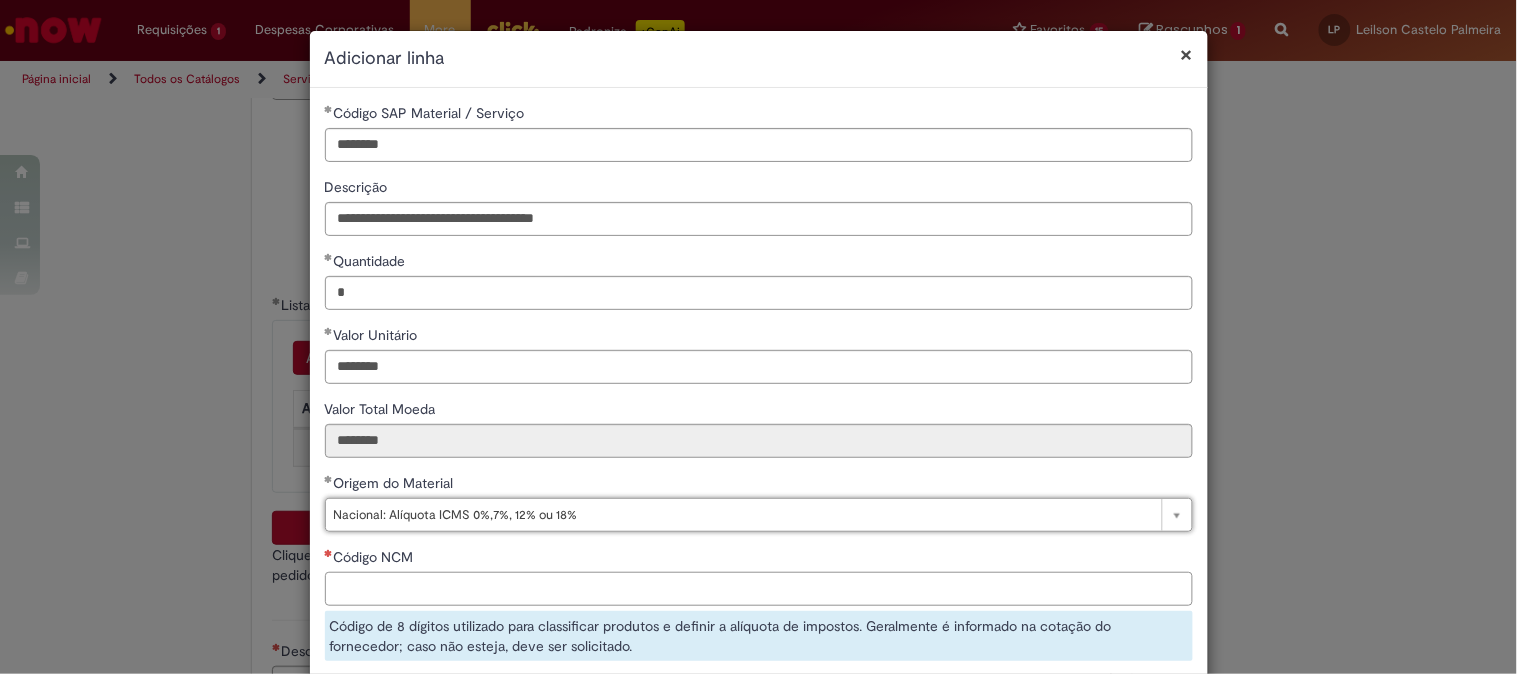 click on "Código NCM" at bounding box center [759, 589] 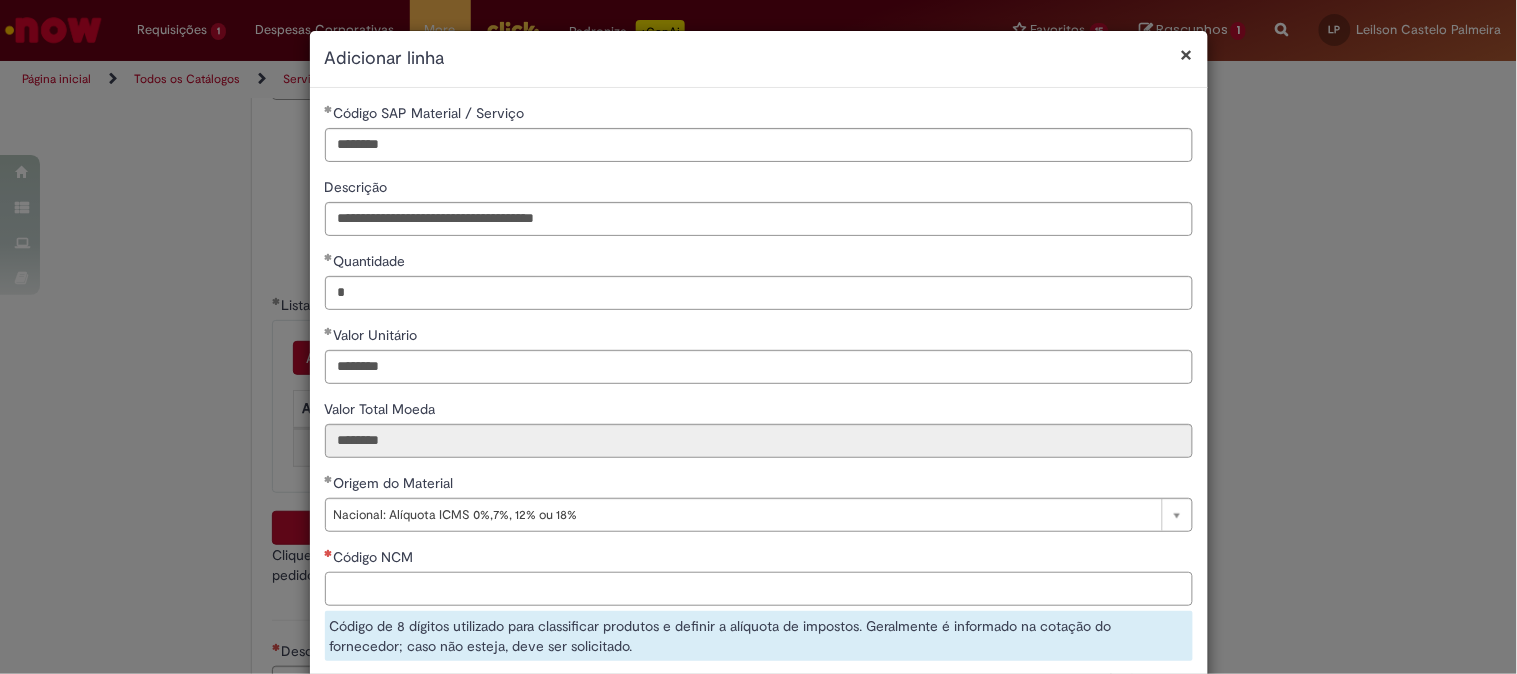 paste on "**********" 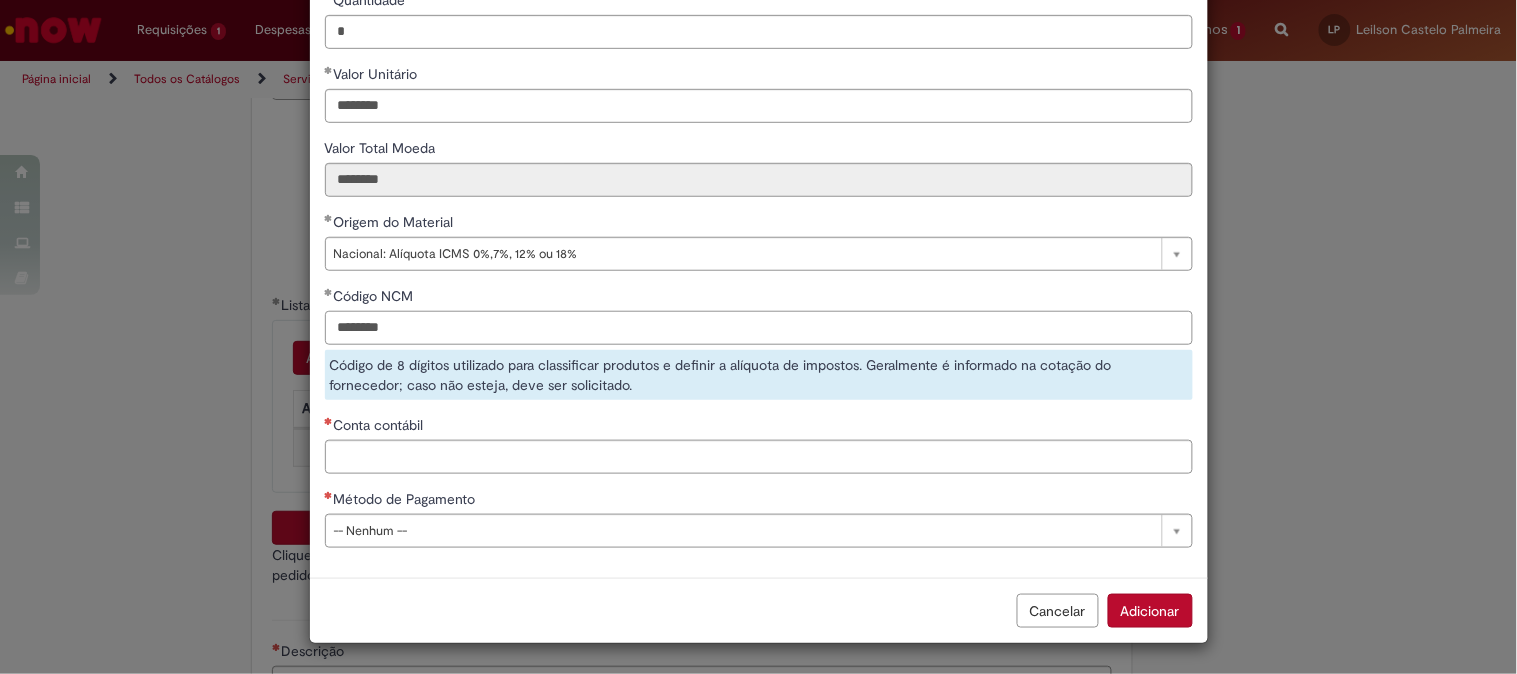 type on "********" 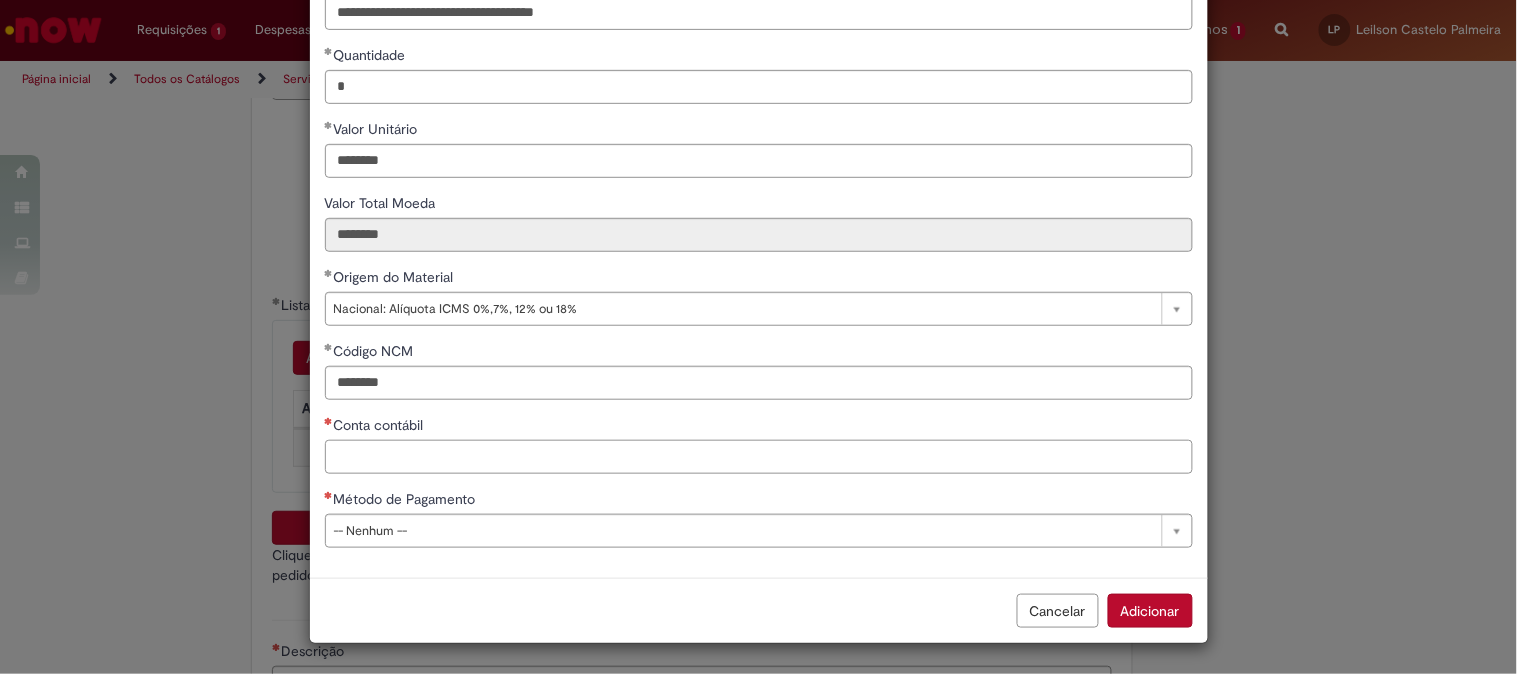 click on "Conta contábil" at bounding box center [759, 457] 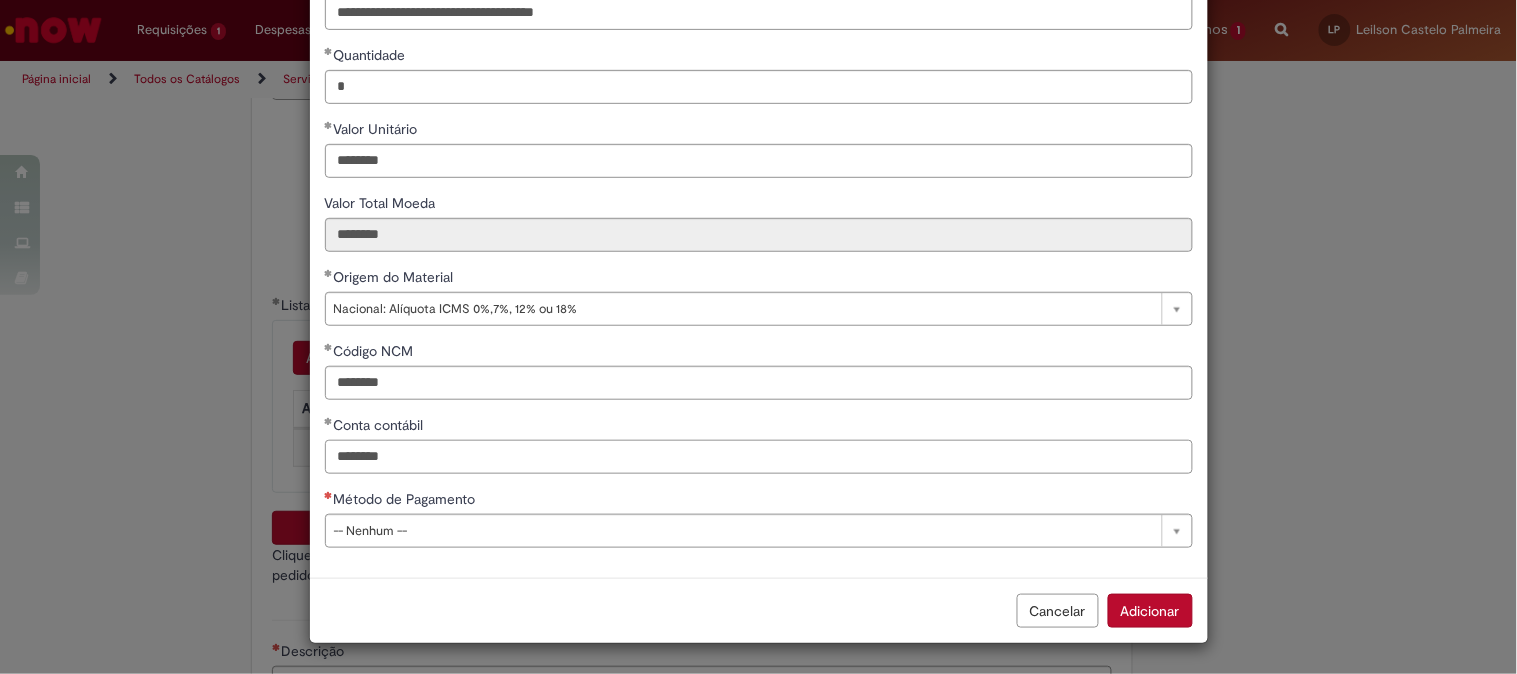 type on "********" 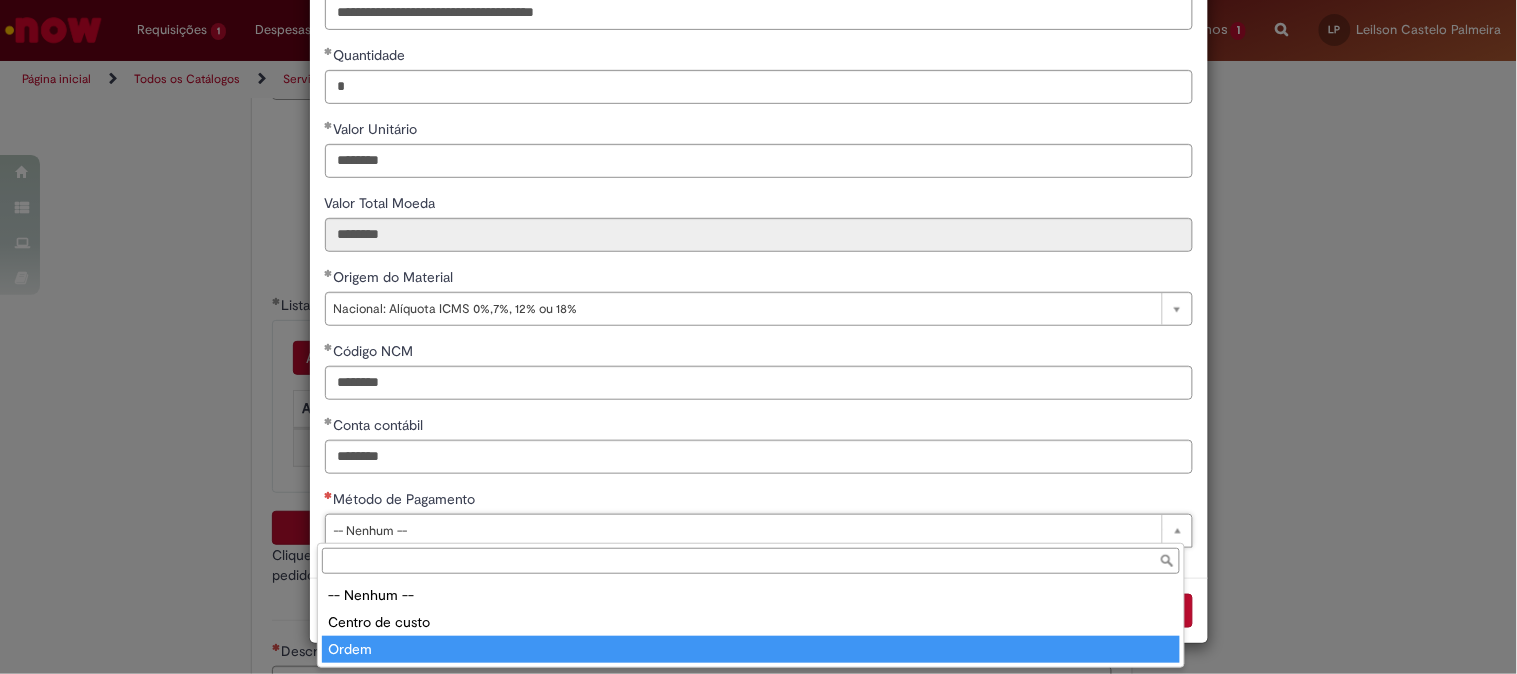 type on "*****" 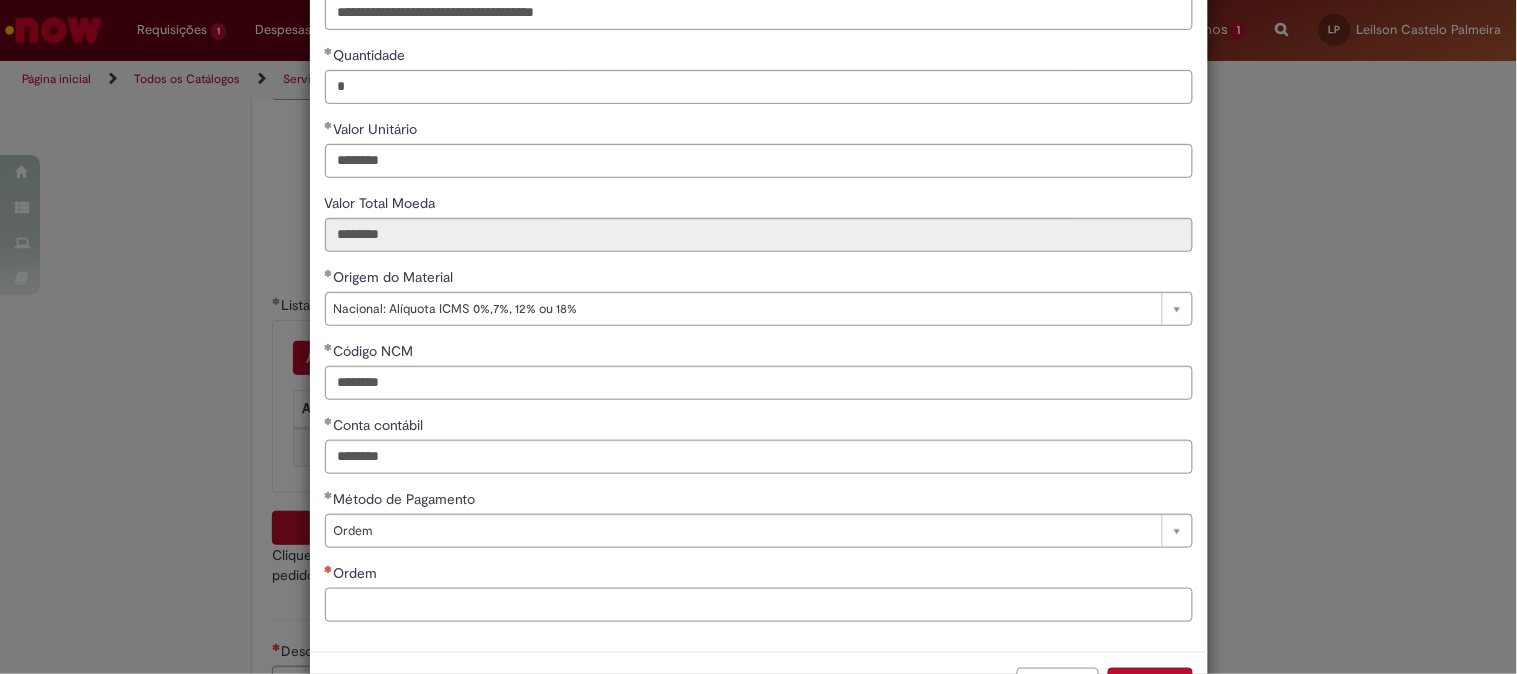 click on "Ordem" at bounding box center (759, 605) 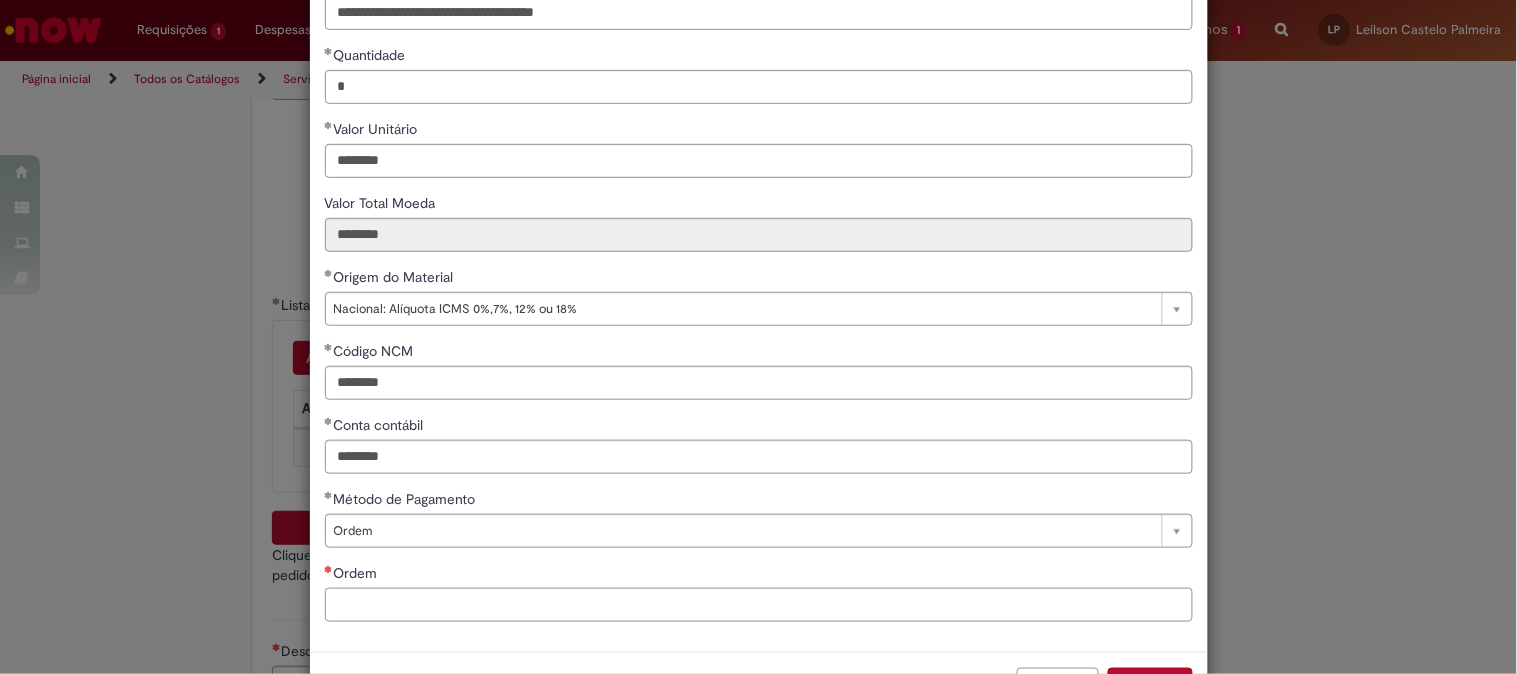 paste on "**********" 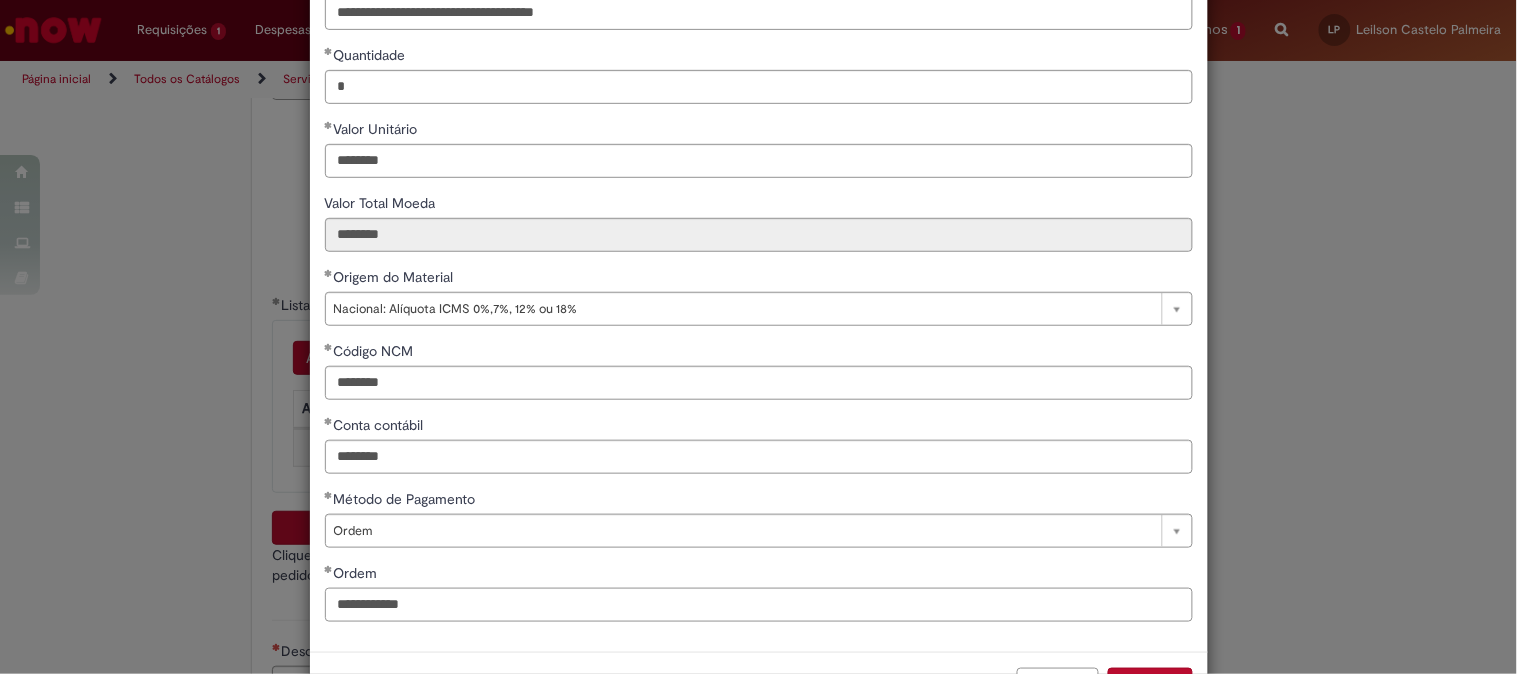 type on "**********" 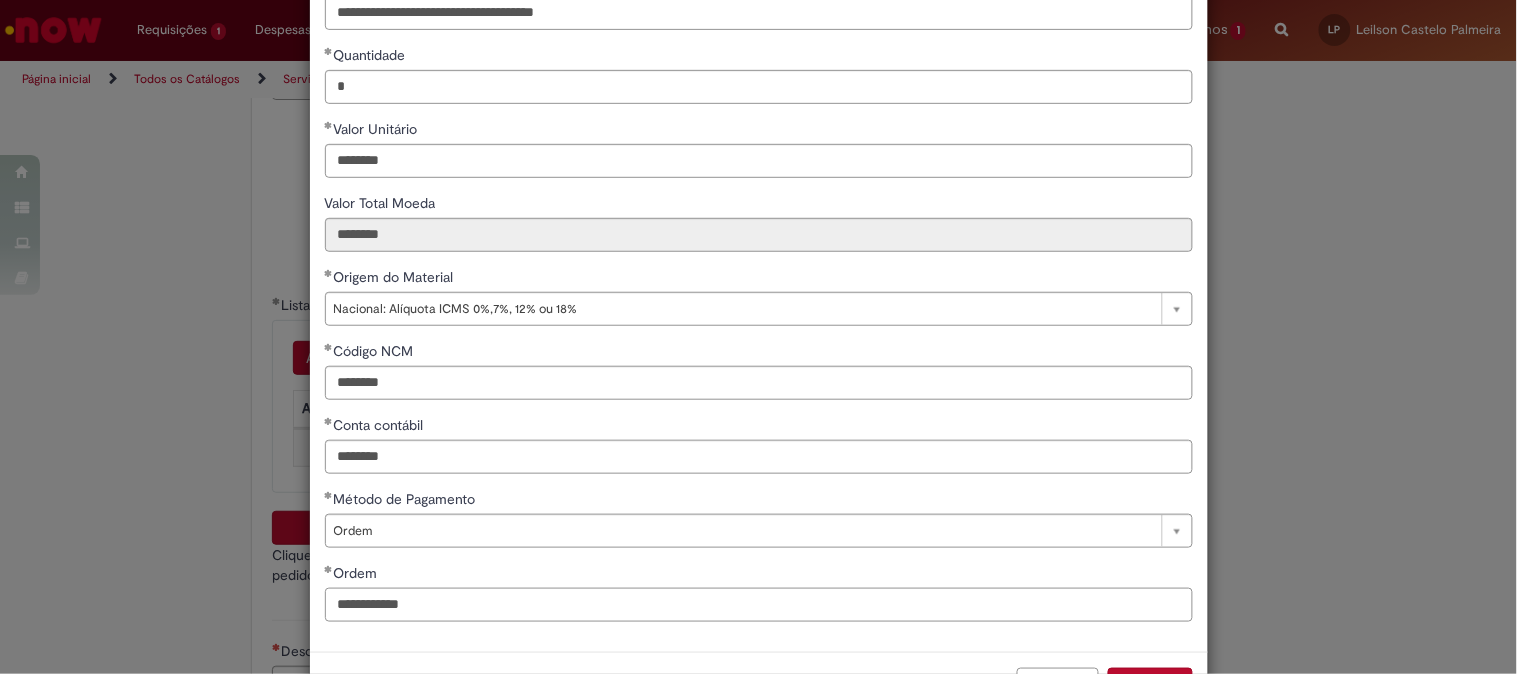 scroll, scrollTop: 280, scrollLeft: 0, axis: vertical 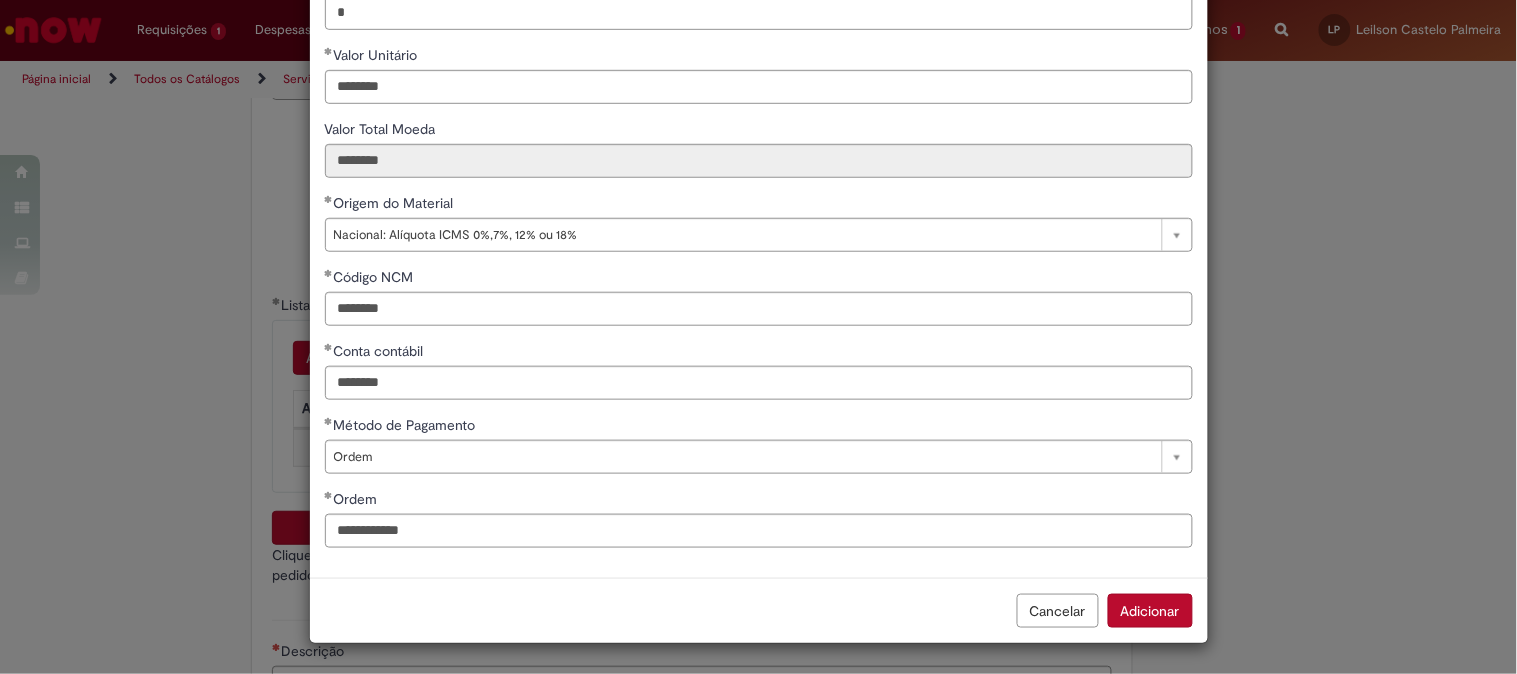 click on "Adicionar" at bounding box center (1150, 611) 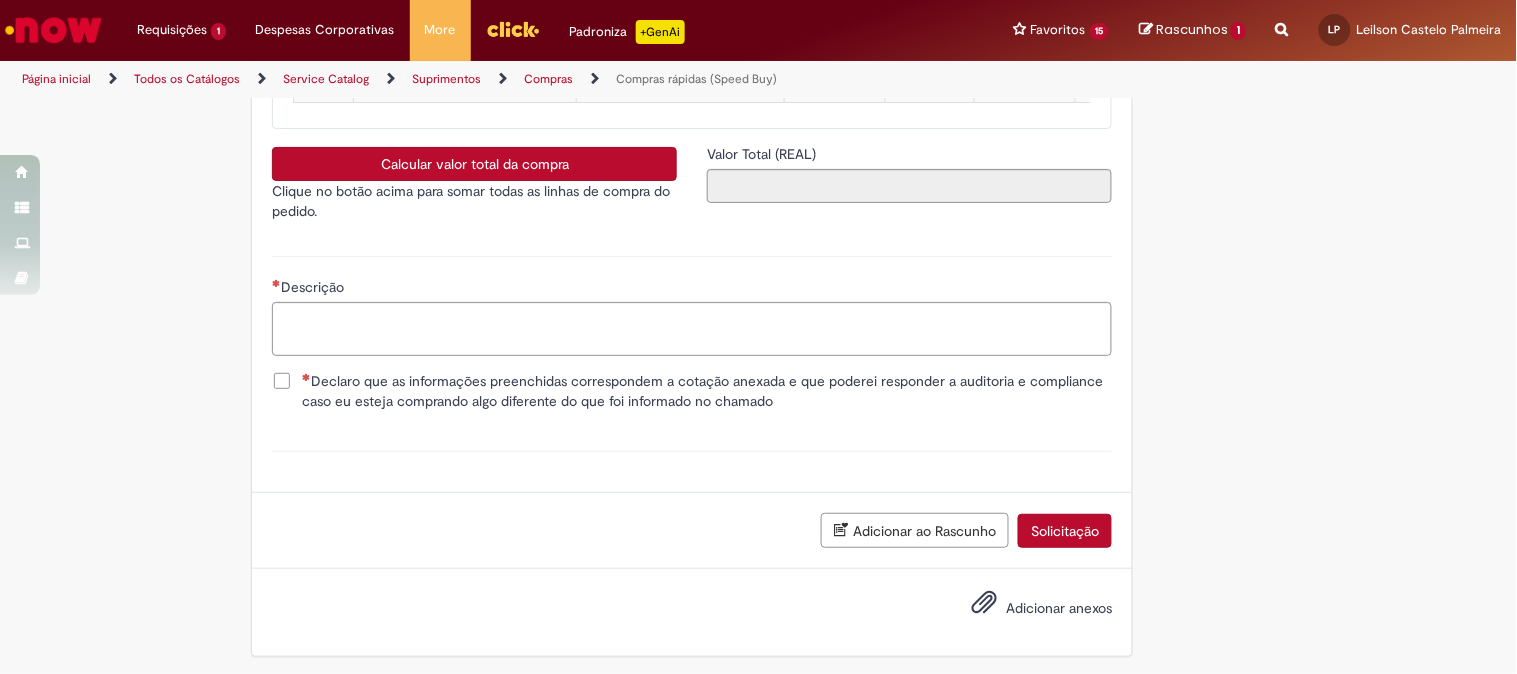 scroll, scrollTop: 3718, scrollLeft: 0, axis: vertical 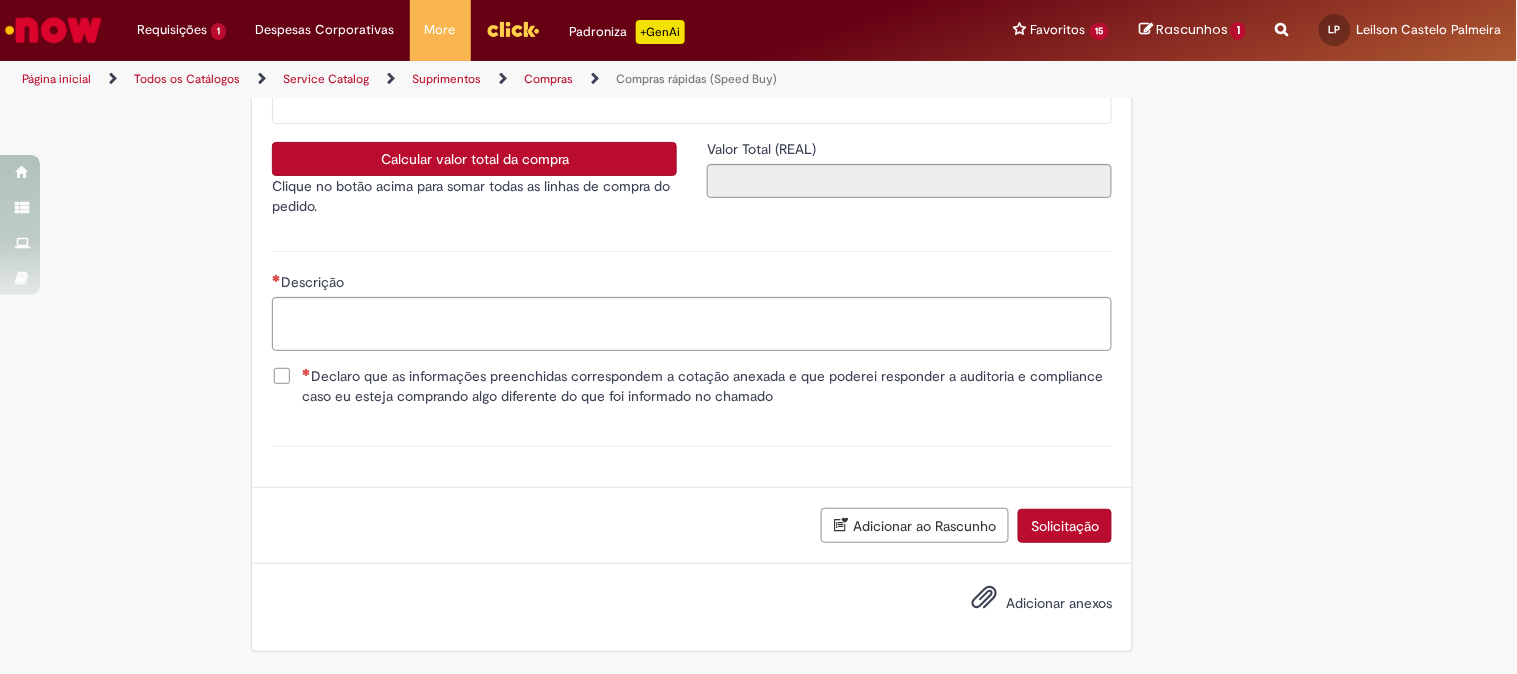 click on "Calcular valor total da compra" at bounding box center [474, 159] 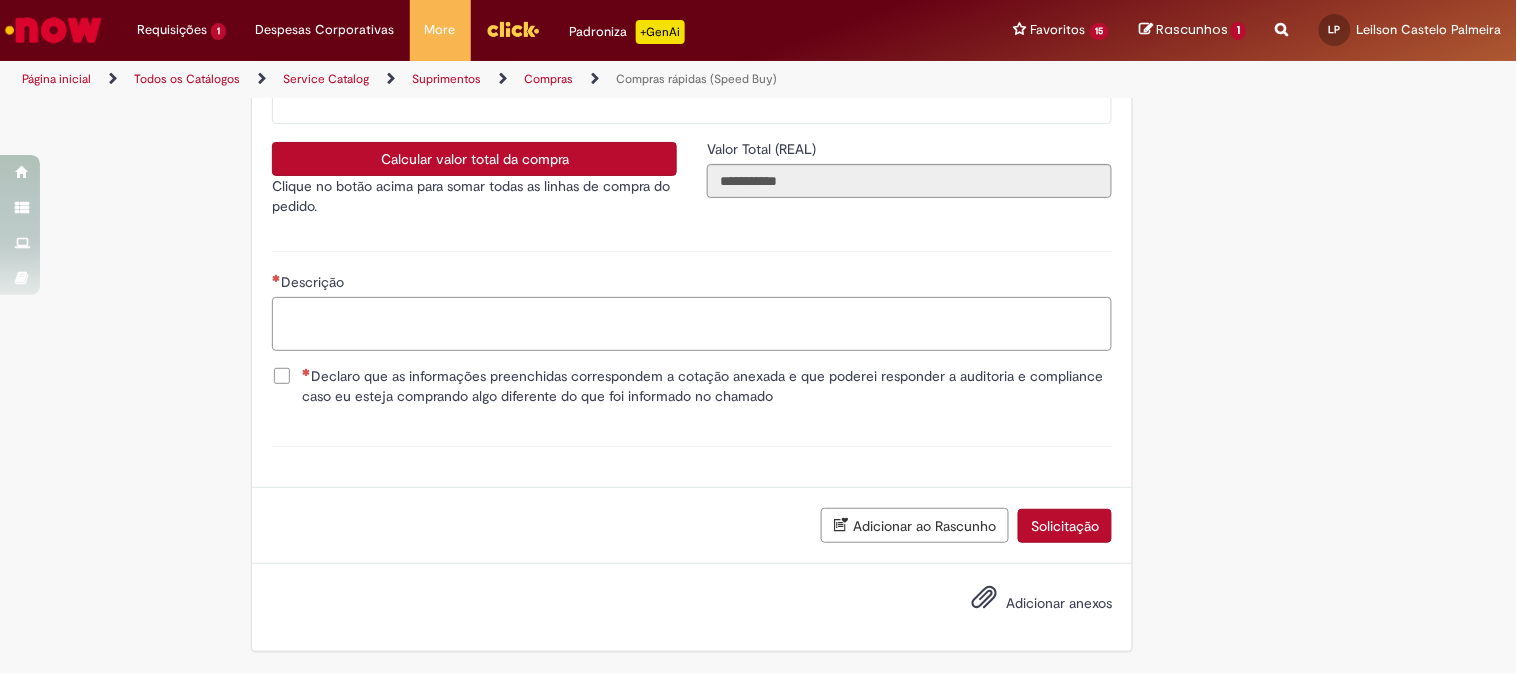 click on "Descrição" at bounding box center (692, 324) 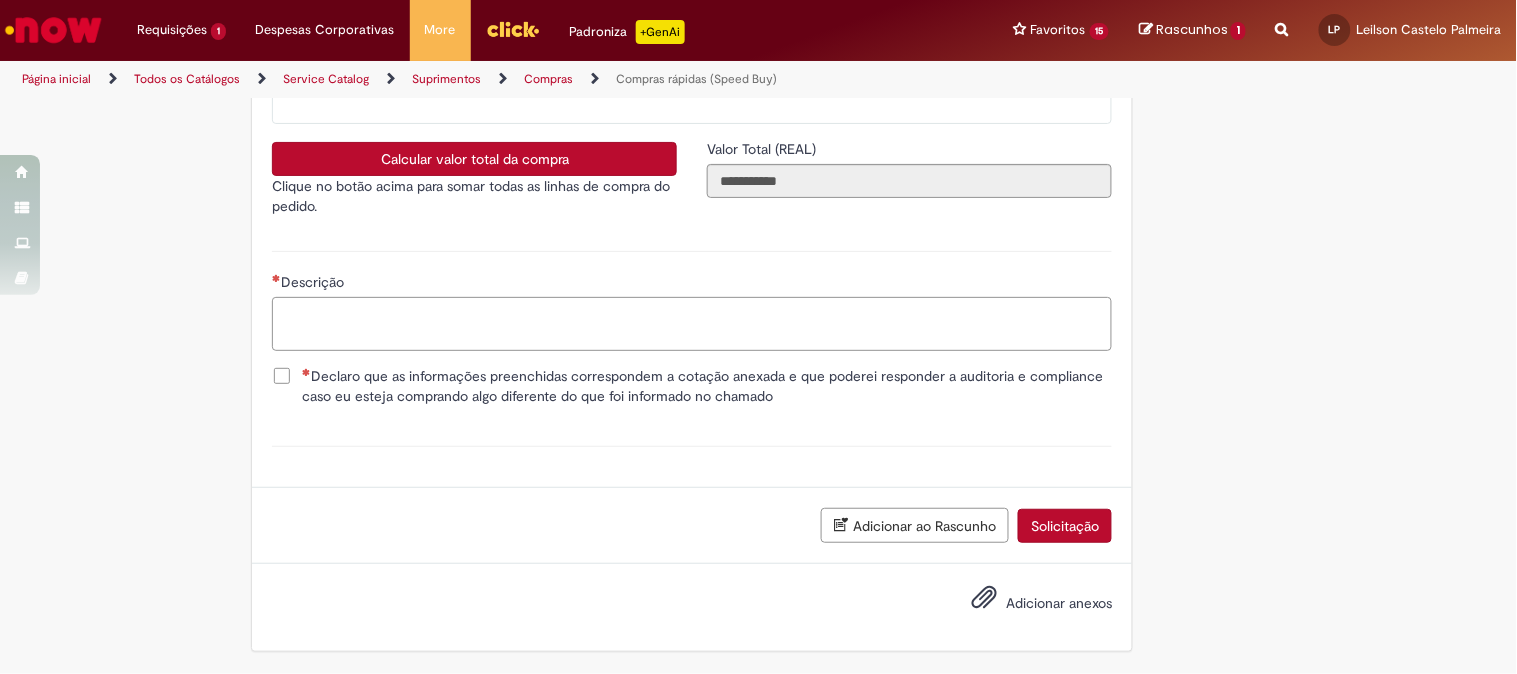paste on "**********" 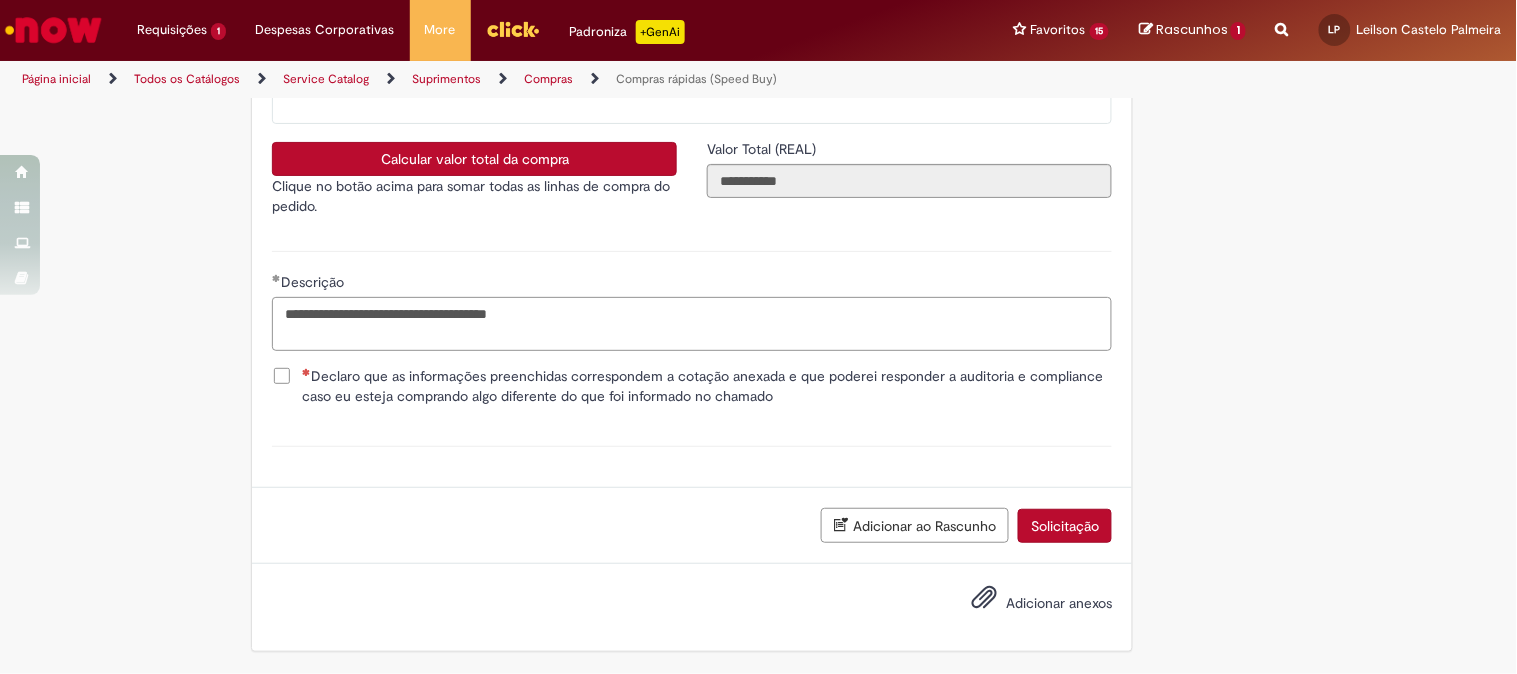 type on "**********" 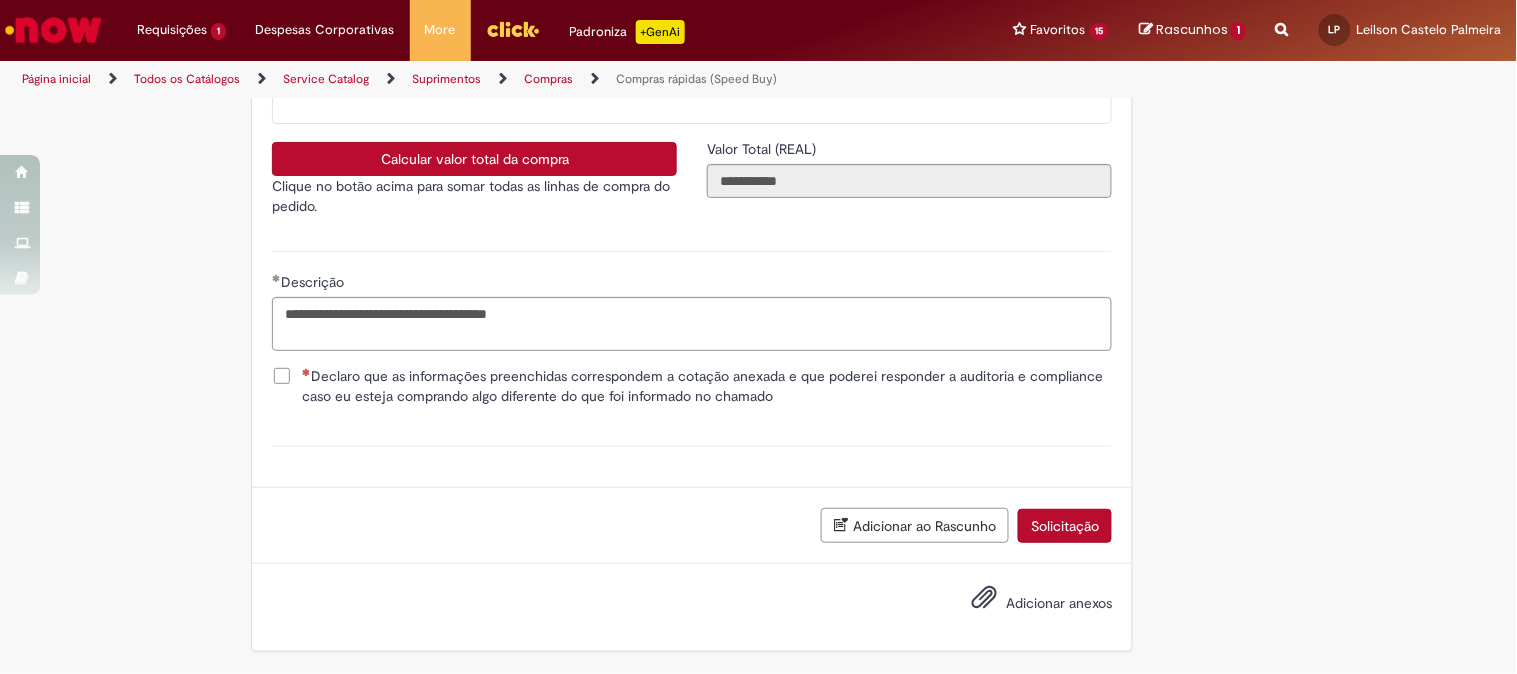 click on "Declaro que as informações preenchidas correspondem a cotação anexada e que poderei responder a auditoria e compliance caso eu esteja comprando algo diferente do que foi informado no chamado" at bounding box center (707, 386) 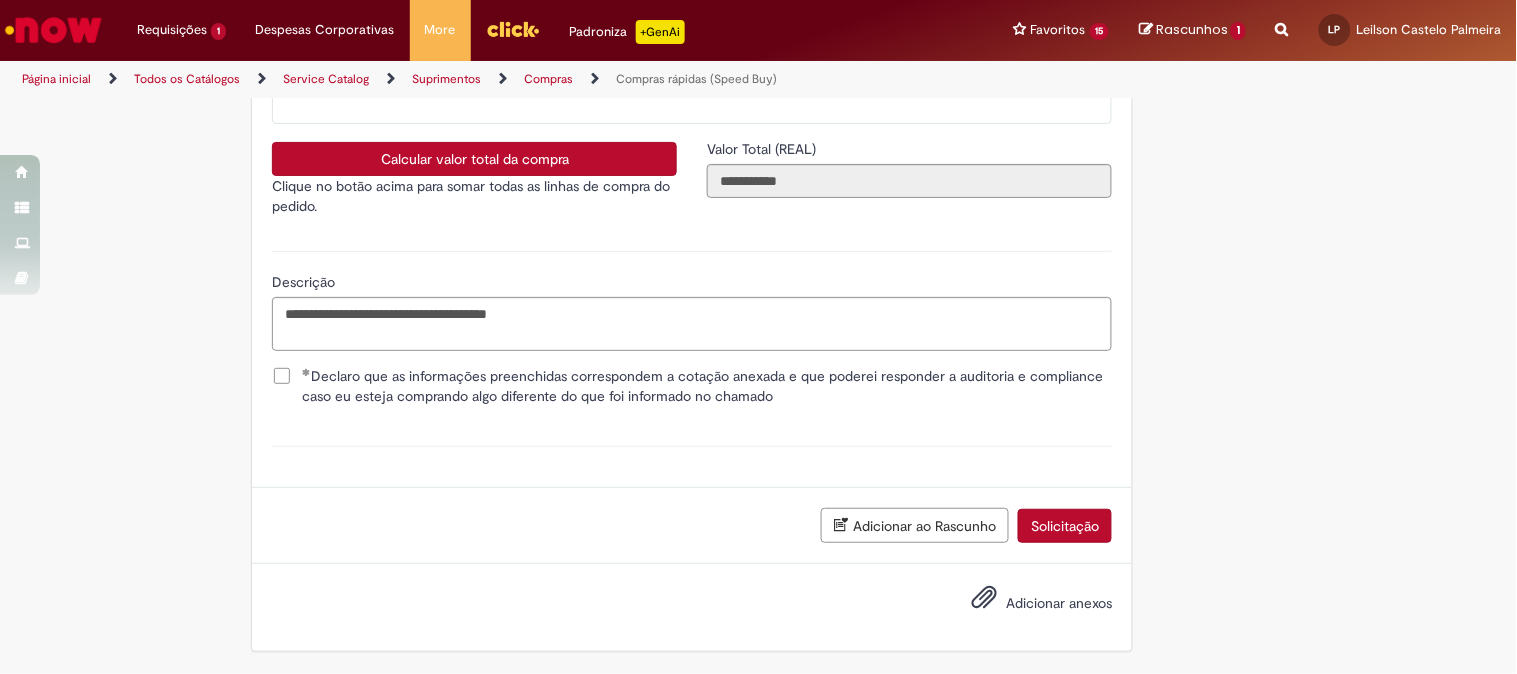 click on "Adicionar anexos" at bounding box center [1027, 604] 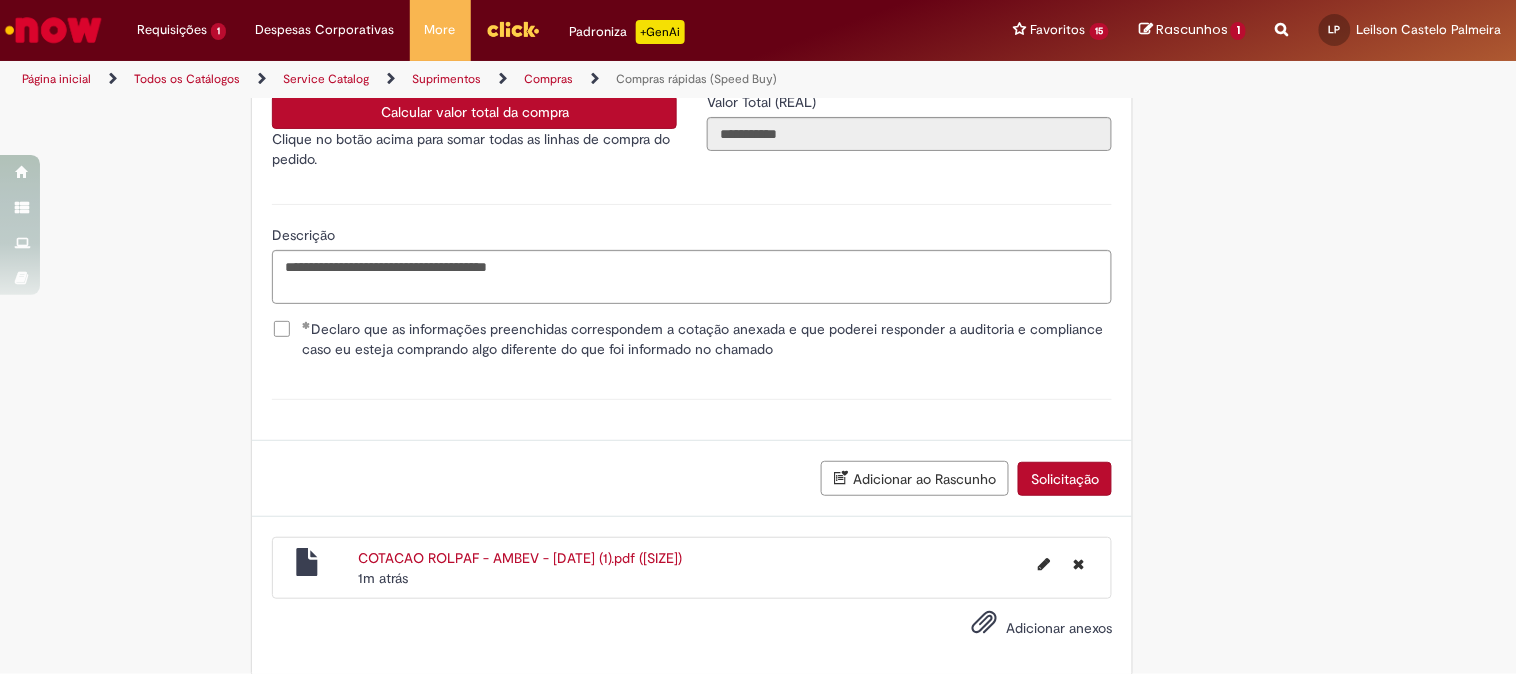 scroll, scrollTop: 3791, scrollLeft: 0, axis: vertical 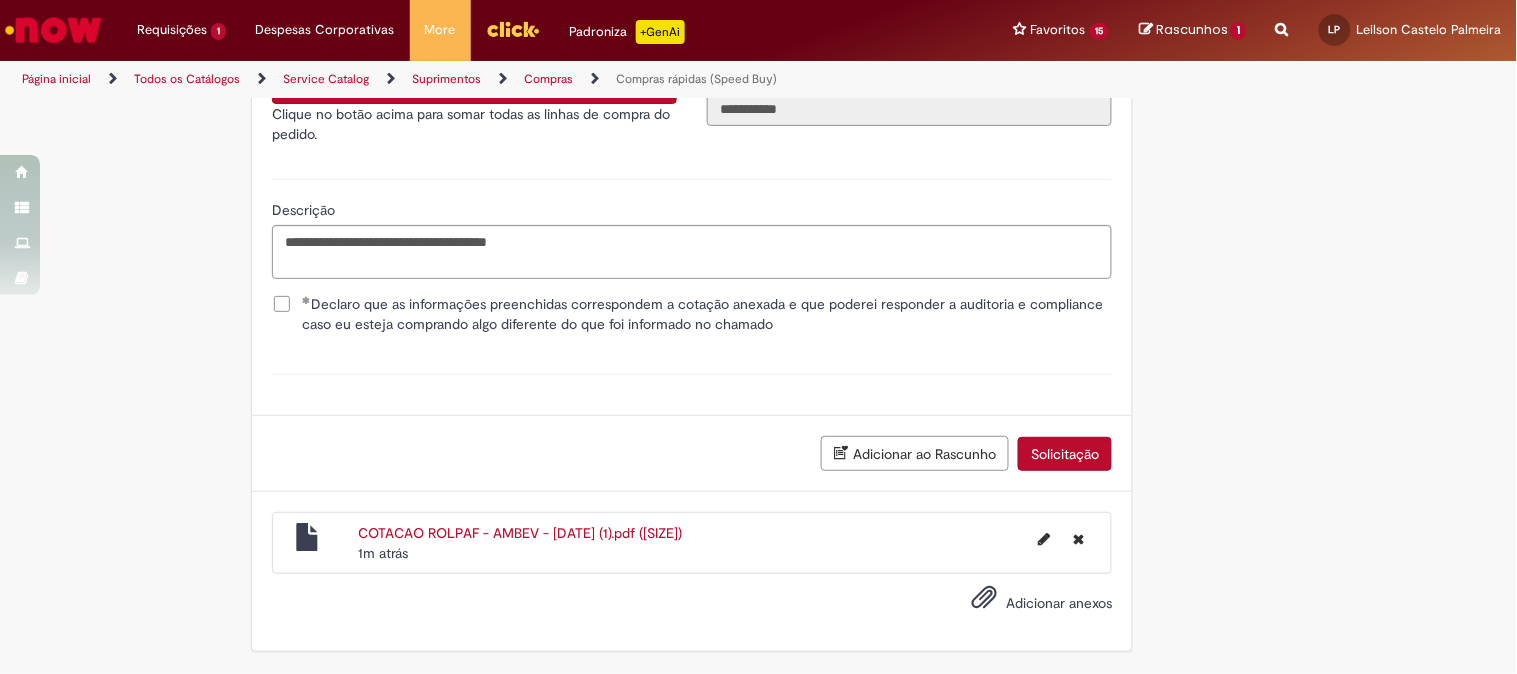 click on "Solicitação" at bounding box center [1065, 454] 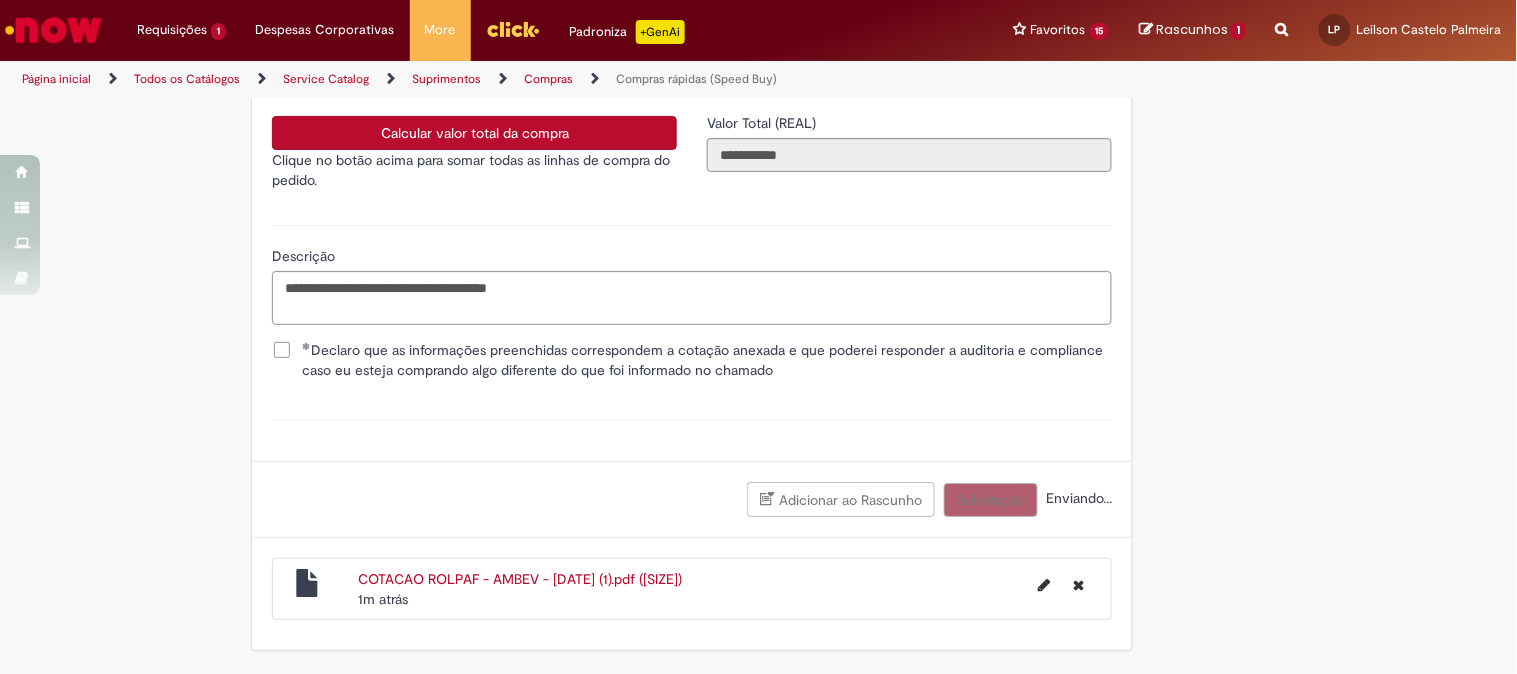 scroll, scrollTop: 3744, scrollLeft: 0, axis: vertical 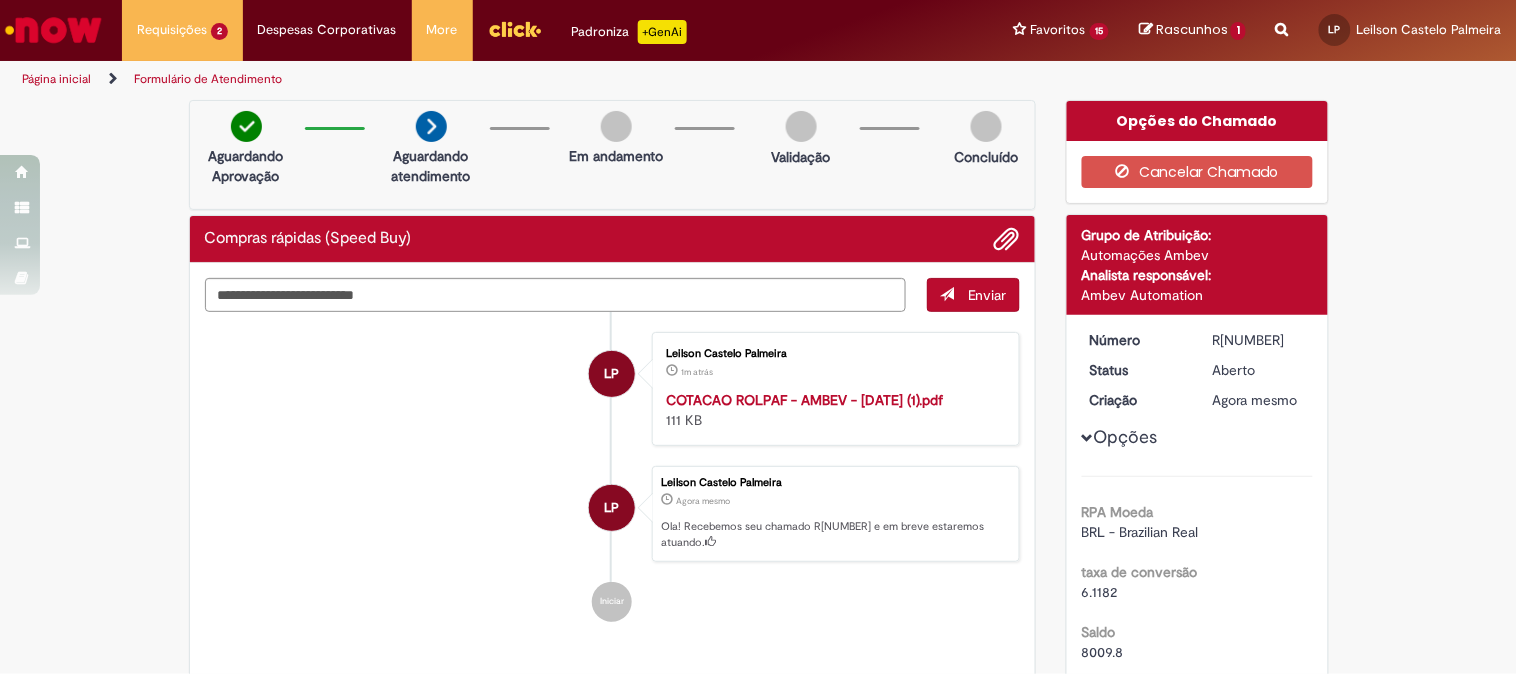 drag, startPoint x: 1201, startPoint y: 340, endPoint x: 1253, endPoint y: 334, distance: 52.34501 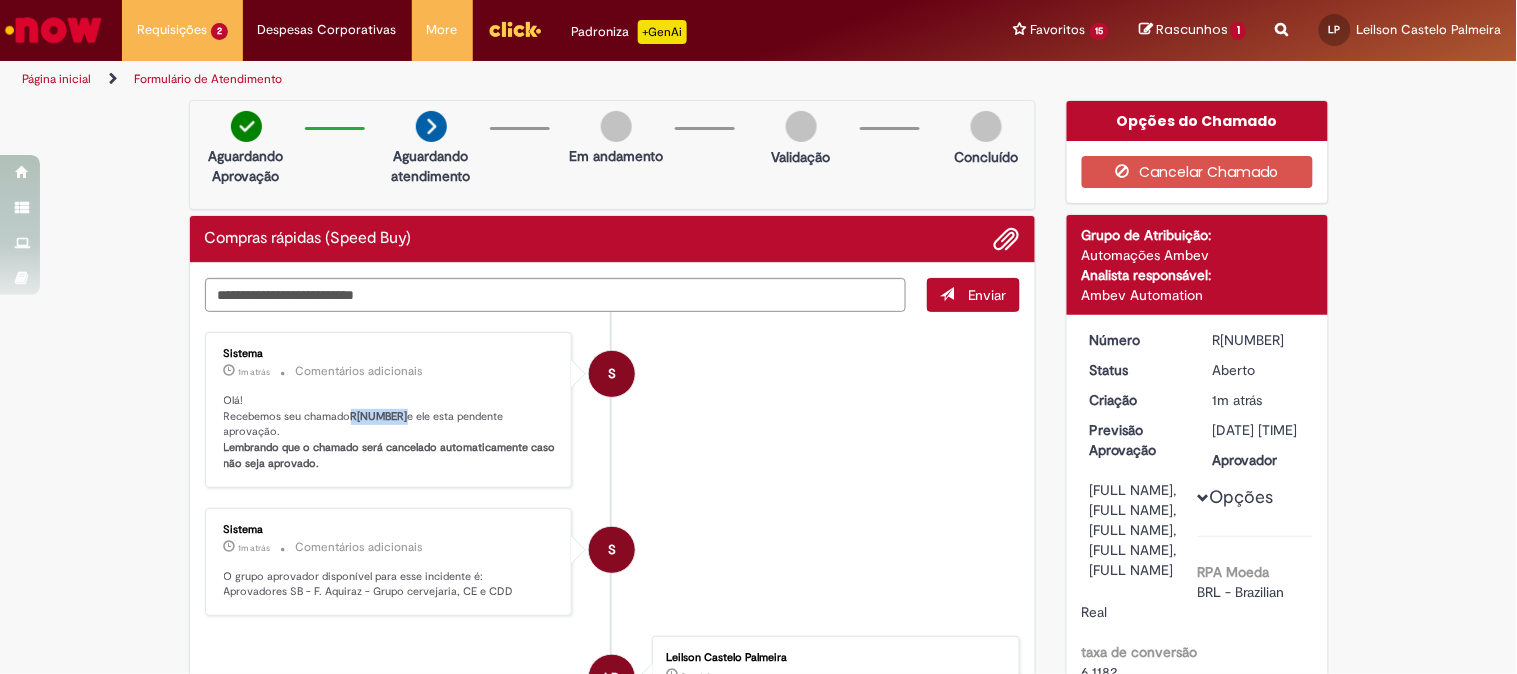 drag, startPoint x: 344, startPoint y: 418, endPoint x: 396, endPoint y: 420, distance: 52.03845 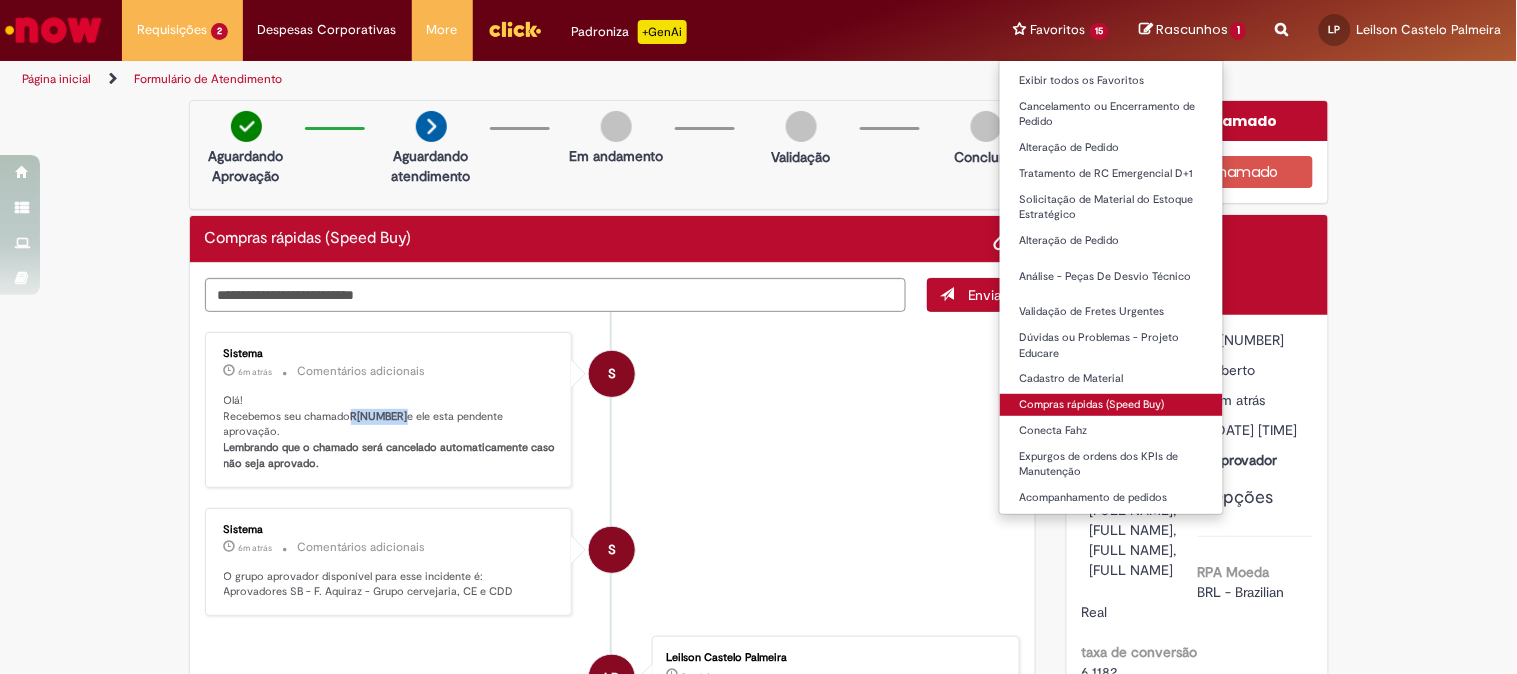 click on "Compras rápidas (Speed Buy)" at bounding box center [1112, 405] 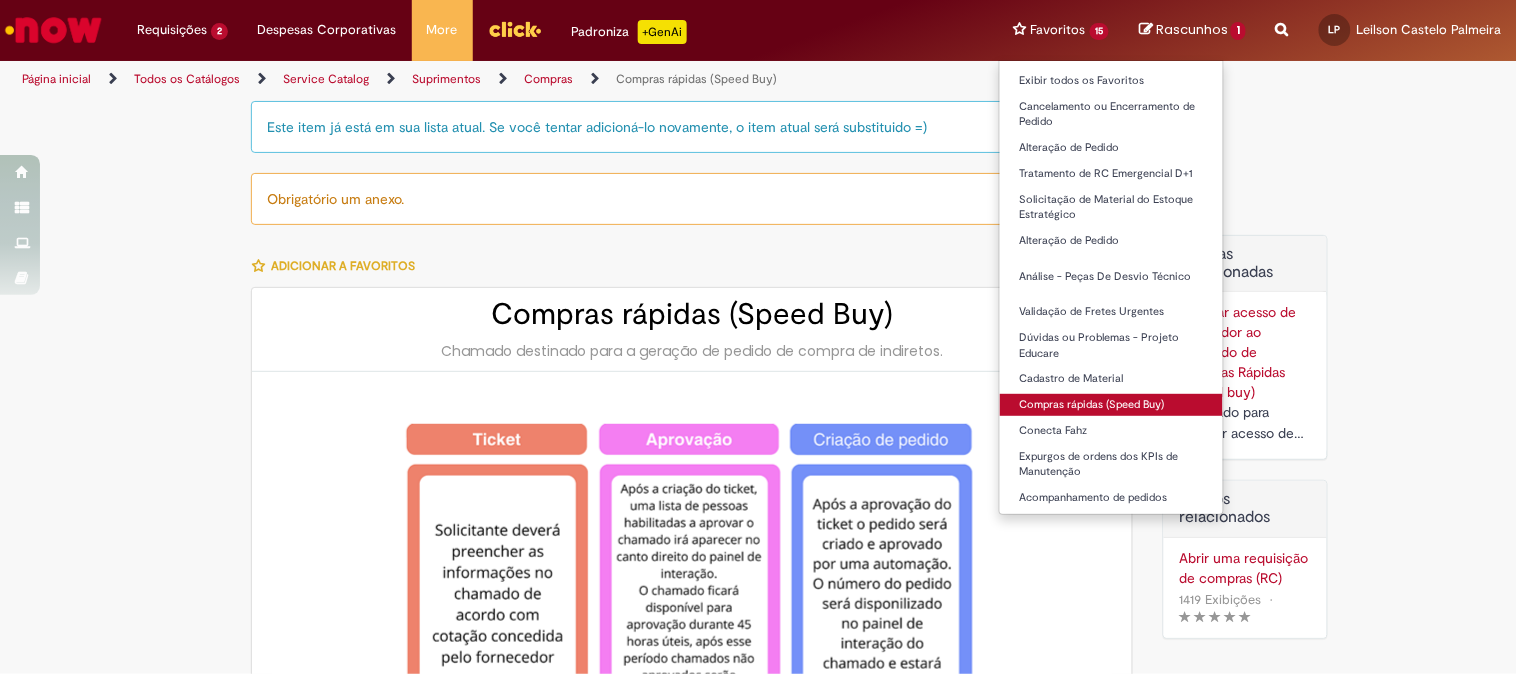 type on "********" 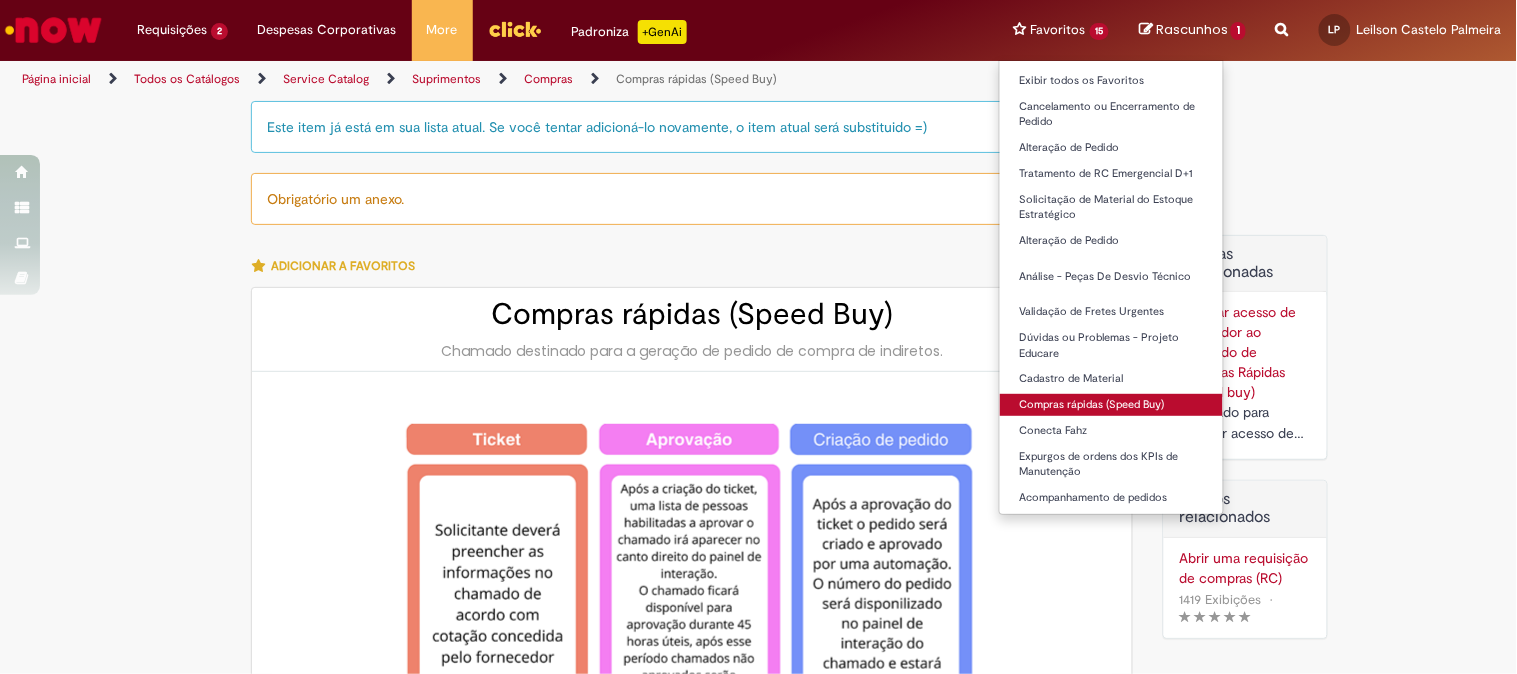 type on "**********" 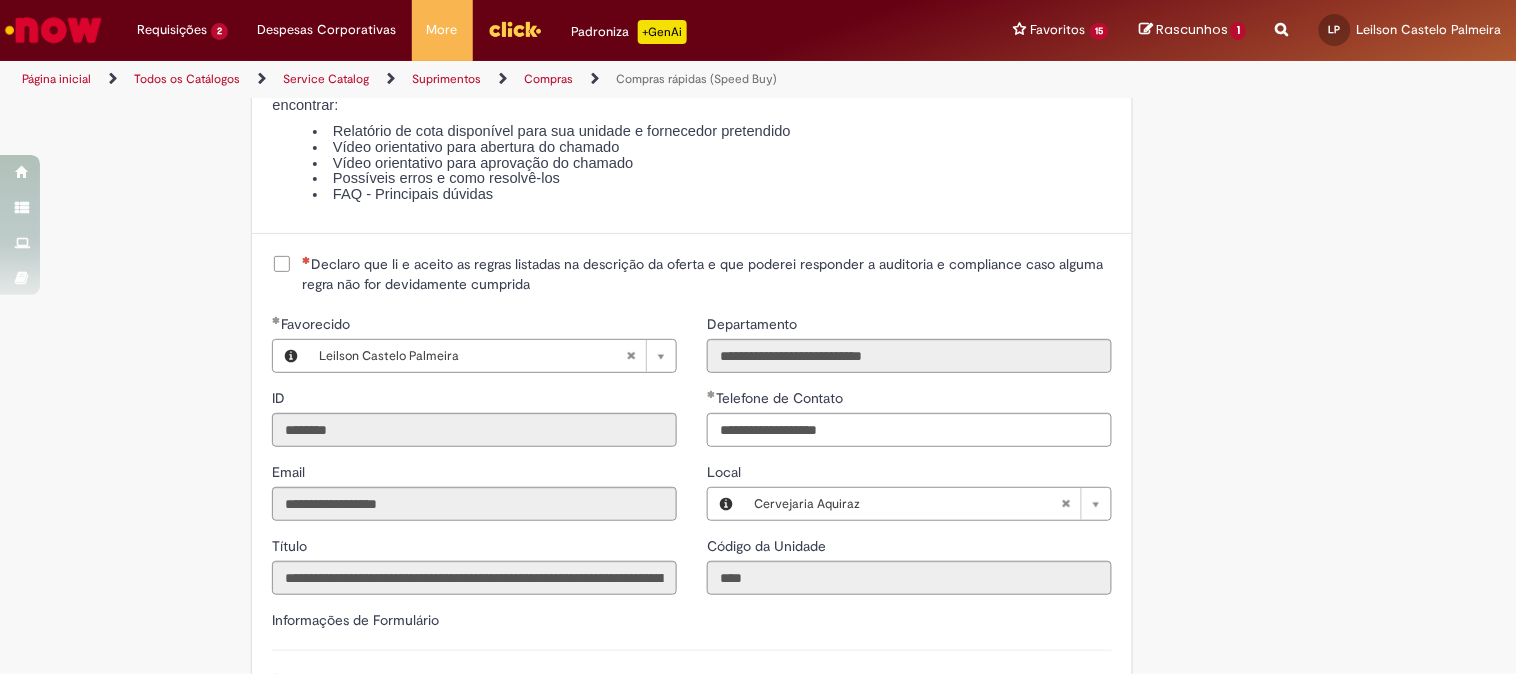 scroll, scrollTop: 2777, scrollLeft: 0, axis: vertical 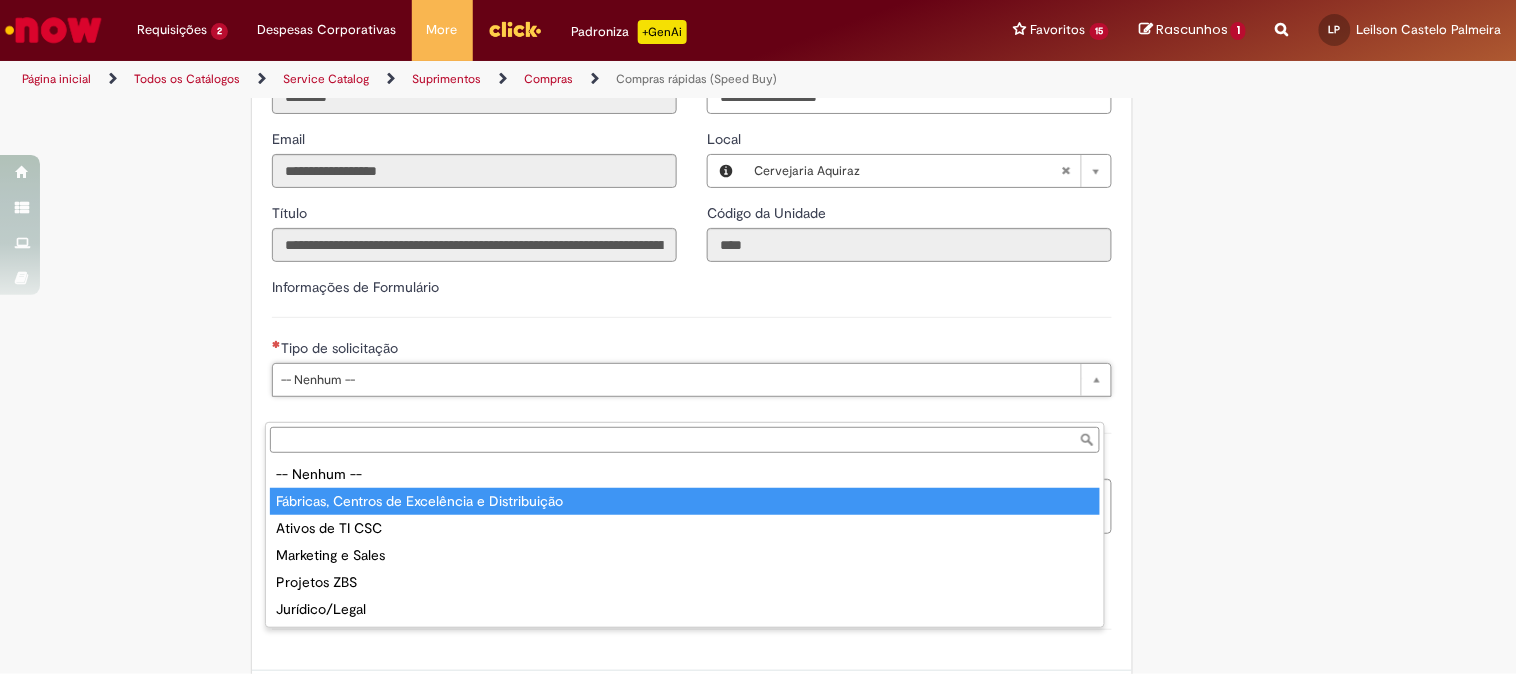 type on "**********" 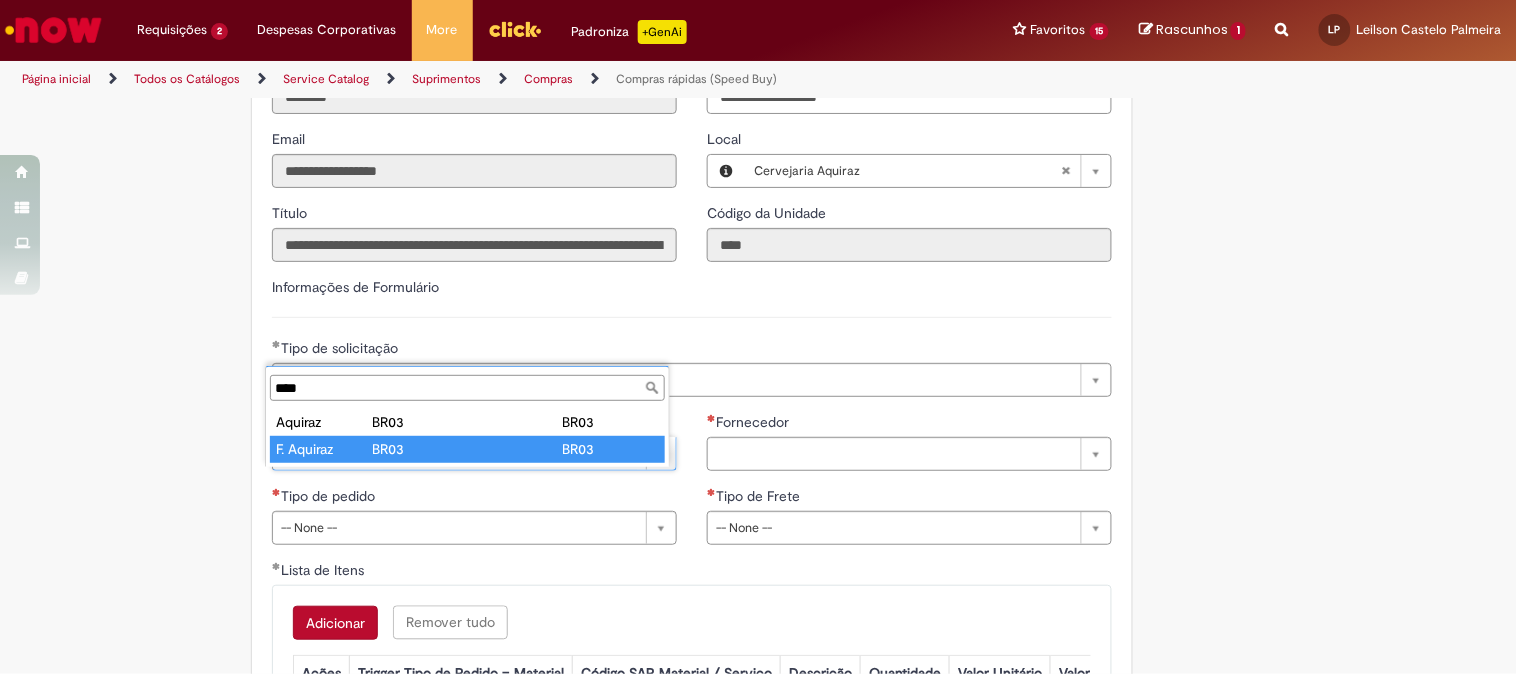type on "****" 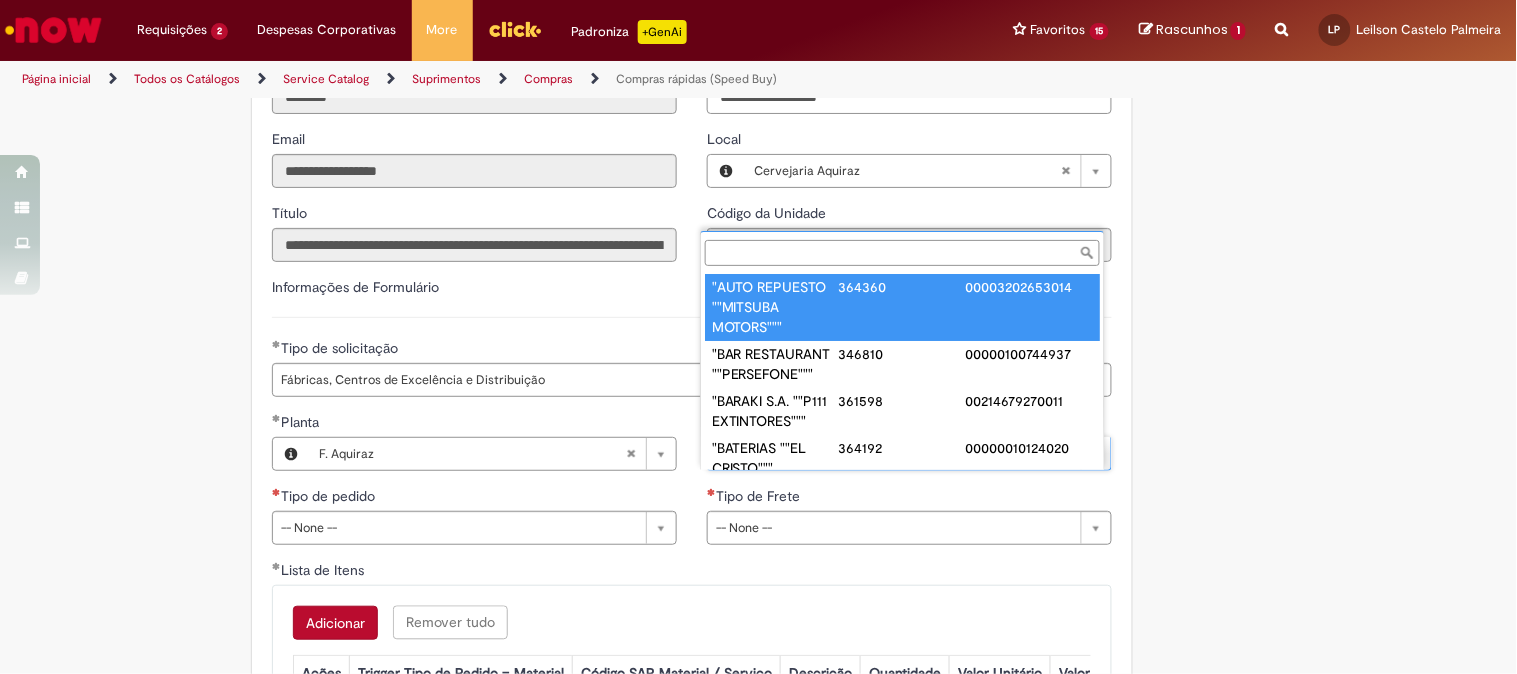 scroll, scrollTop: 7, scrollLeft: 0, axis: vertical 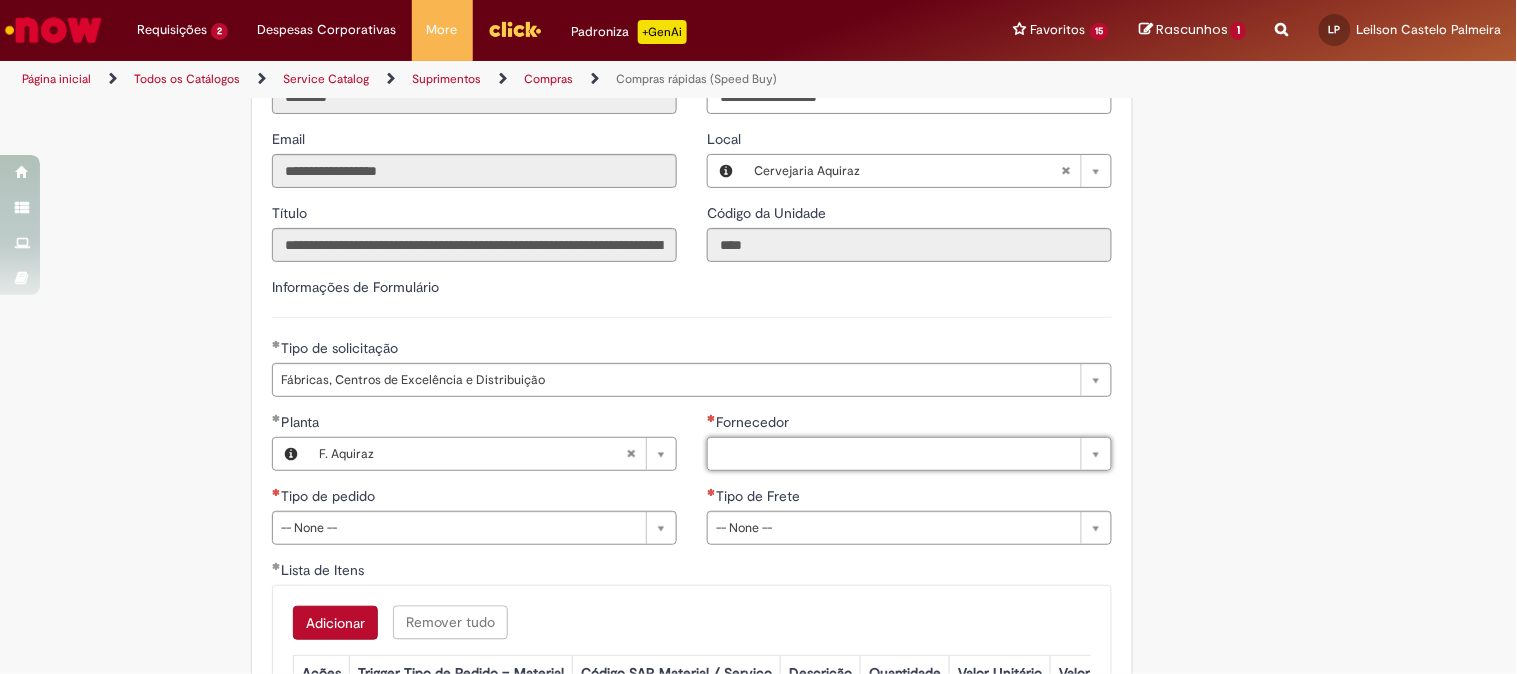click on "Rascunhos" at bounding box center (1192, 29) 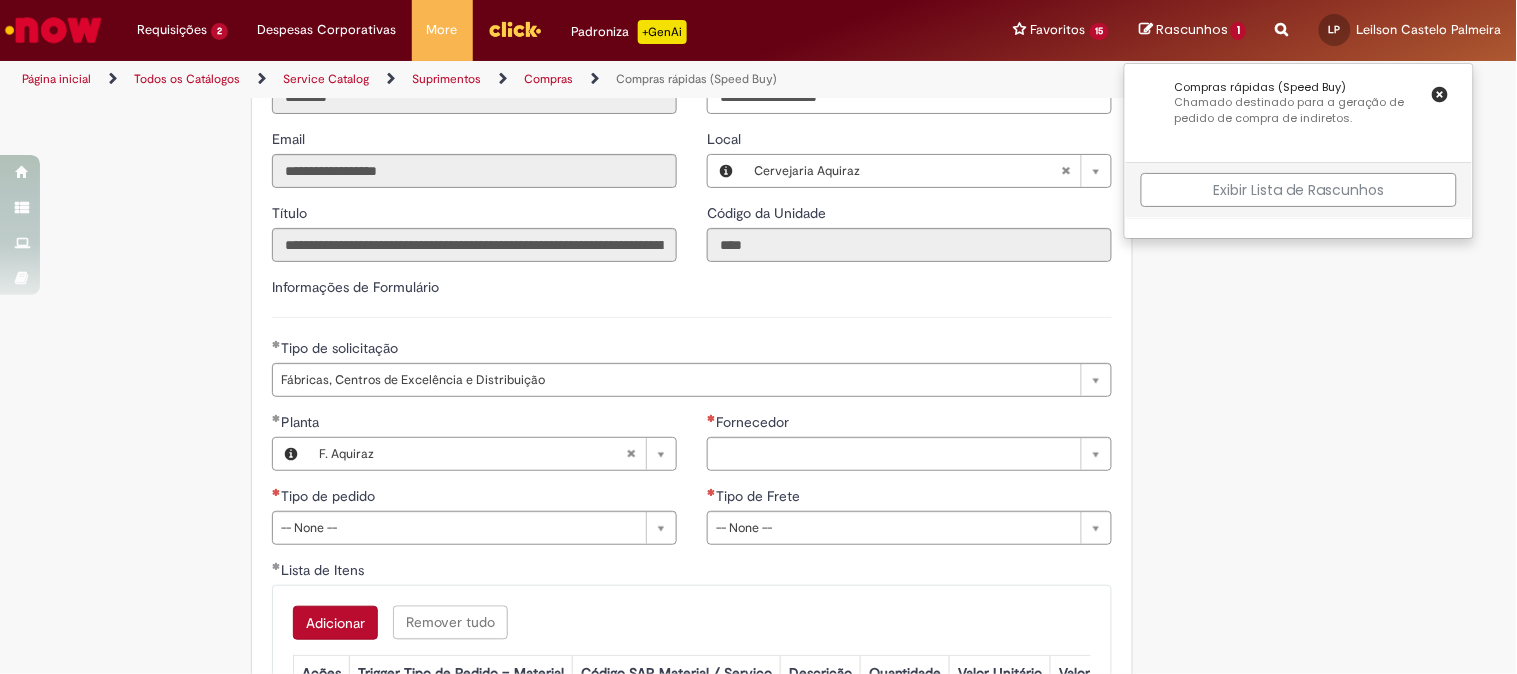 click on "Exibir Lista de Rascunhos" at bounding box center [1299, 190] 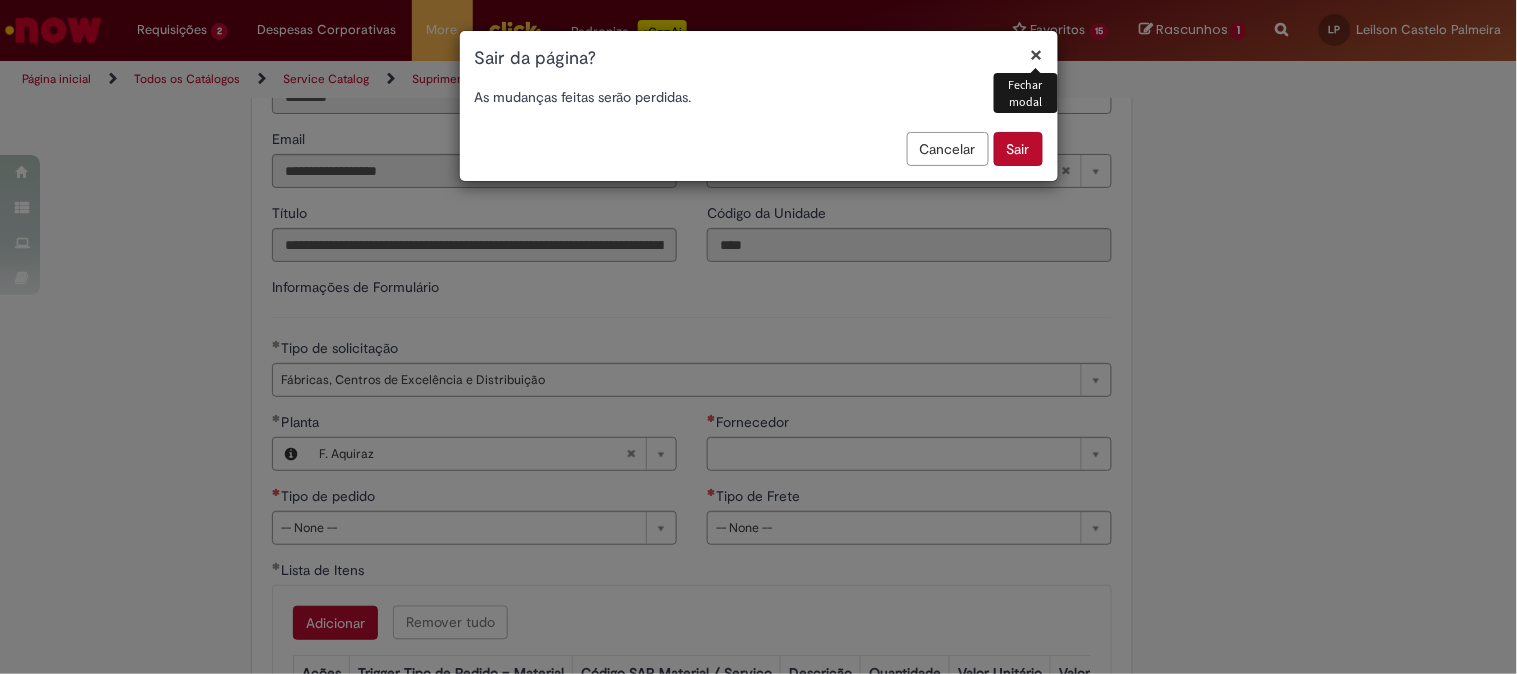click on "Sair" at bounding box center [1018, 149] 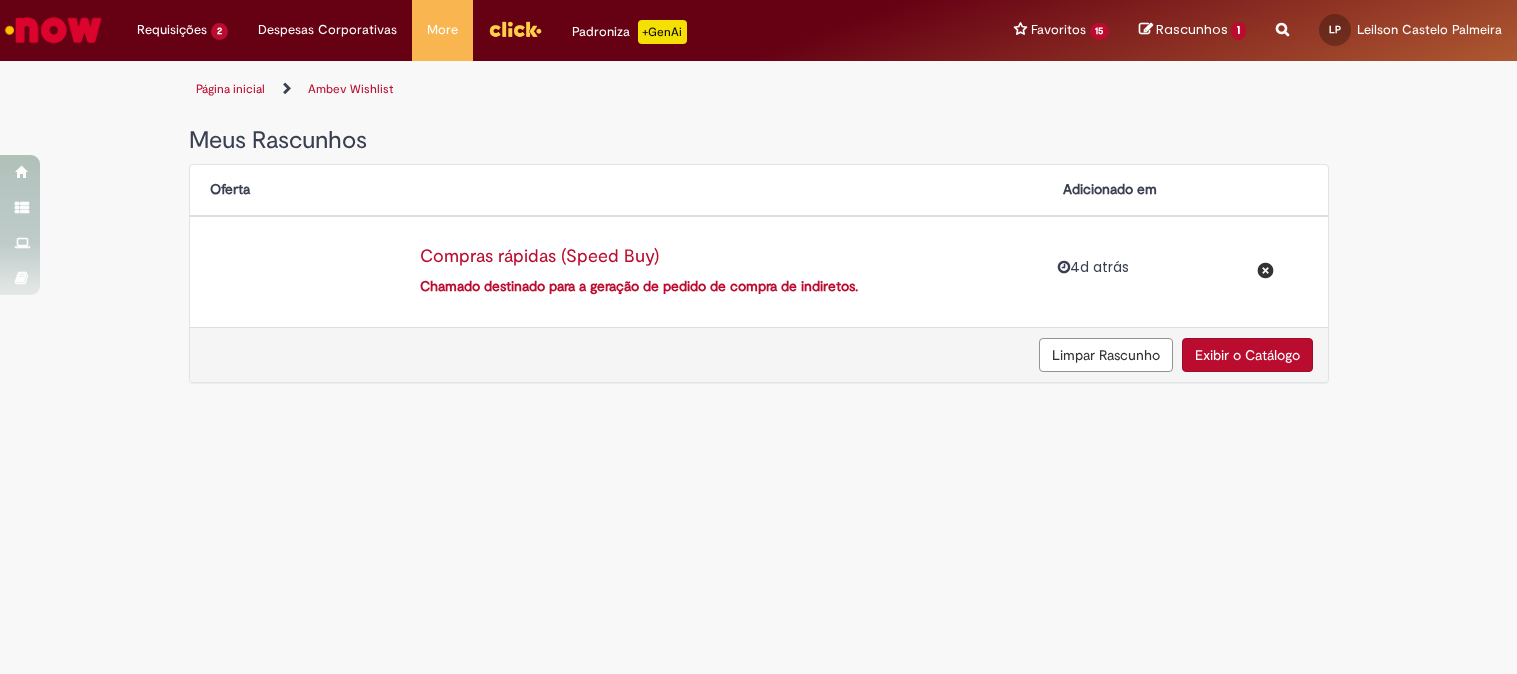 scroll, scrollTop: 0, scrollLeft: 0, axis: both 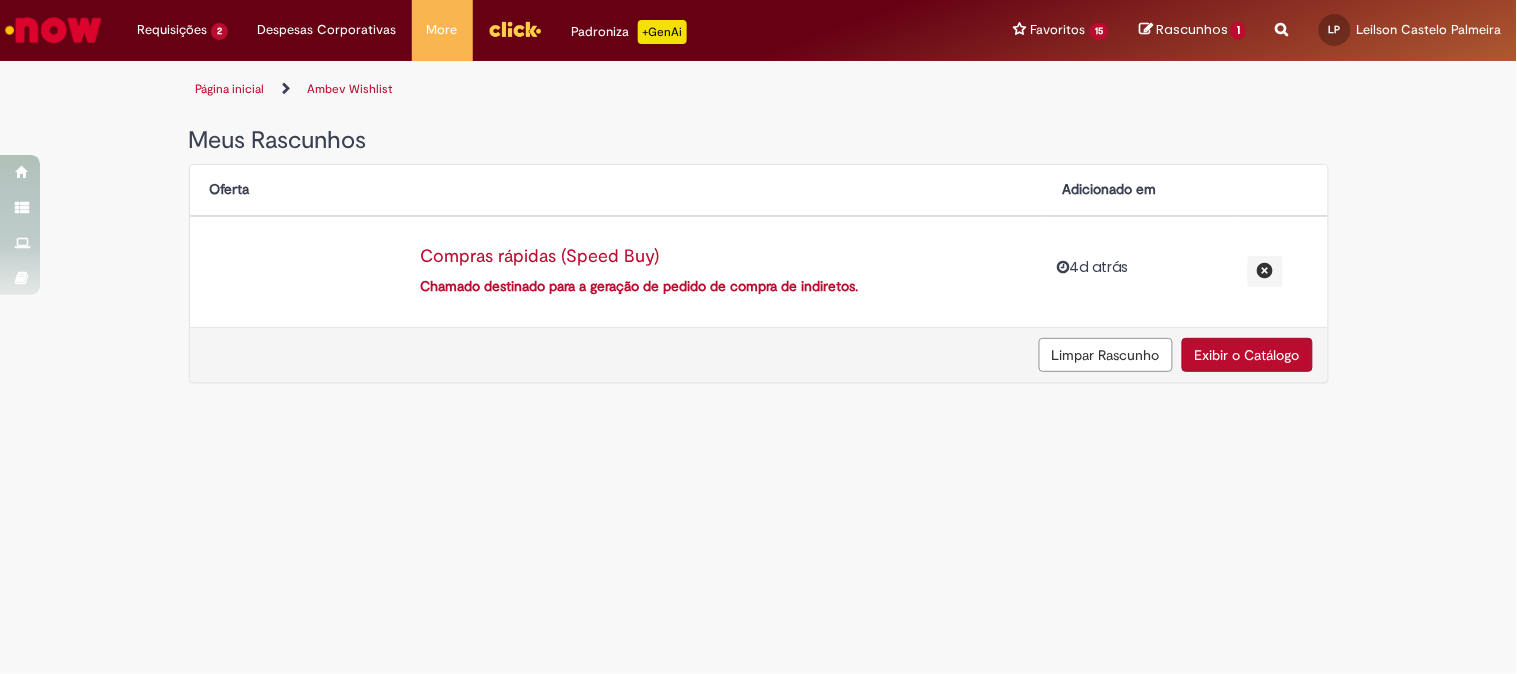 click on "Compras rápidas (Speed Buy)" at bounding box center (721, 257) 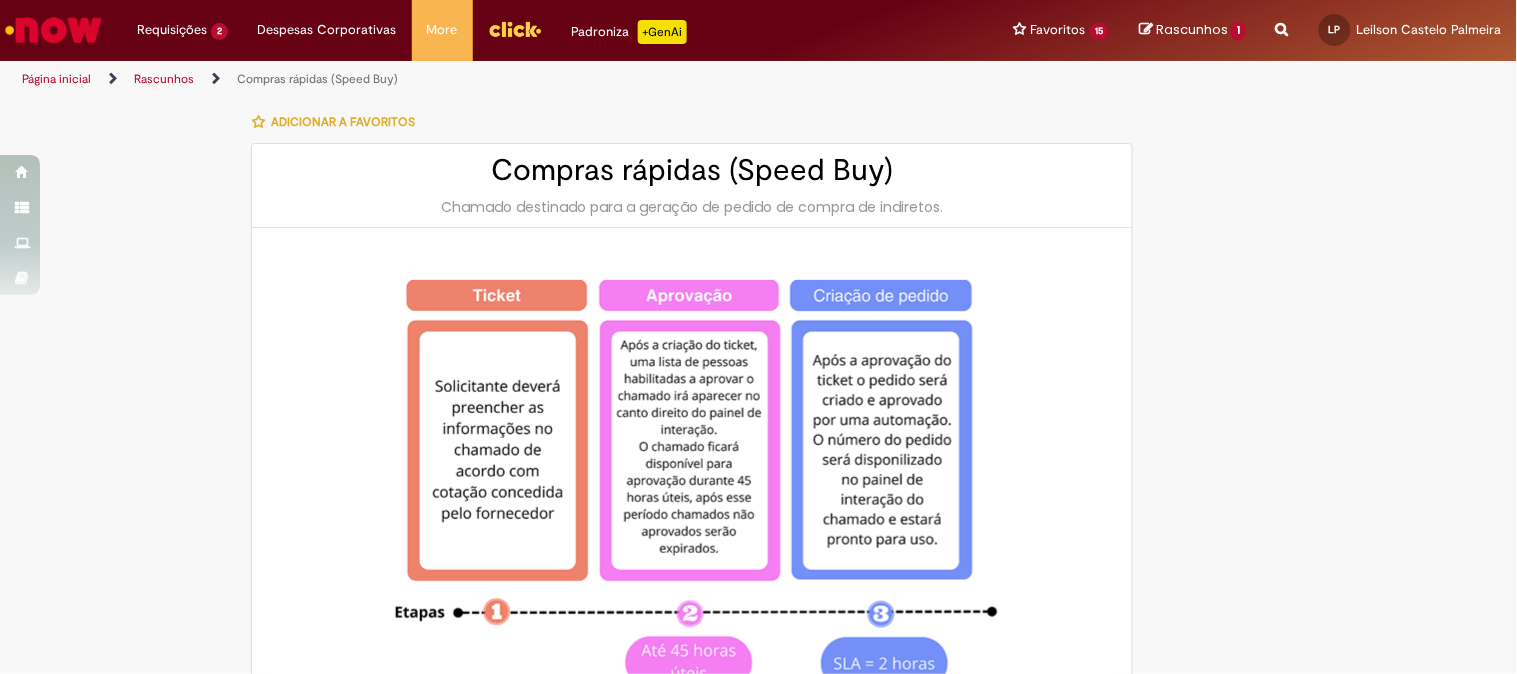 select on "**********" 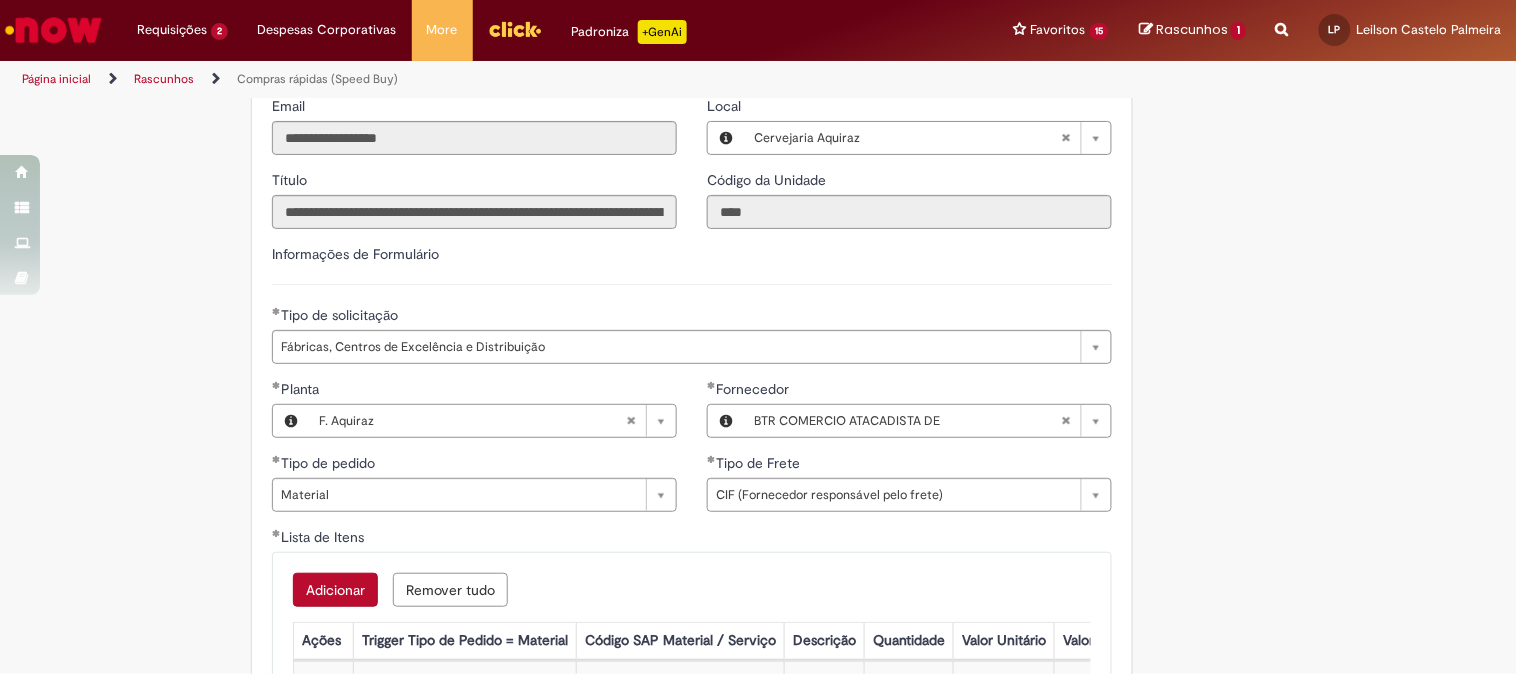 scroll, scrollTop: 2888, scrollLeft: 0, axis: vertical 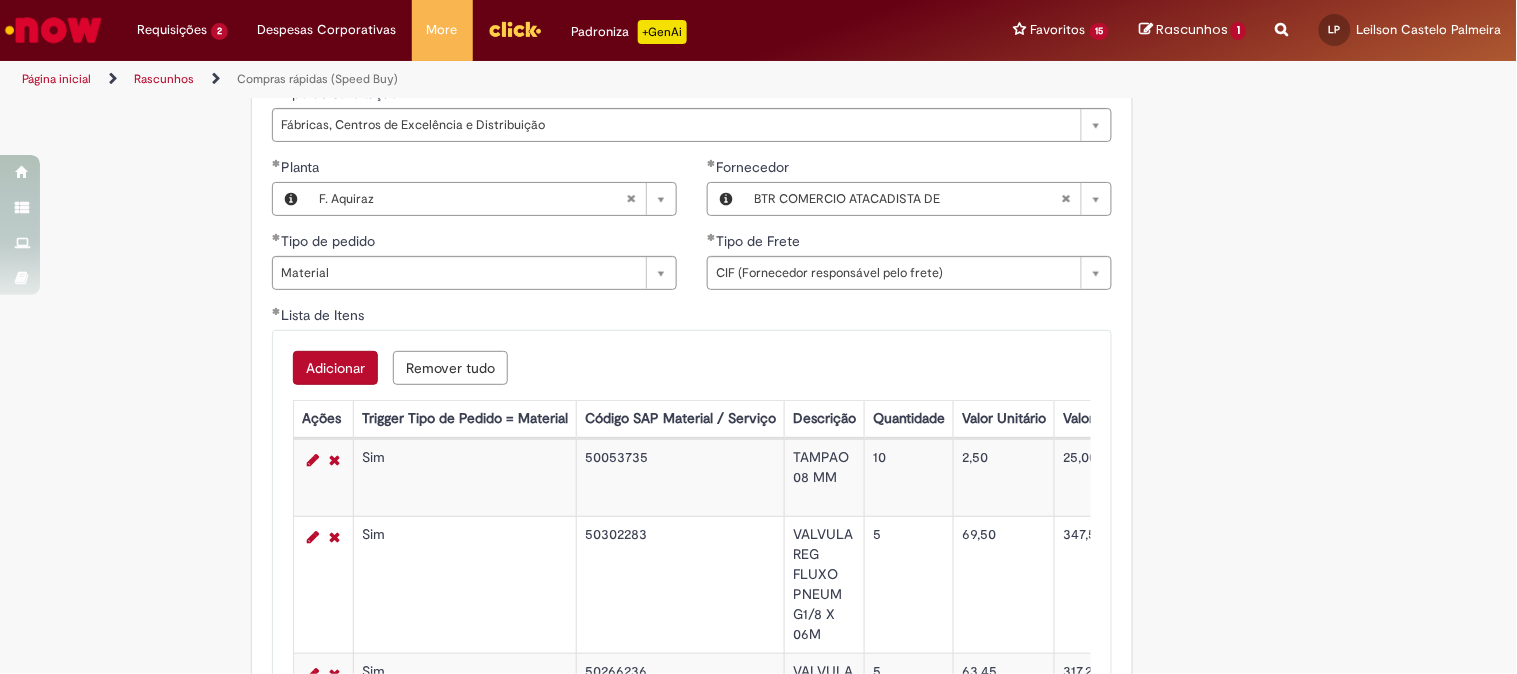 type 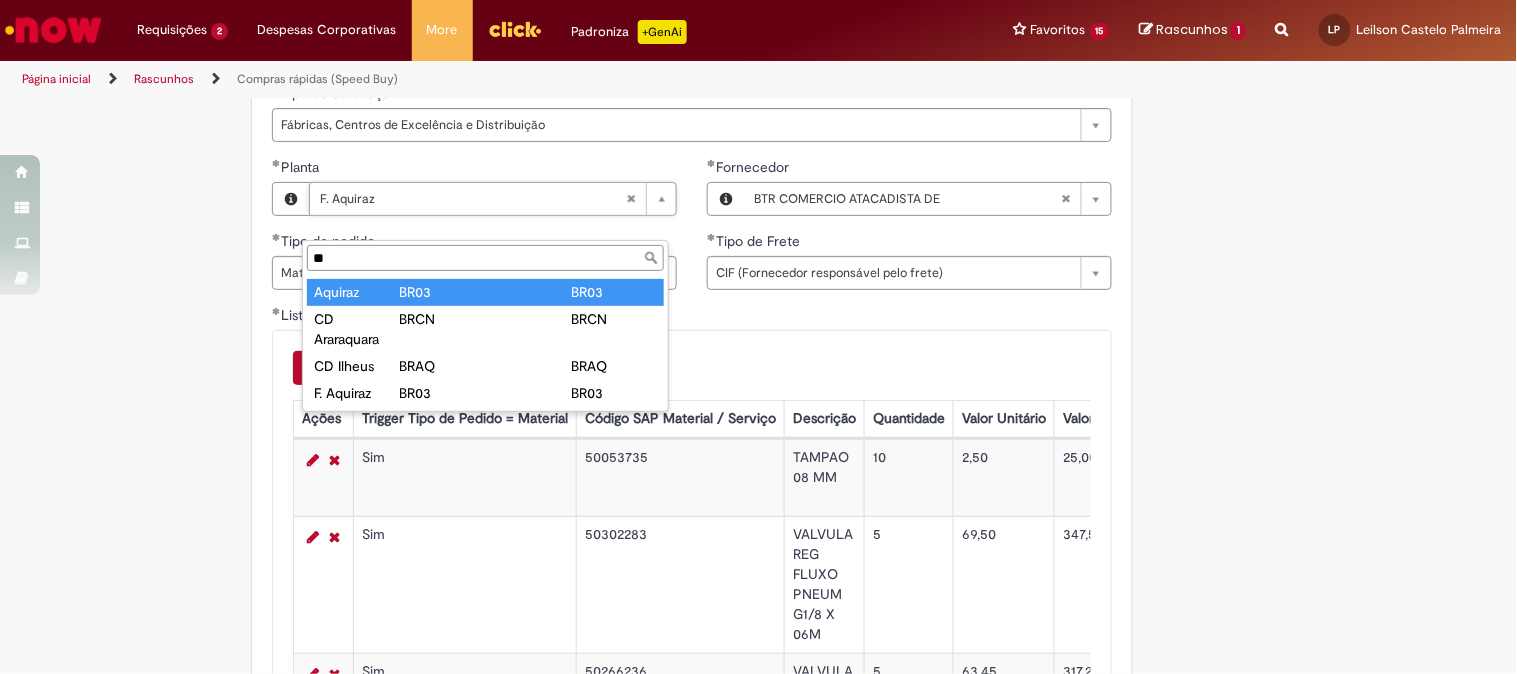 type on "**" 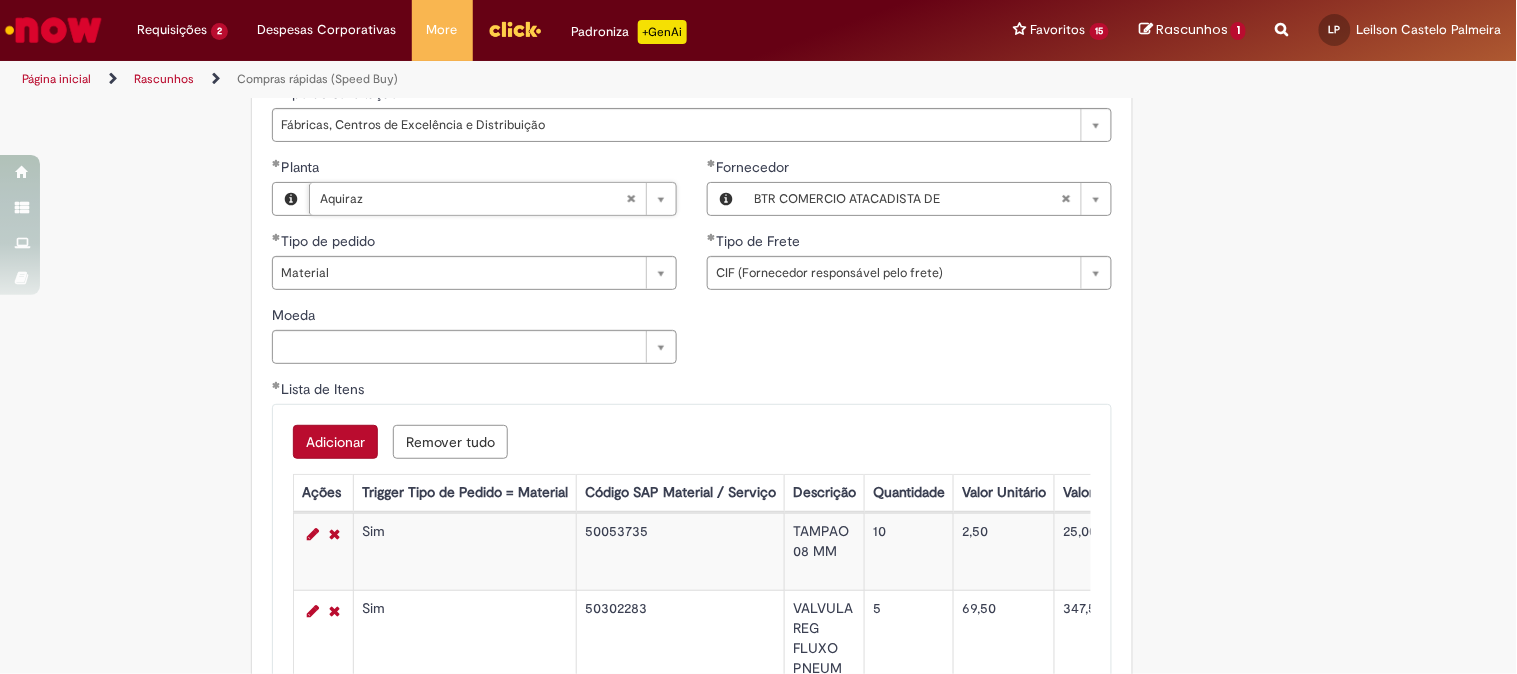 scroll, scrollTop: 0, scrollLeft: 45, axis: horizontal 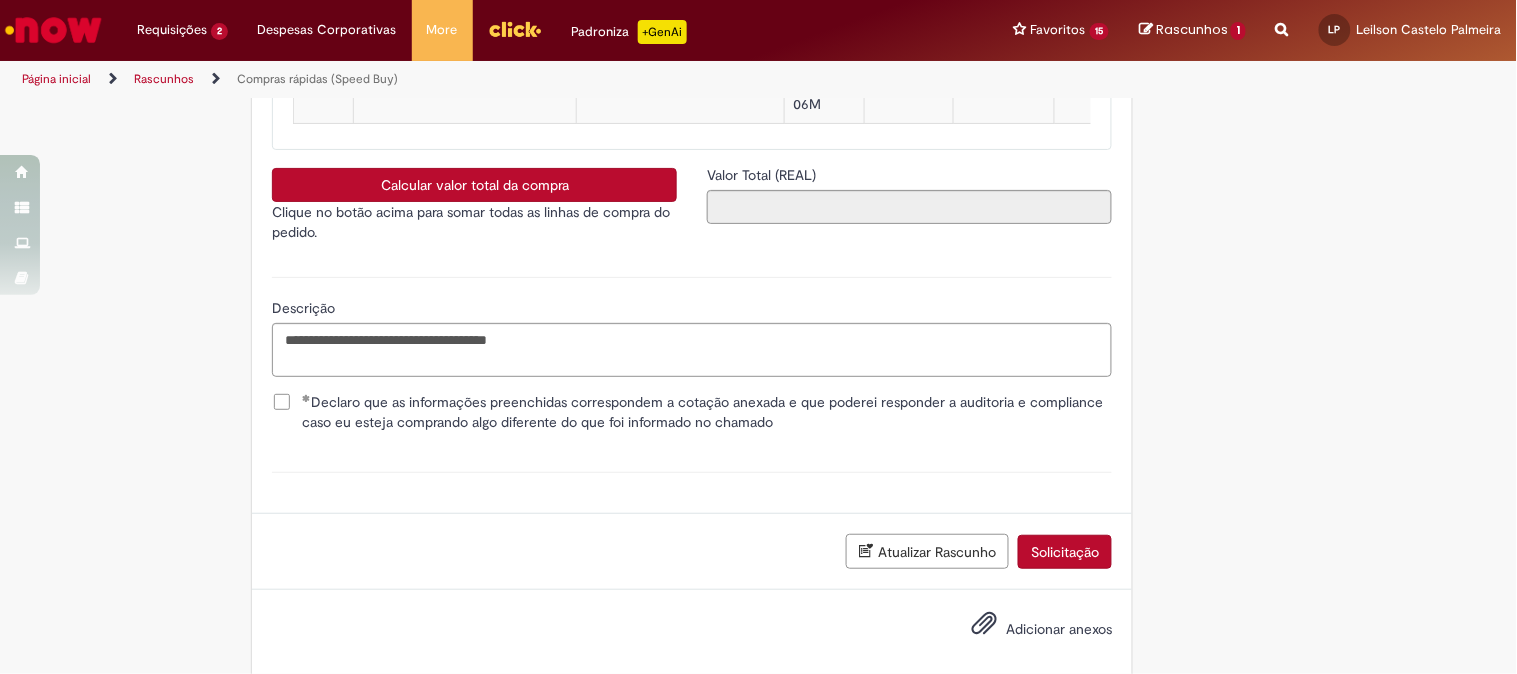 click on "Calcular valor total da compra" at bounding box center [474, 185] 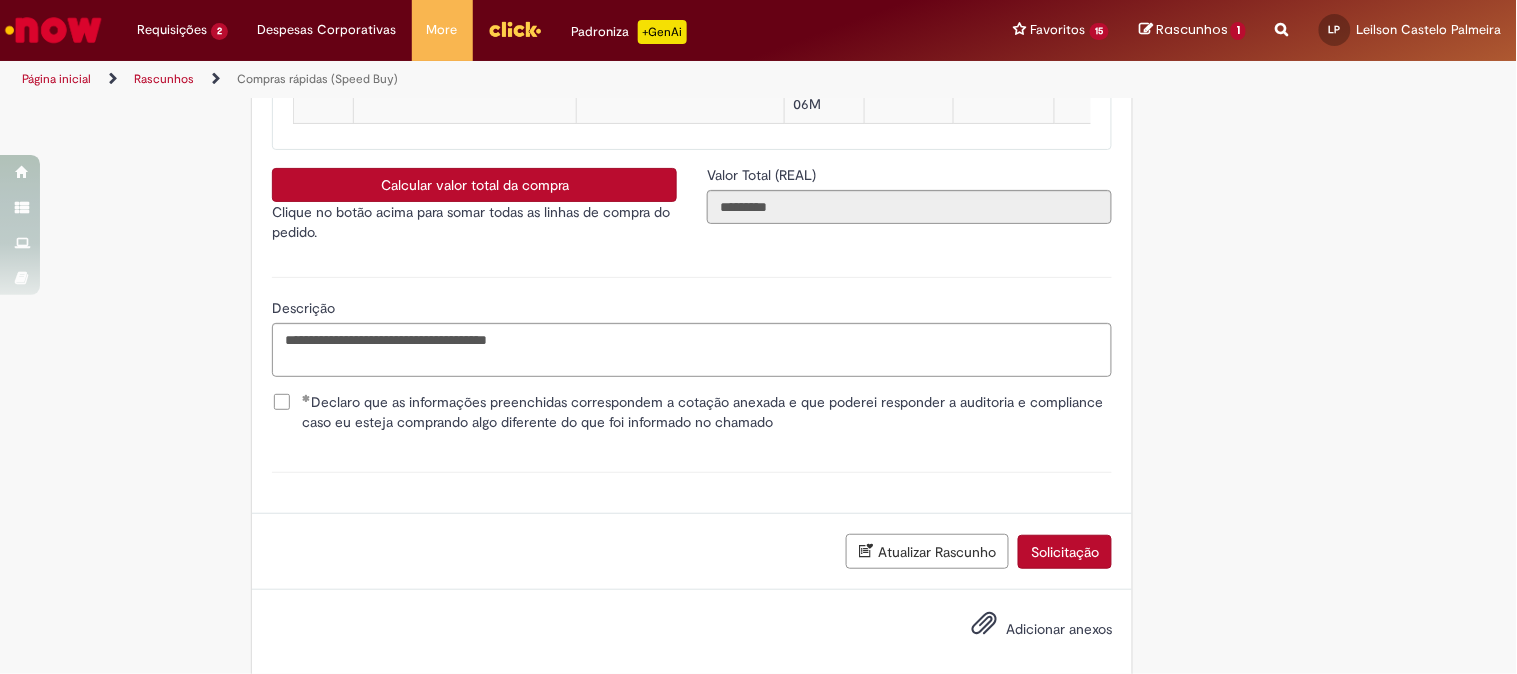 type 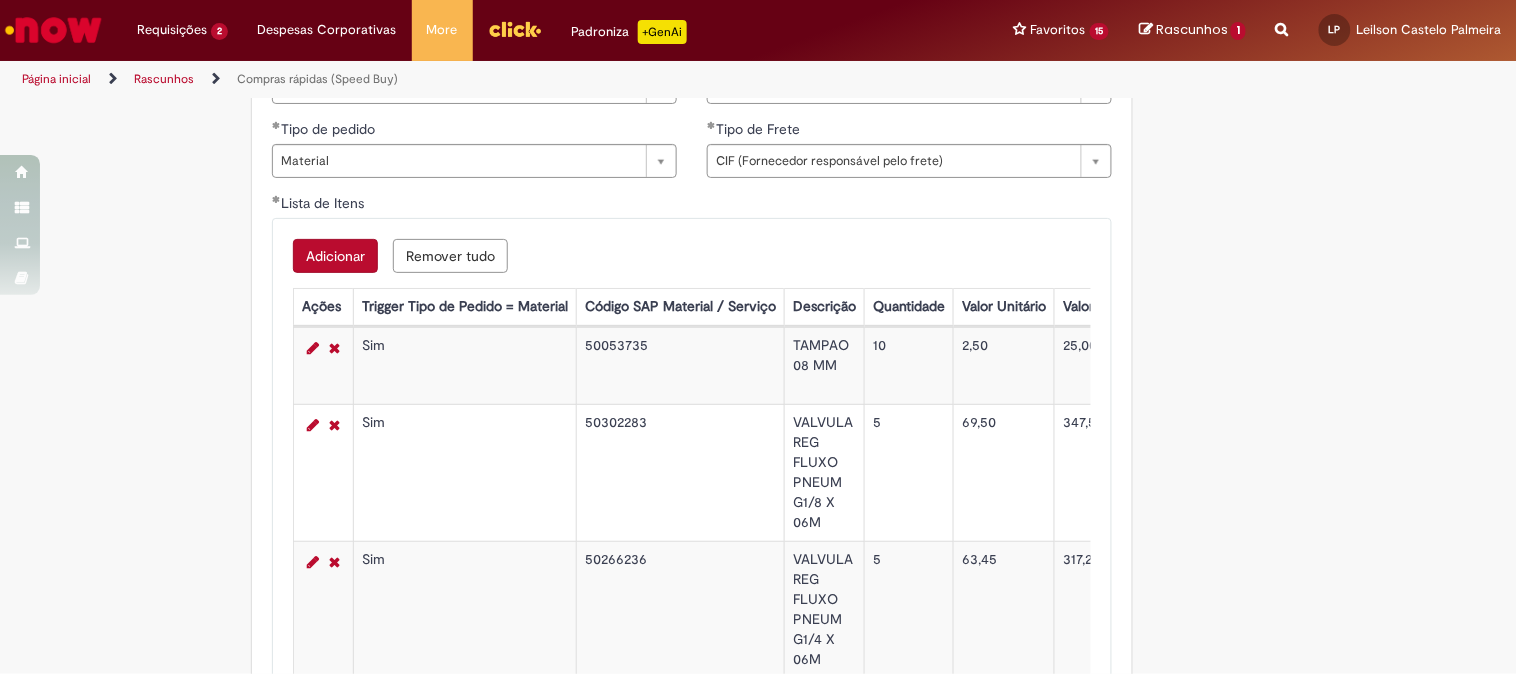 scroll, scrollTop: 2888, scrollLeft: 0, axis: vertical 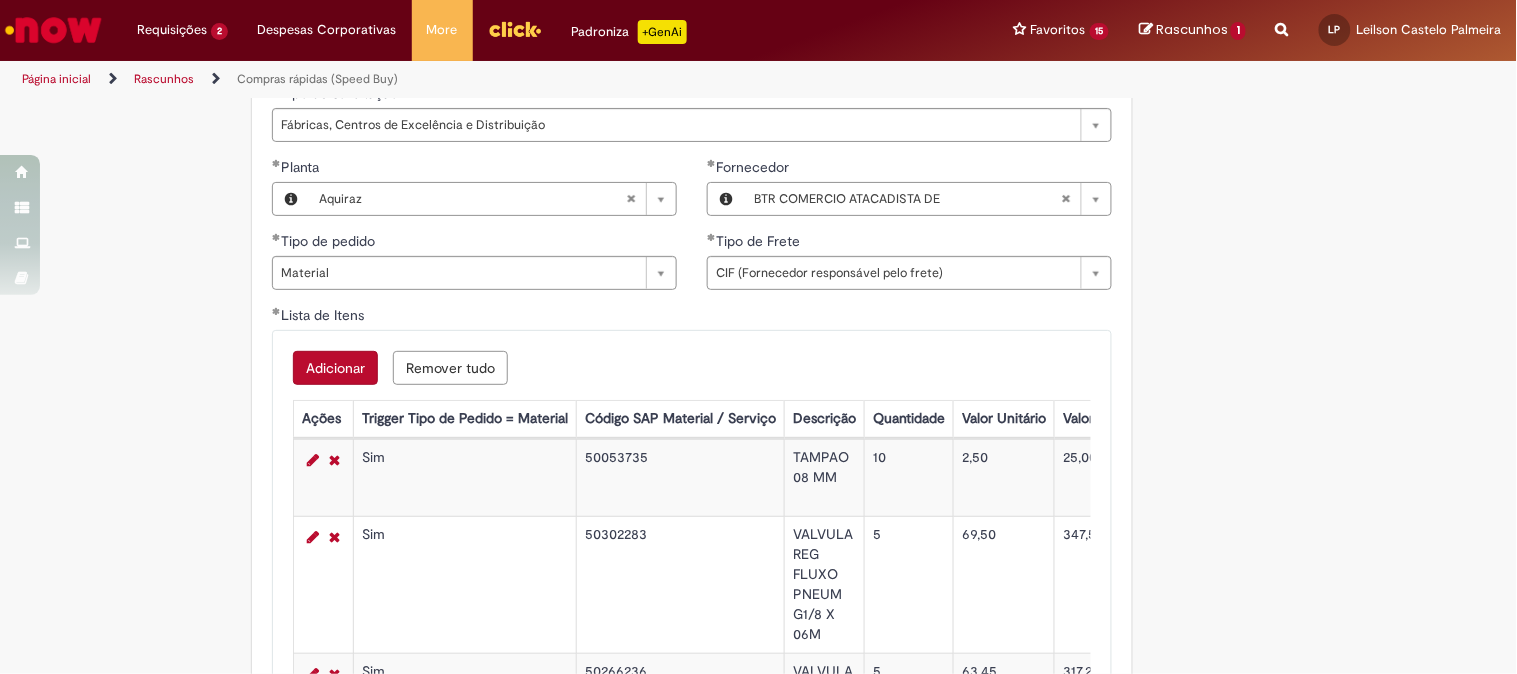 type 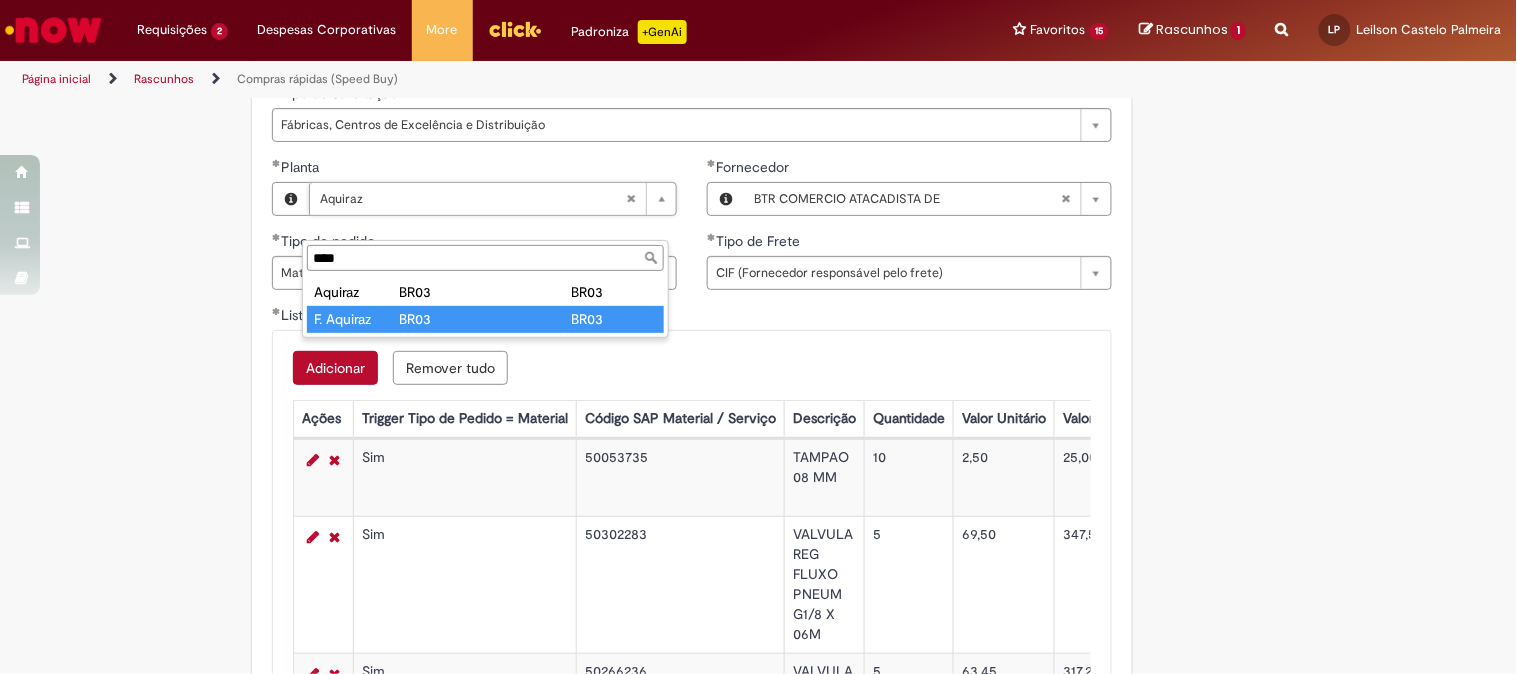 type on "****" 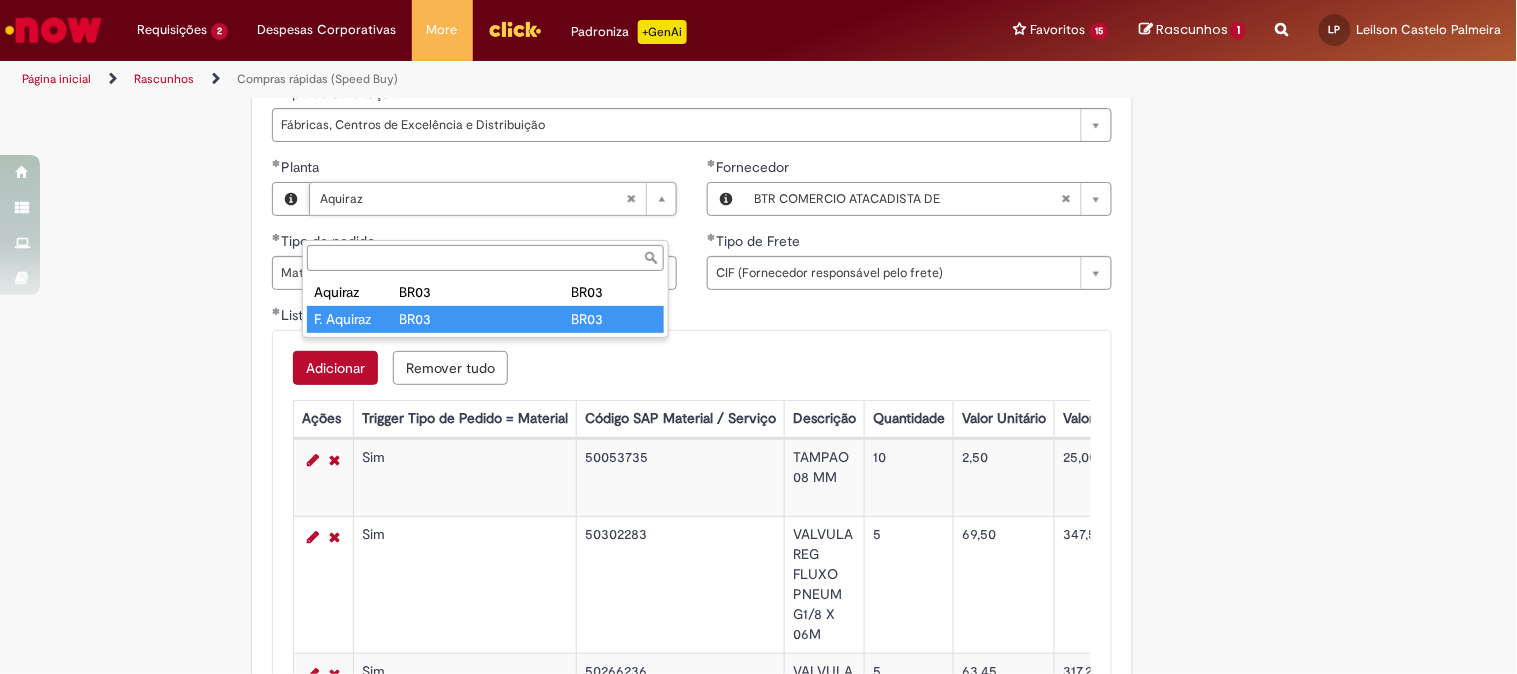 scroll, scrollTop: 0, scrollLeft: 44, axis: horizontal 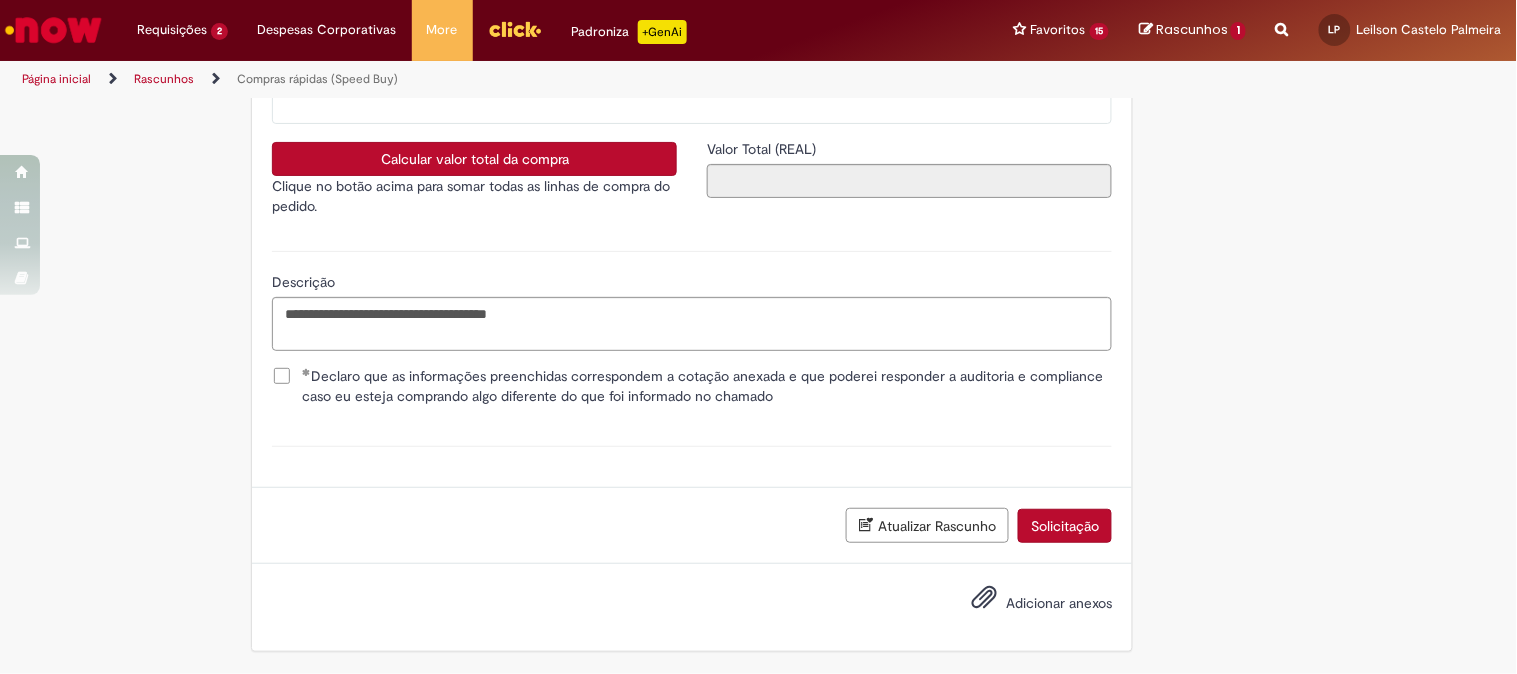 click on "Calcular valor total da compra" at bounding box center (474, 159) 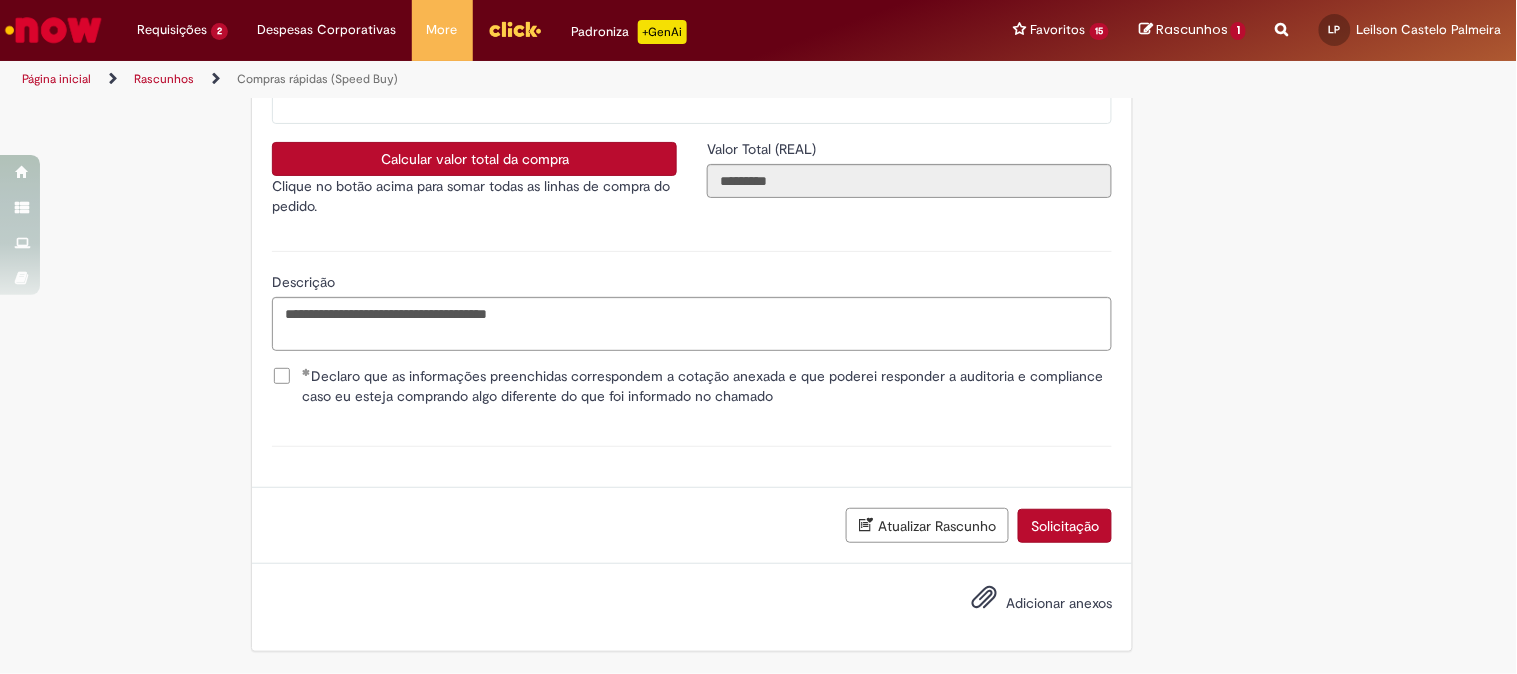 type 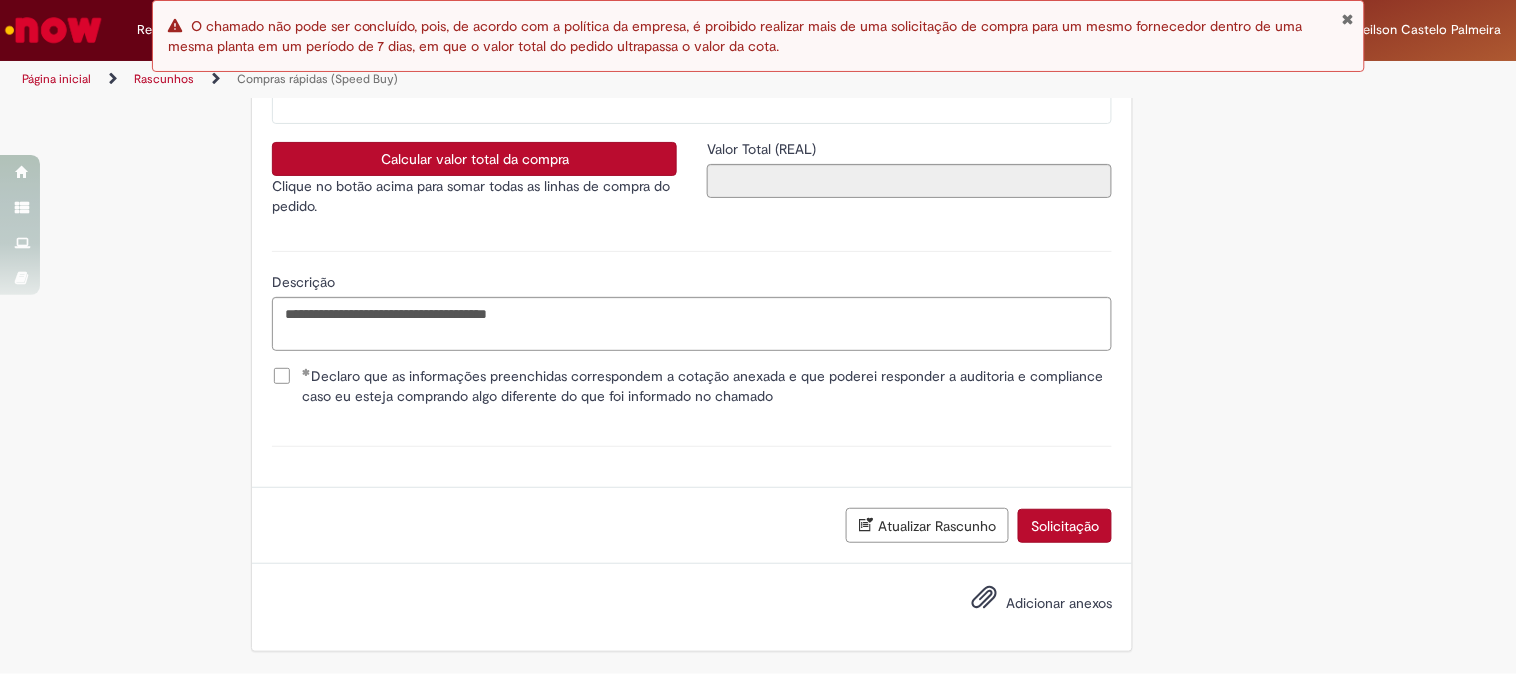 click on "Adicionar a Favoritos
Compras rápidas (Speed Buy)
Chamado destinado para a geração de pedido de compra de indiretos.
O Speed buy é a ferramenta oficial para a geração de pedidos de compra que atenda aos seguintes requisitos:
Compras de material e serviço indiretos
Compras inferiores a R$13.000 *
Compras com fornecedores nacionais
Compras de material sem contrato ativo no SAP para o centro solicitado
* Essa cota é referente ao tipo de solicitação padrão de Speed buy. Os chamados com cotas especiais podem possuir valores divergentes.
Regras de Utilização
No campo “Tipo de Solicitação” selecionar a opção correspondente a sua unidade de negócio.
Solicitação Padrão de Speed buy:
Fábricas, centros de Excelência e de Distribuição:  habilitado para todos usuários ambev
Cotas especiais de Speed buy:
Ativos   de TI:" at bounding box center (759, -1404) 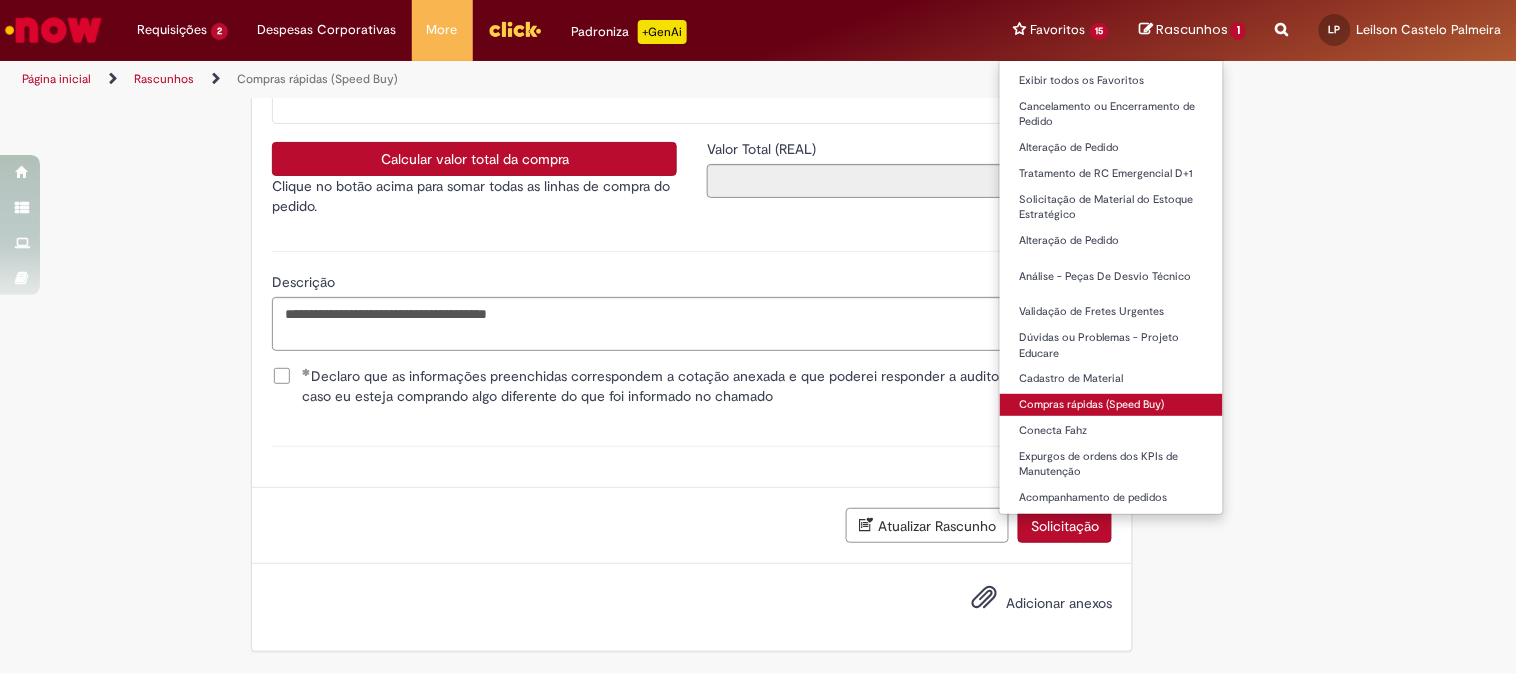 click on "Compras rápidas (Speed Buy)" at bounding box center [1112, 405] 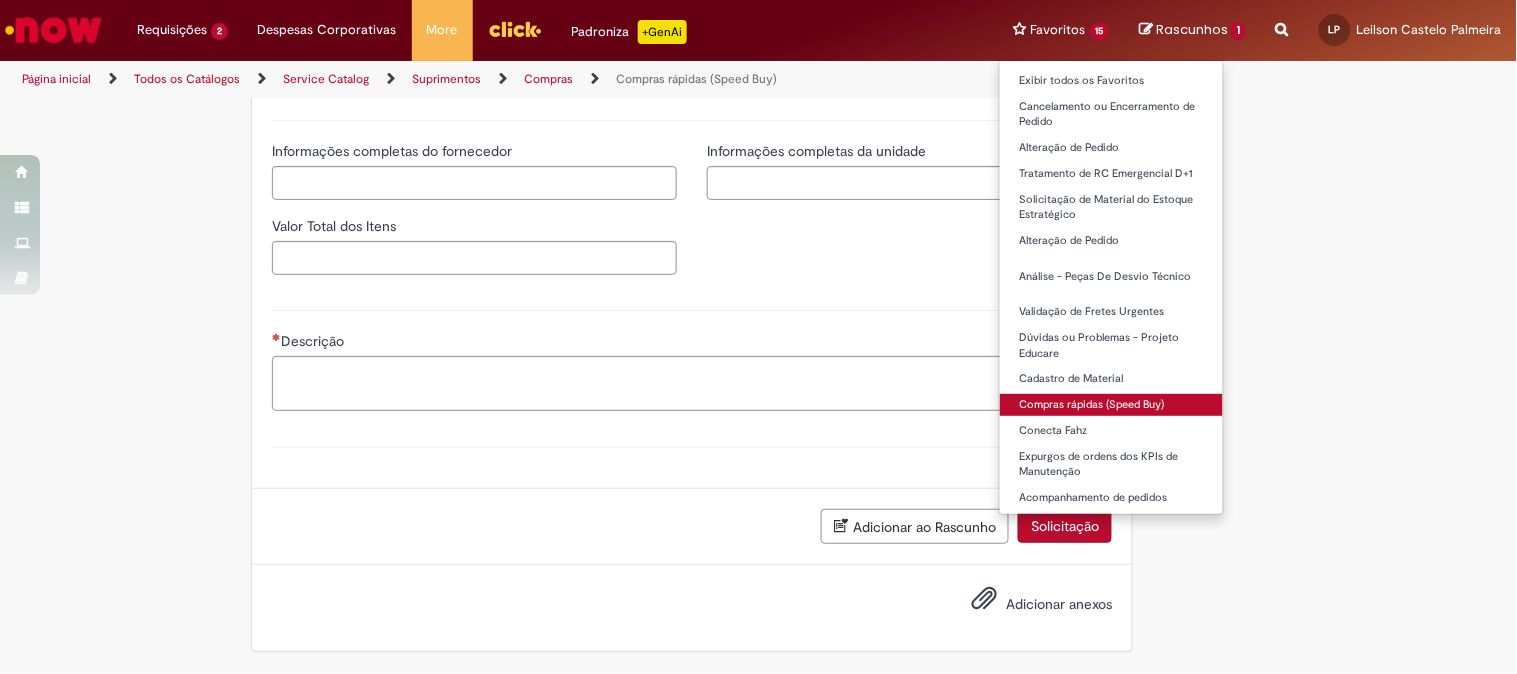 type on "********" 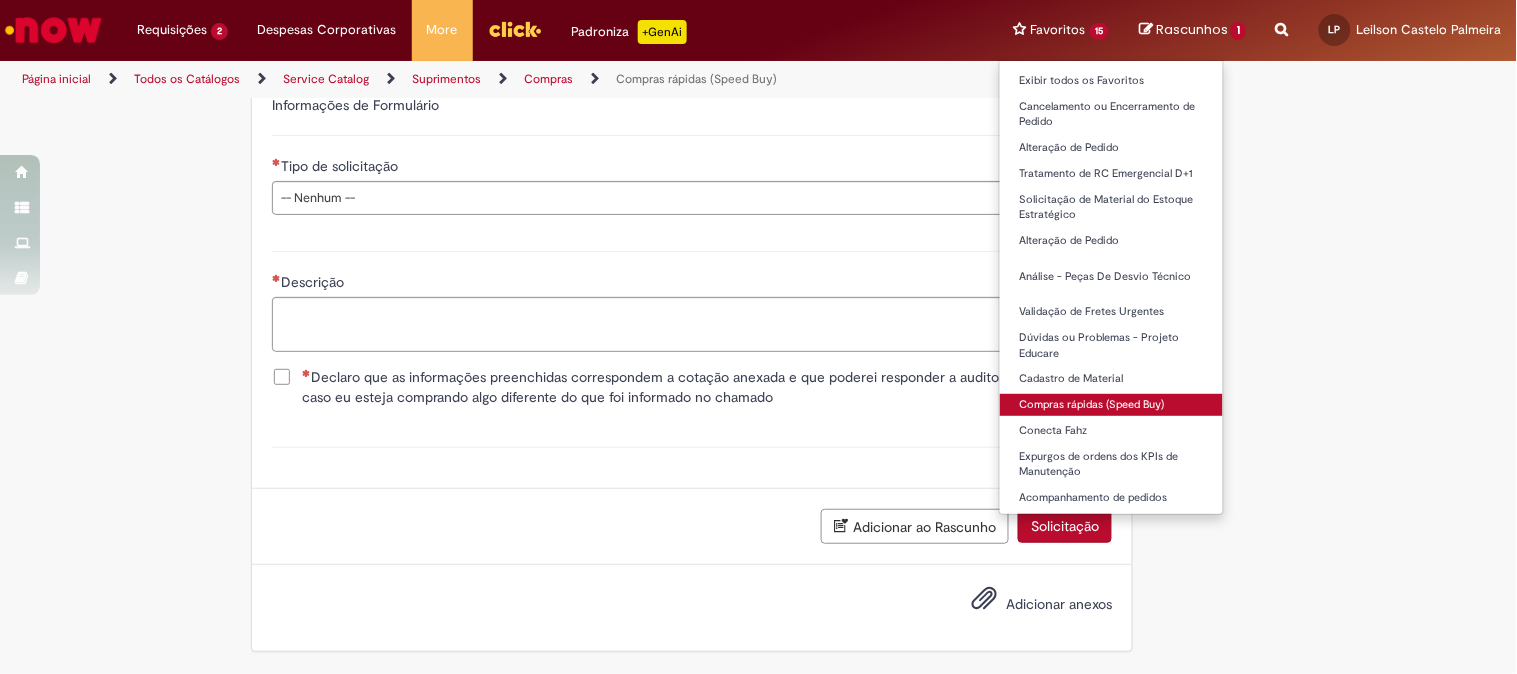scroll, scrollTop: 0, scrollLeft: 0, axis: both 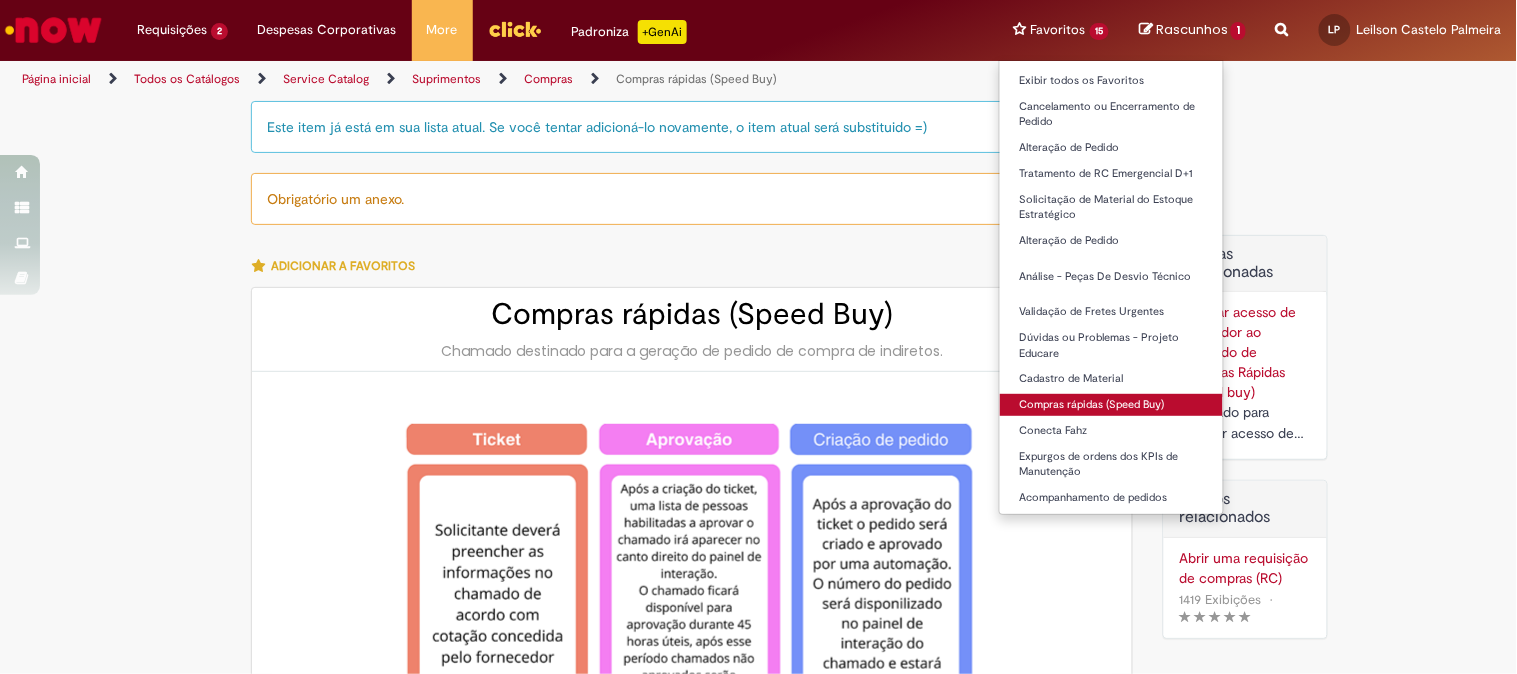 type on "**********" 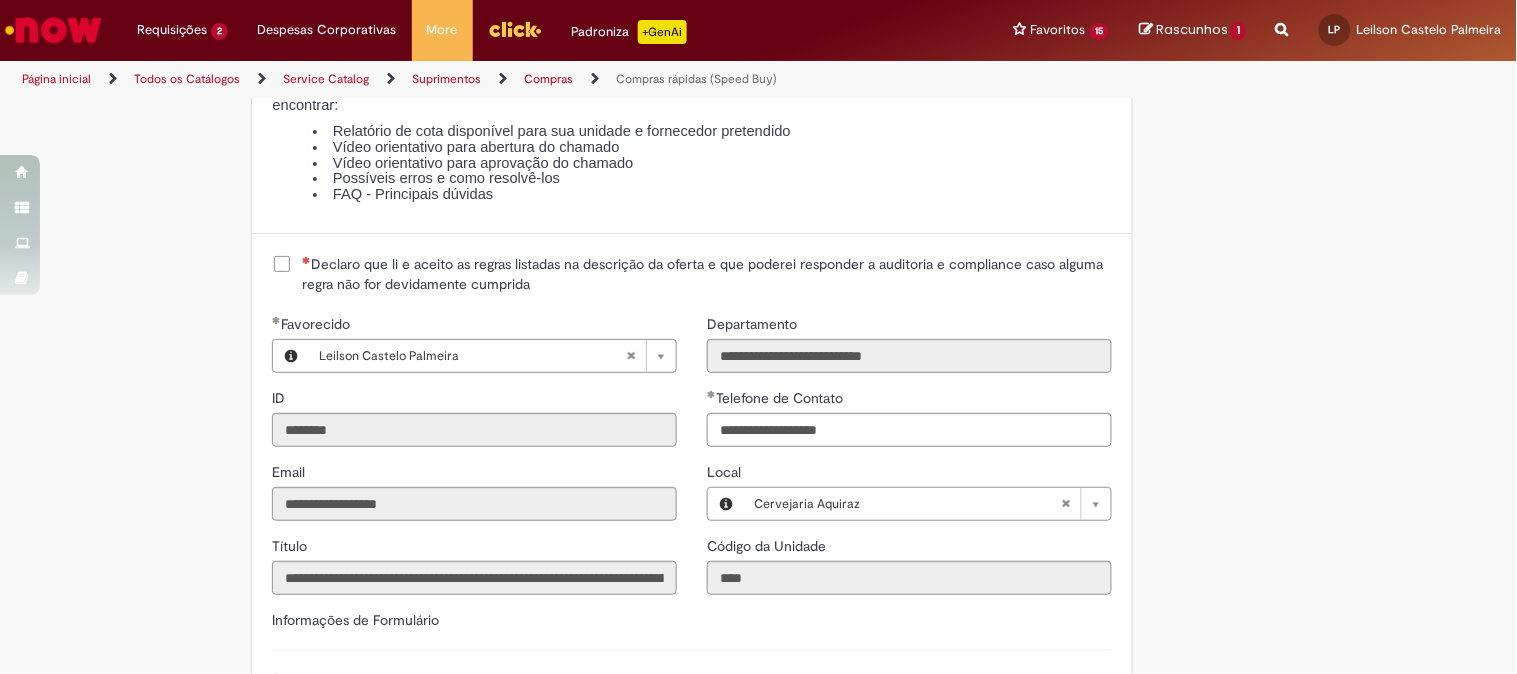 scroll, scrollTop: 2555, scrollLeft: 0, axis: vertical 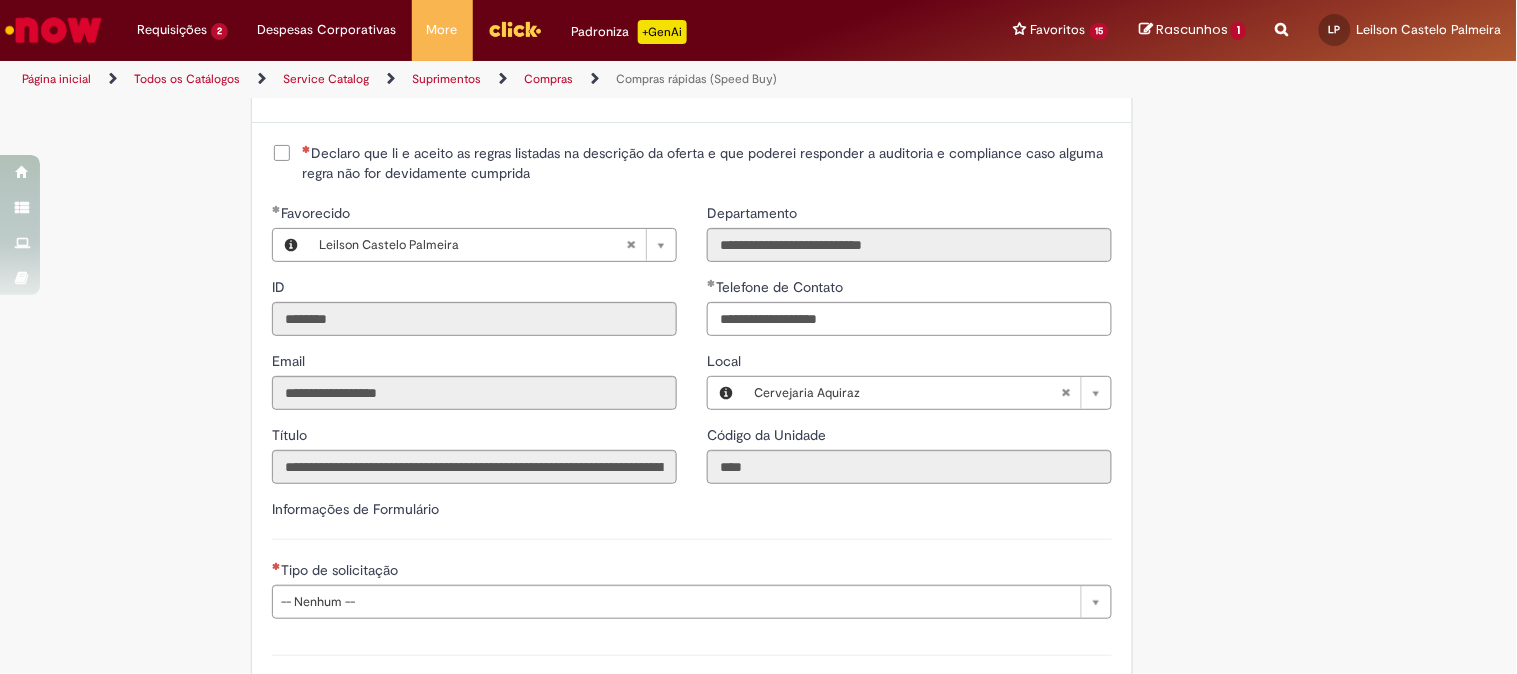 click on "Declaro que li e aceito as regras listadas na descrição da oferta e que poderei responder a auditoria e compliance caso alguma regra não for devidamente cumprida" at bounding box center (707, 163) 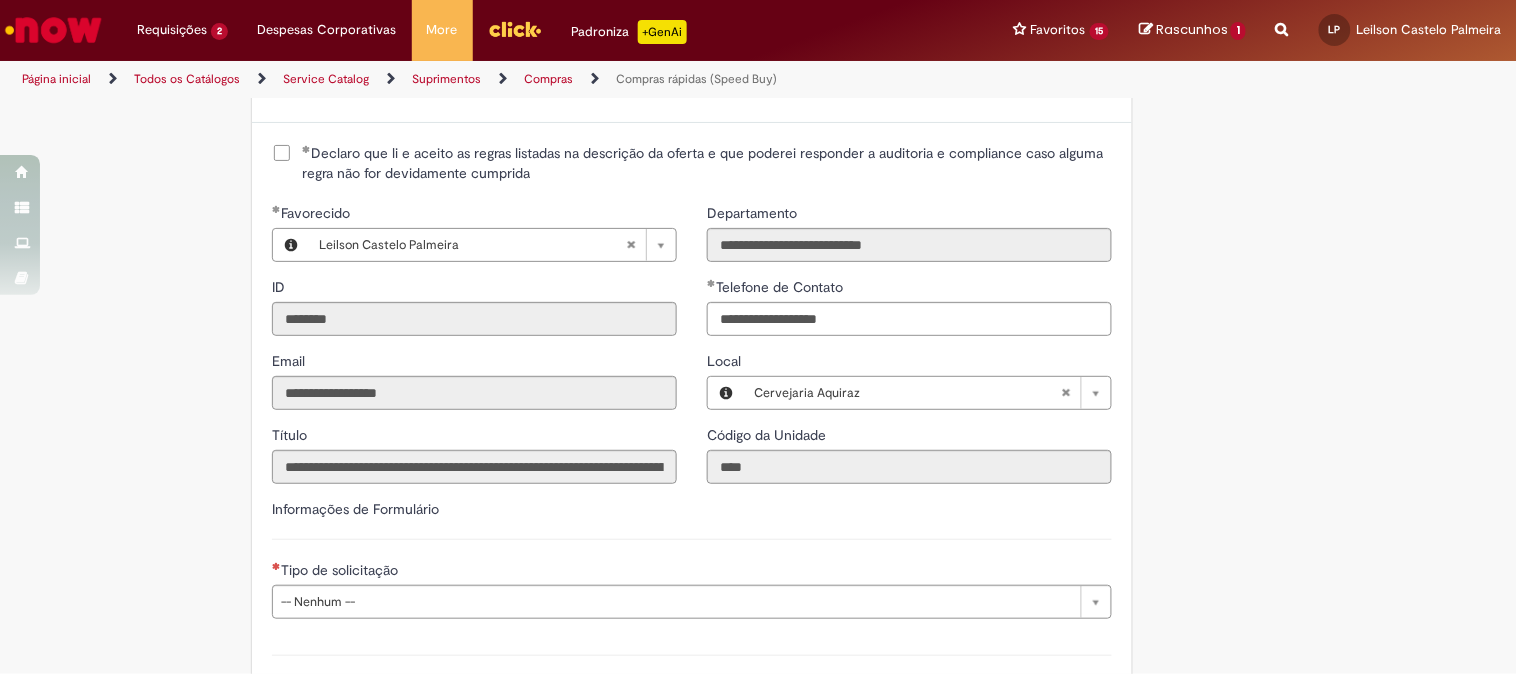 scroll, scrollTop: 2888, scrollLeft: 0, axis: vertical 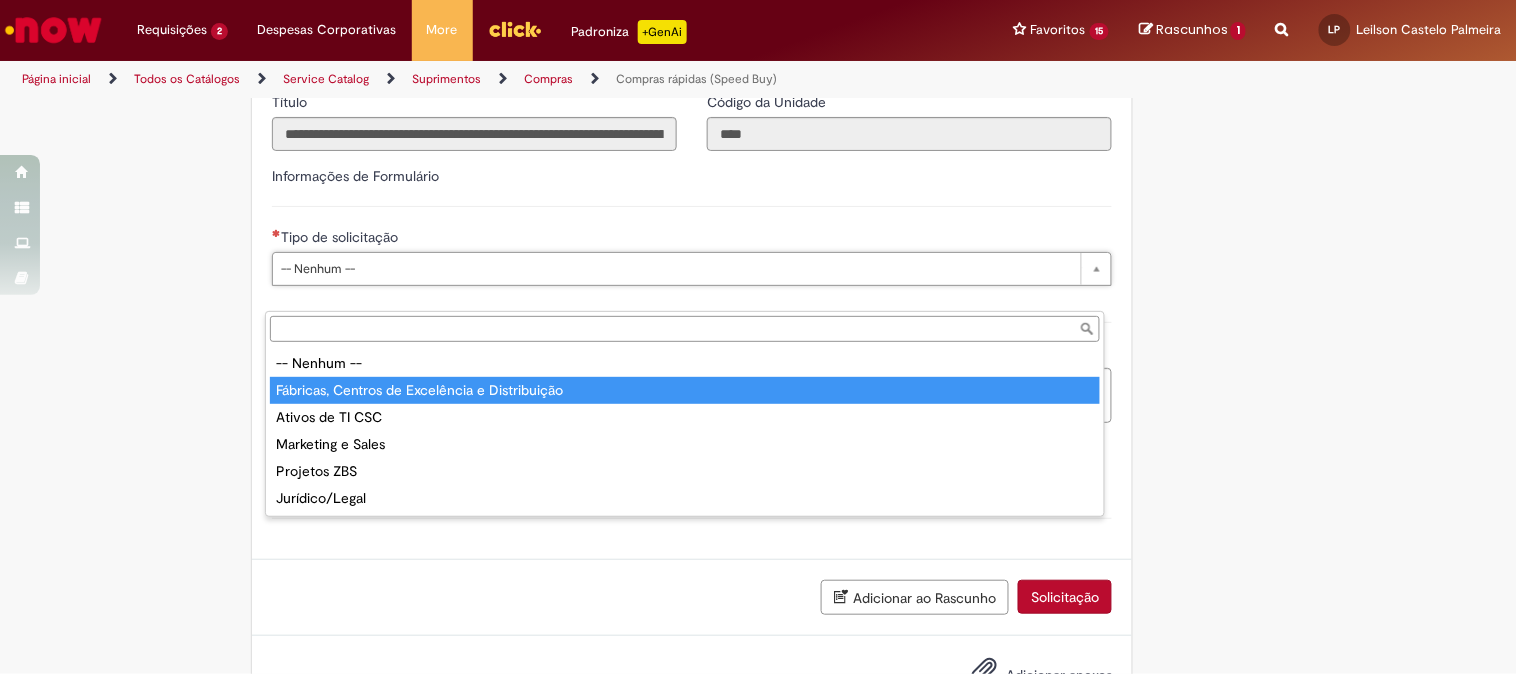 type on "**********" 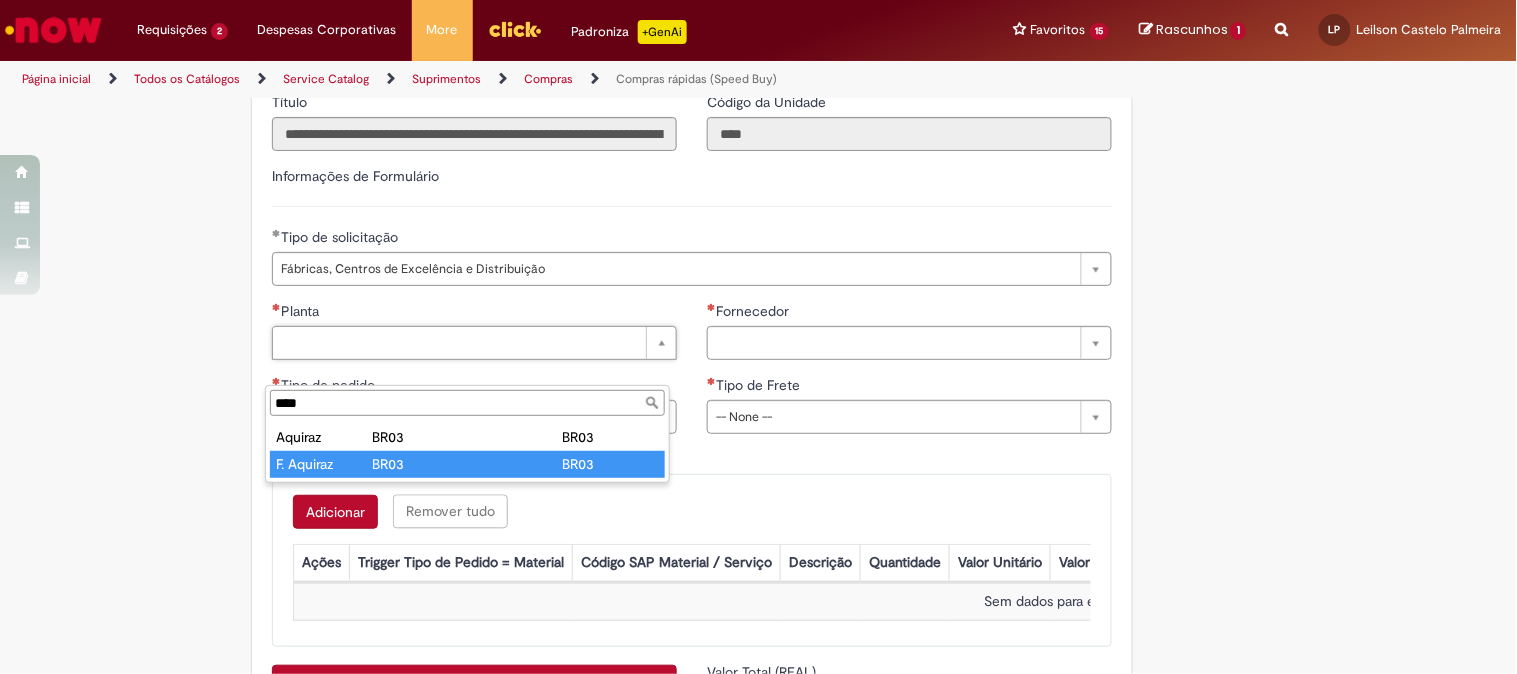 type on "****" 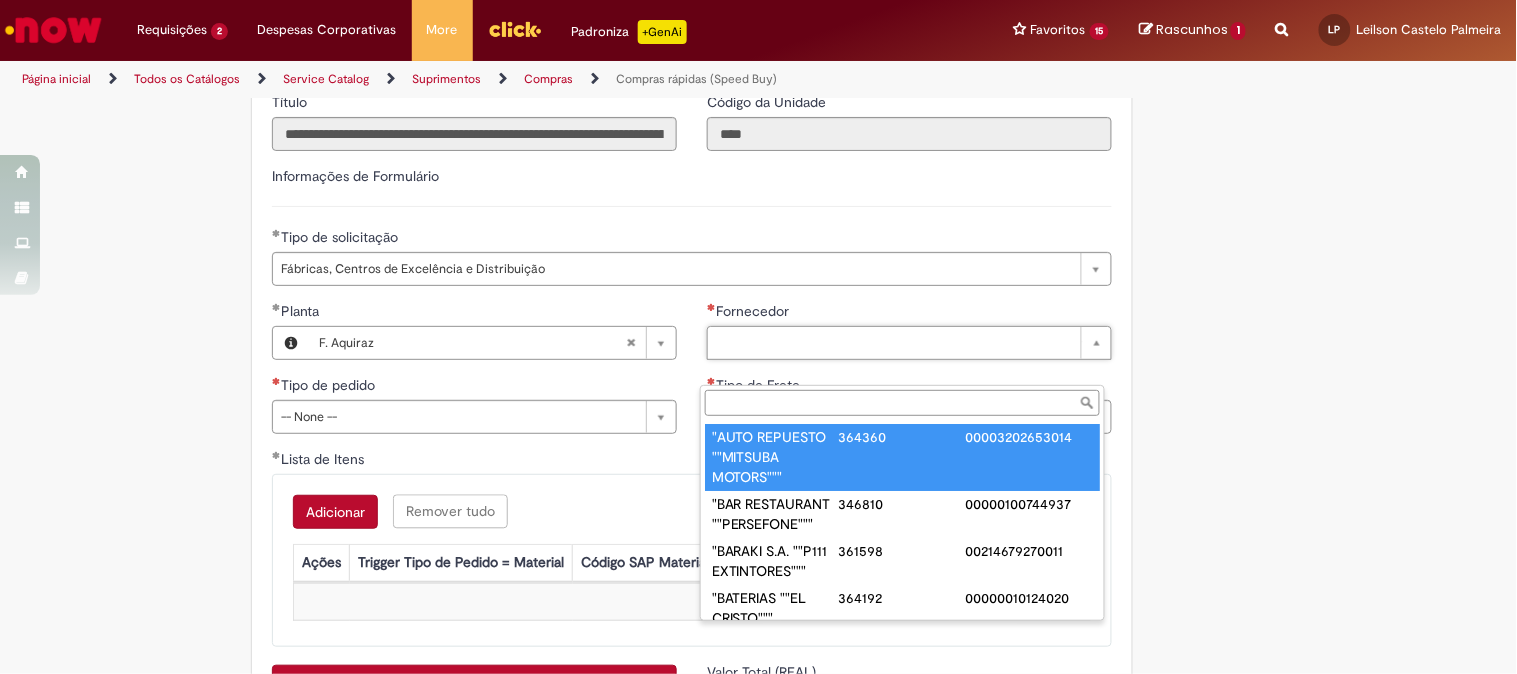 click on "Fornecedor" at bounding box center [902, 403] 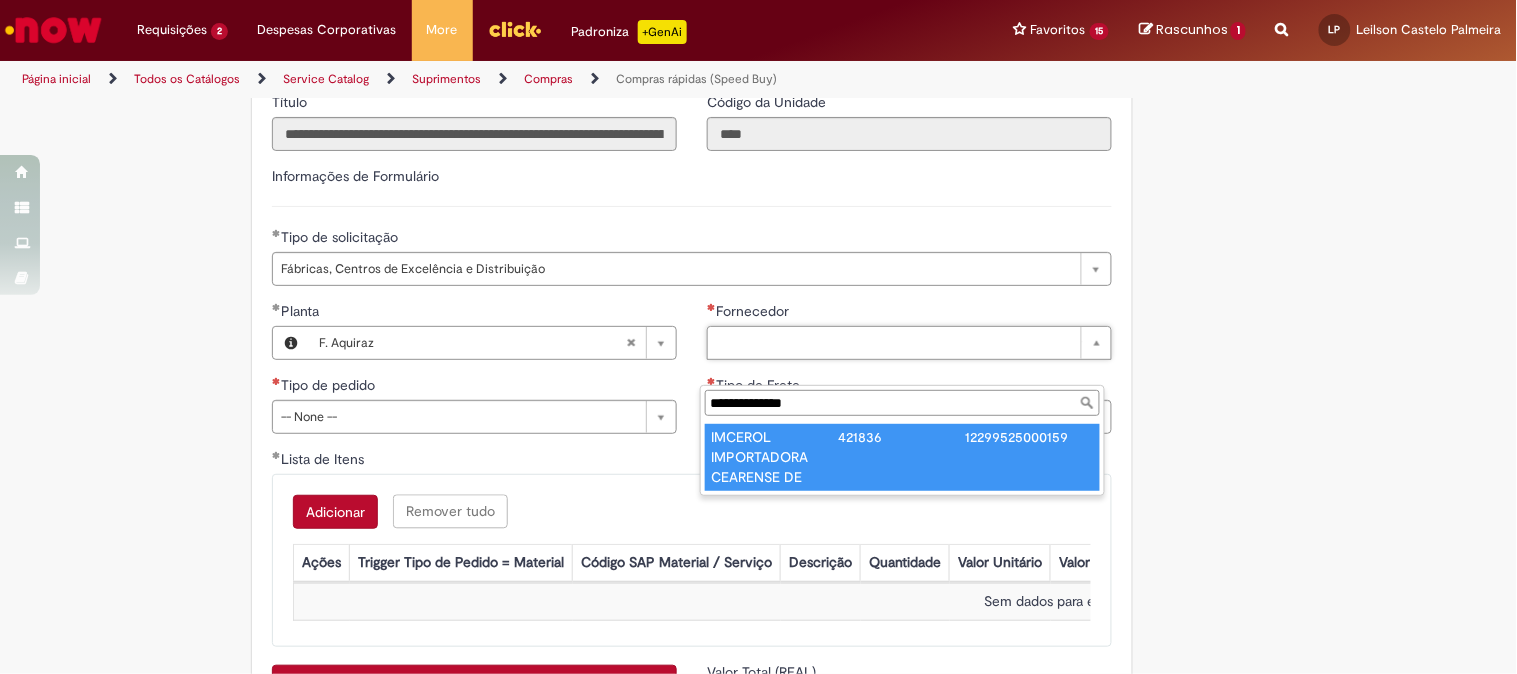 type on "**********" 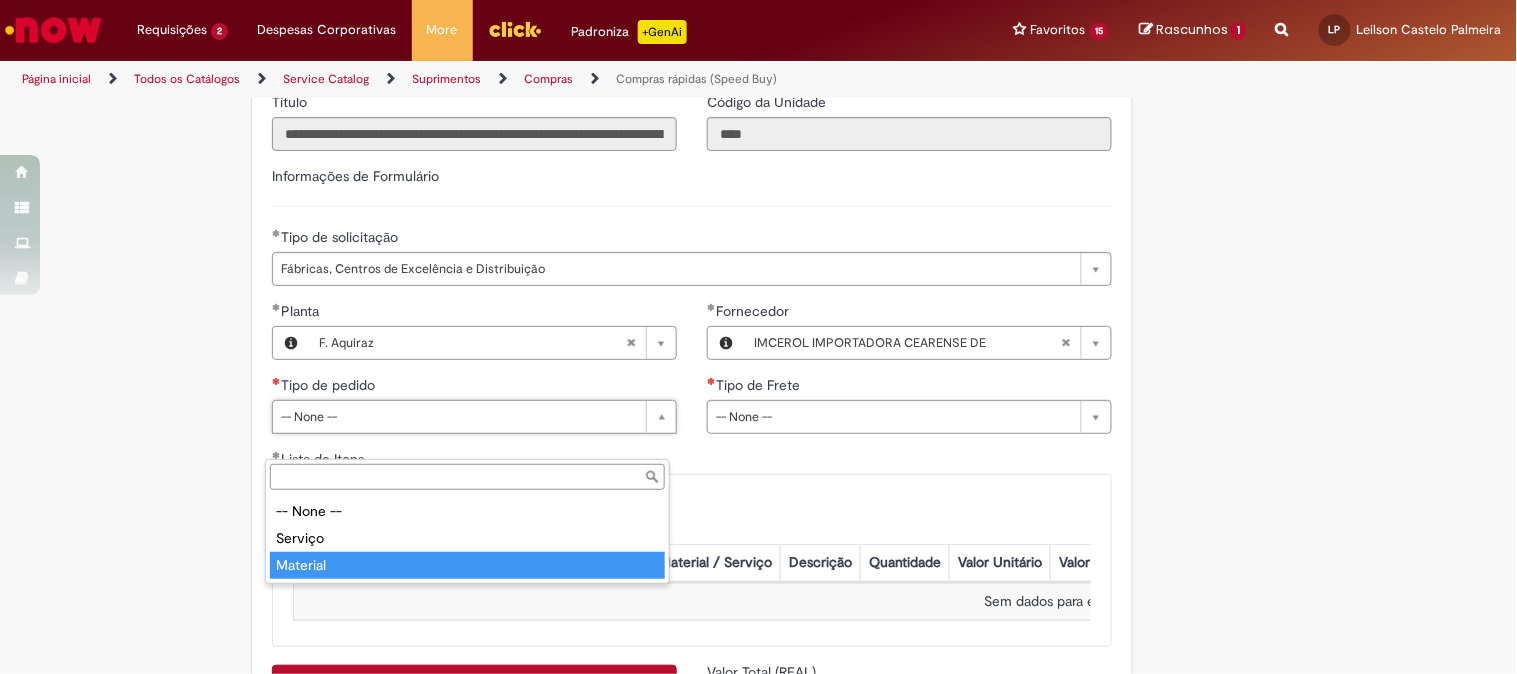 type on "********" 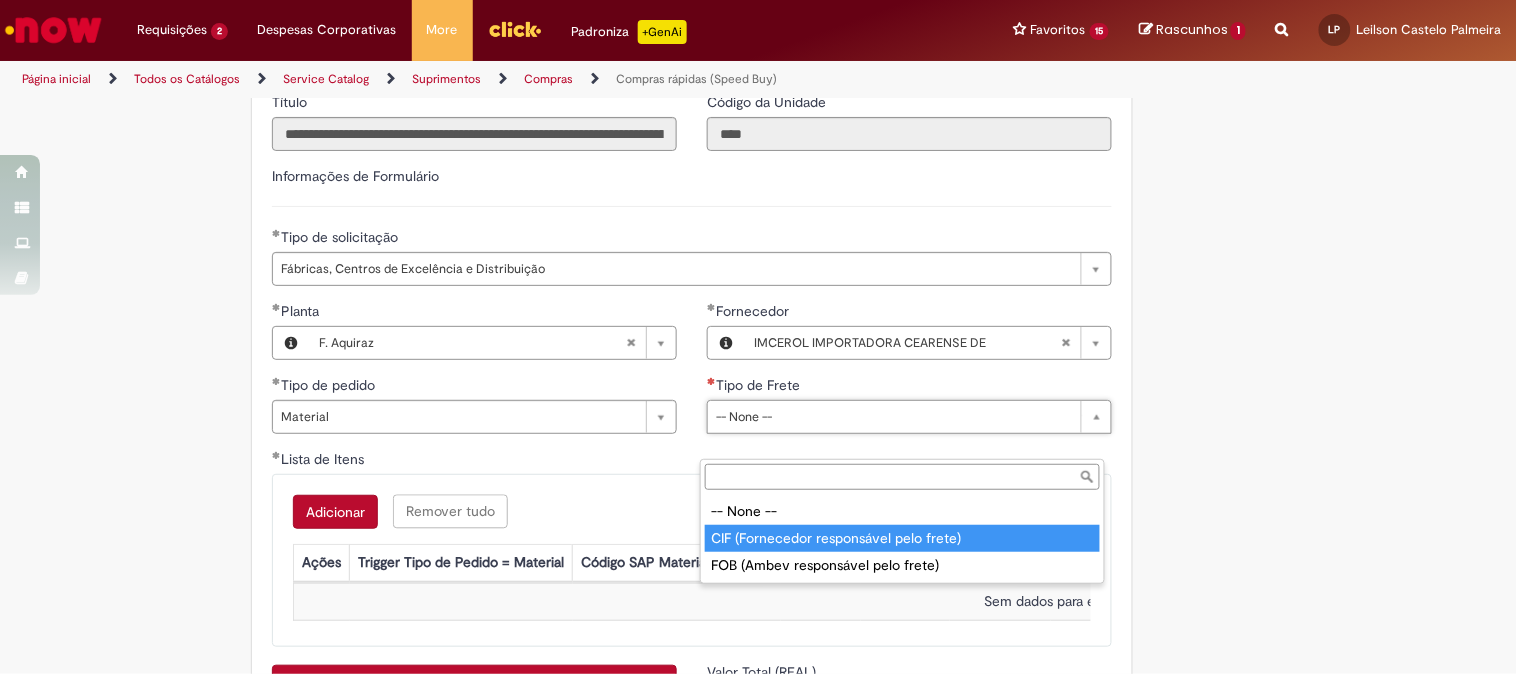 type on "**********" 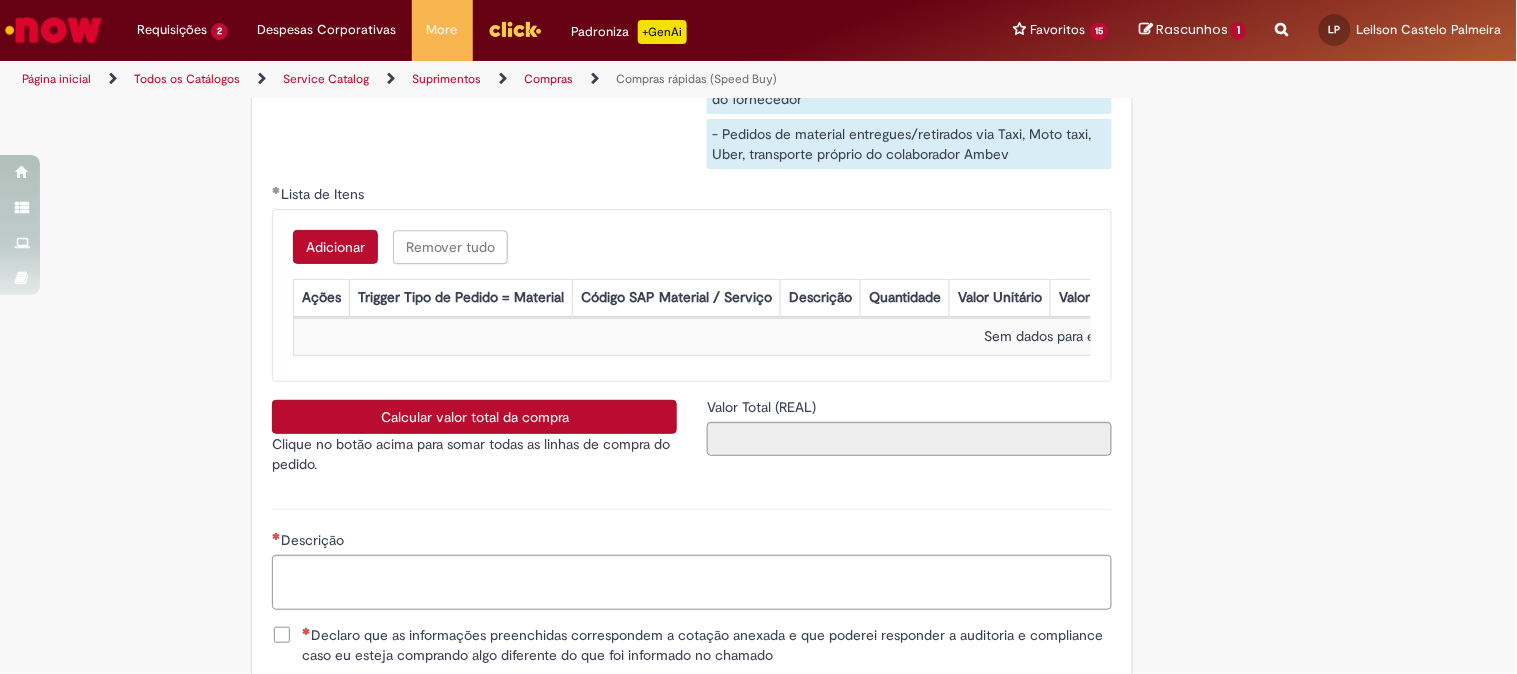 scroll, scrollTop: 3444, scrollLeft: 0, axis: vertical 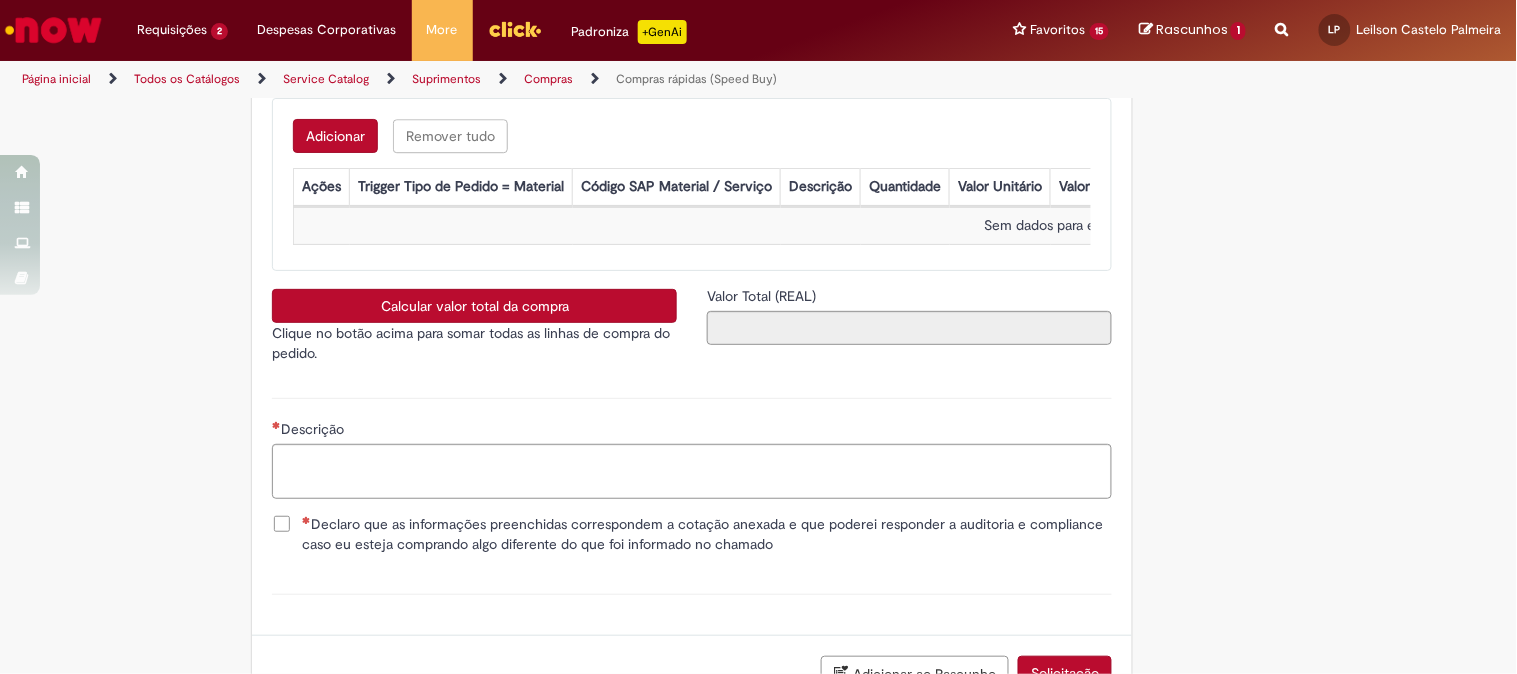 click on "Adicionar" at bounding box center (335, 136) 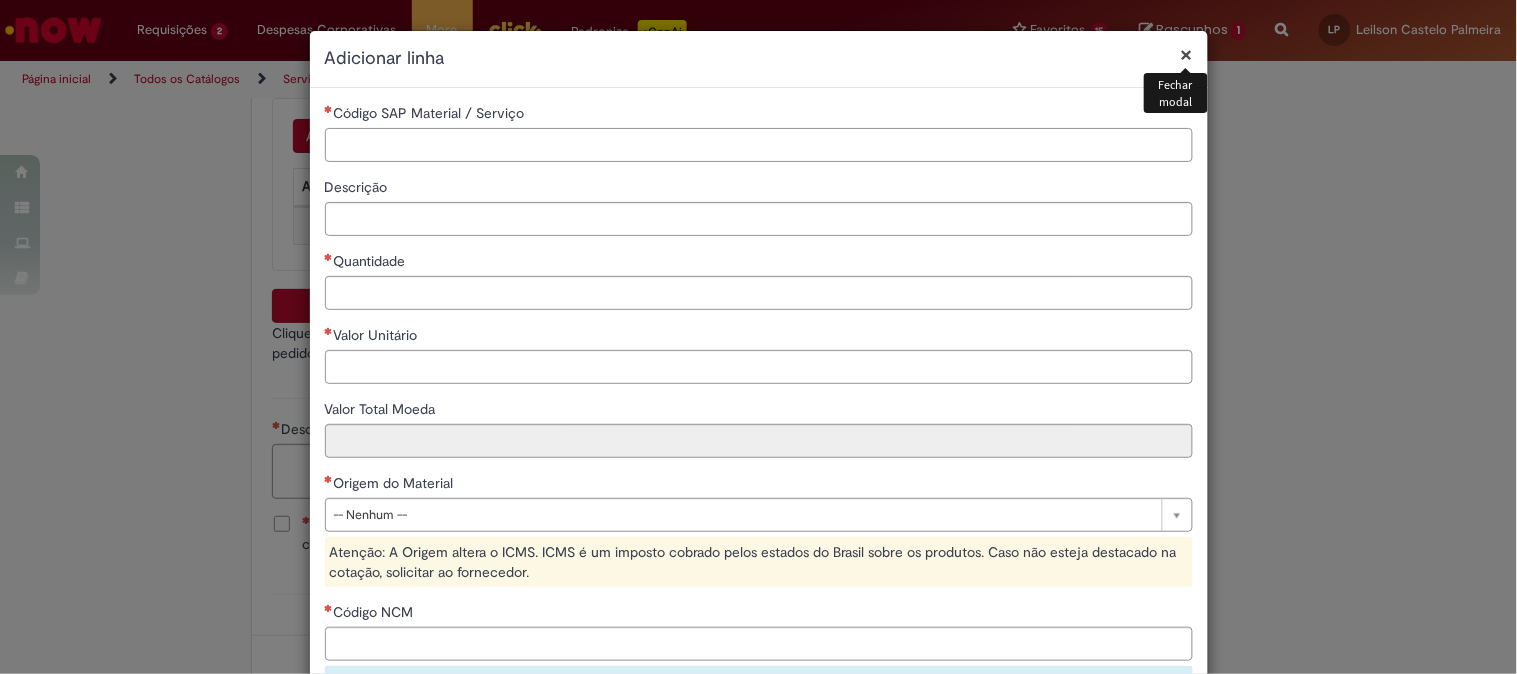 click on "Código SAP Material / Serviço" at bounding box center (759, 145) 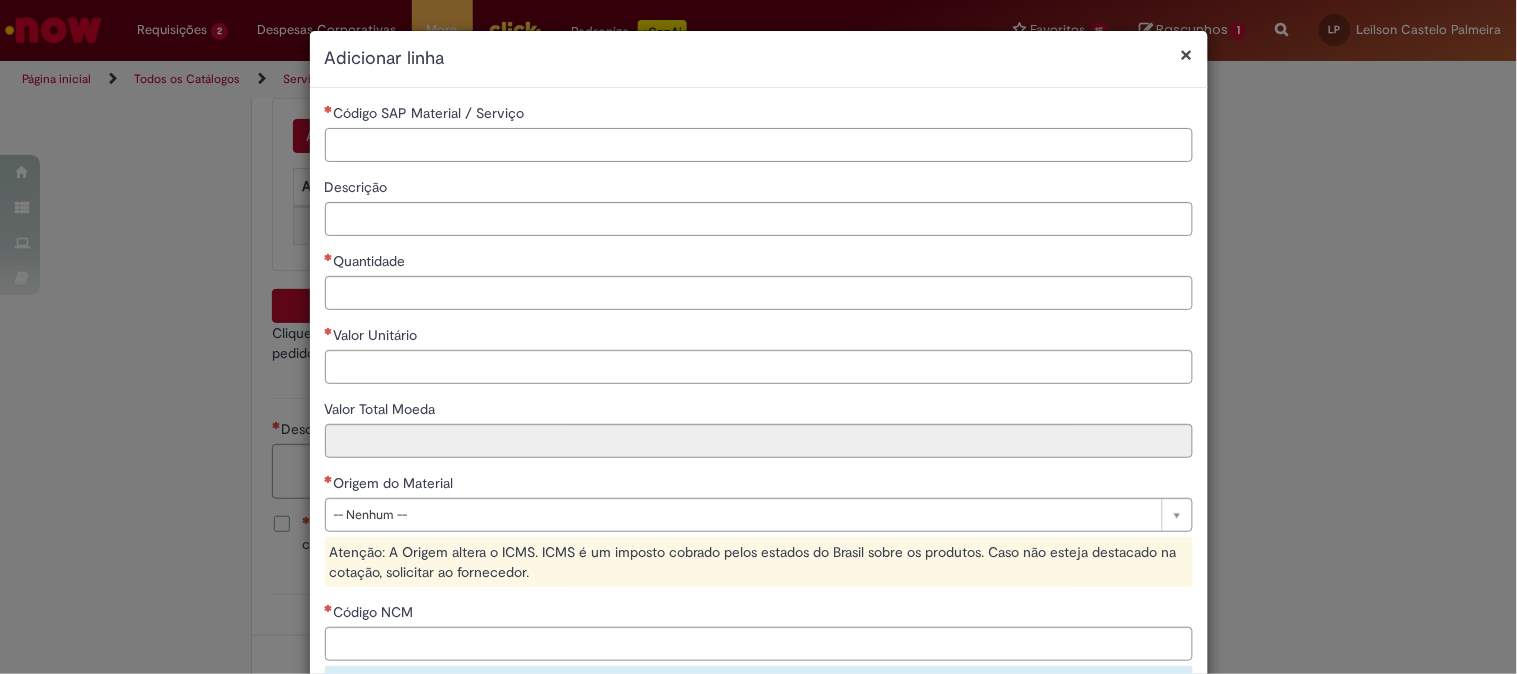 paste on "********" 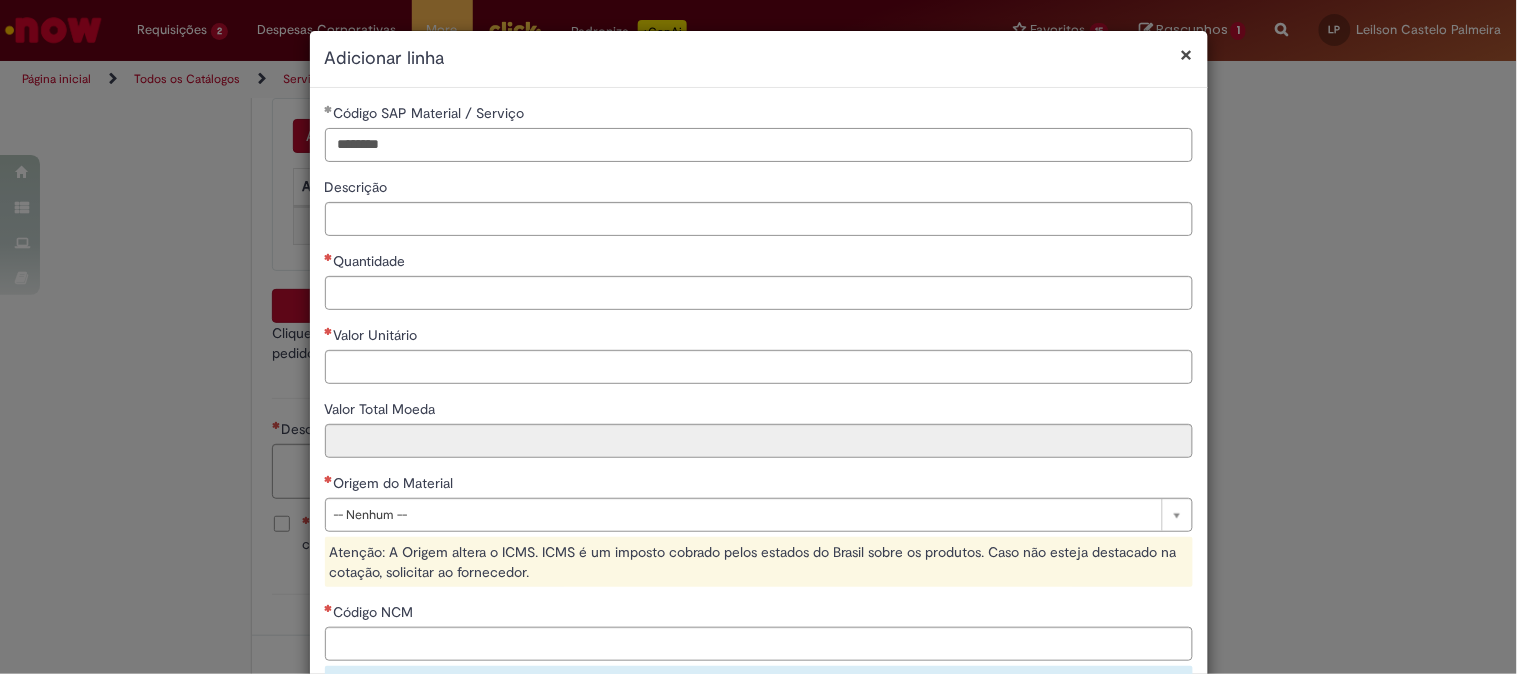 type on "********" 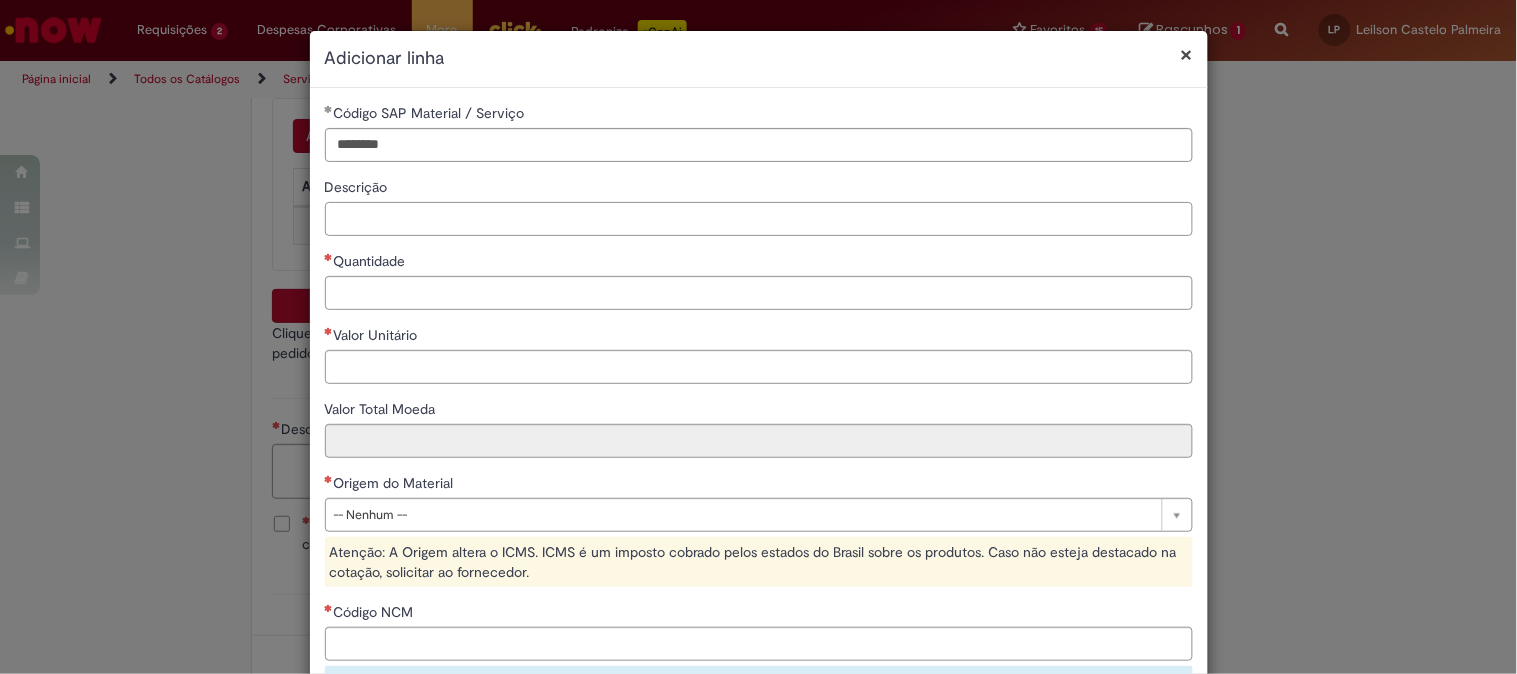 click on "Descrição" at bounding box center (759, 219) 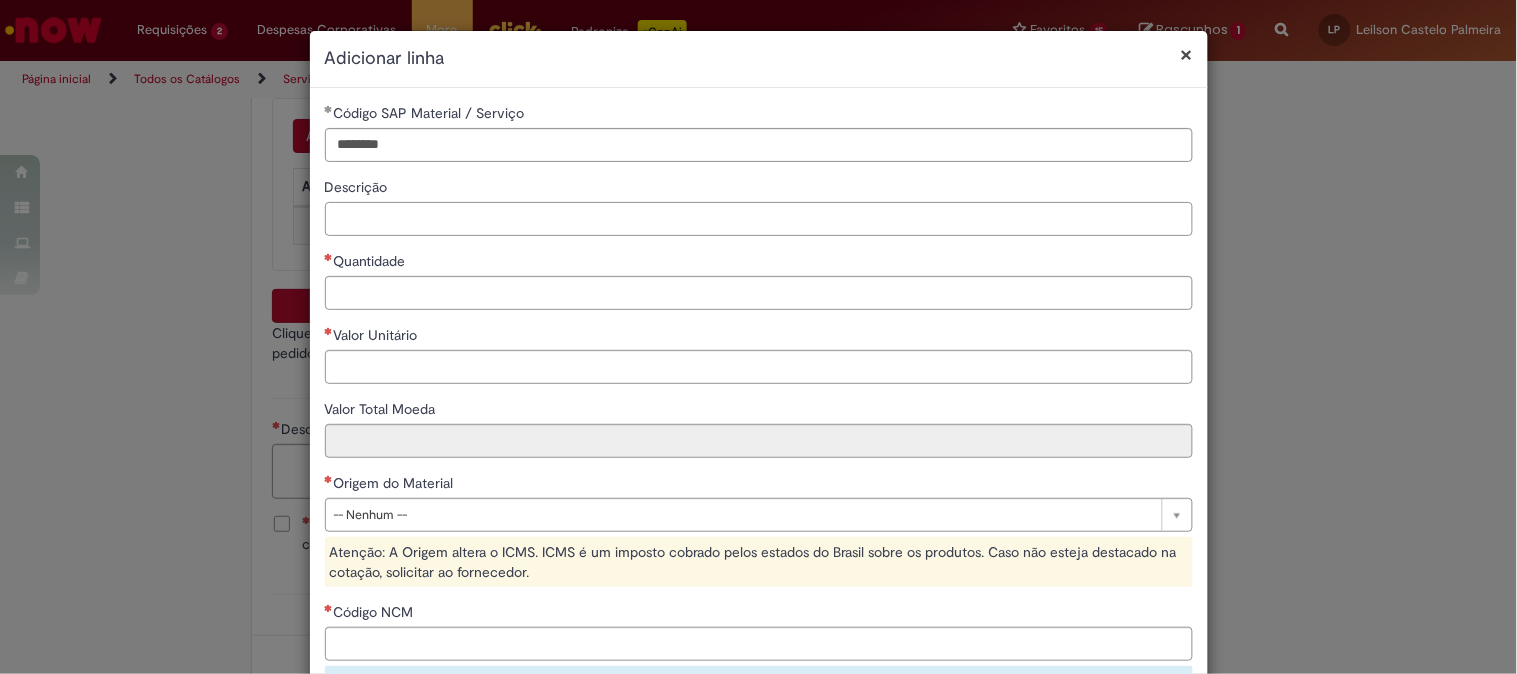 paste on "**********" 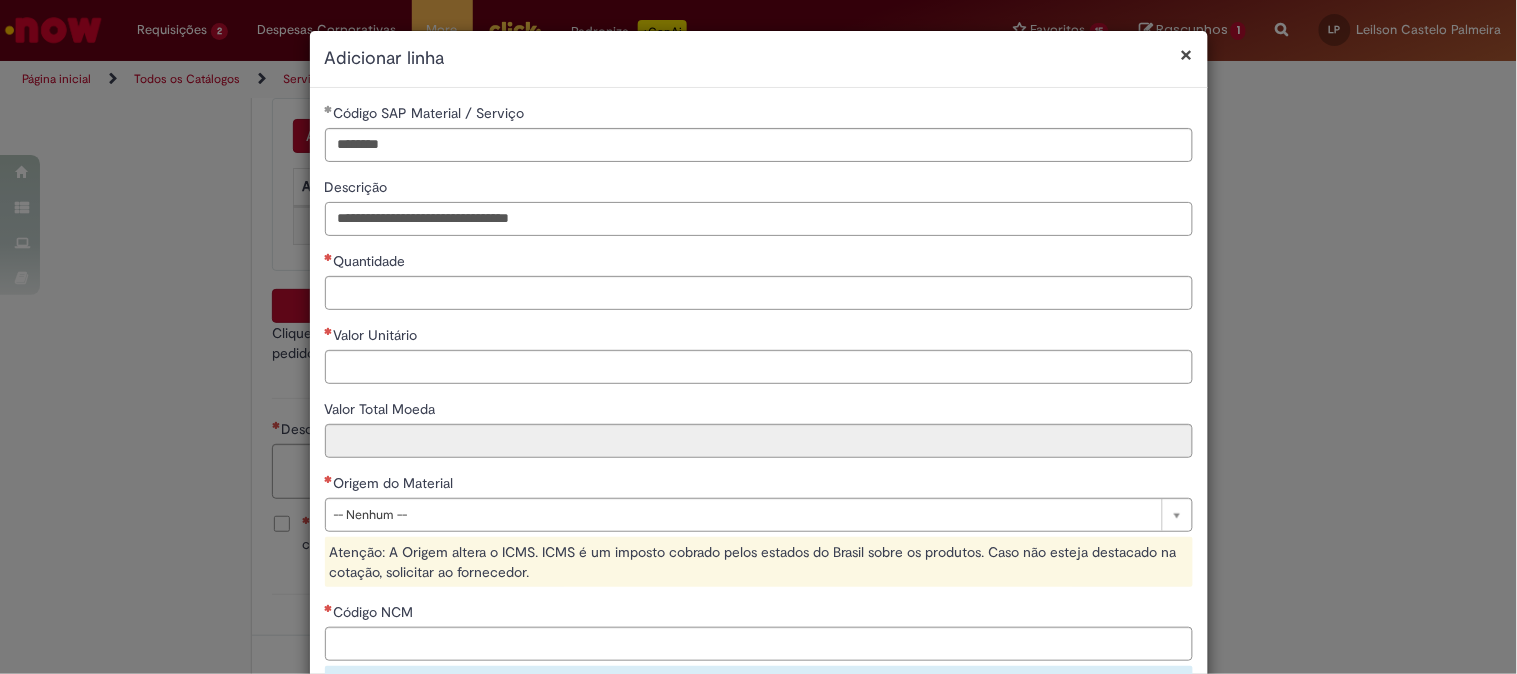 type on "**********" 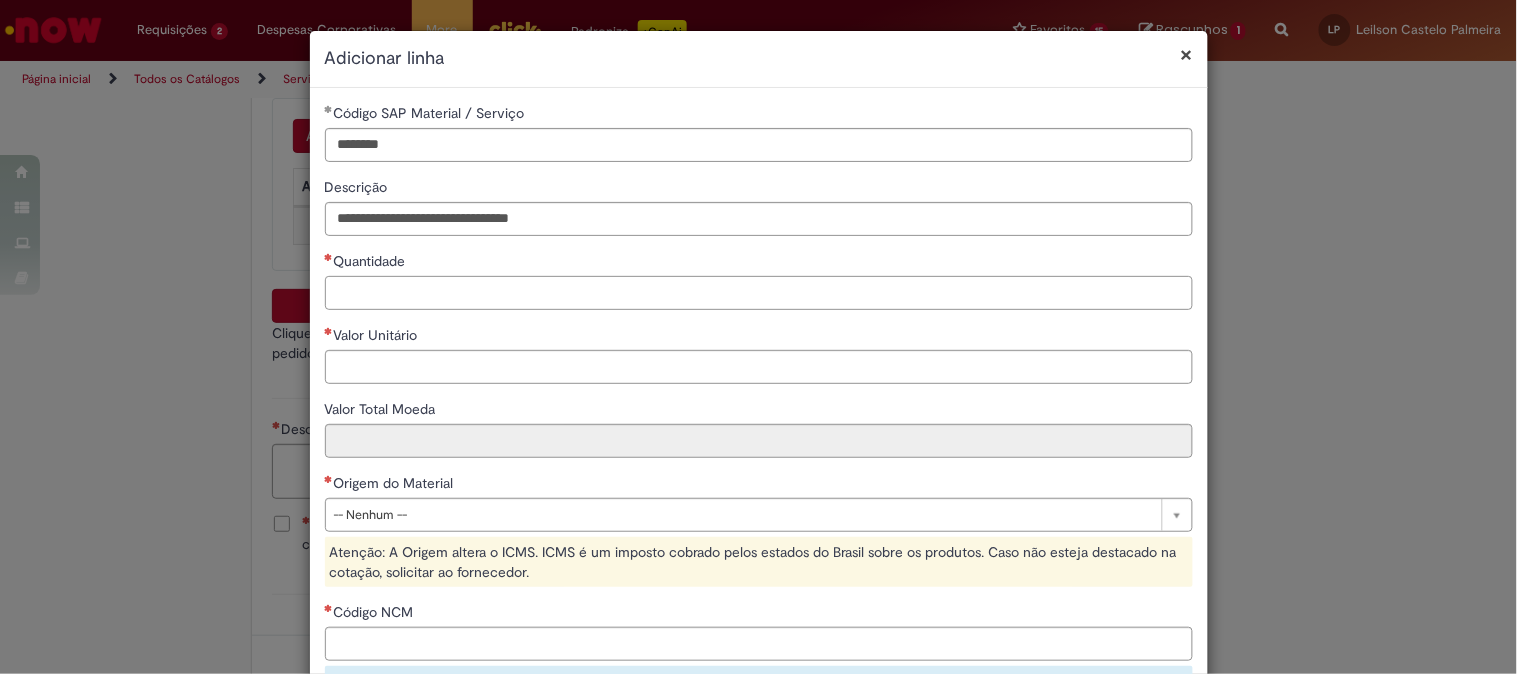 click on "Quantidade" at bounding box center [759, 293] 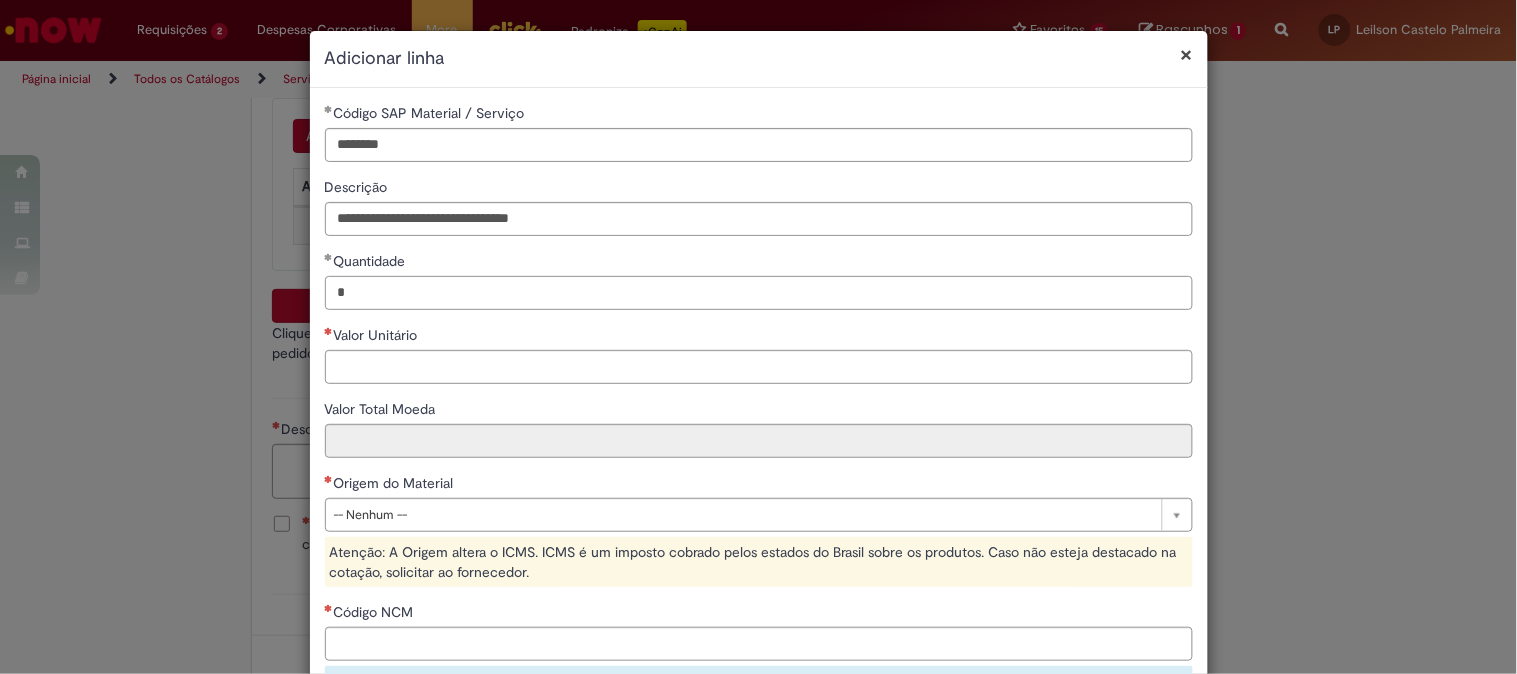 type on "*" 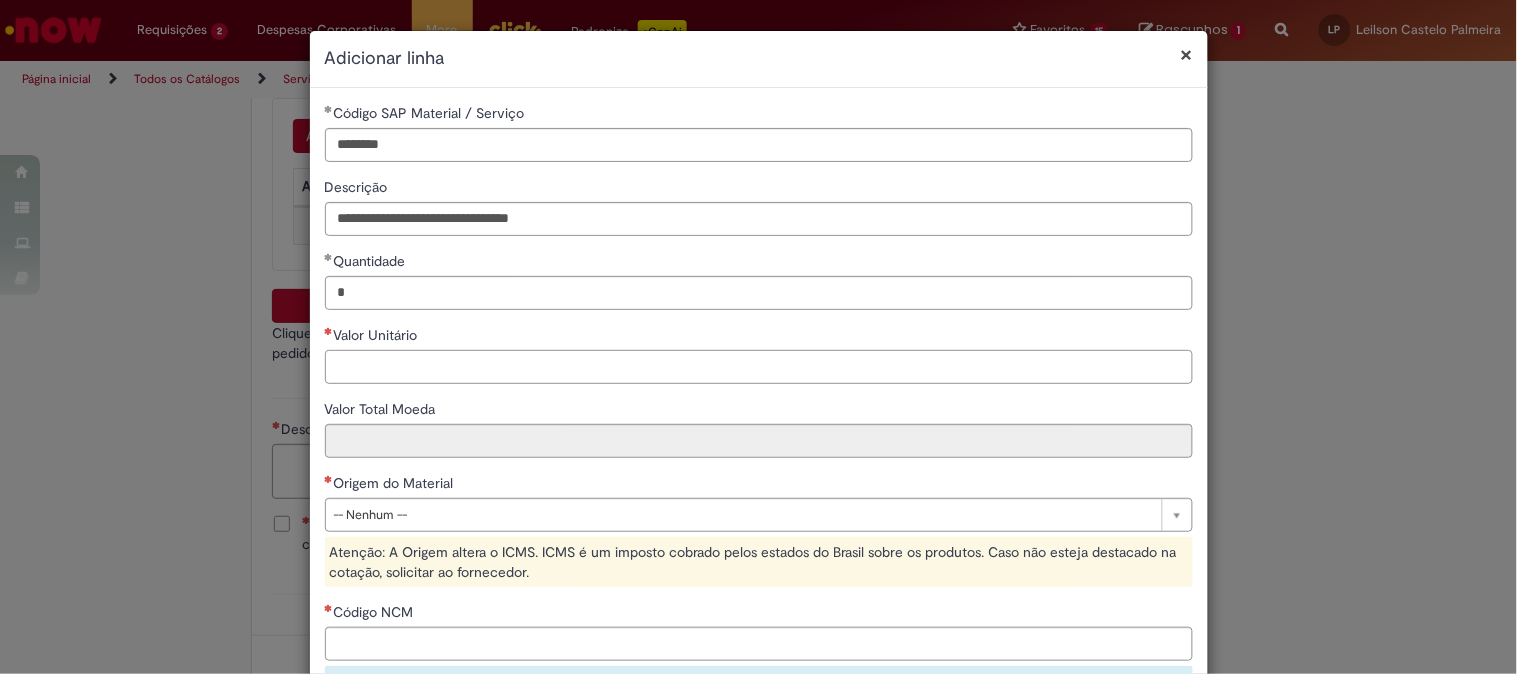 click on "Valor Unitário" at bounding box center (759, 367) 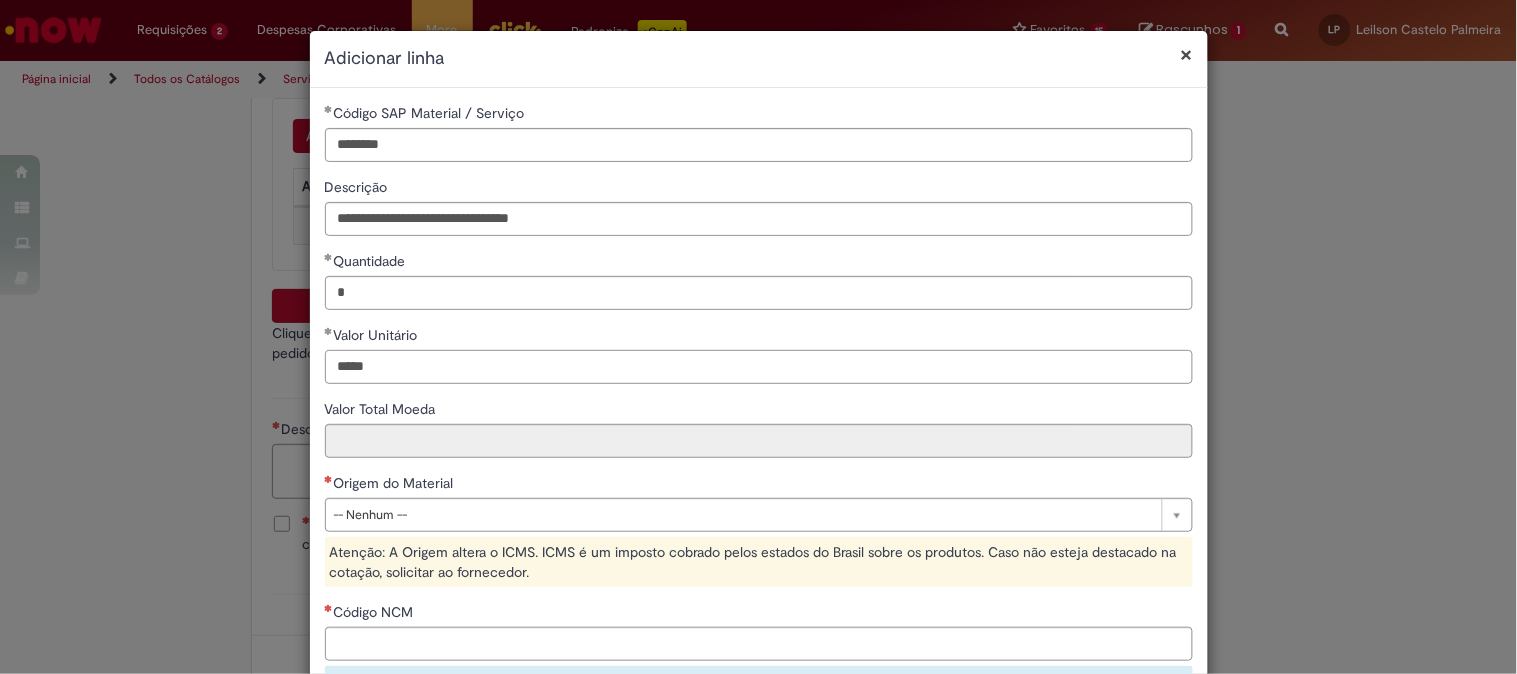 type on "*****" 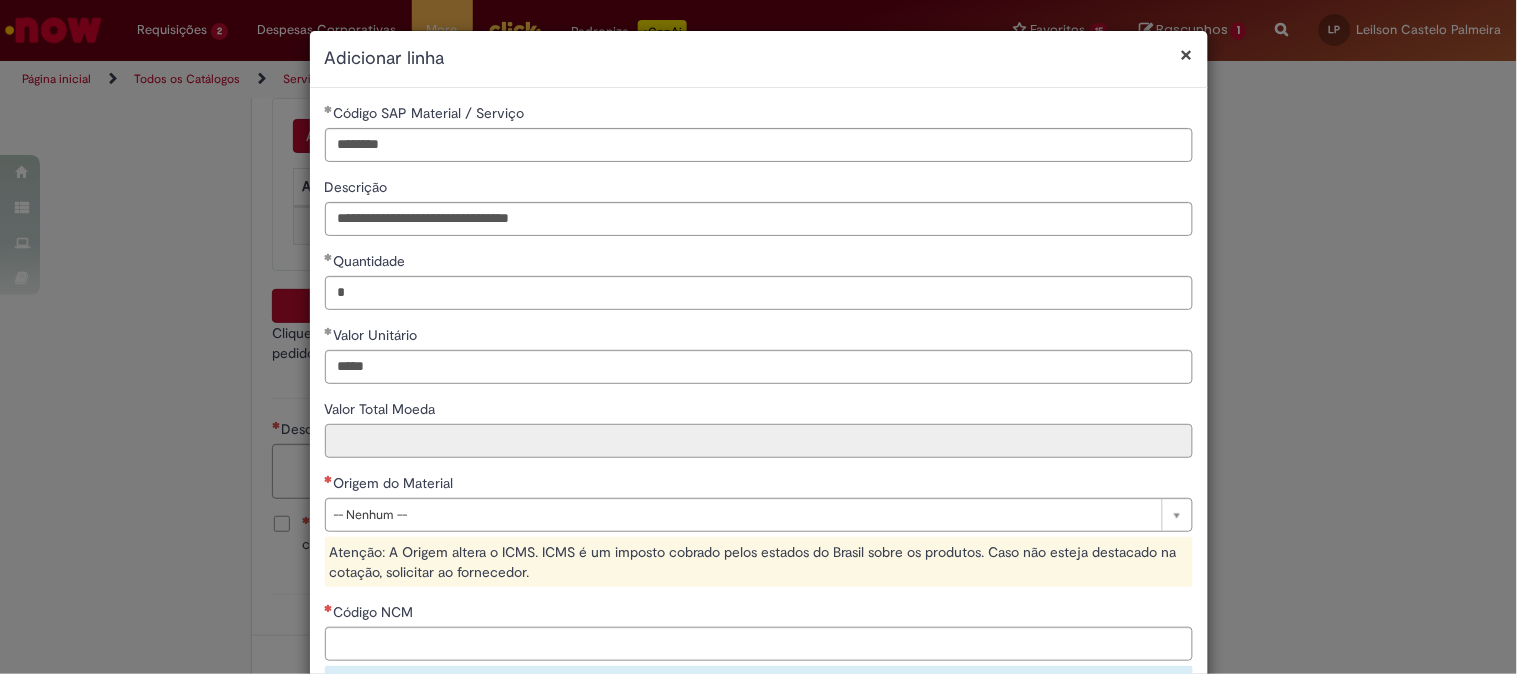 type on "******" 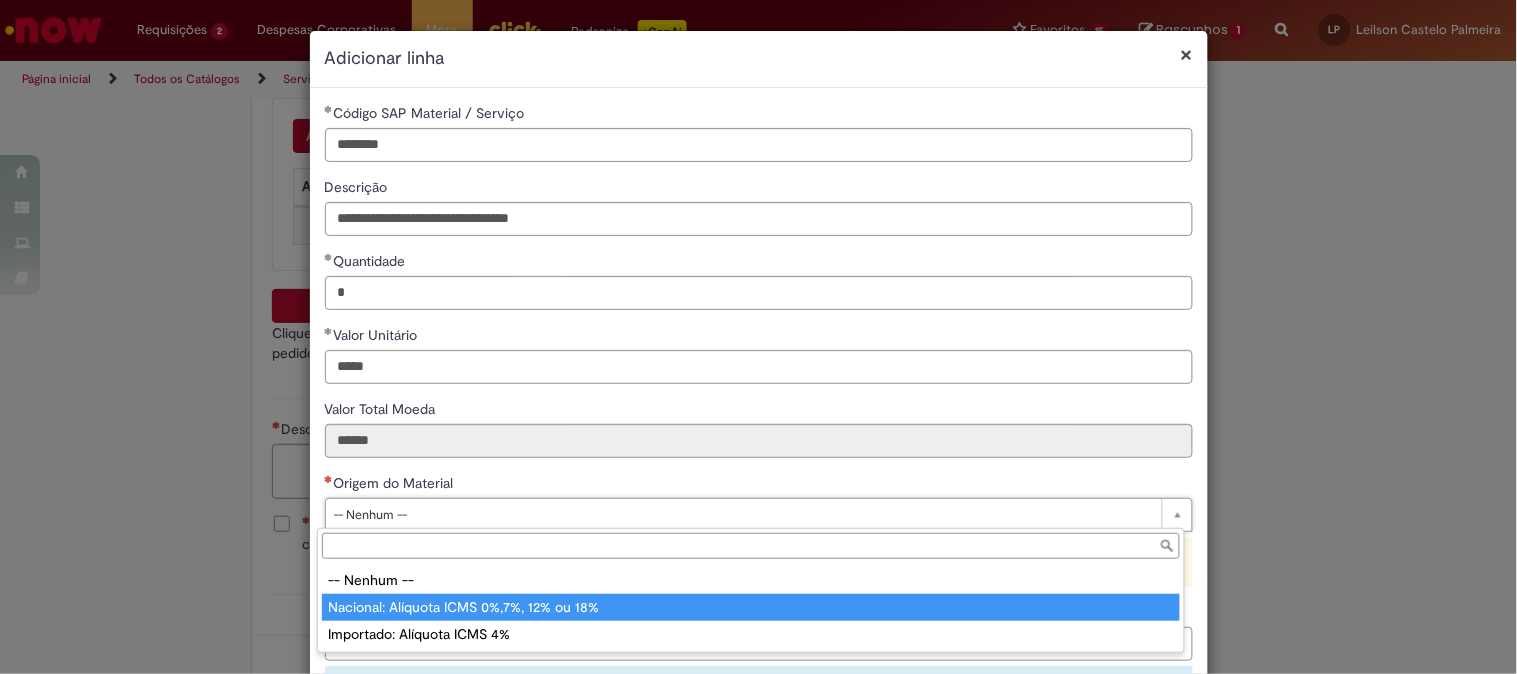type on "**********" 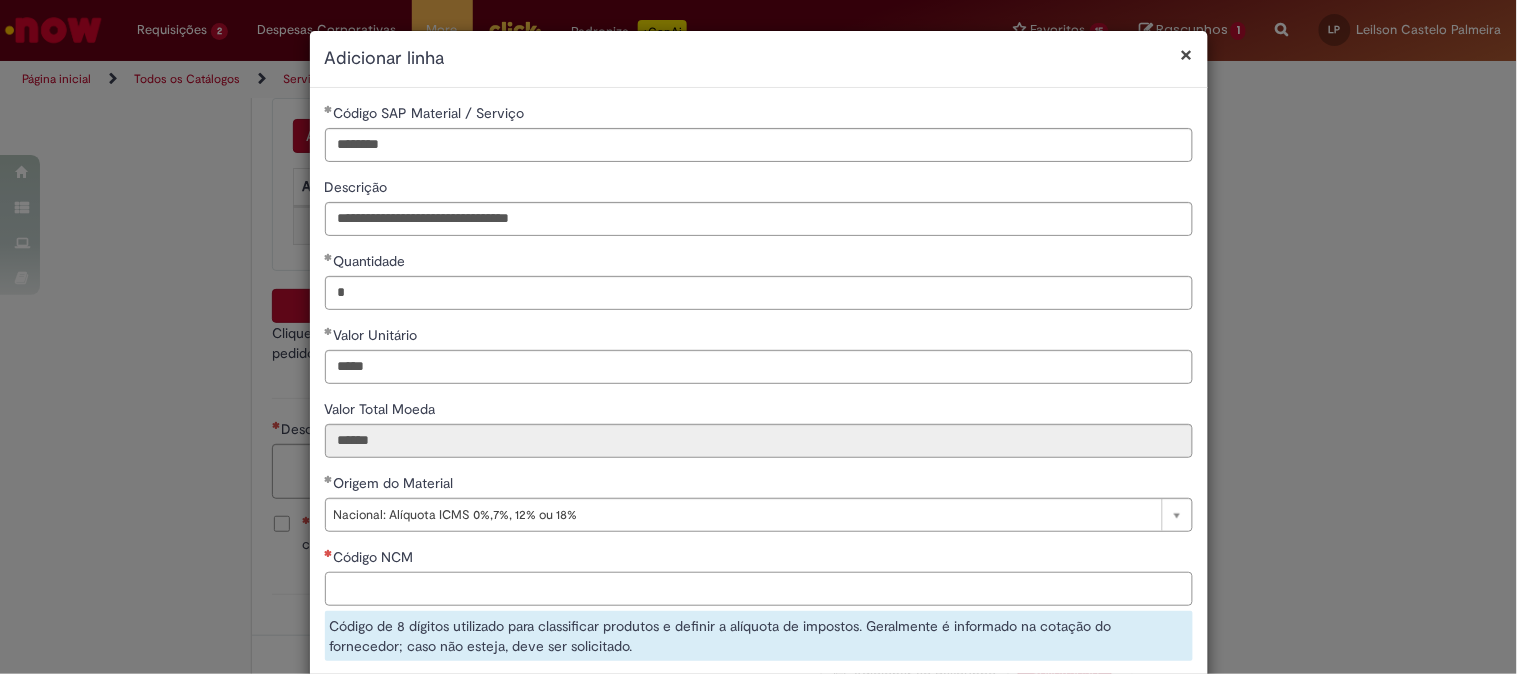 click on "Código NCM" at bounding box center [759, 589] 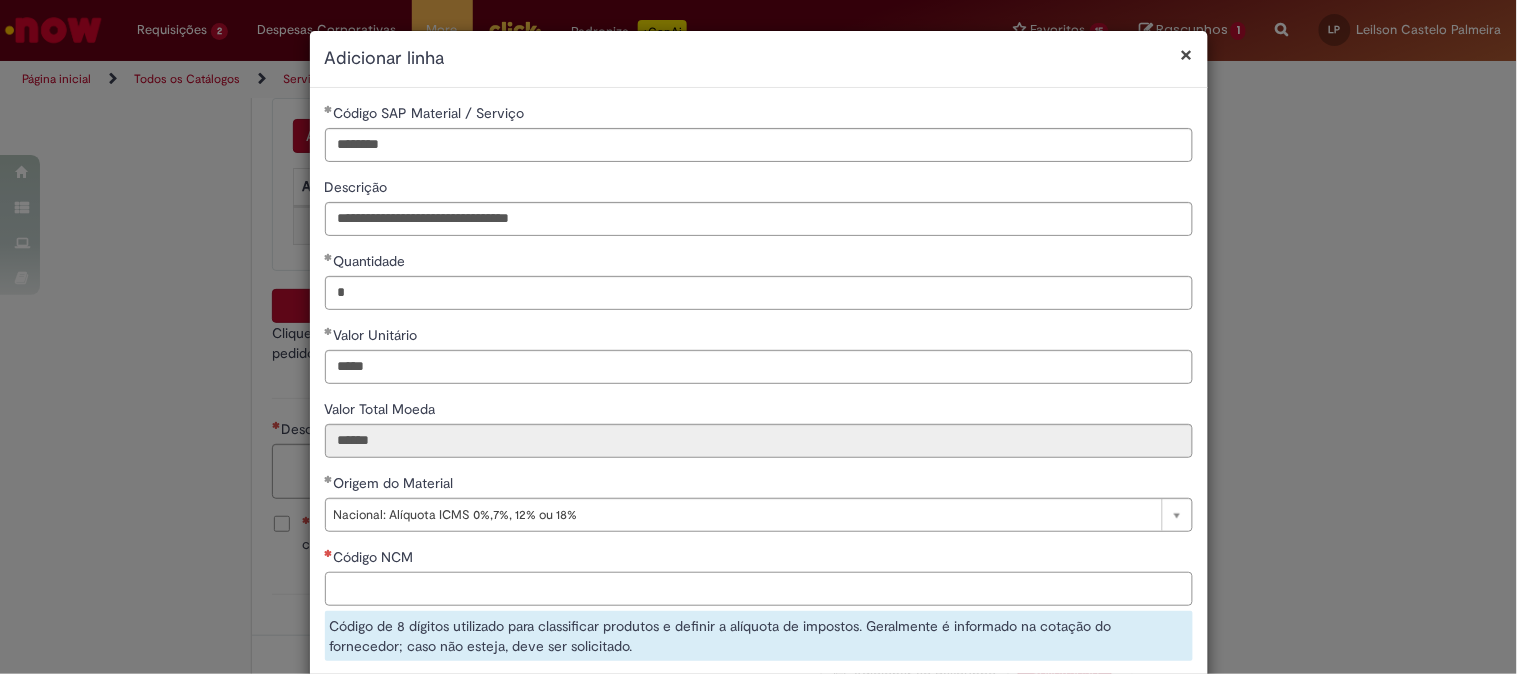 paste on "********" 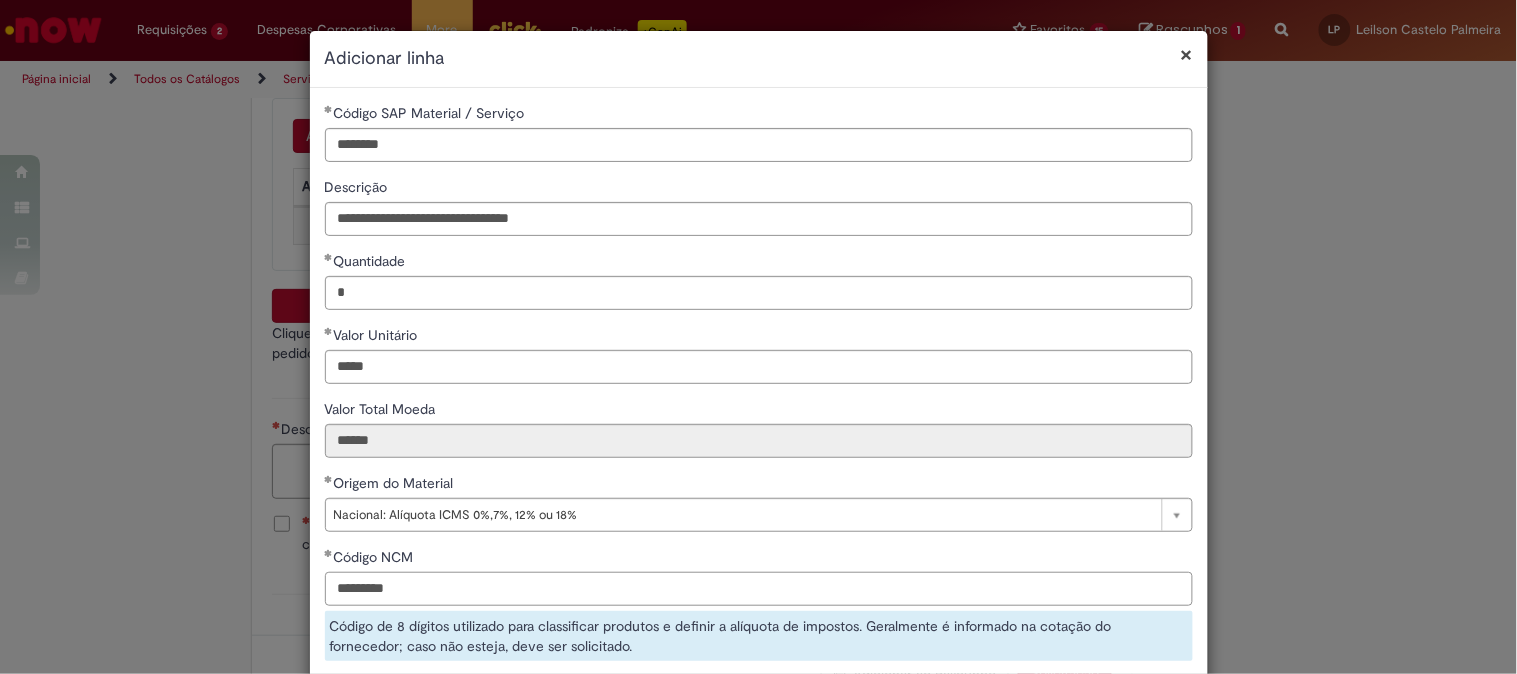 scroll, scrollTop: 222, scrollLeft: 0, axis: vertical 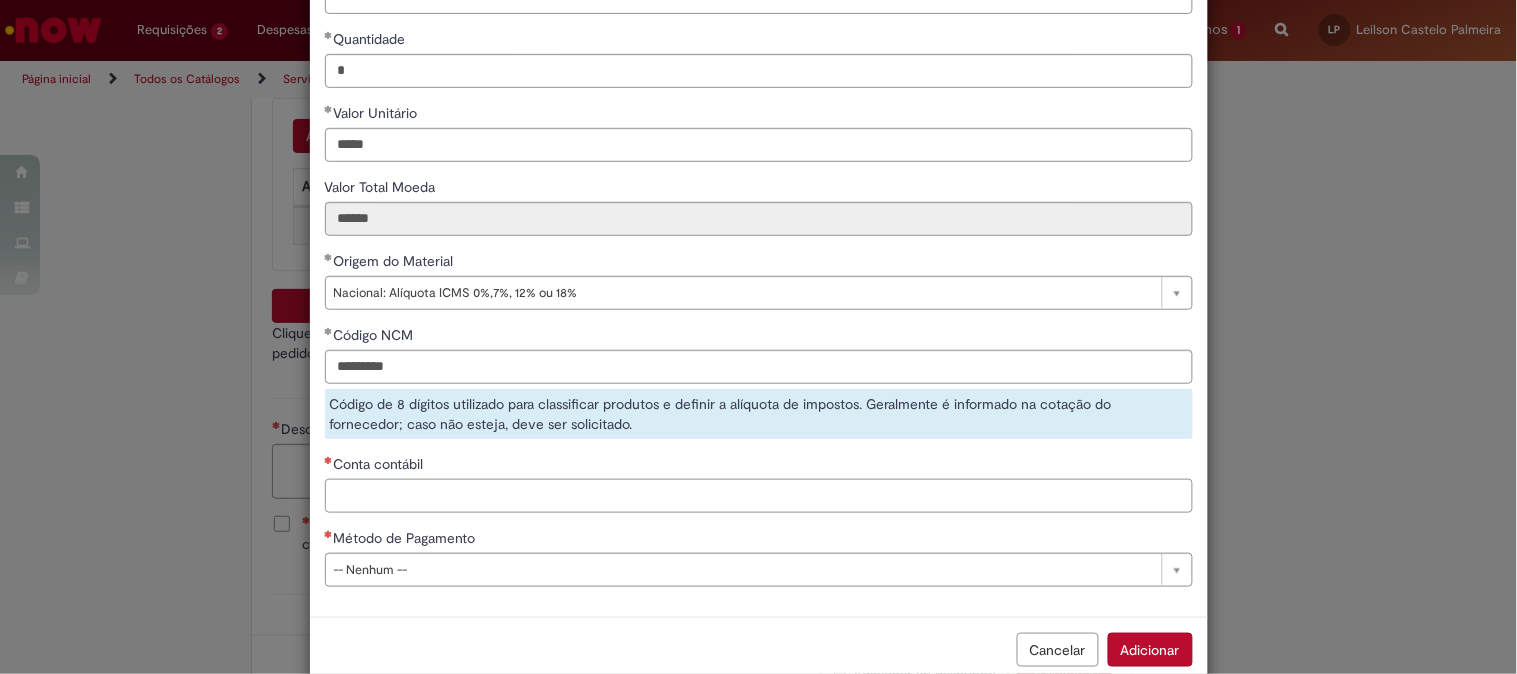 click on "**********" at bounding box center (759, 241) 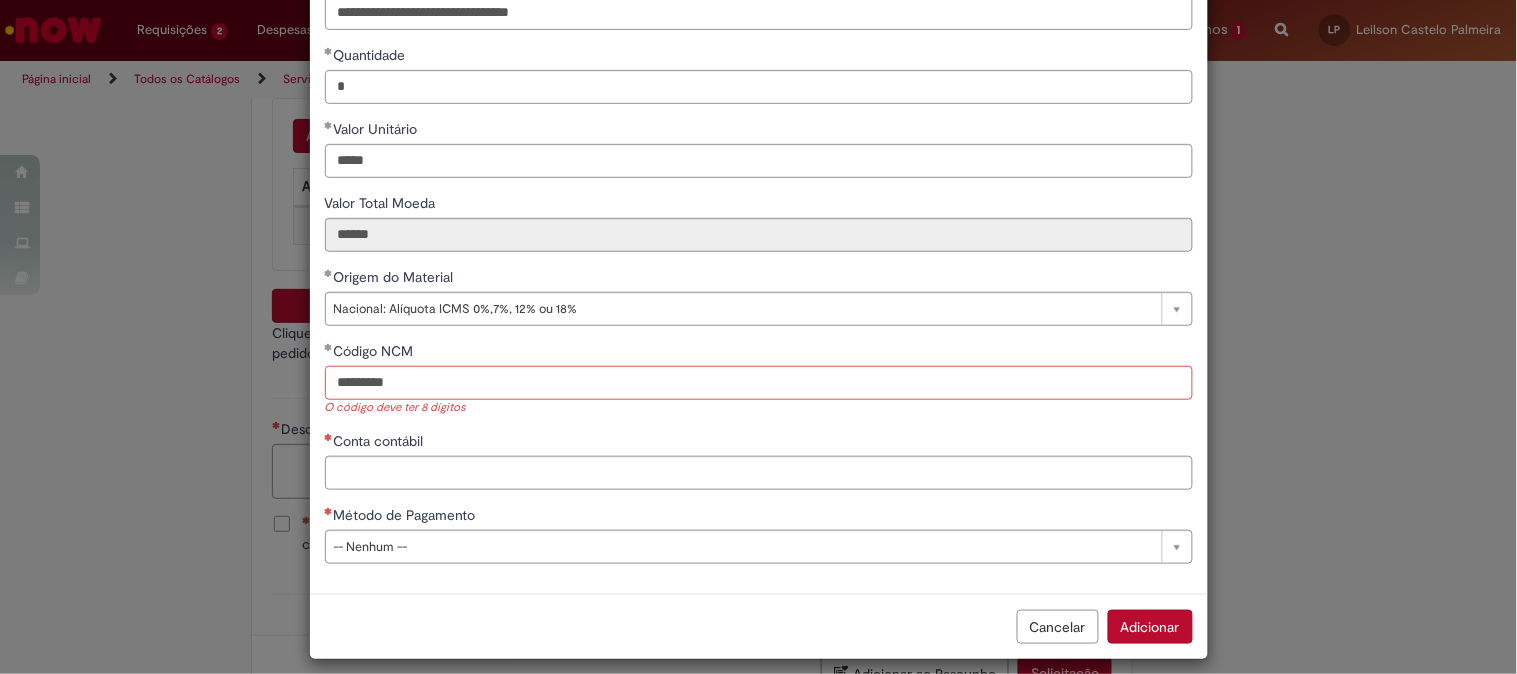 click on "********" at bounding box center [759, 383] 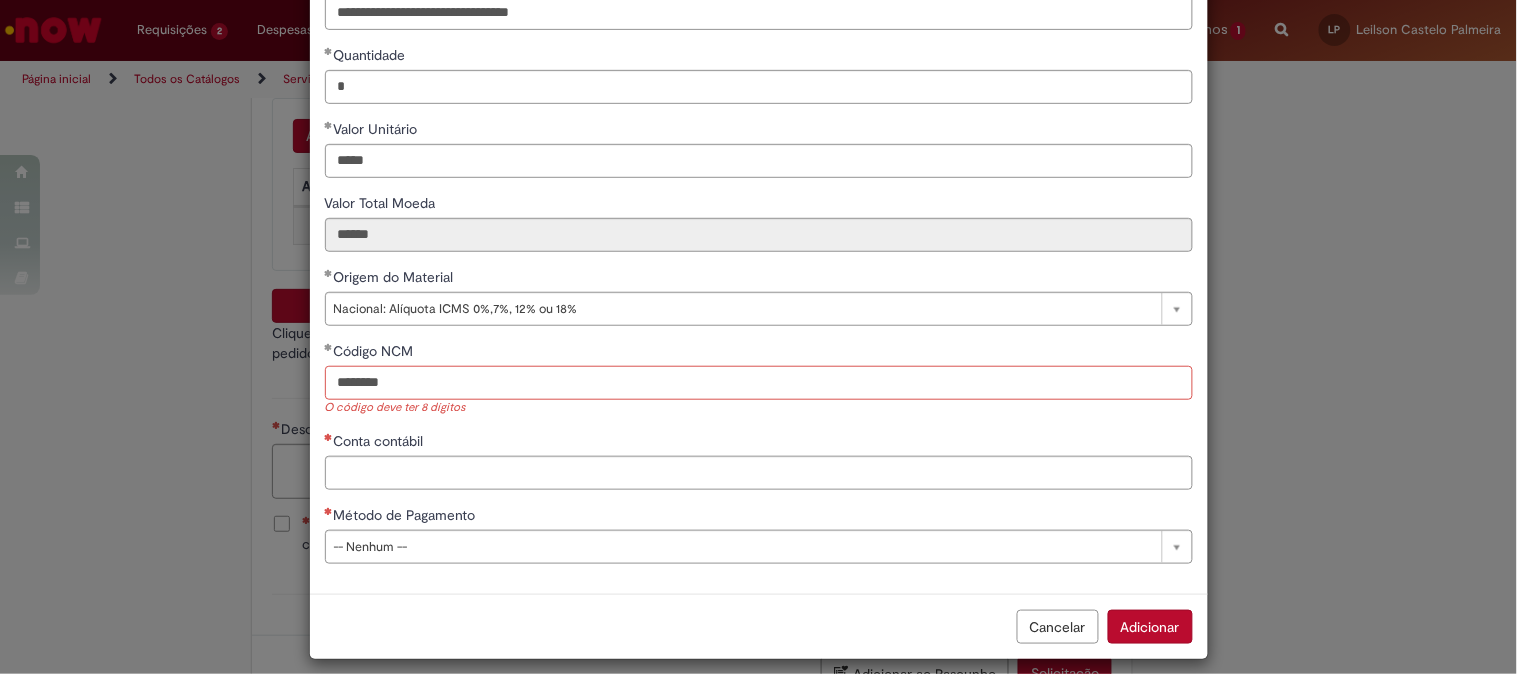 type on "********" 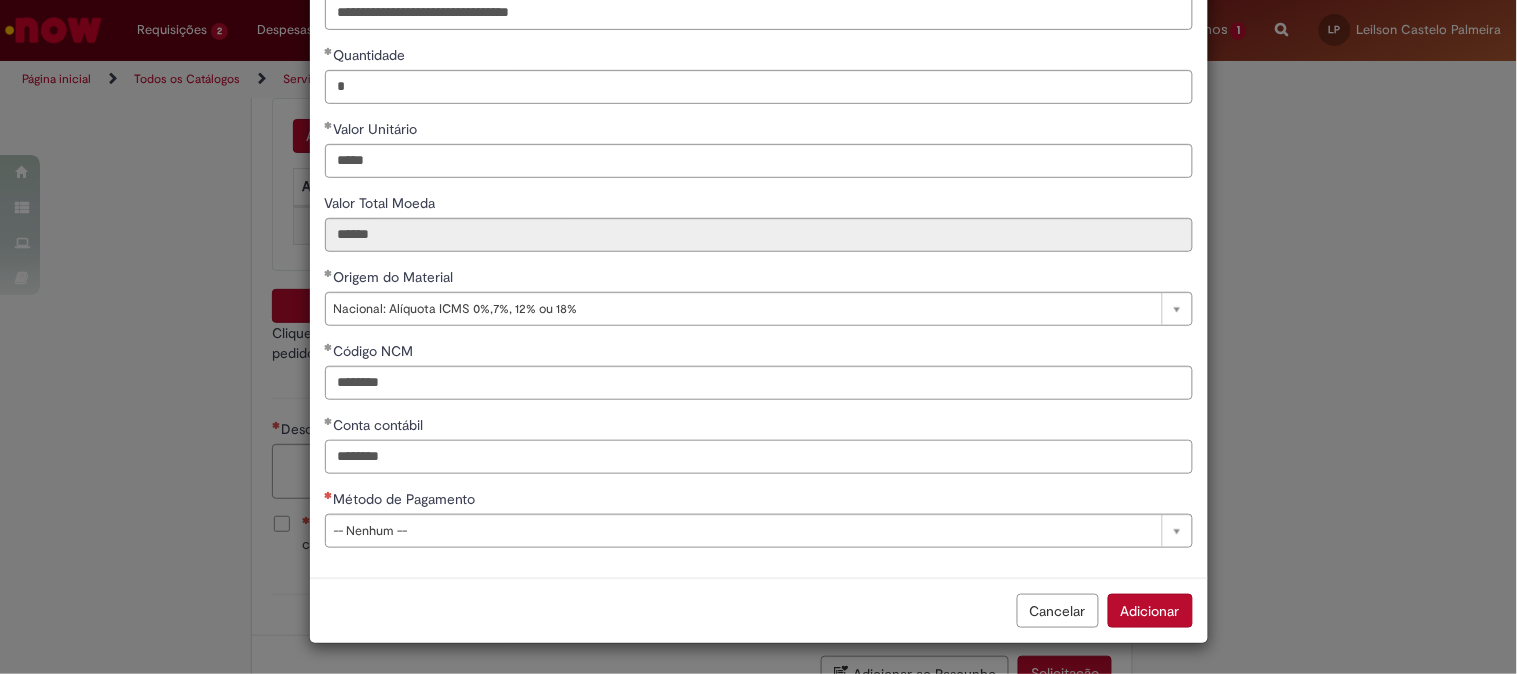 type on "********" 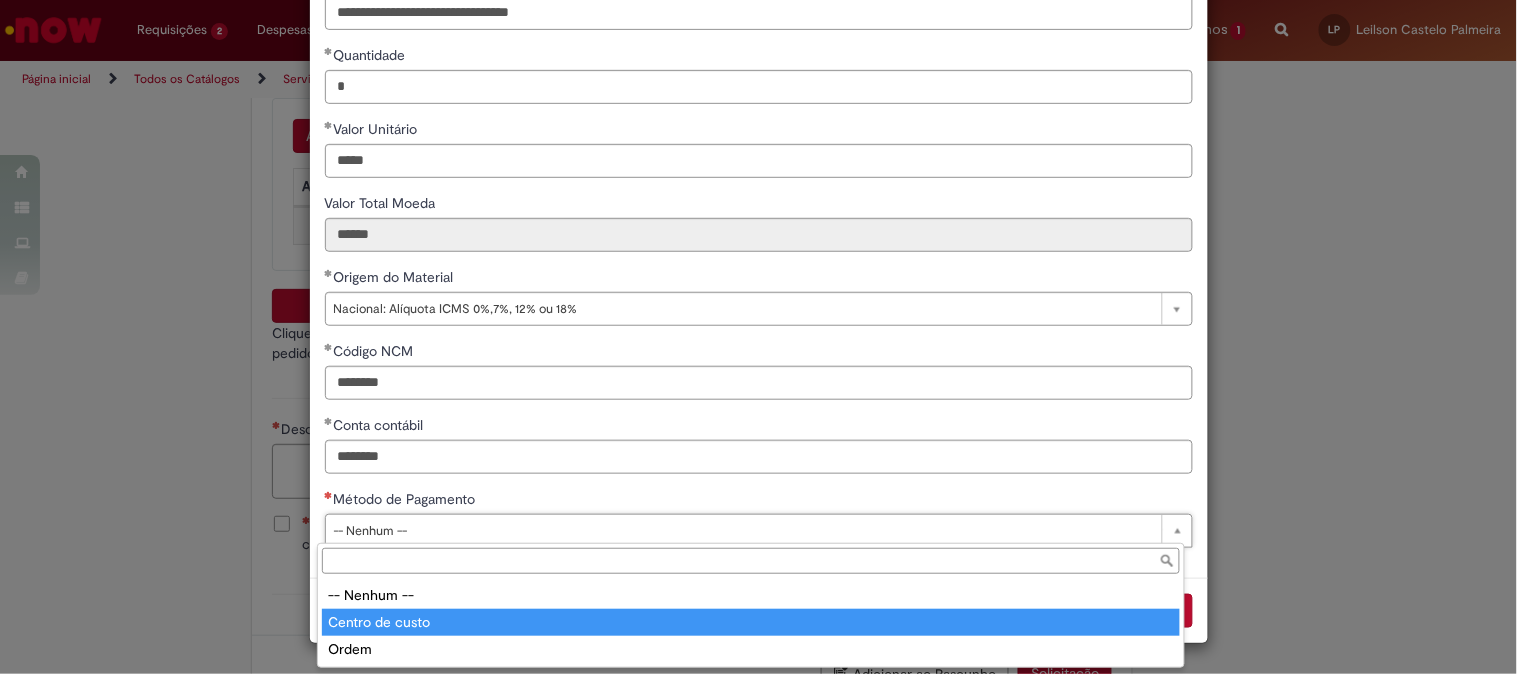 type on "**********" 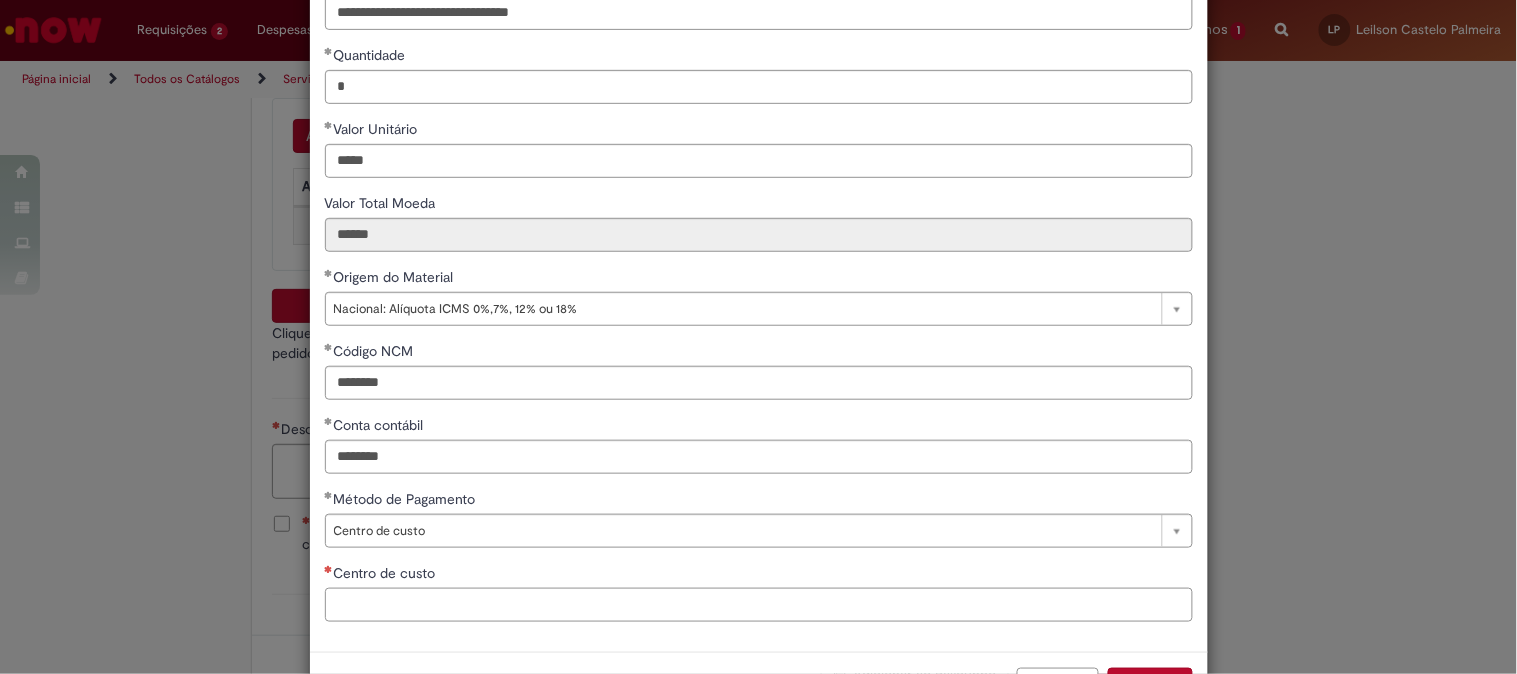 click on "Centro de custo" at bounding box center (759, 605) 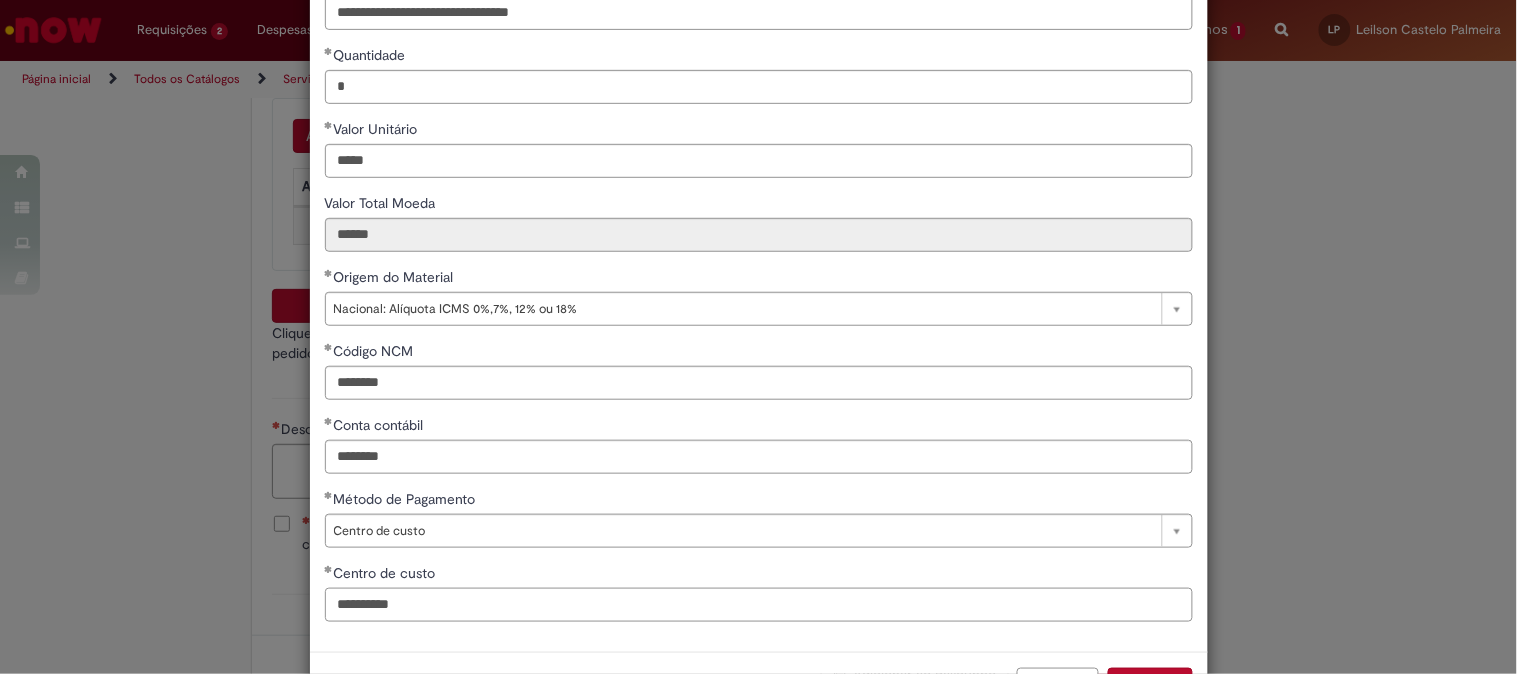 type on "**********" 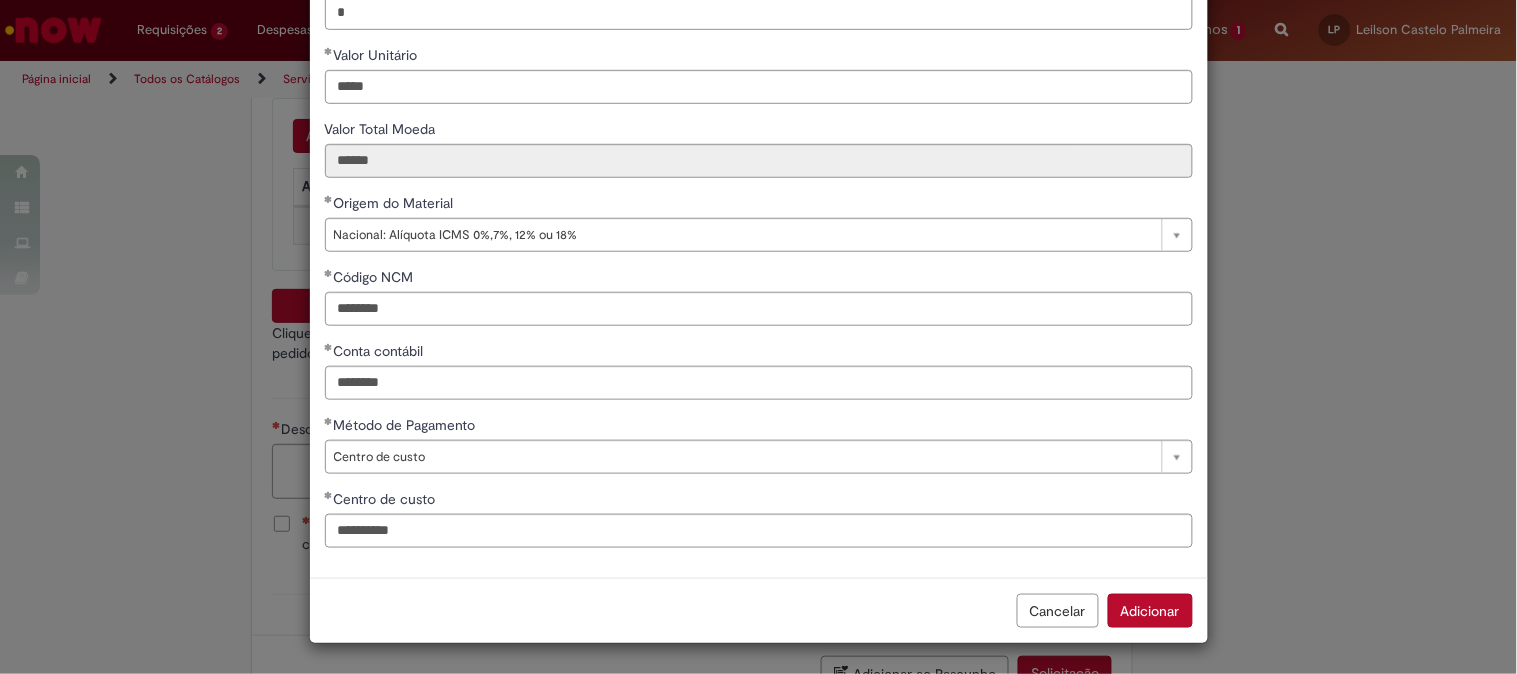 click on "Adicionar" at bounding box center [1150, 611] 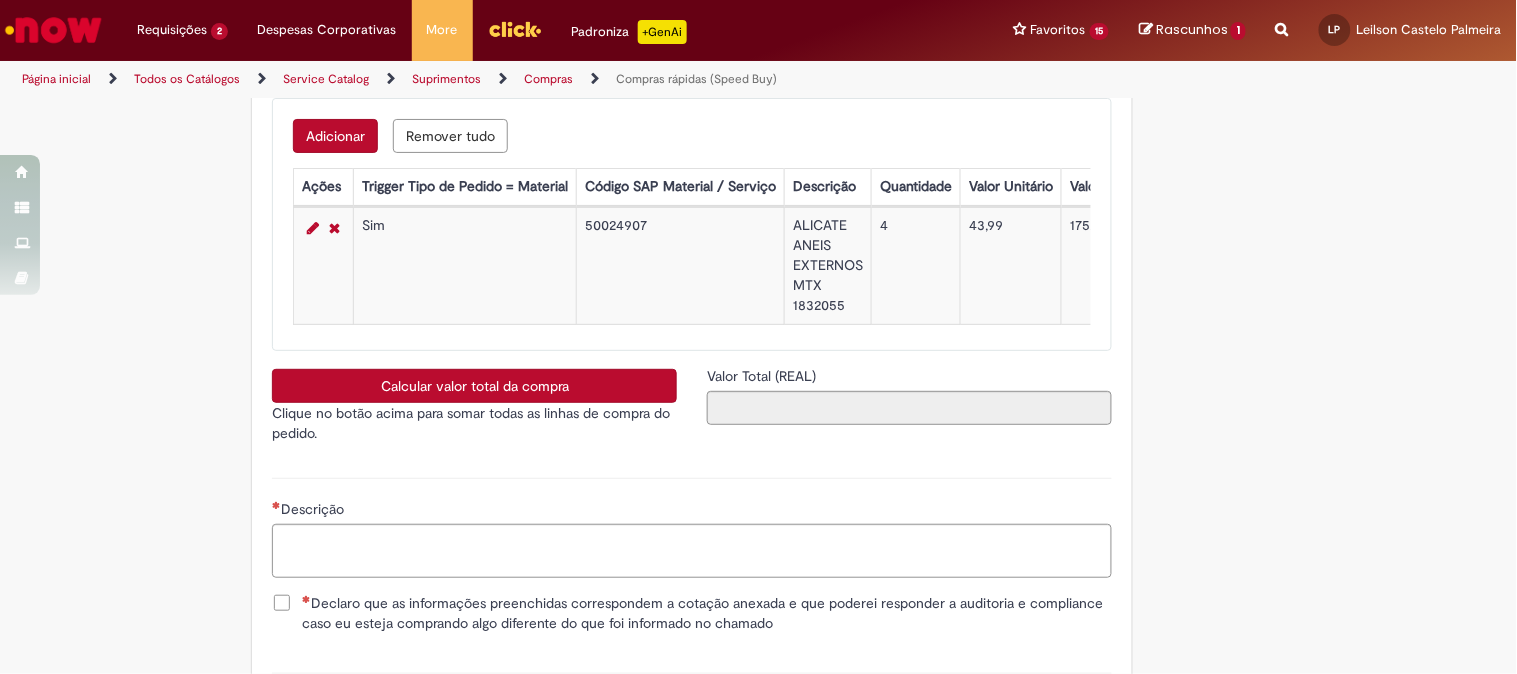 click on "Adicionar" at bounding box center (335, 136) 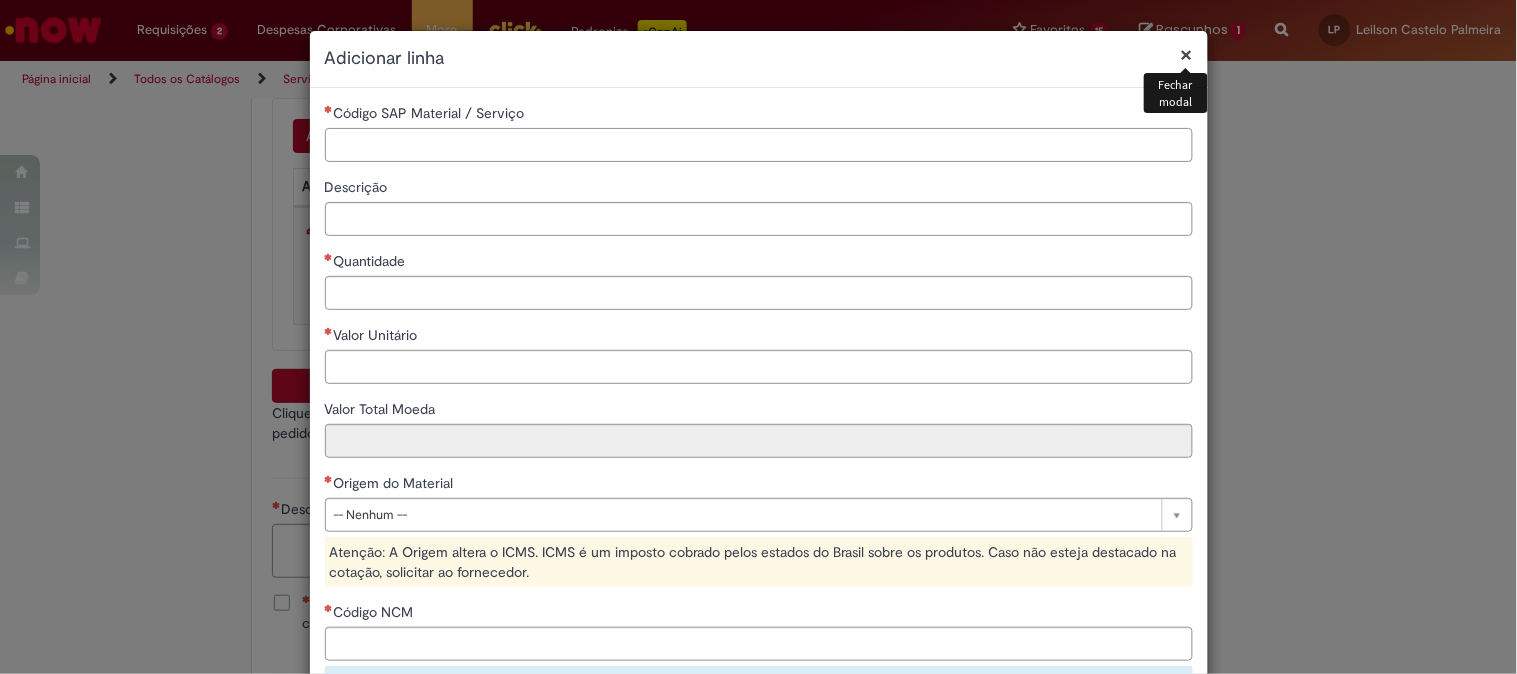 click on "Código SAP Material / Serviço" at bounding box center (759, 145) 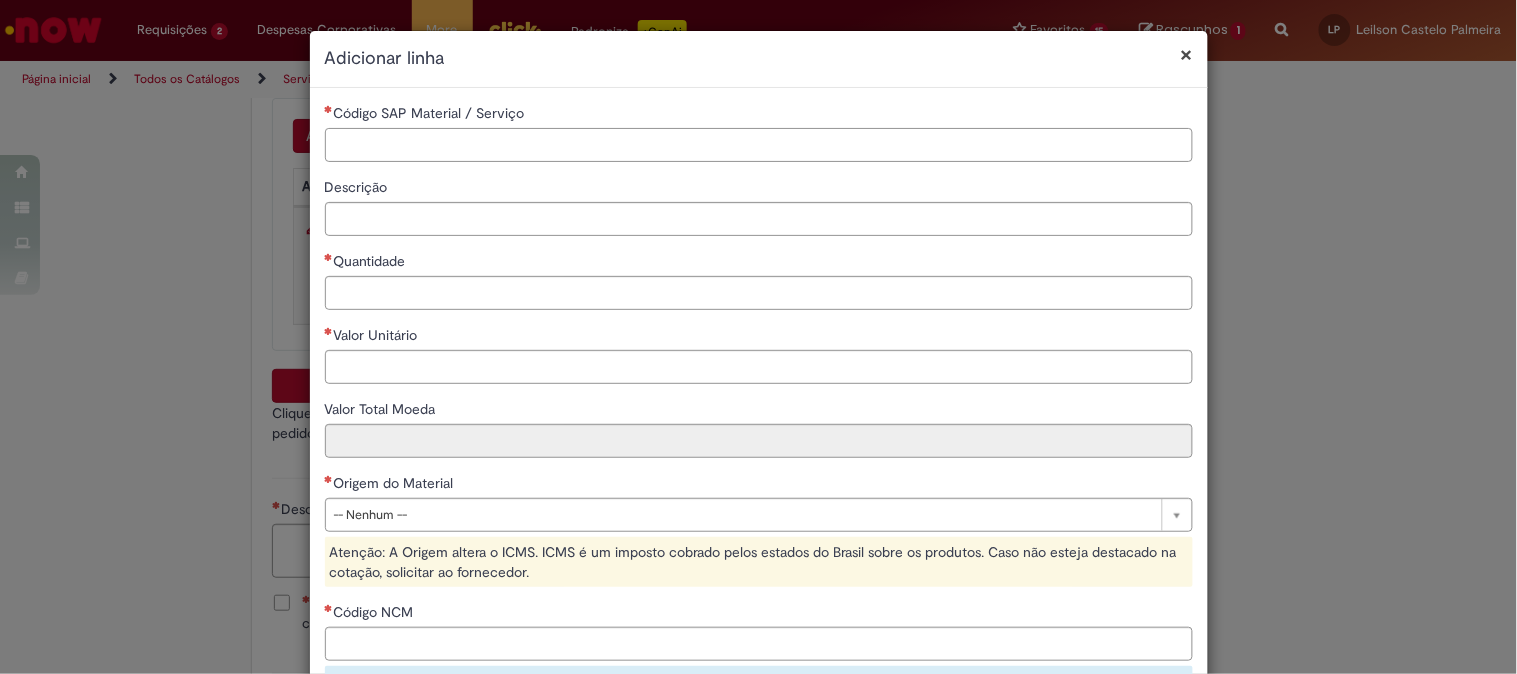 paste on "**********" 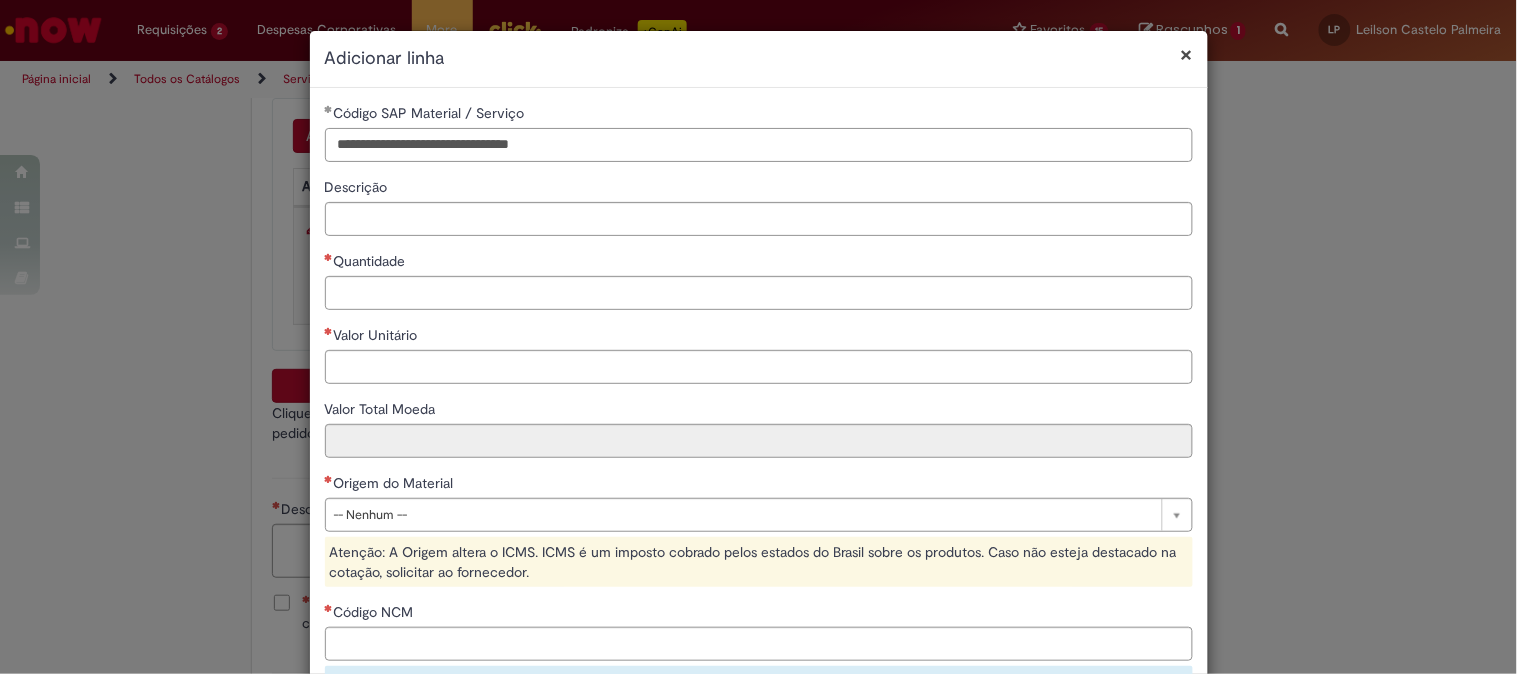 type on "**********" 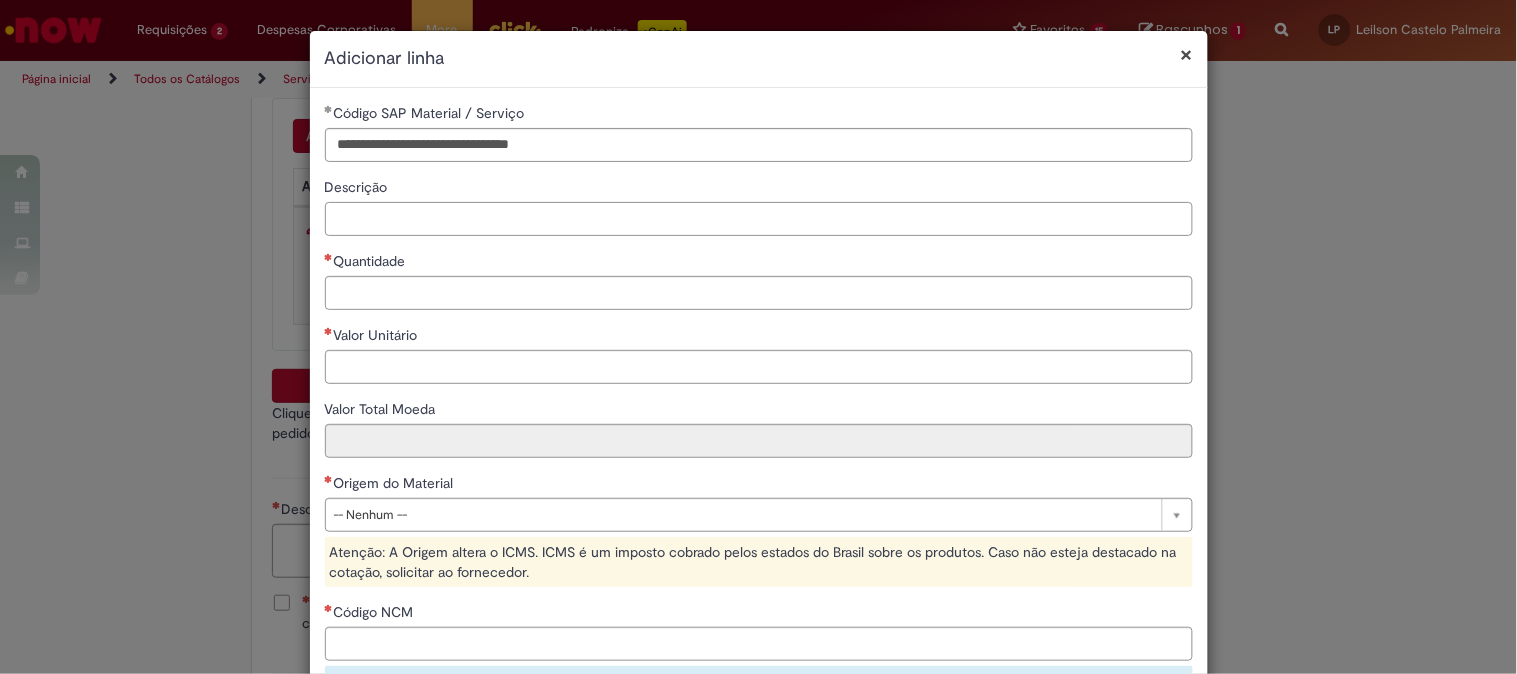 type 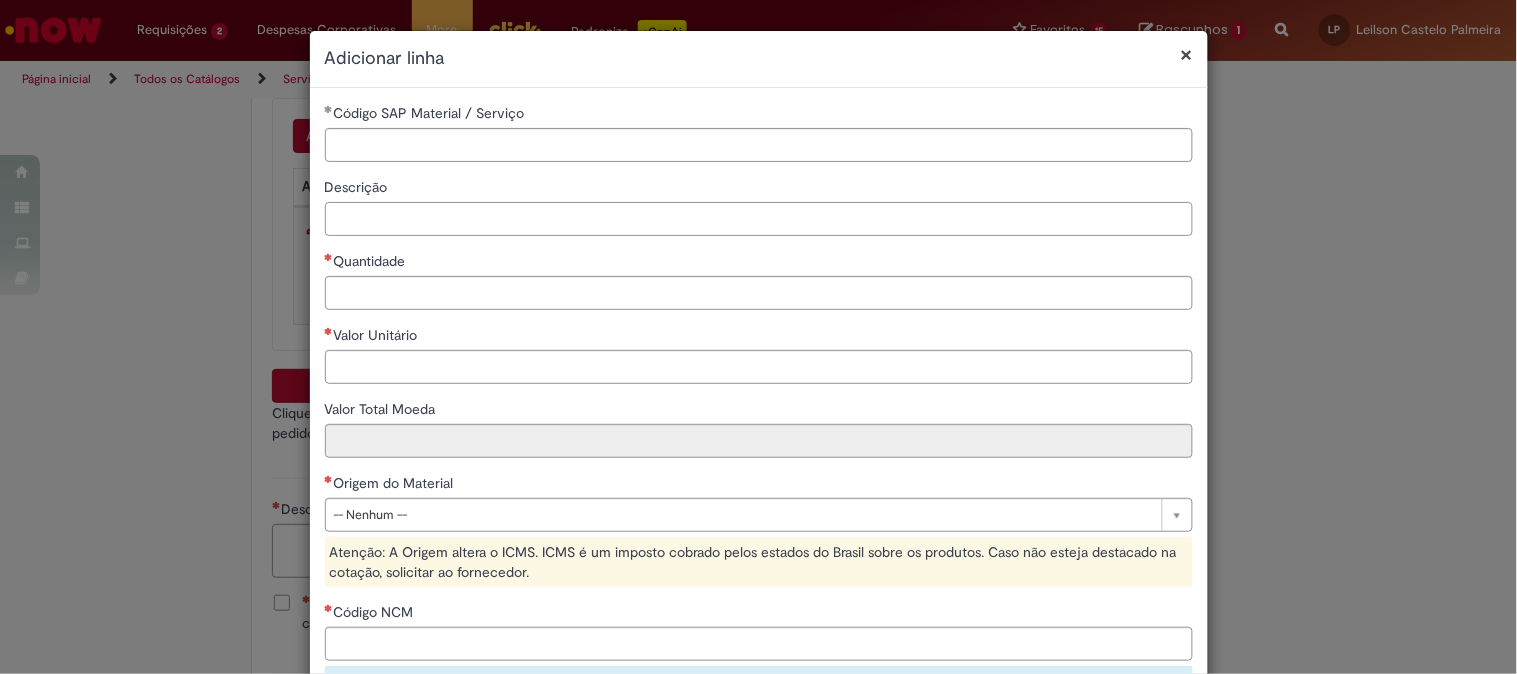click on "Descrição" at bounding box center (759, 206) 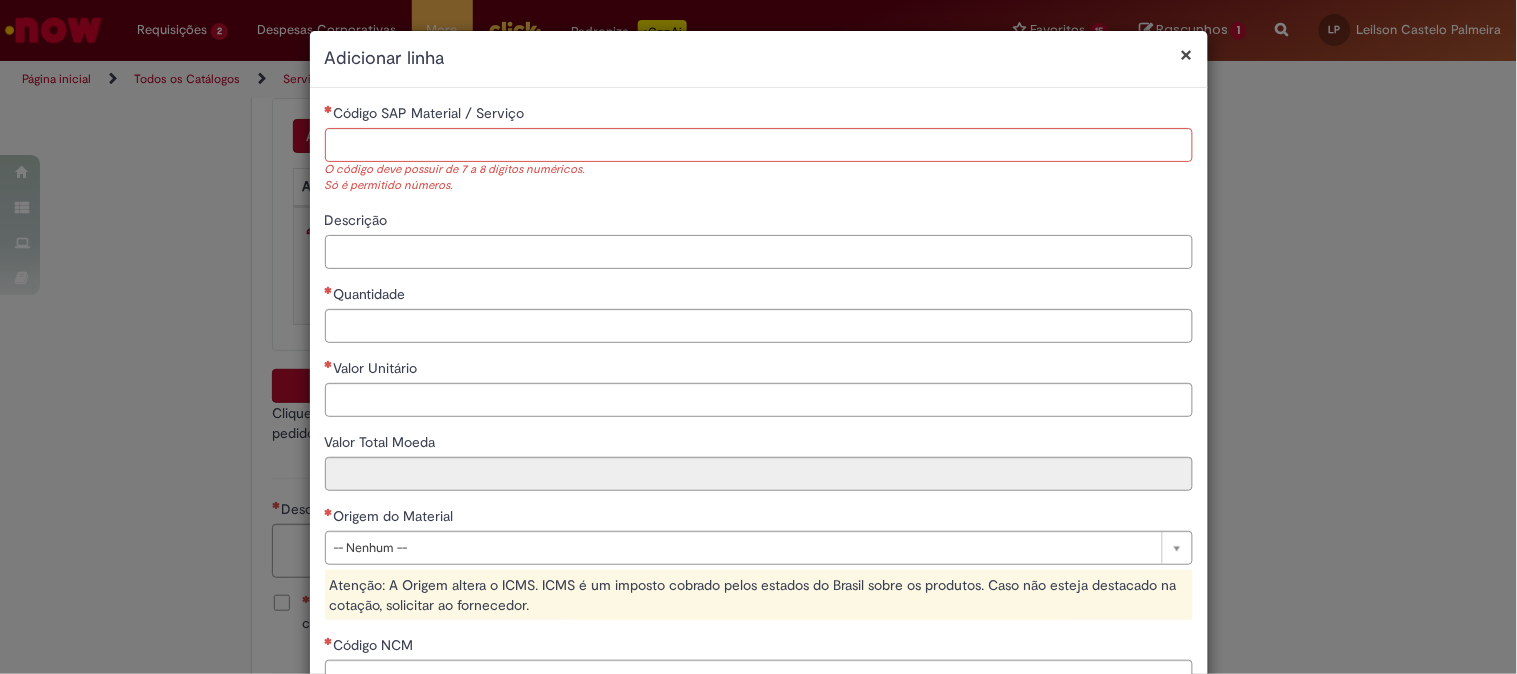 paste on "**********" 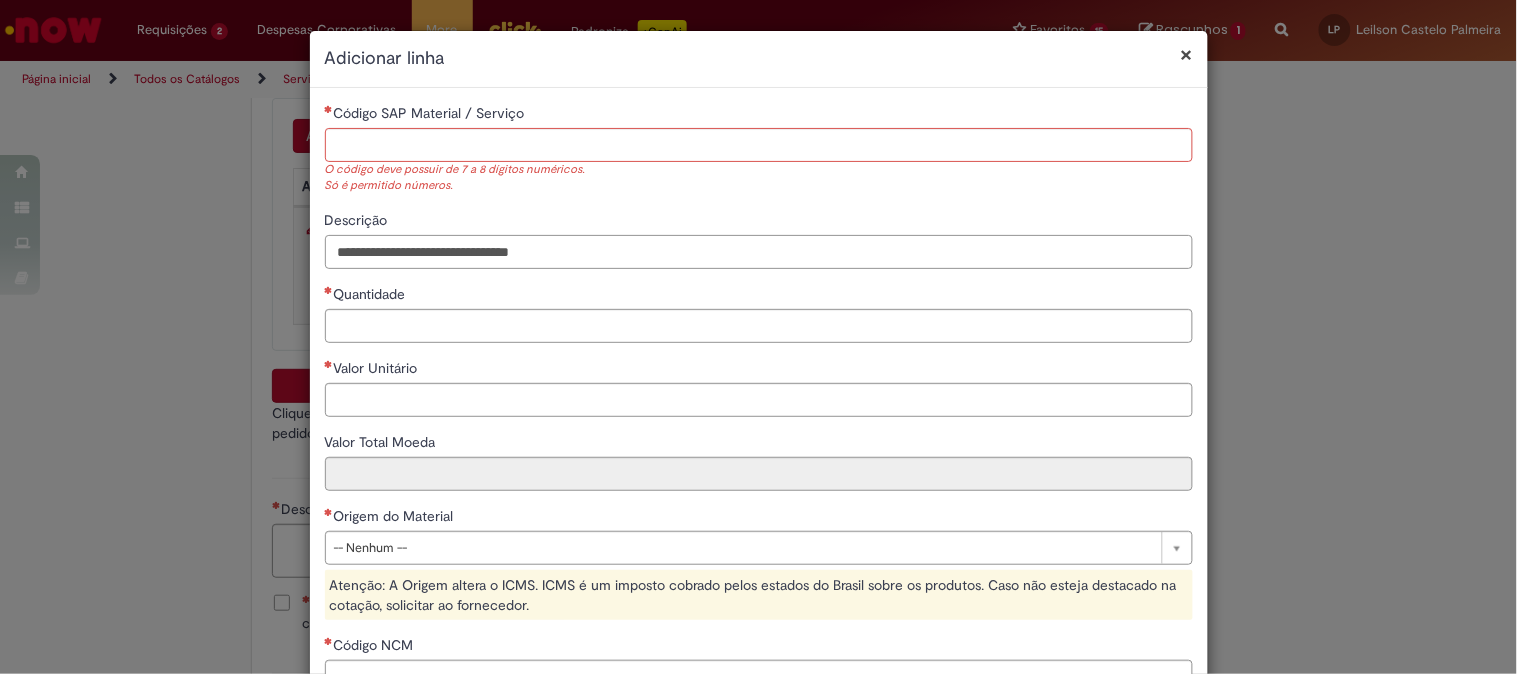 type on "**********" 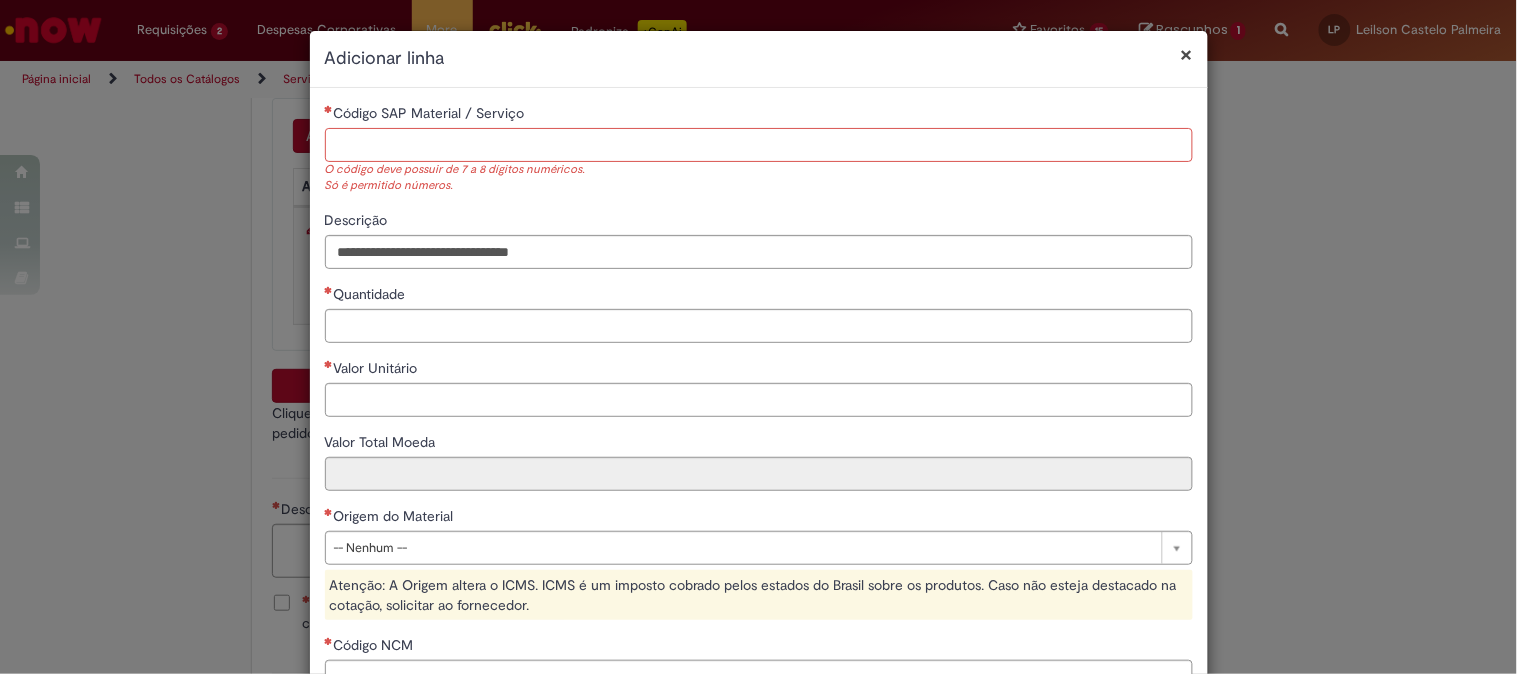 click on "Código SAP Material / Serviço" at bounding box center (759, 145) 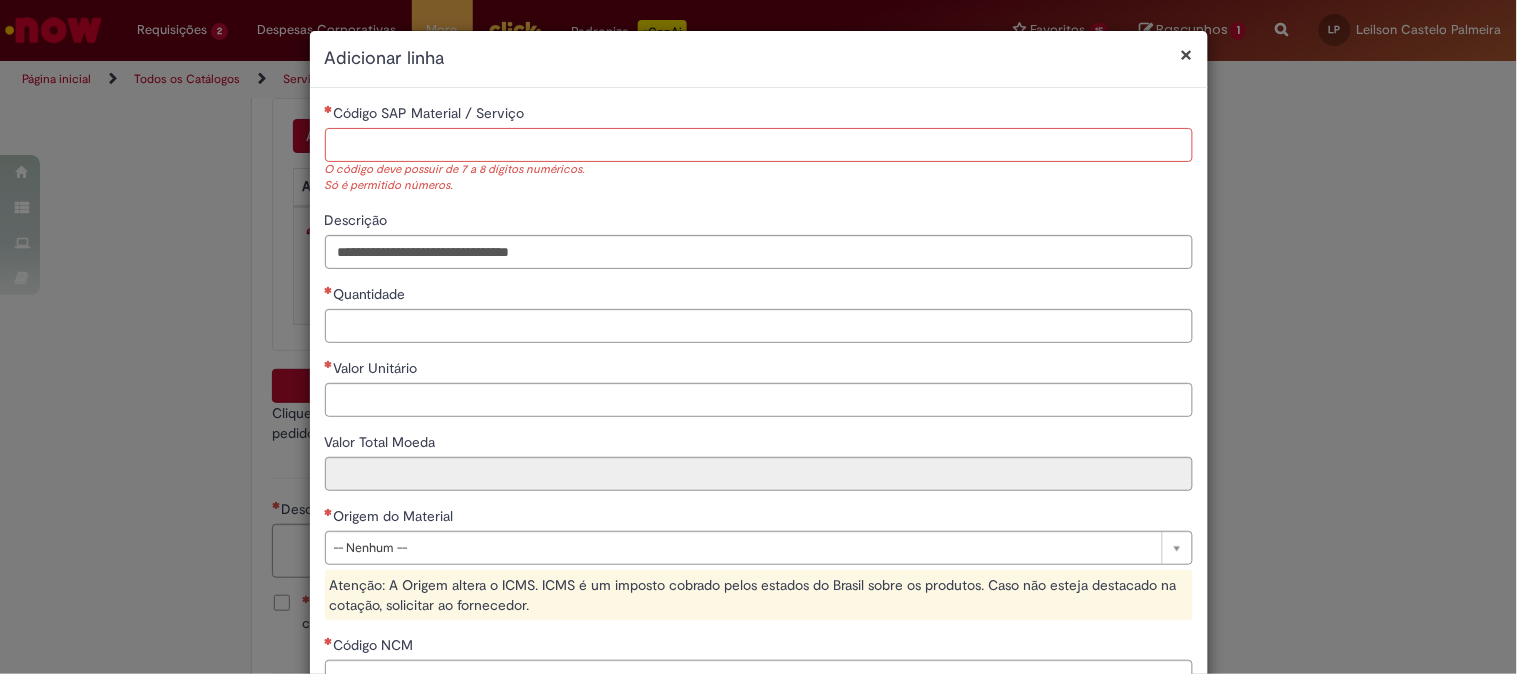 paste on "********" 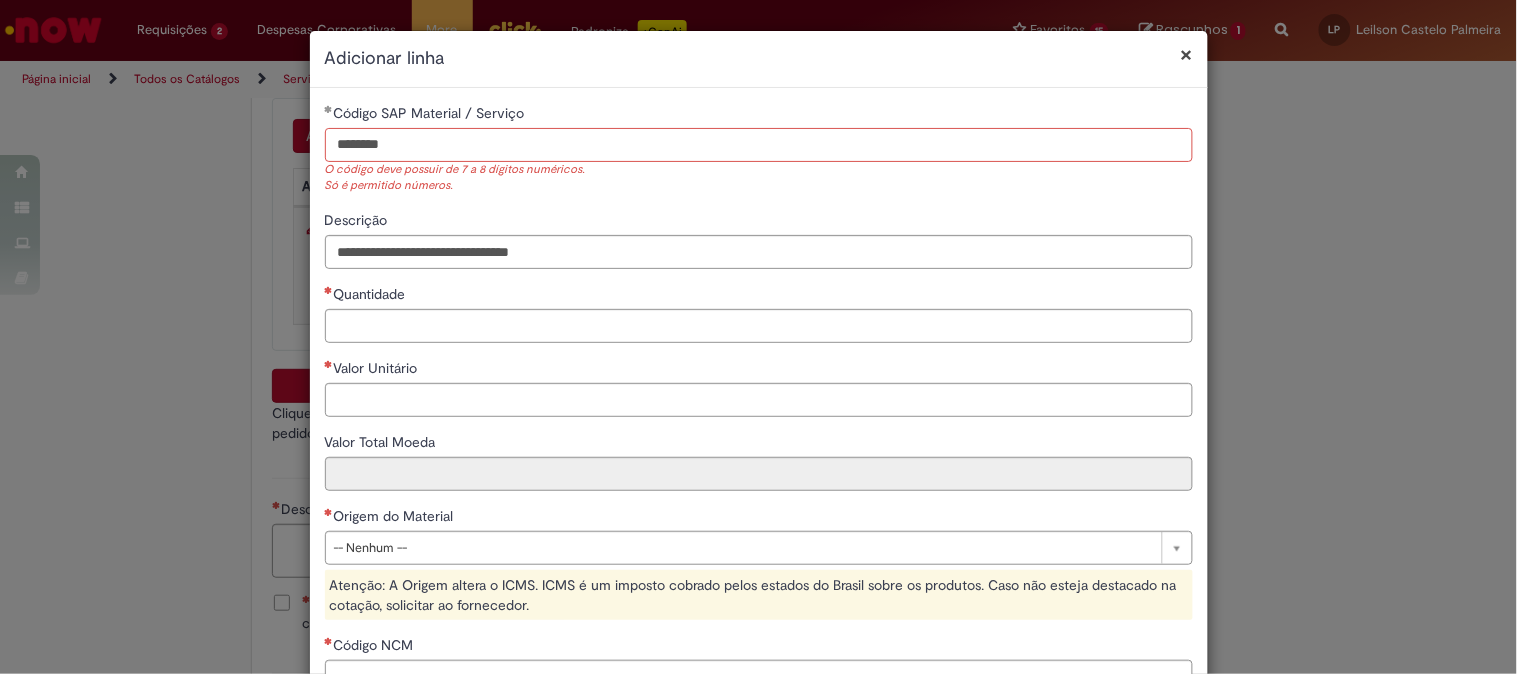 type on "********" 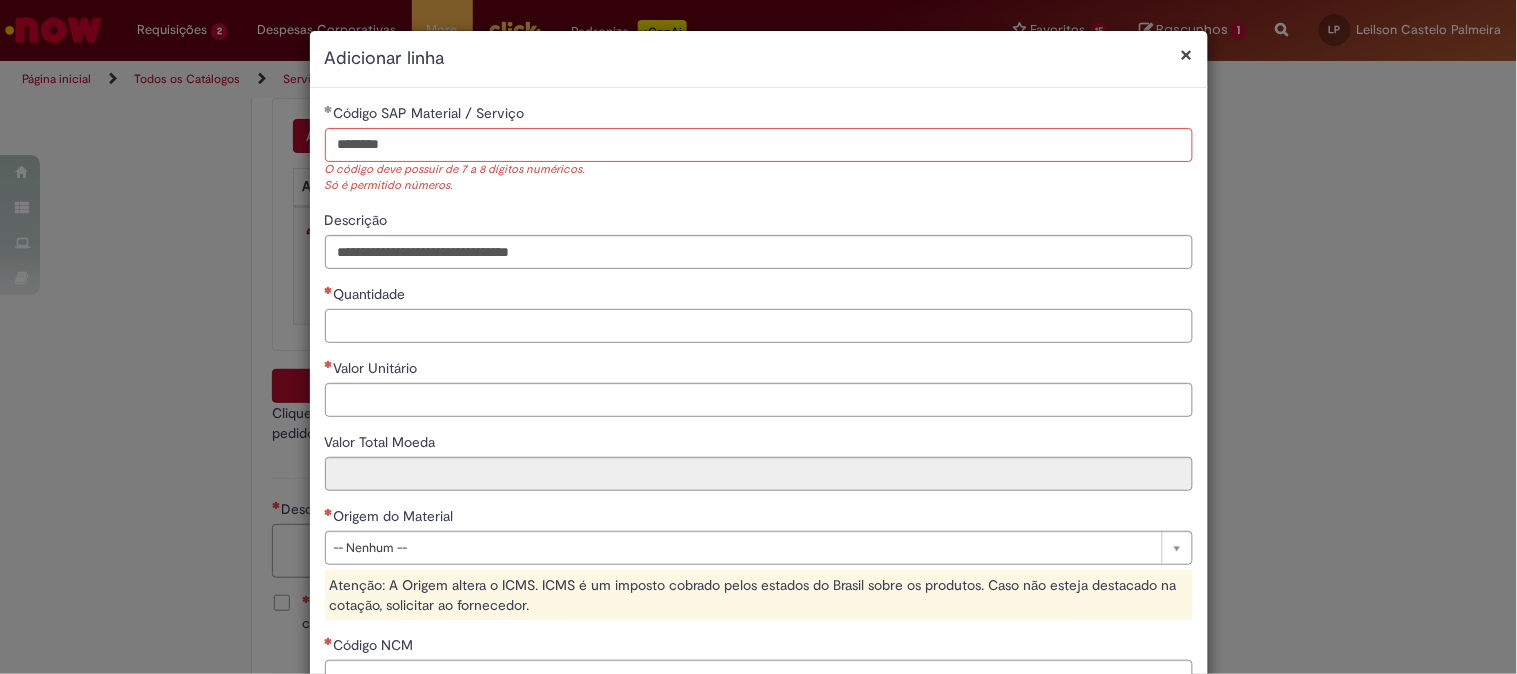 click on "**********" at bounding box center [759, 507] 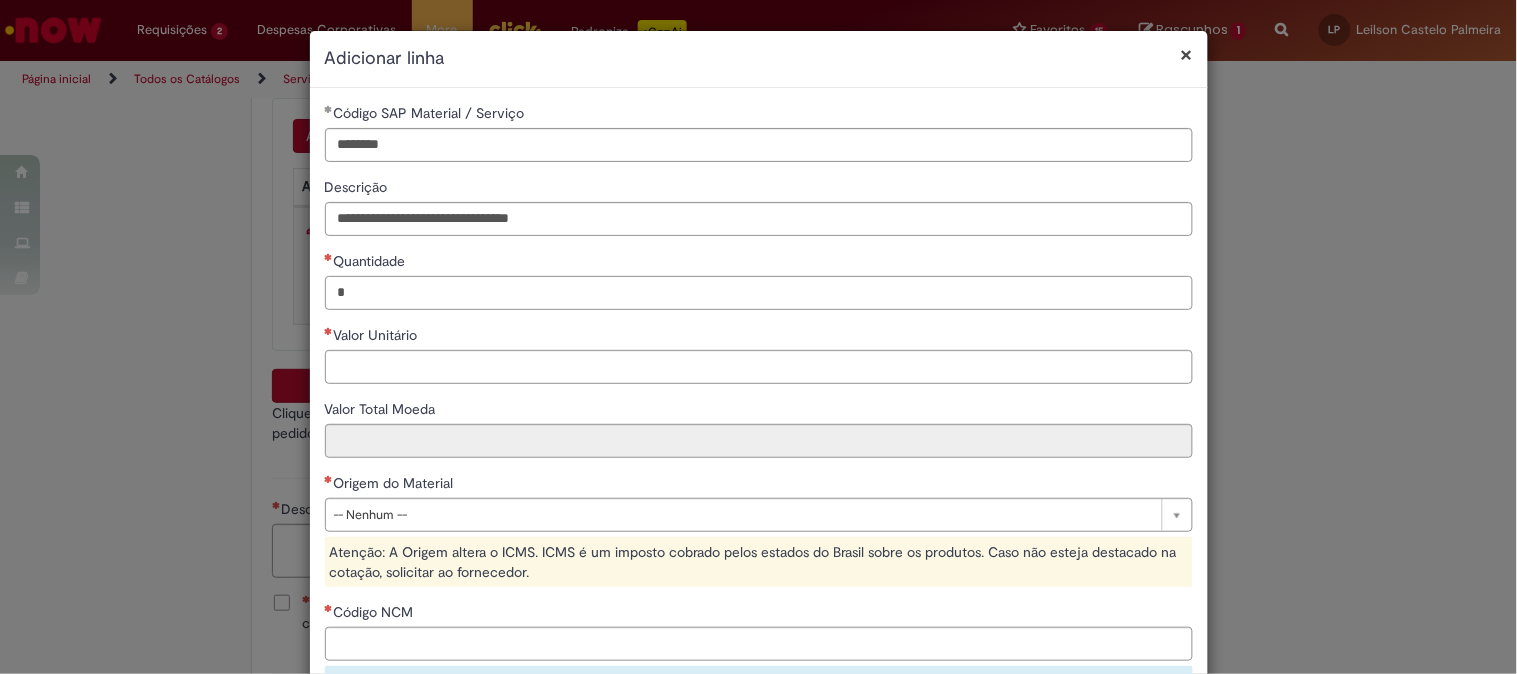 type on "*" 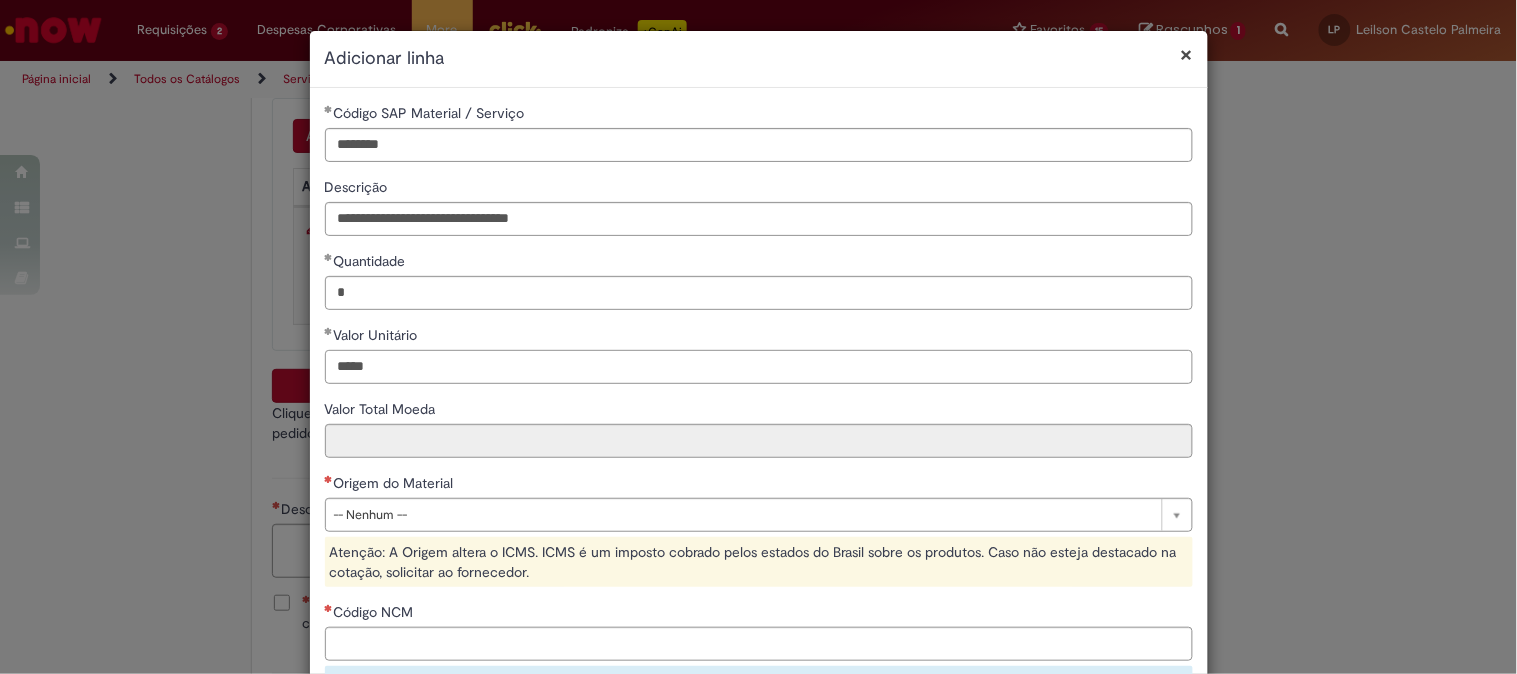 type on "*****" 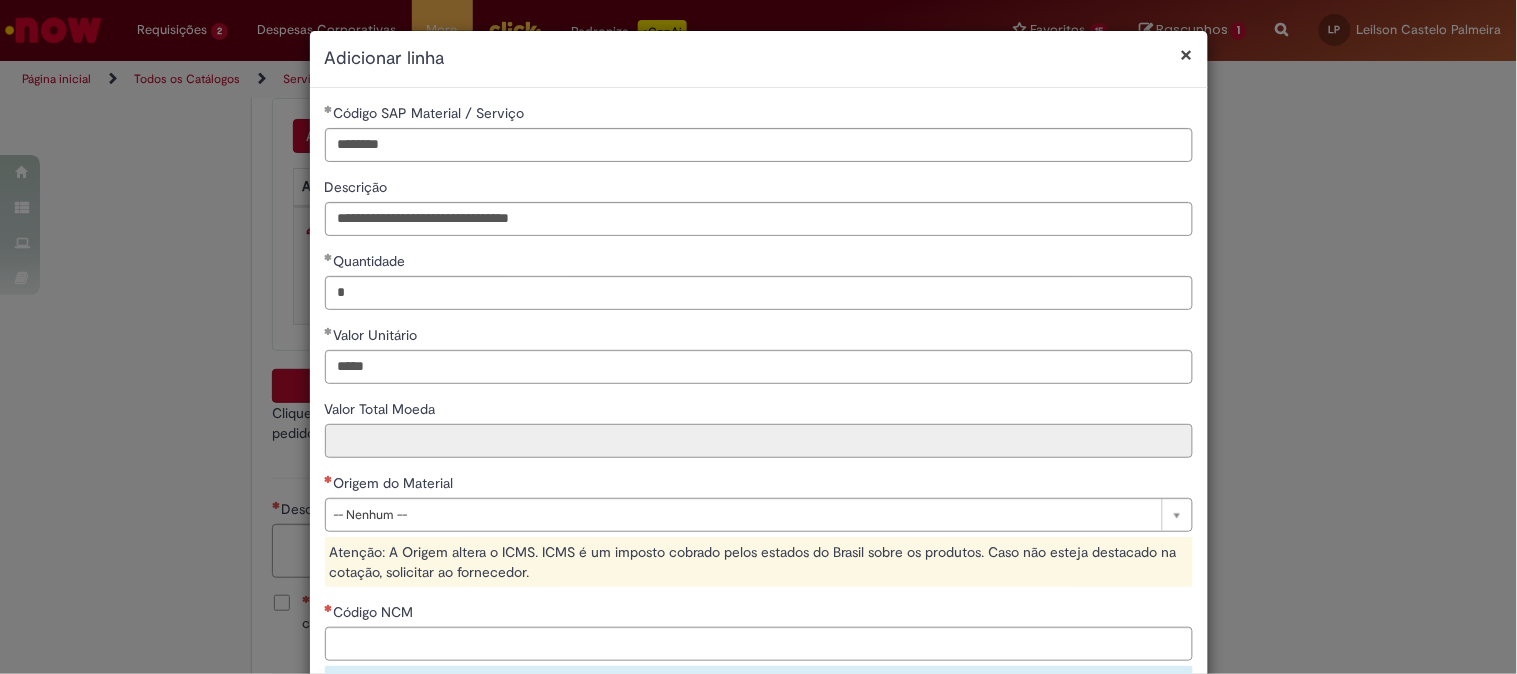 type on "******" 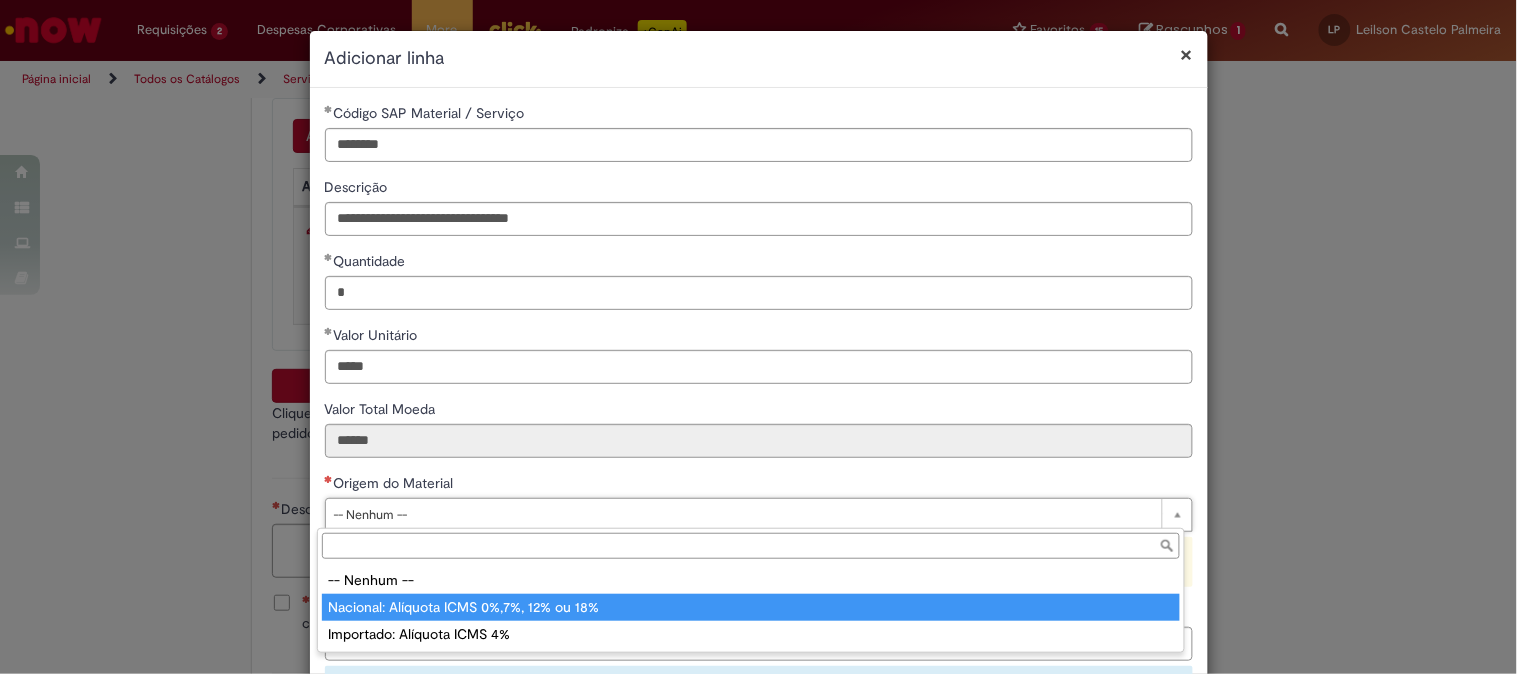 type on "**********" 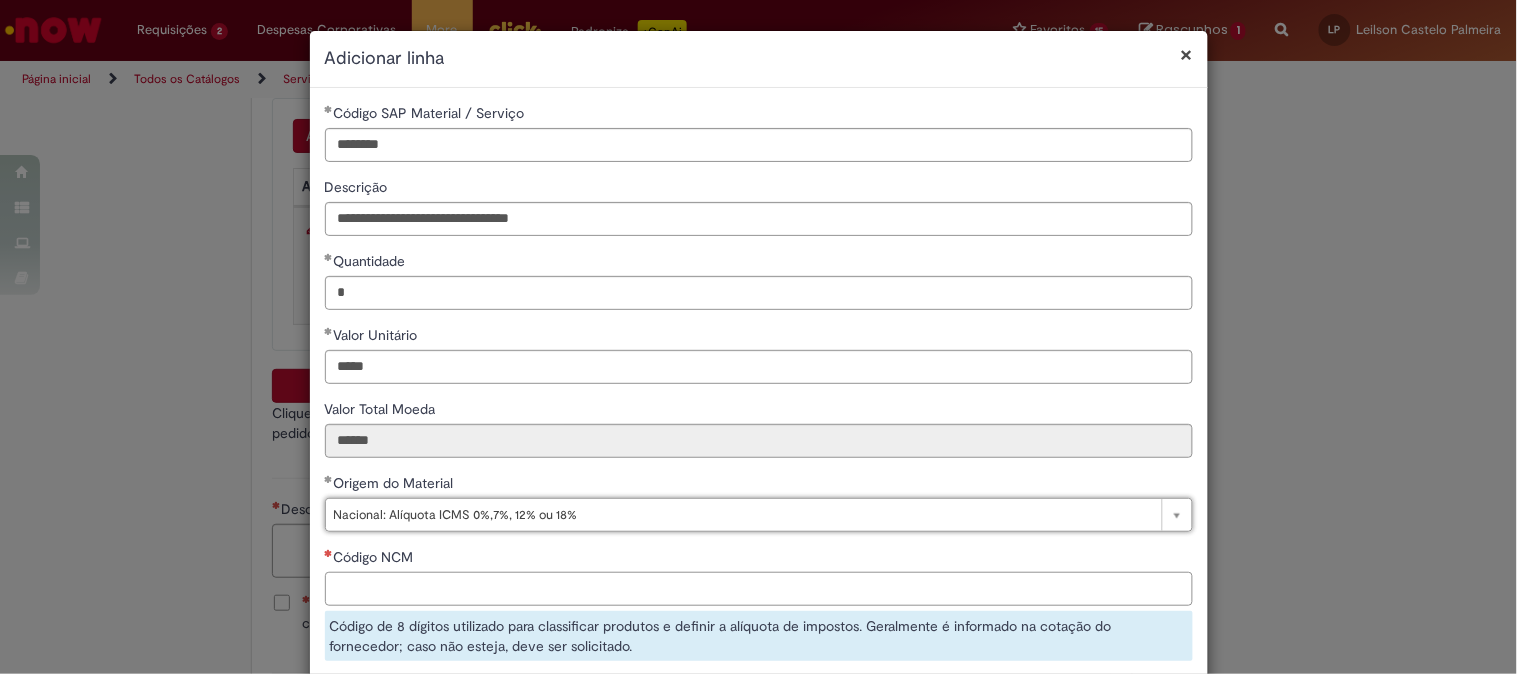 click on "Código NCM" at bounding box center [759, 589] 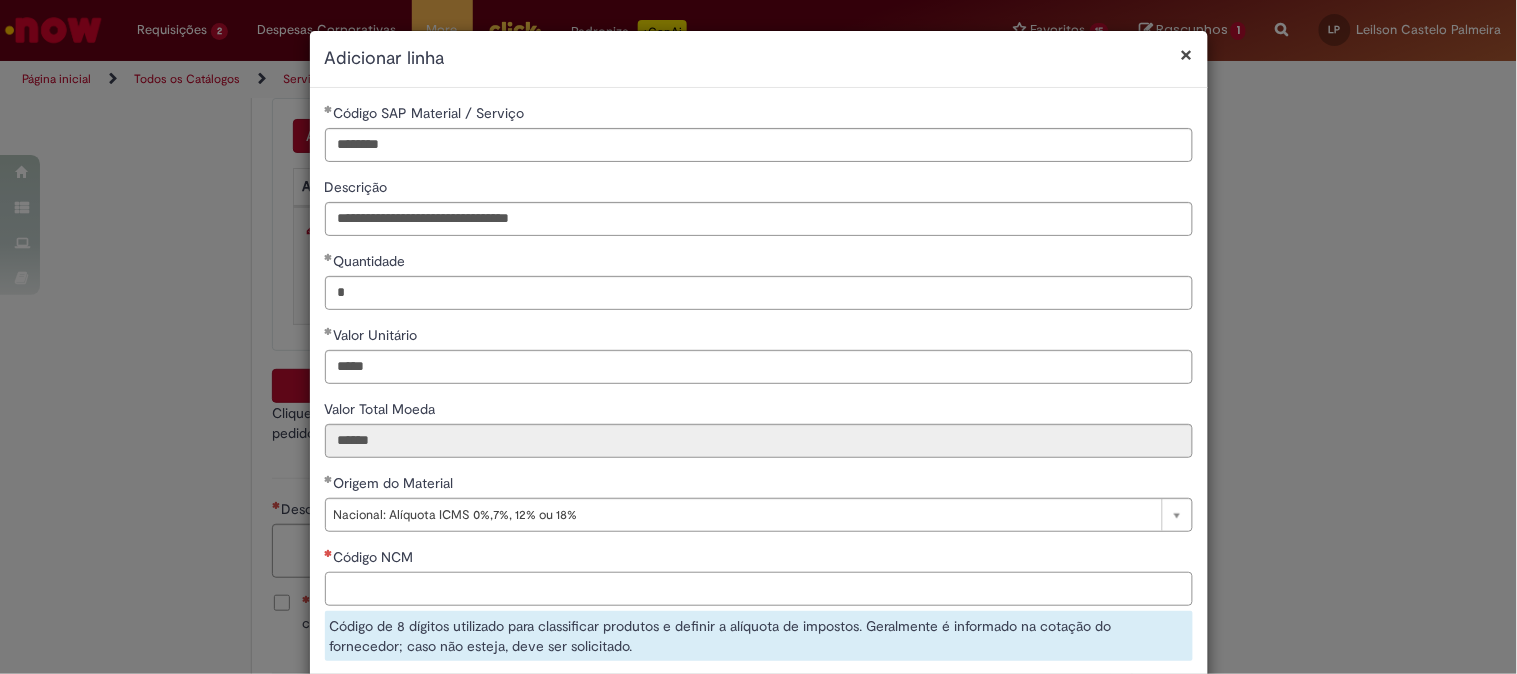 paste on "********" 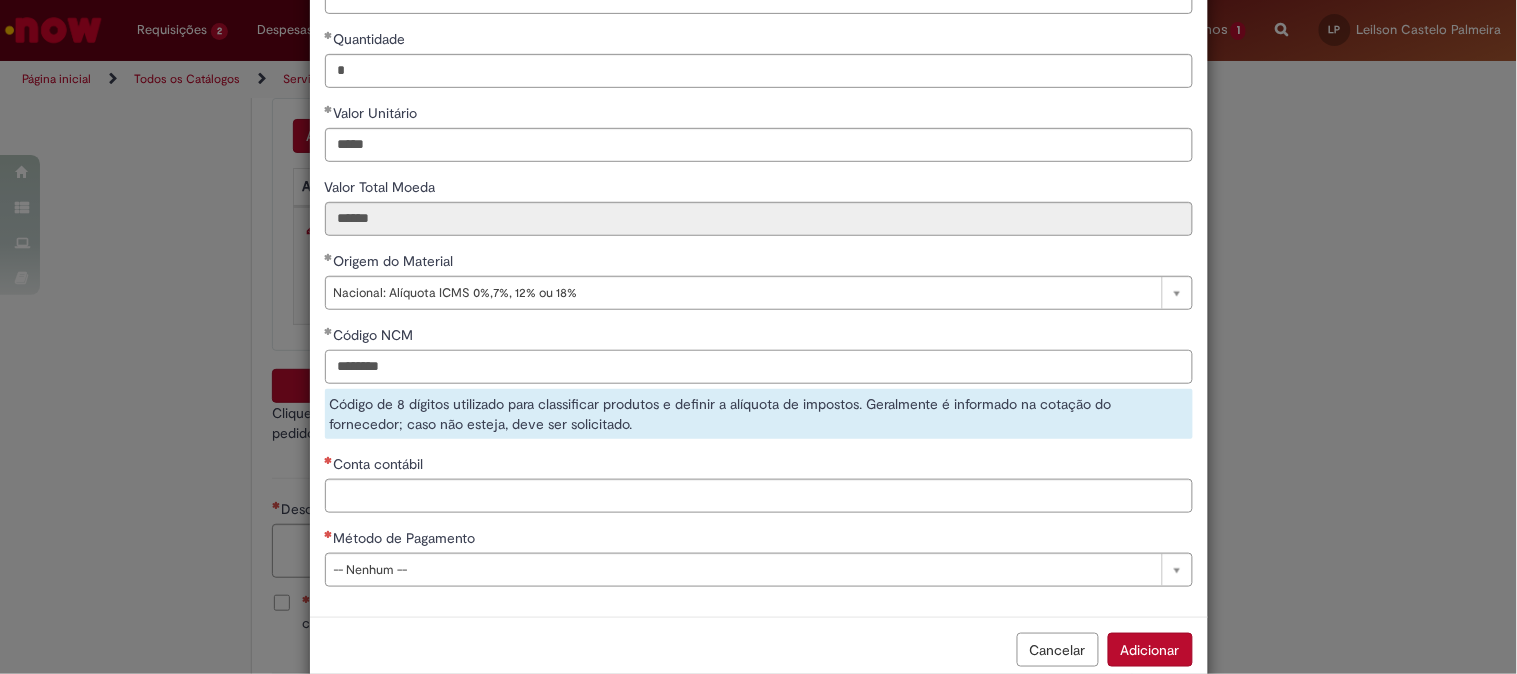 type on "********" 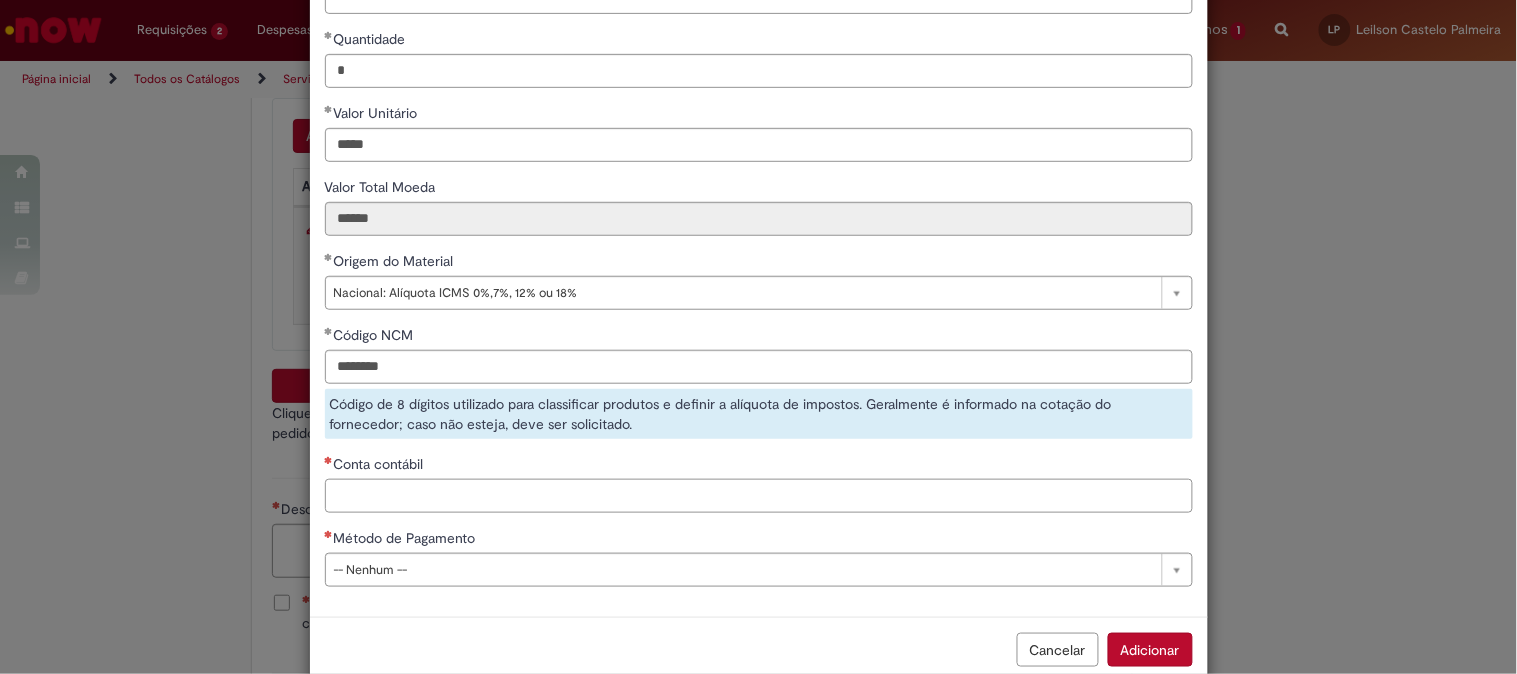 click on "**********" at bounding box center [759, 241] 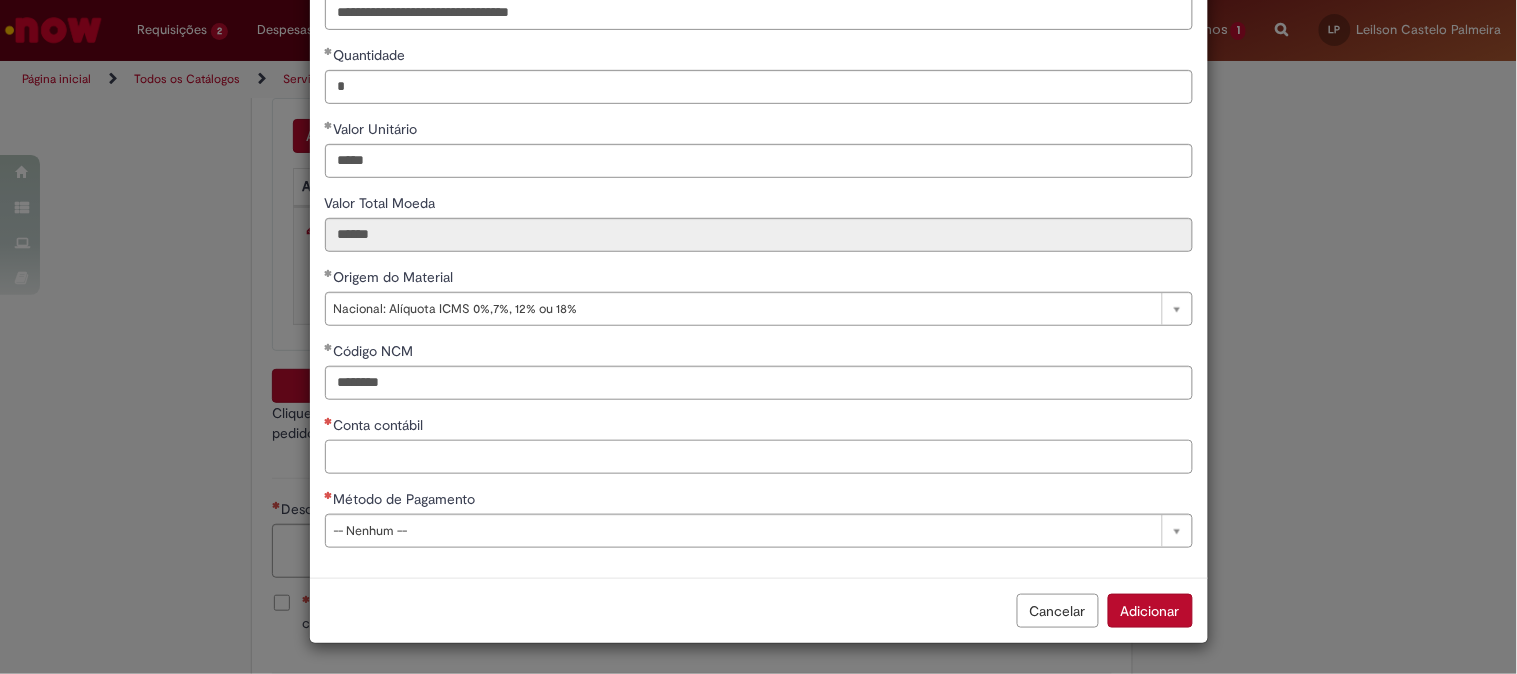 scroll, scrollTop: 206, scrollLeft: 0, axis: vertical 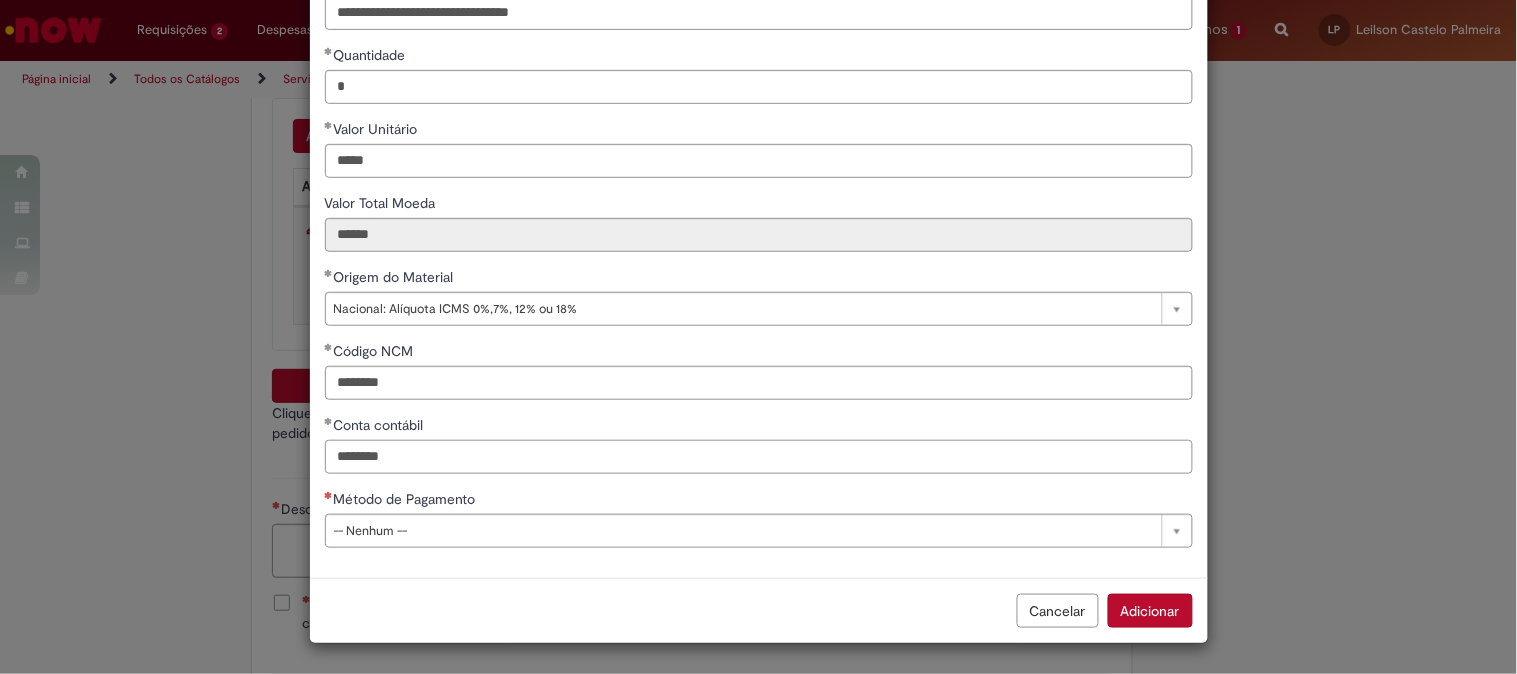 type on "********" 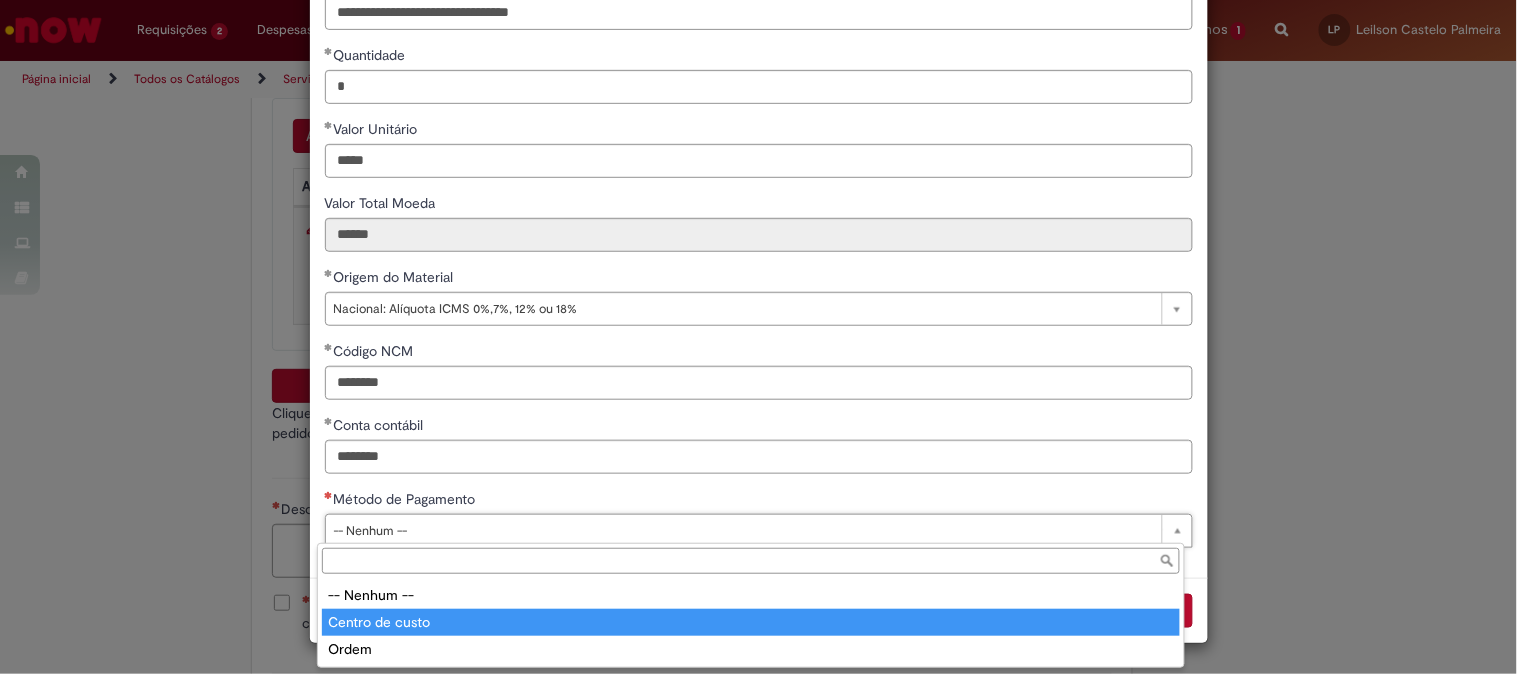 type on "**********" 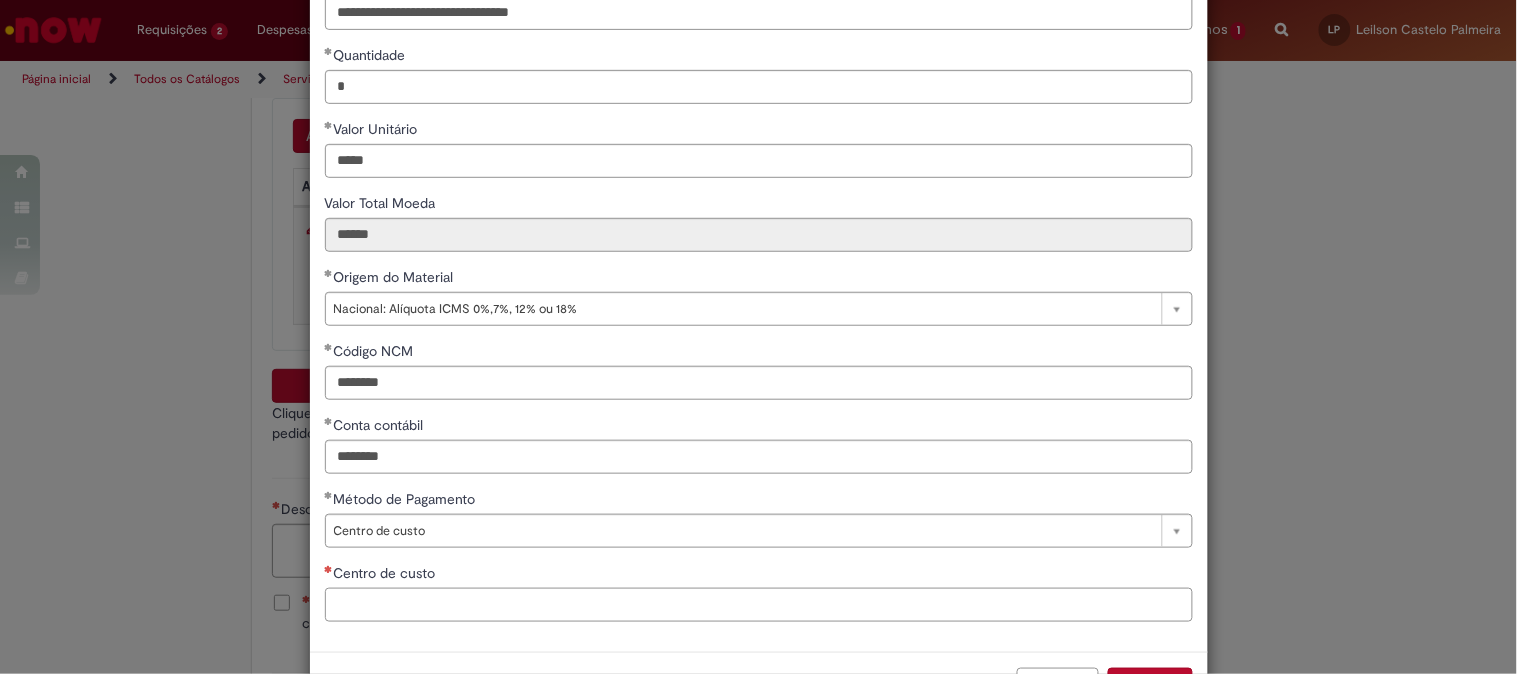 click on "Centro de custo" at bounding box center (759, 605) 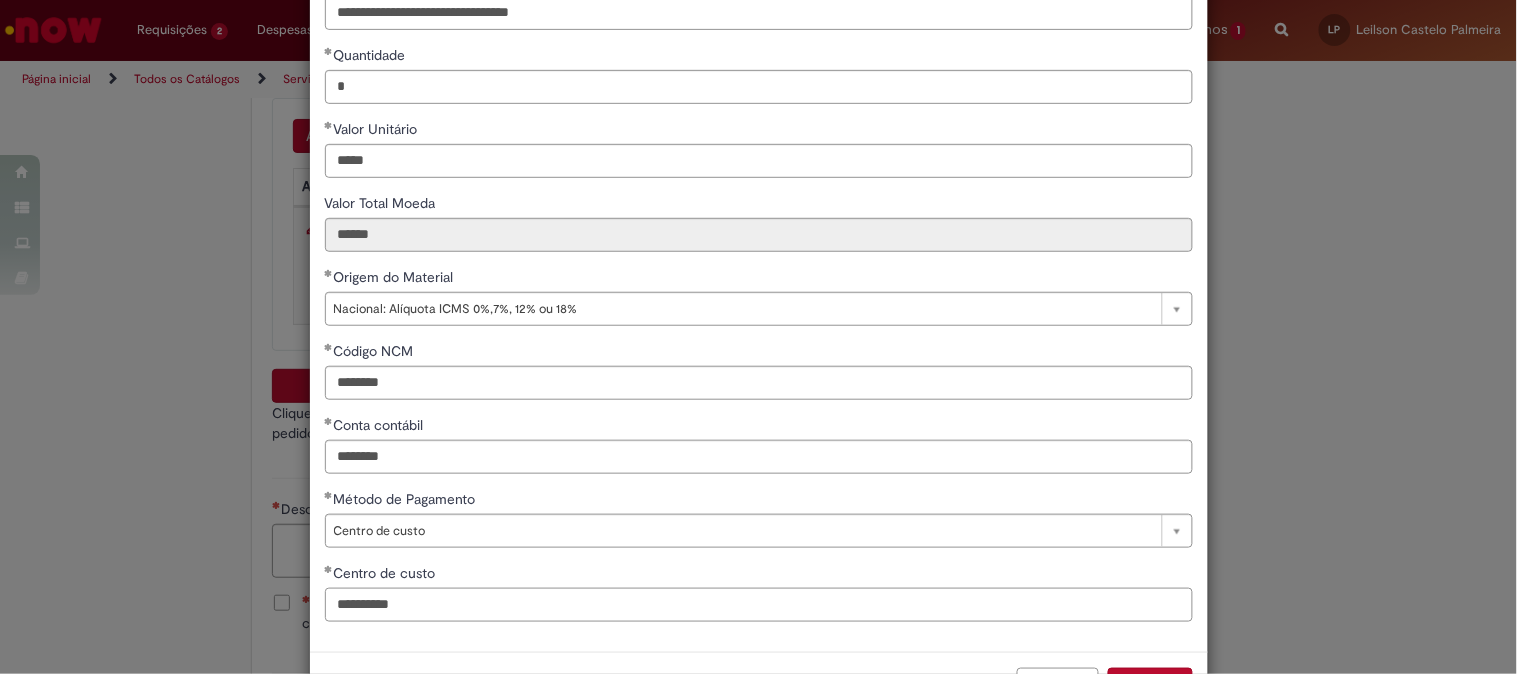 type on "**********" 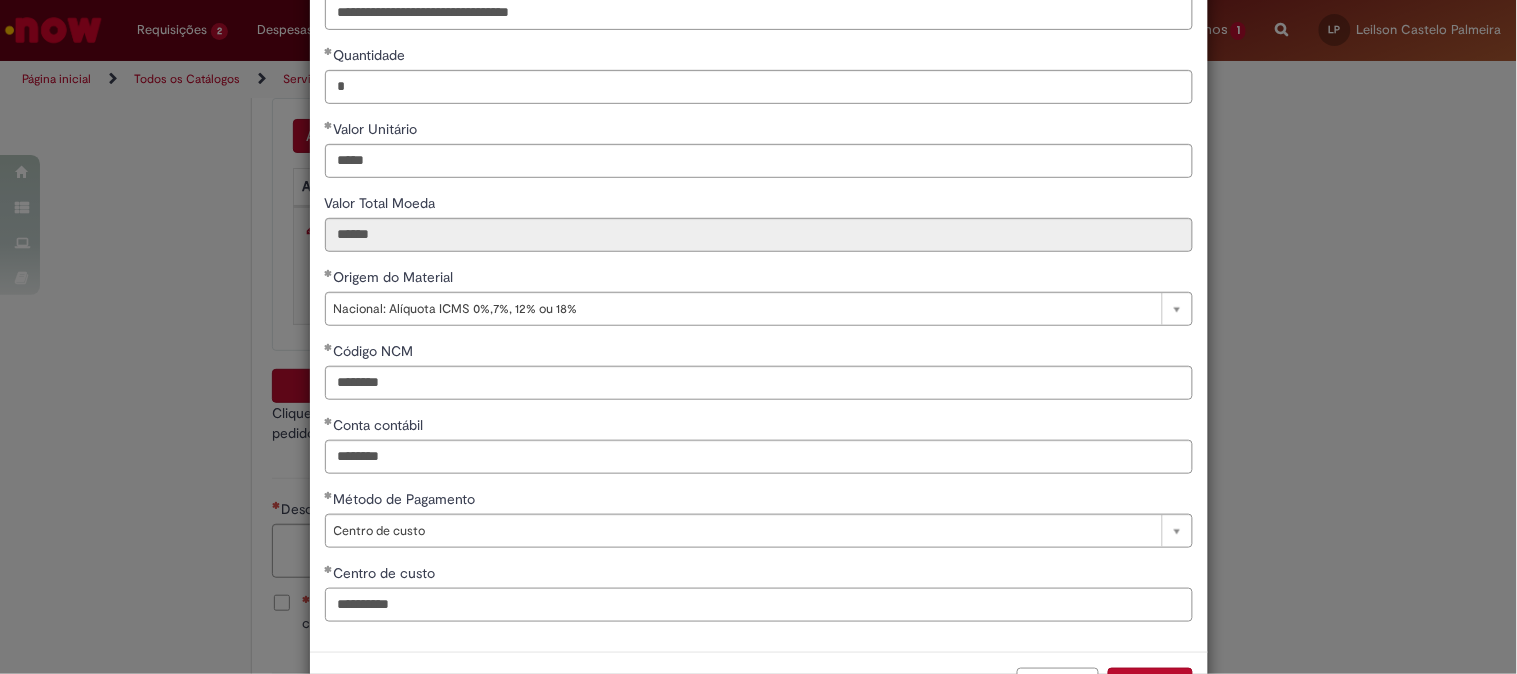 scroll, scrollTop: 280, scrollLeft: 0, axis: vertical 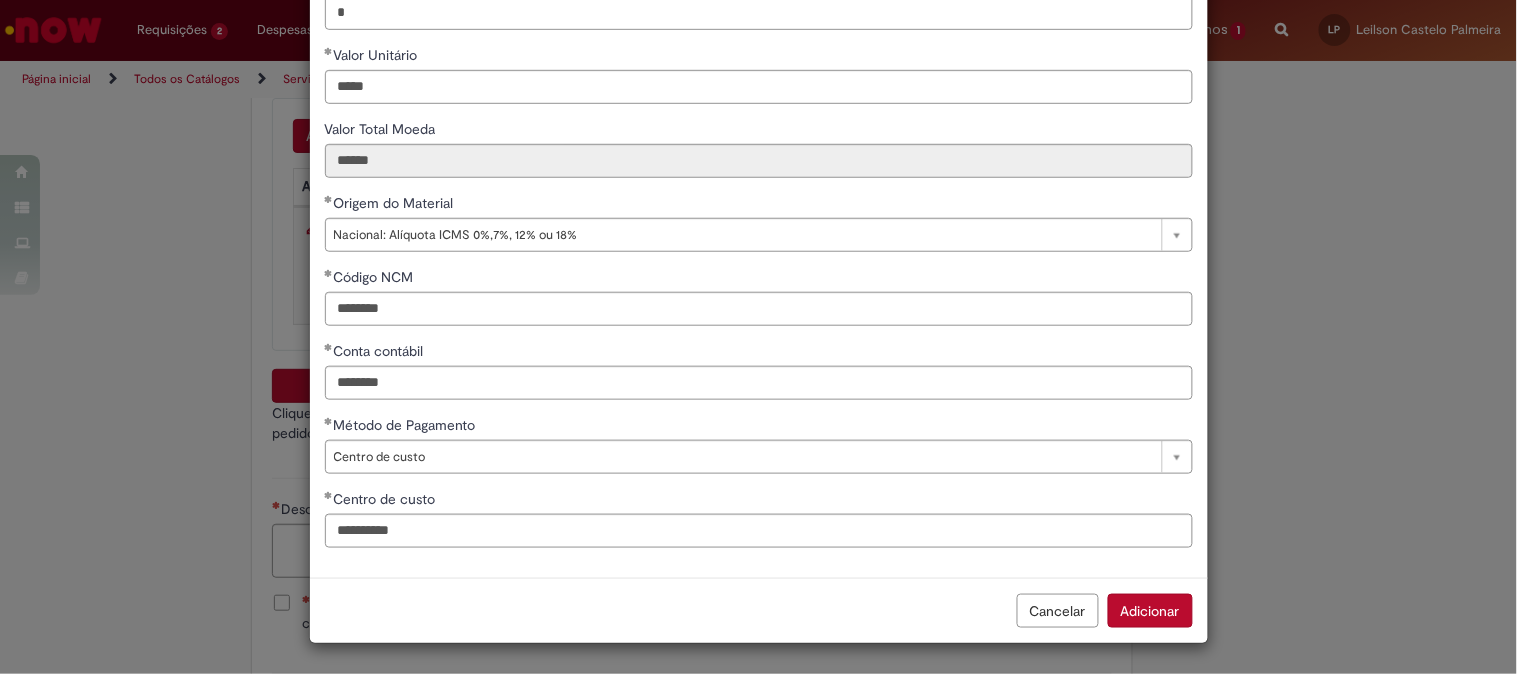 click on "Adicionar" at bounding box center (1150, 611) 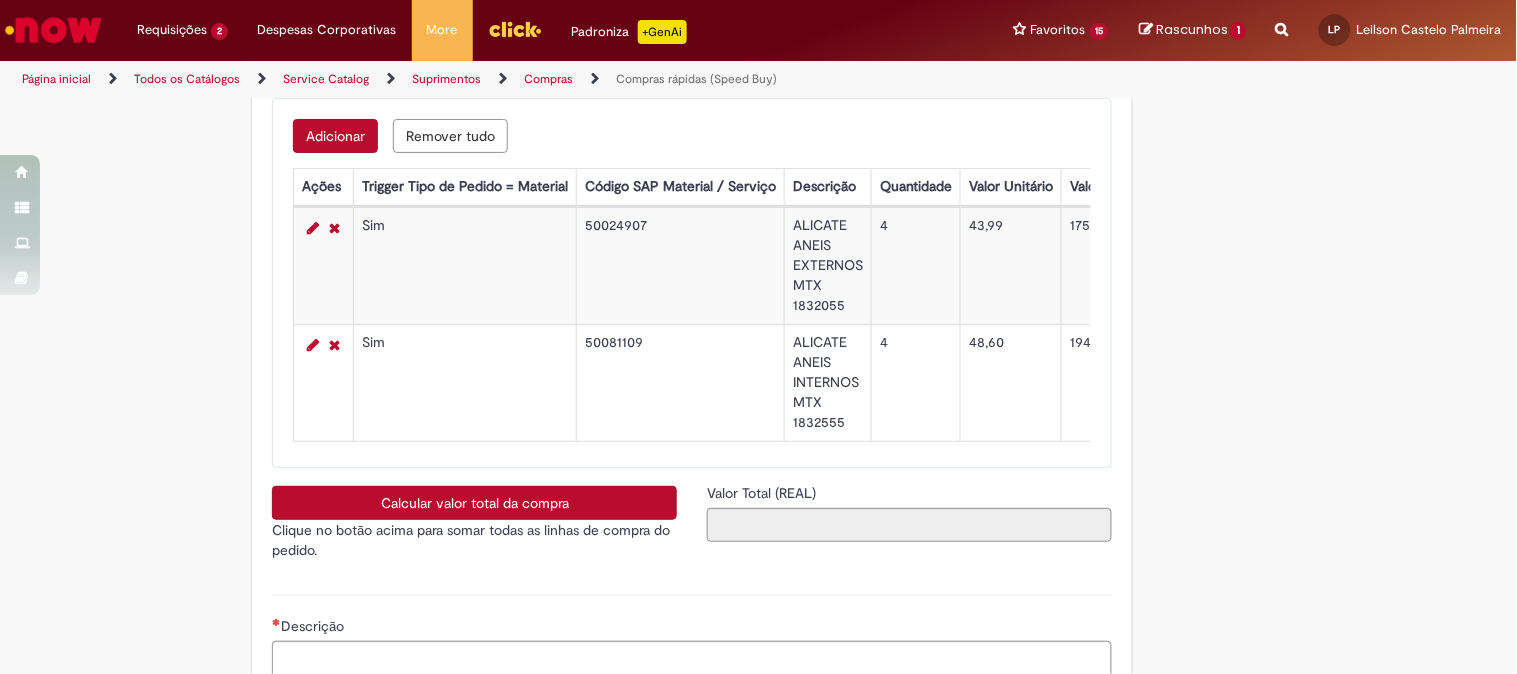 click on "Adicionar" at bounding box center [335, 136] 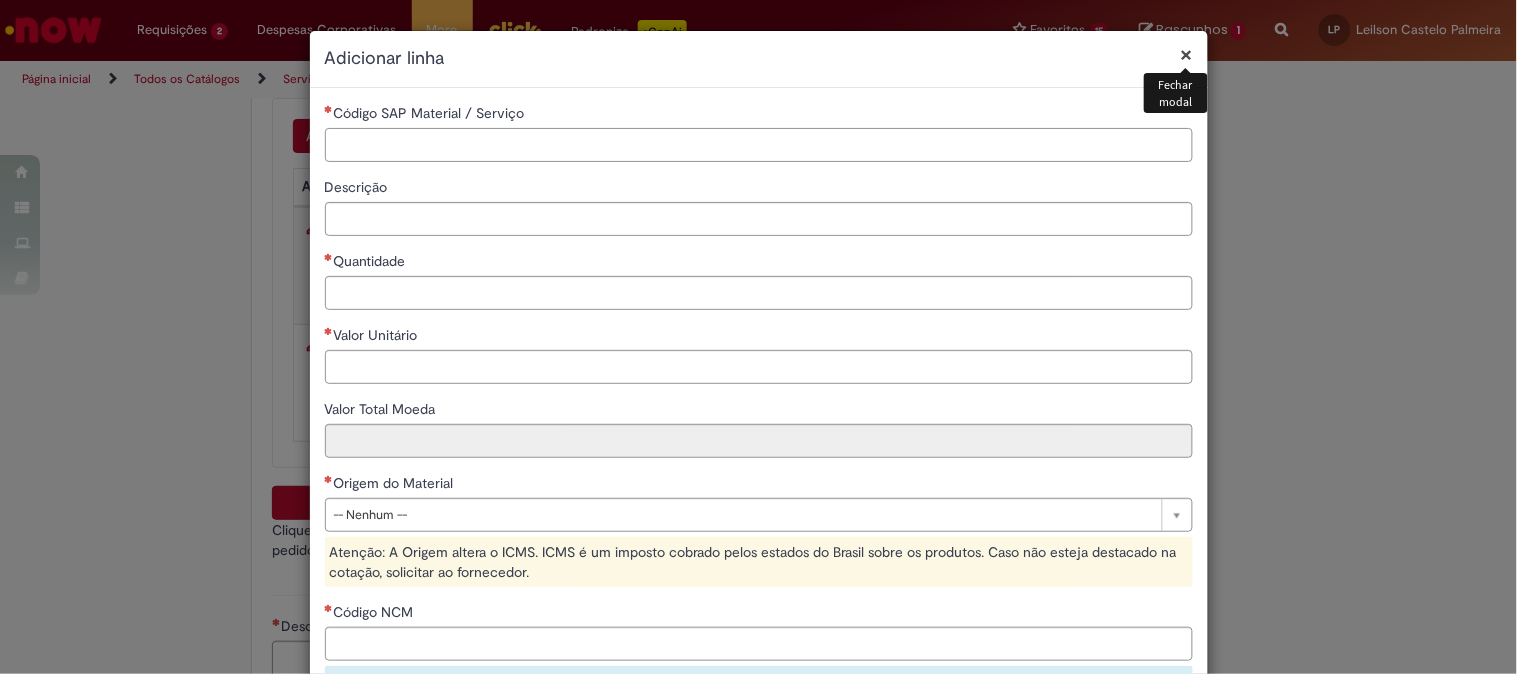 click on "Código SAP Material / Serviço" at bounding box center [759, 145] 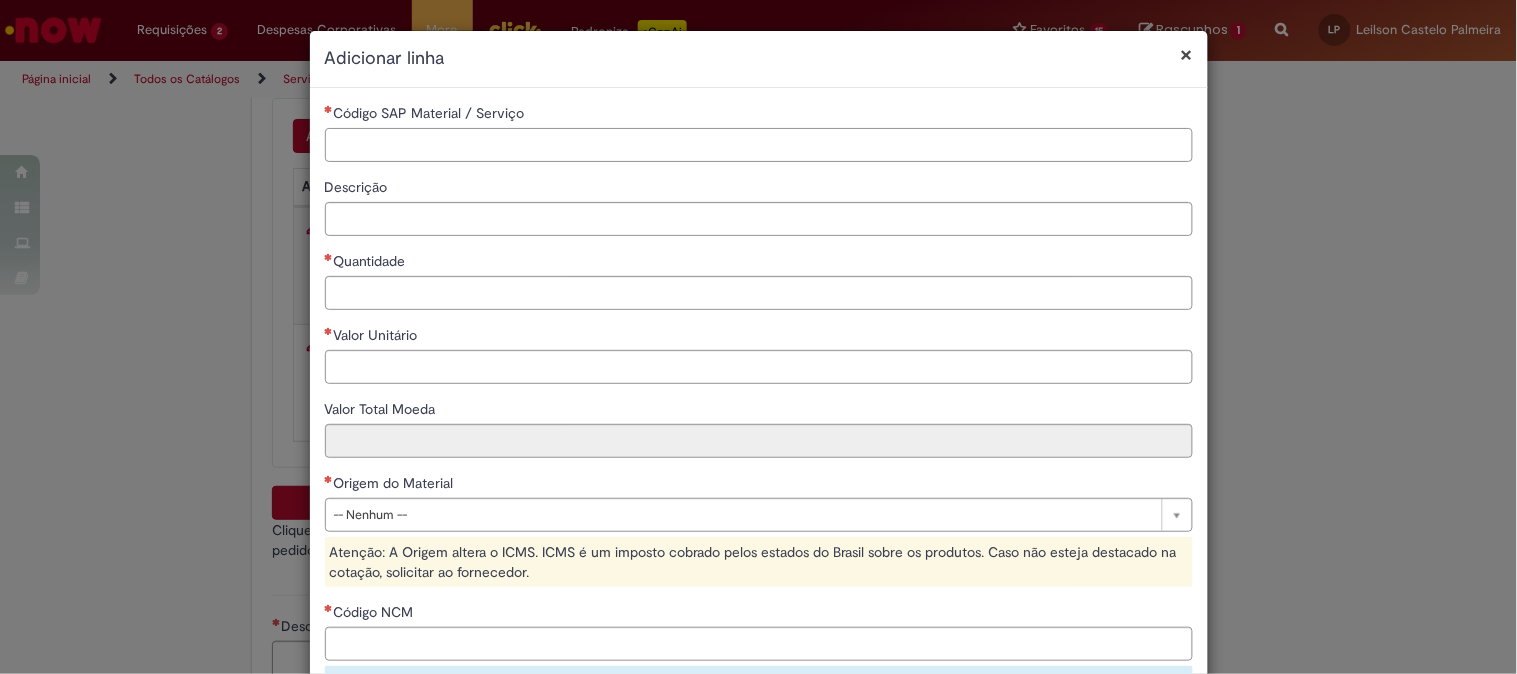 paste on "********" 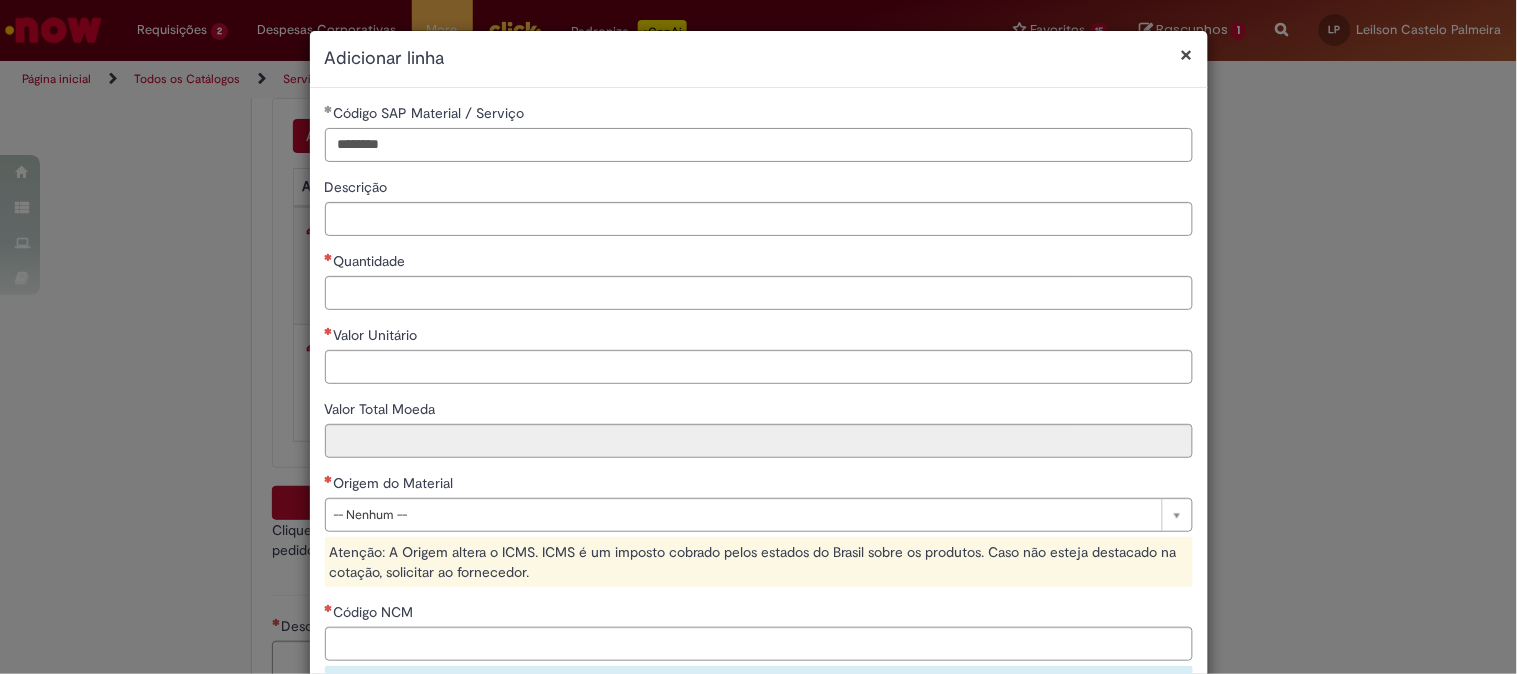 type on "********" 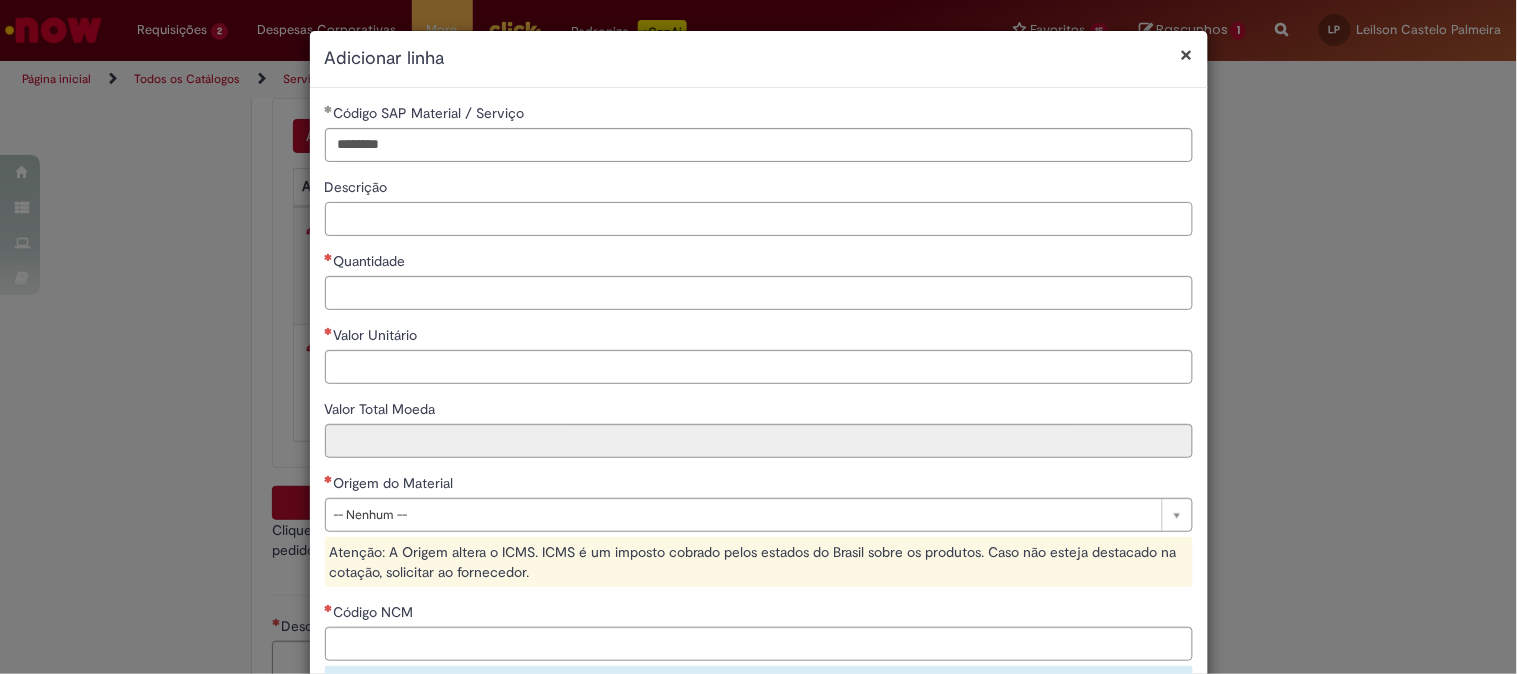 click on "Descrição" at bounding box center [759, 219] 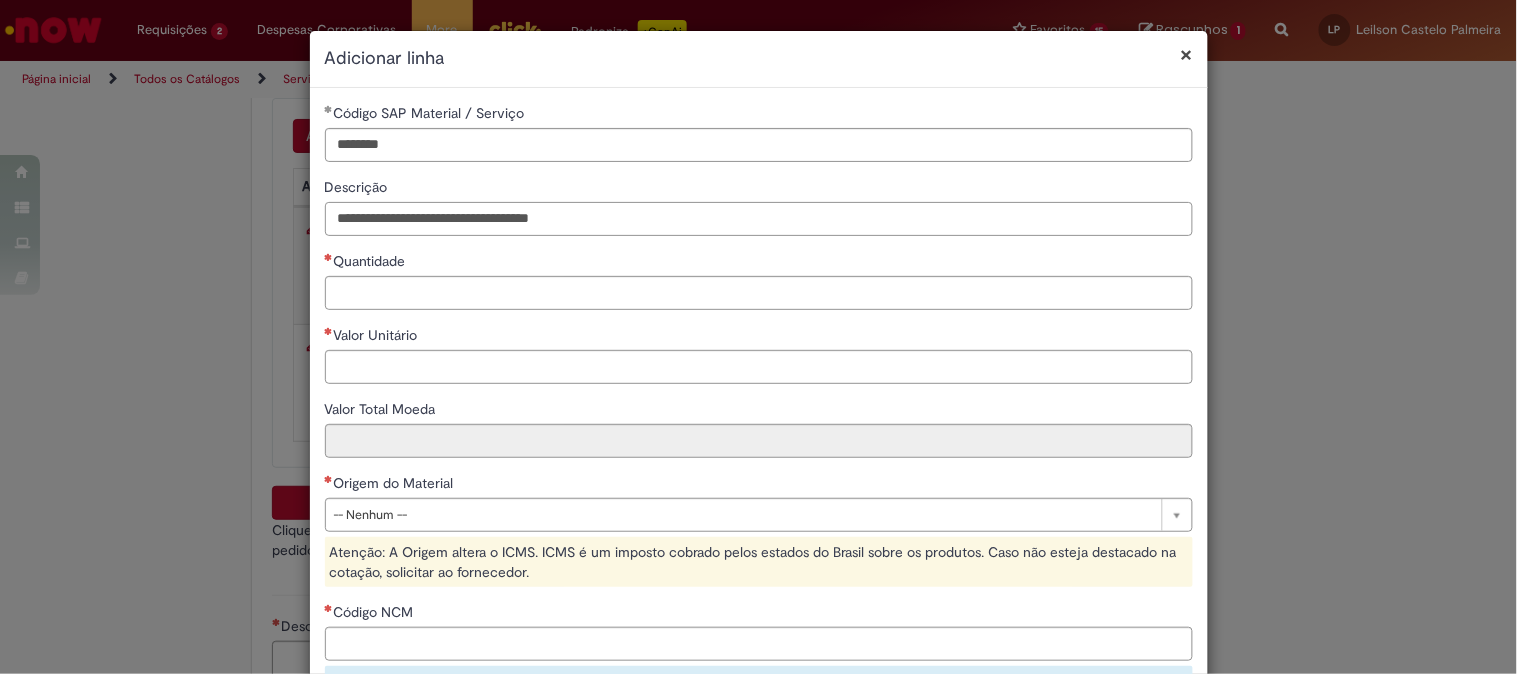drag, startPoint x: 342, startPoint y: 220, endPoint x: 180, endPoint y: 205, distance: 162.69296 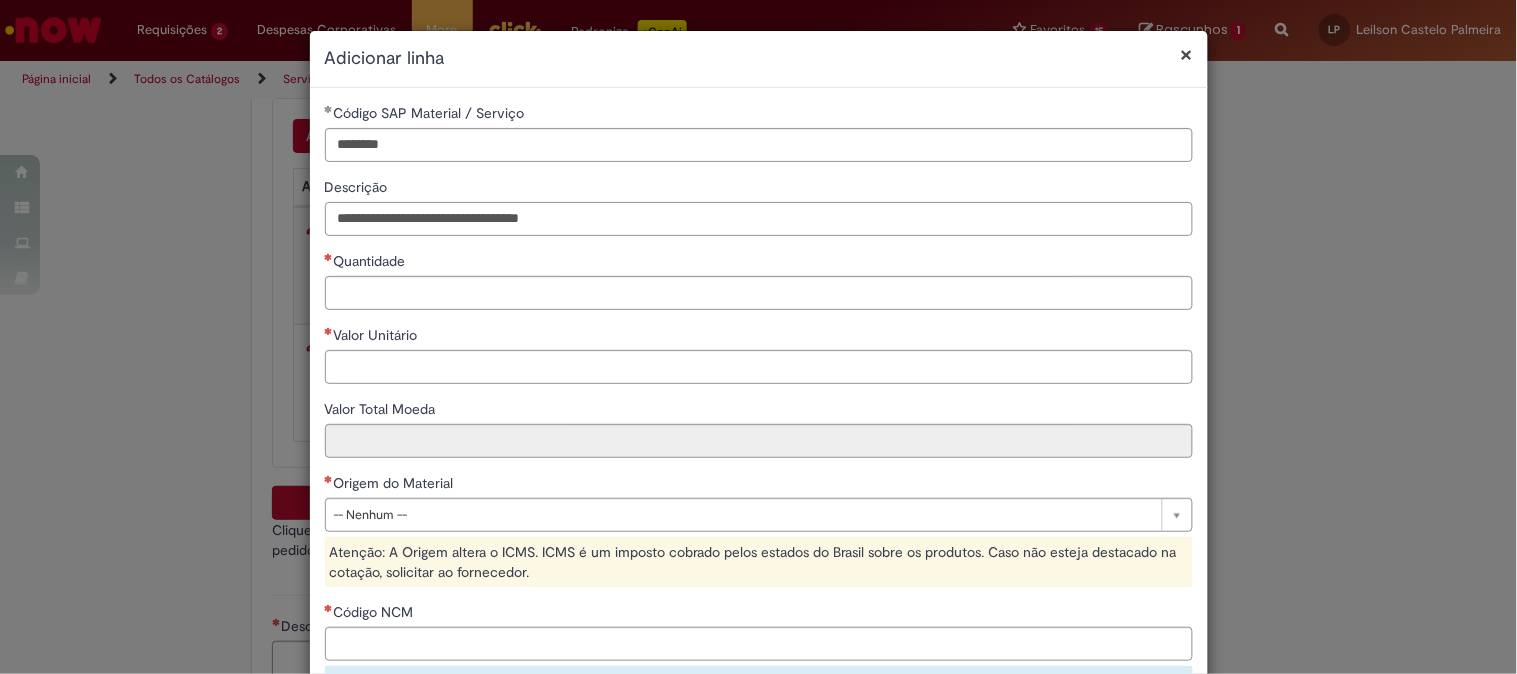 click on "**********" at bounding box center (759, 219) 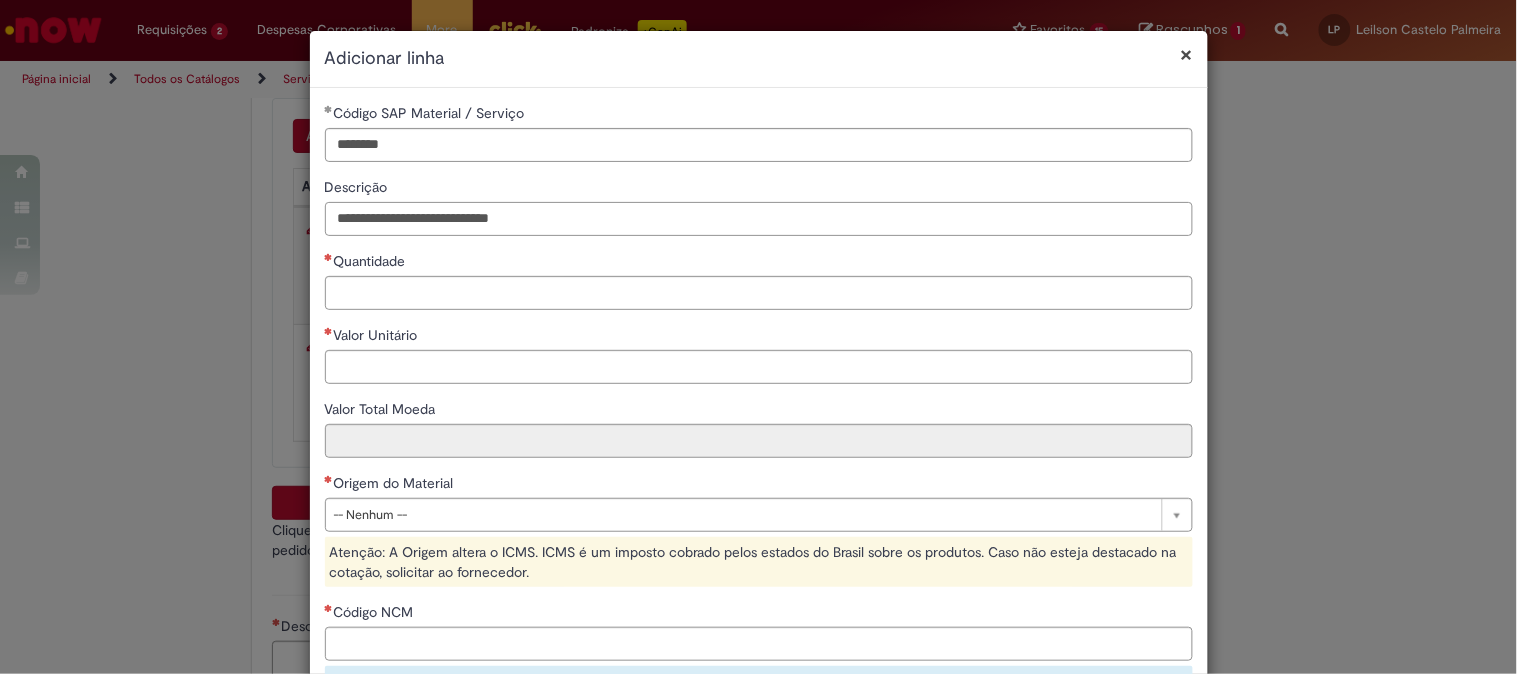 type on "**********" 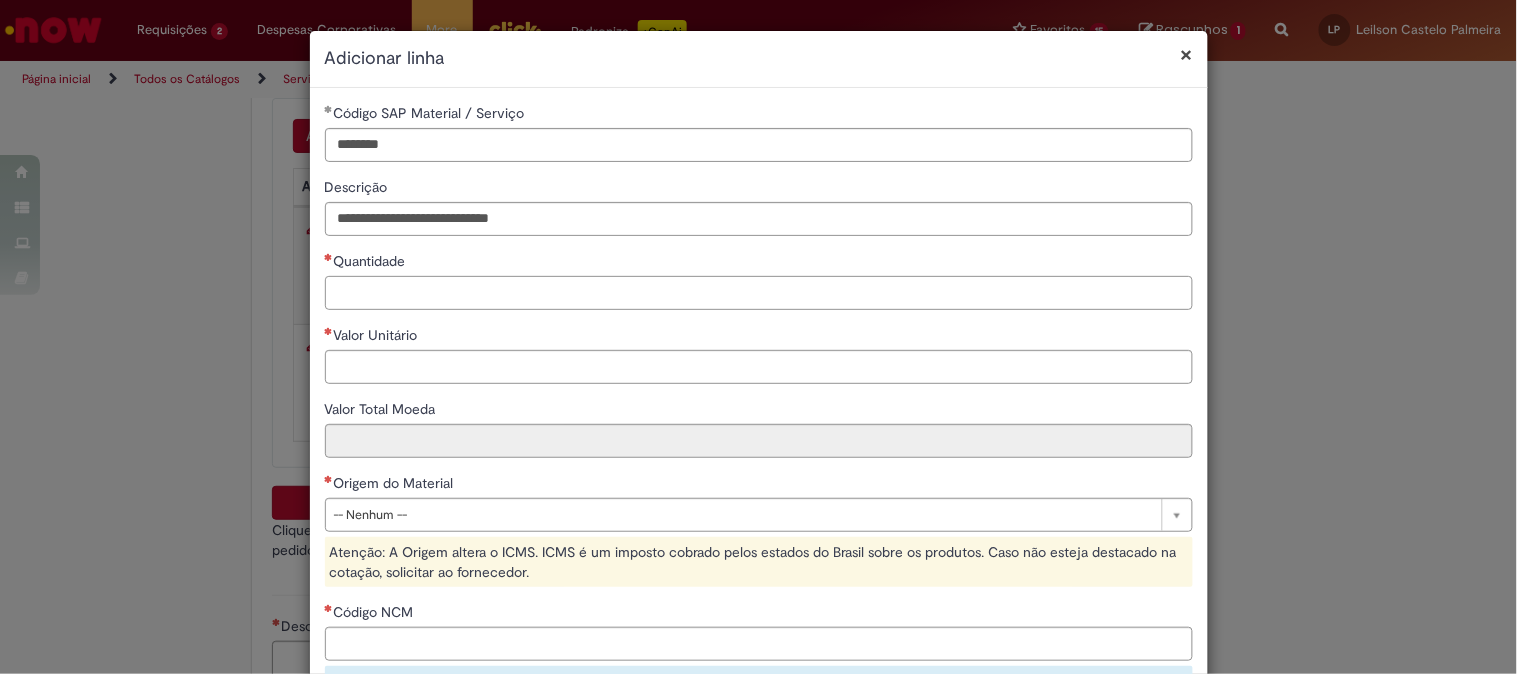 click on "Quantidade" at bounding box center [759, 293] 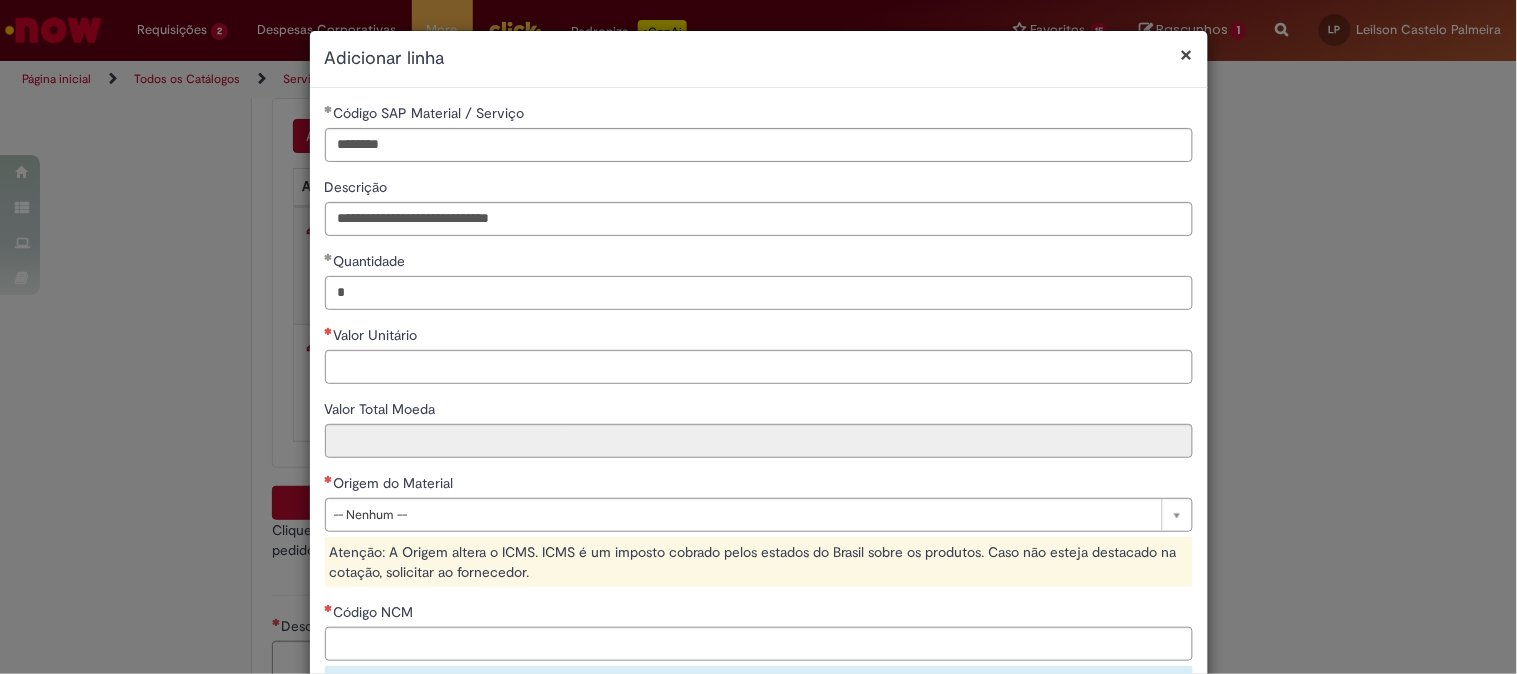 type on "*" 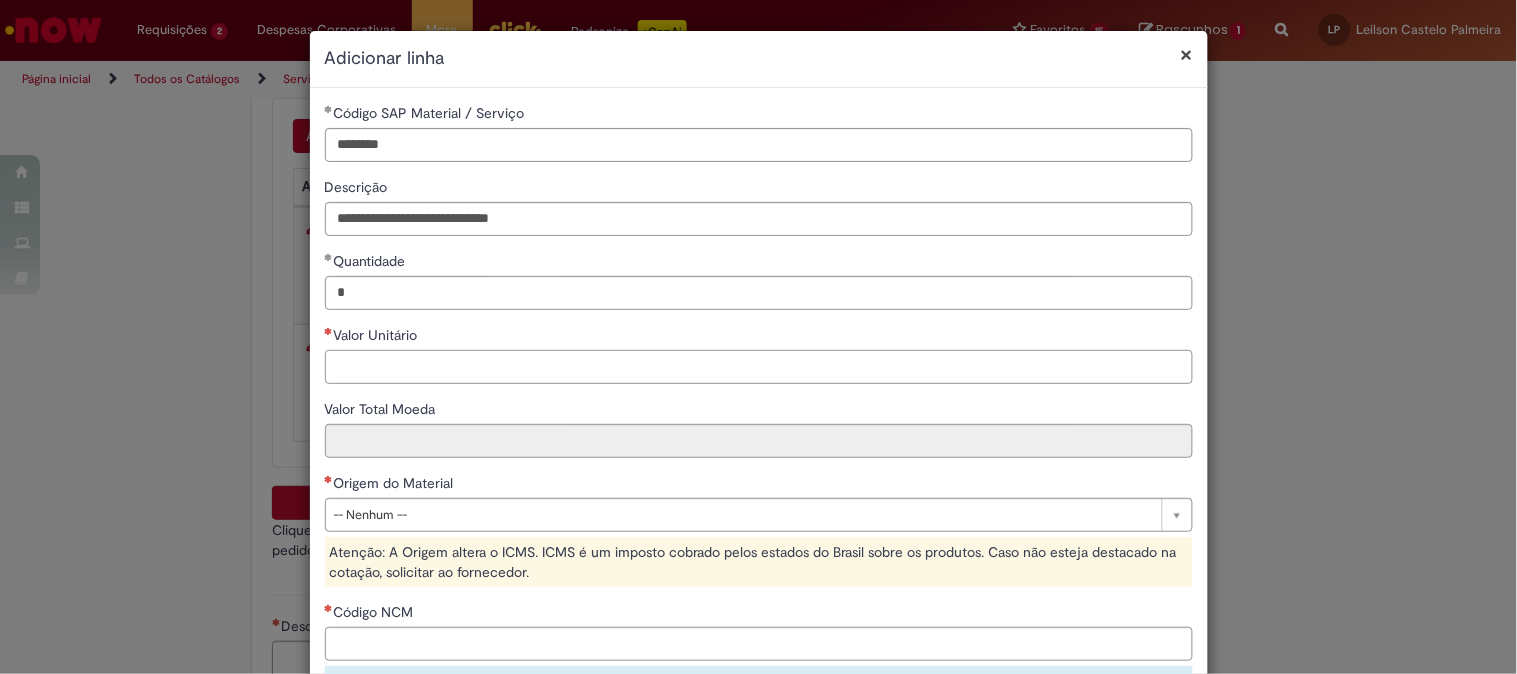 paste on "********" 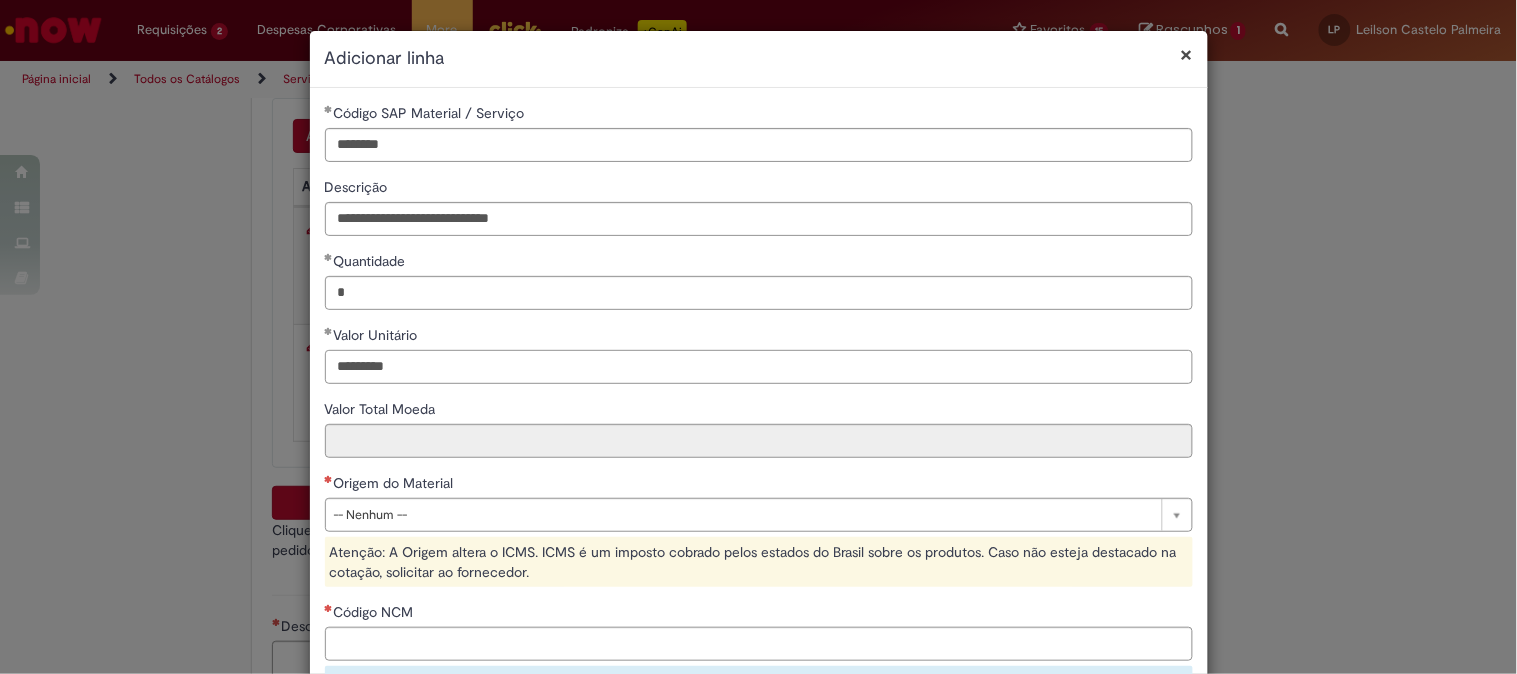 drag, startPoint x: 431, startPoint y: 373, endPoint x: 236, endPoint y: 382, distance: 195.20758 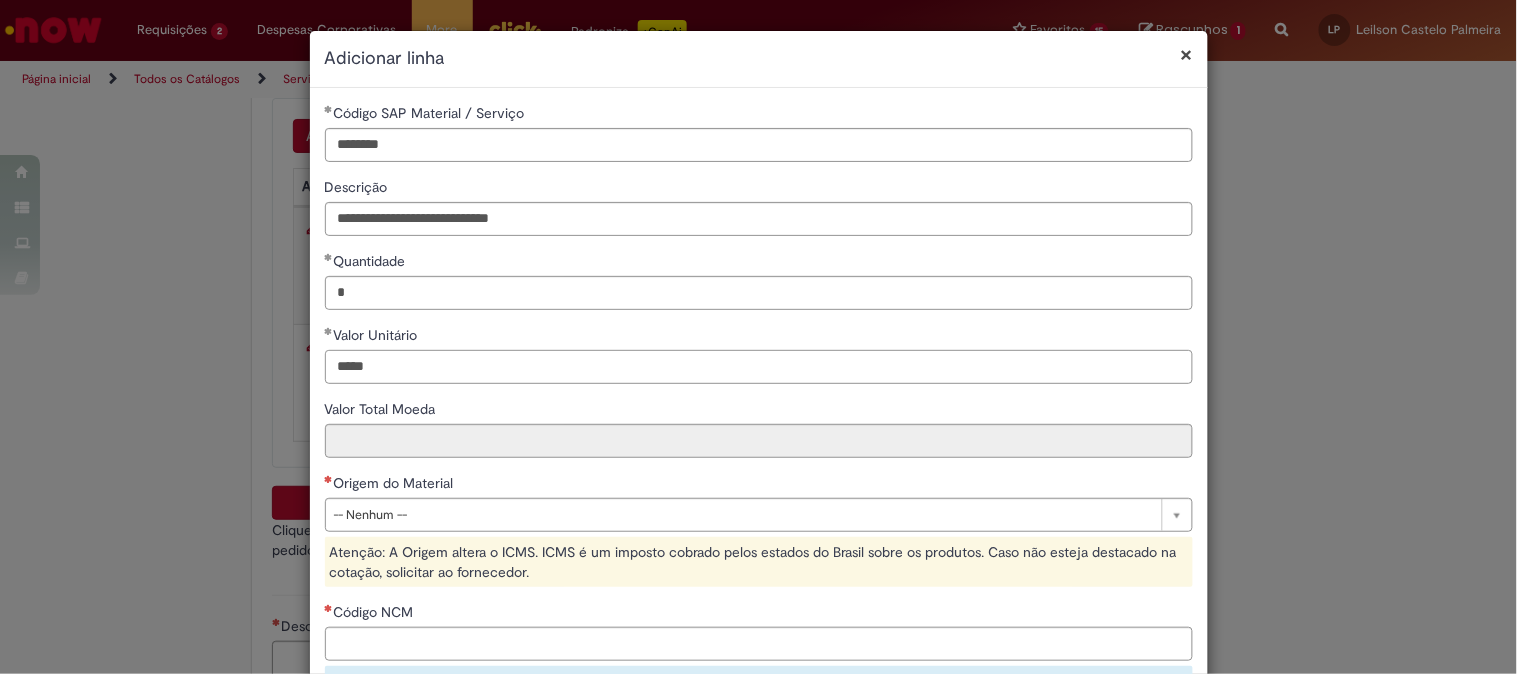 type on "*****" 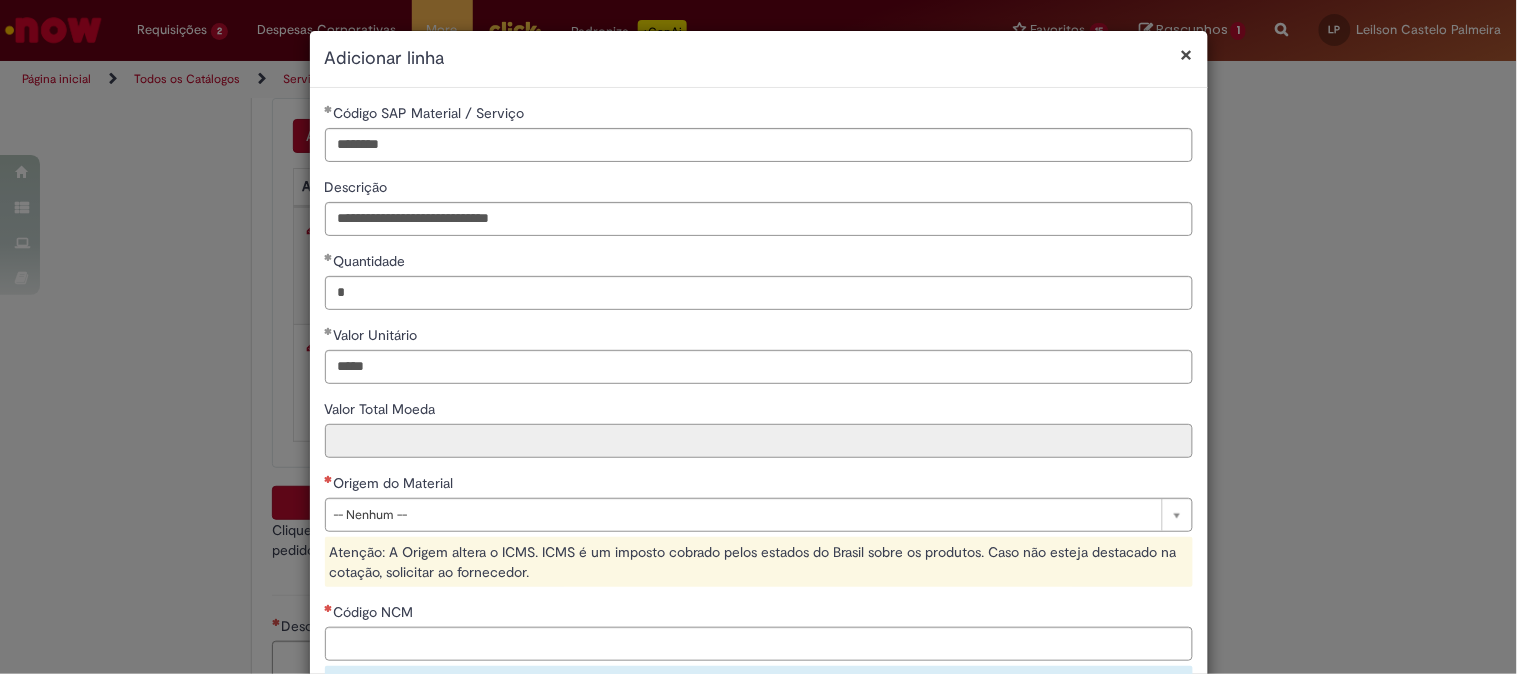 type on "******" 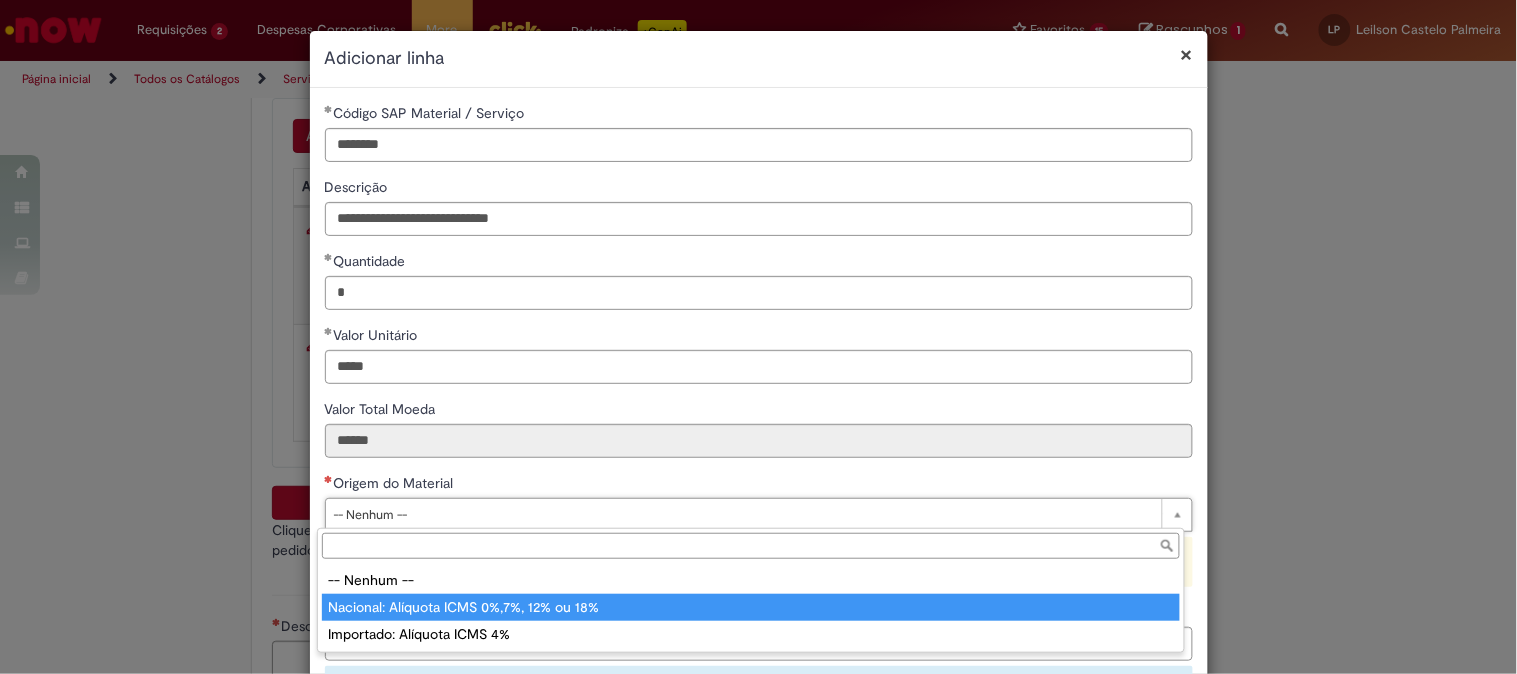 type on "**********" 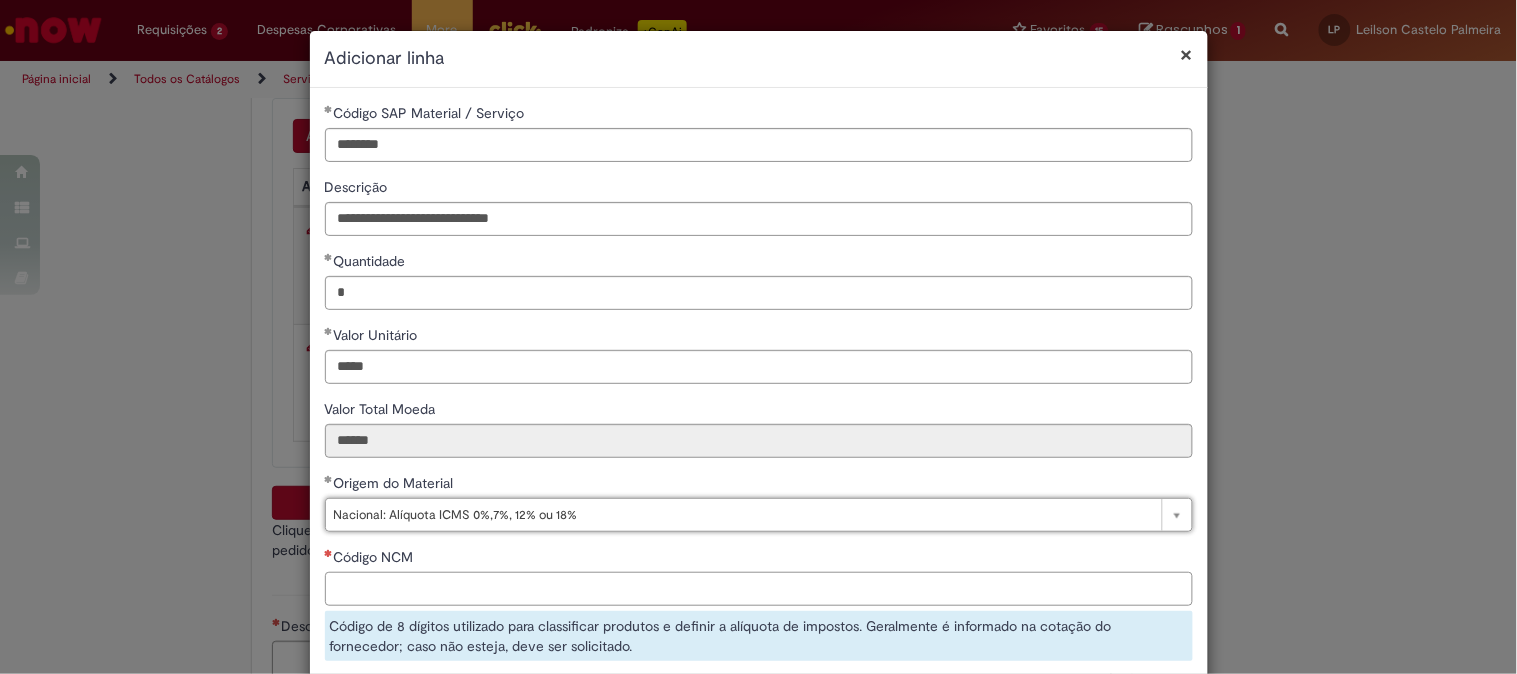click on "Código NCM" at bounding box center [759, 589] 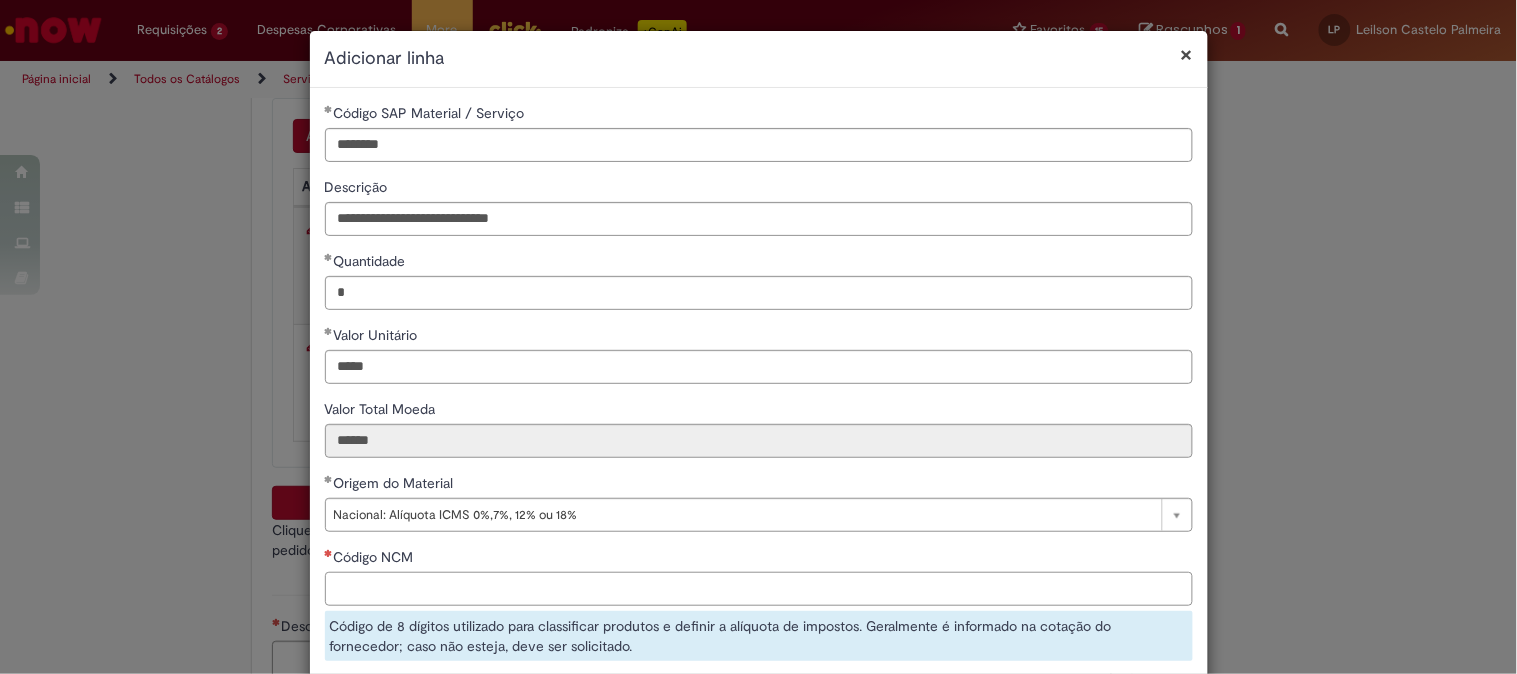 paste on "********" 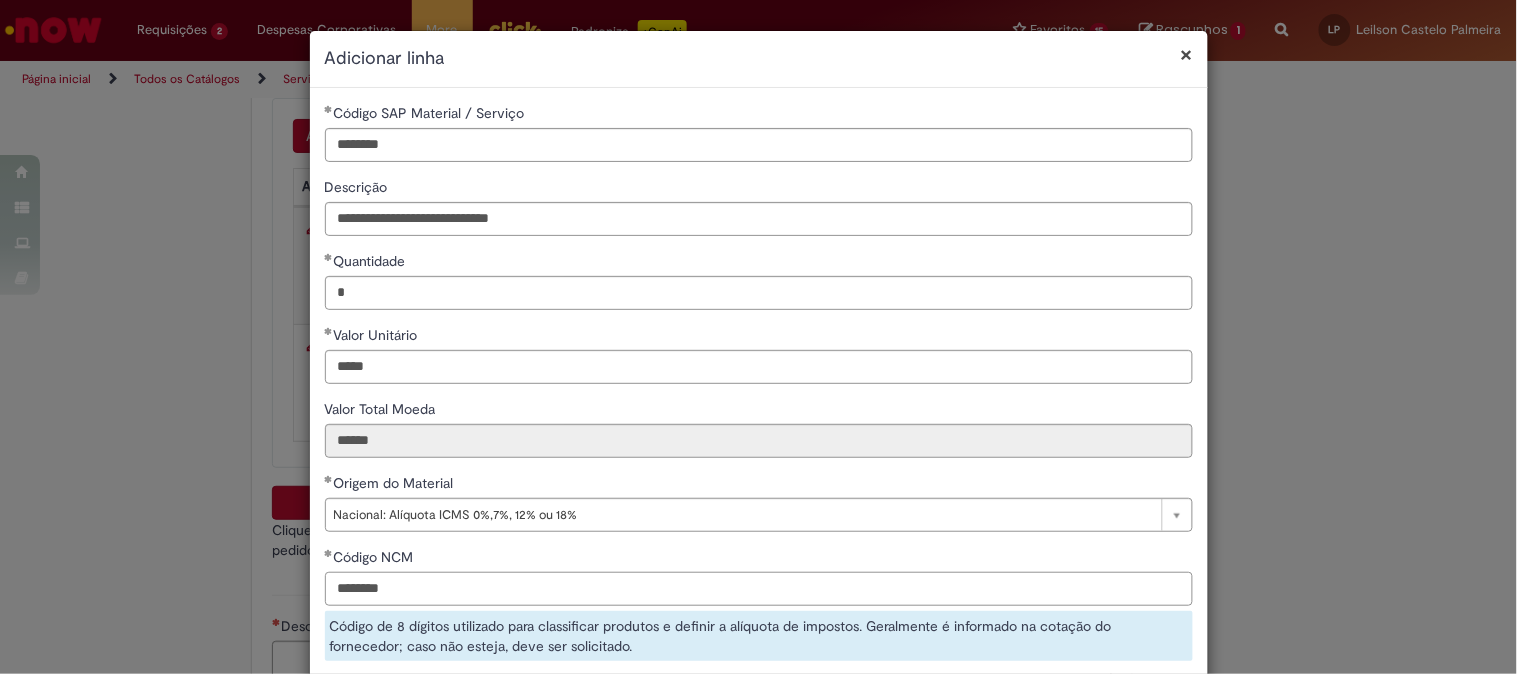 type on "********" 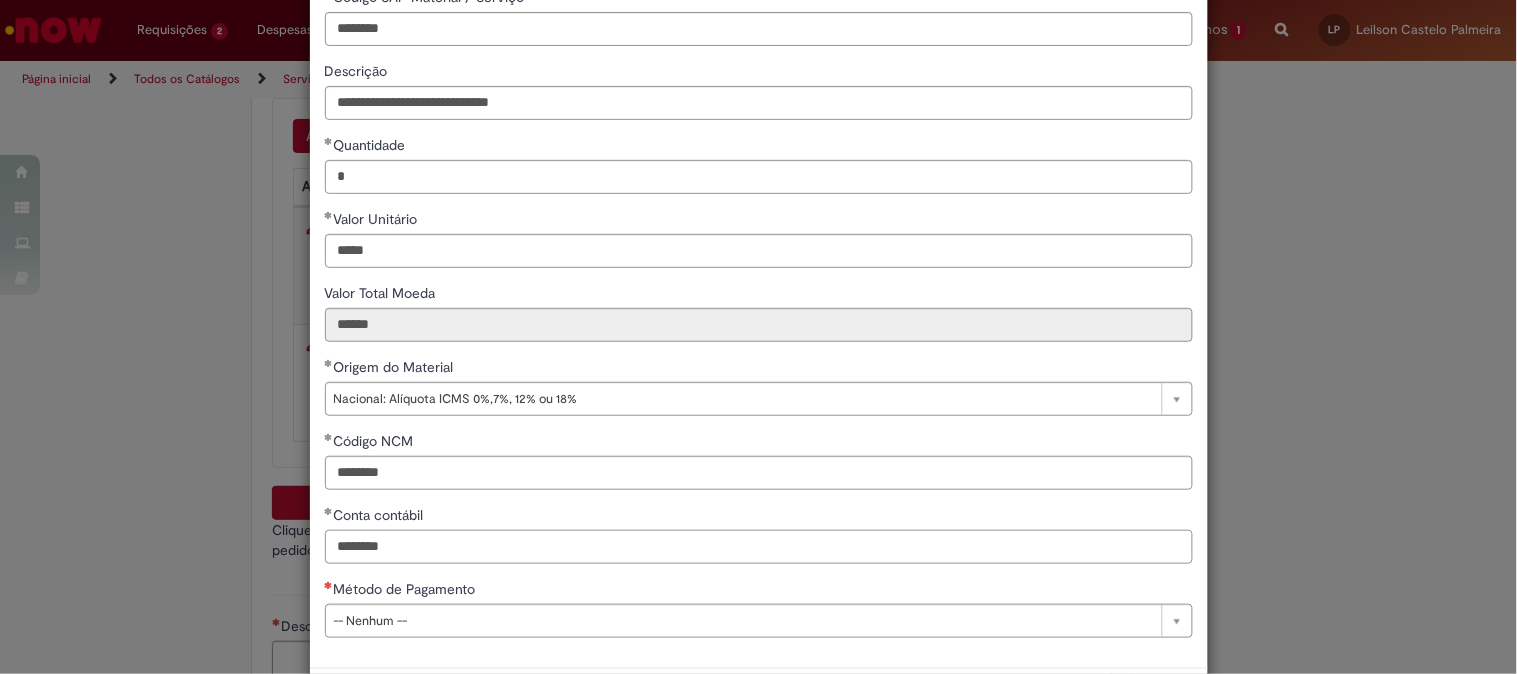 scroll, scrollTop: 206, scrollLeft: 0, axis: vertical 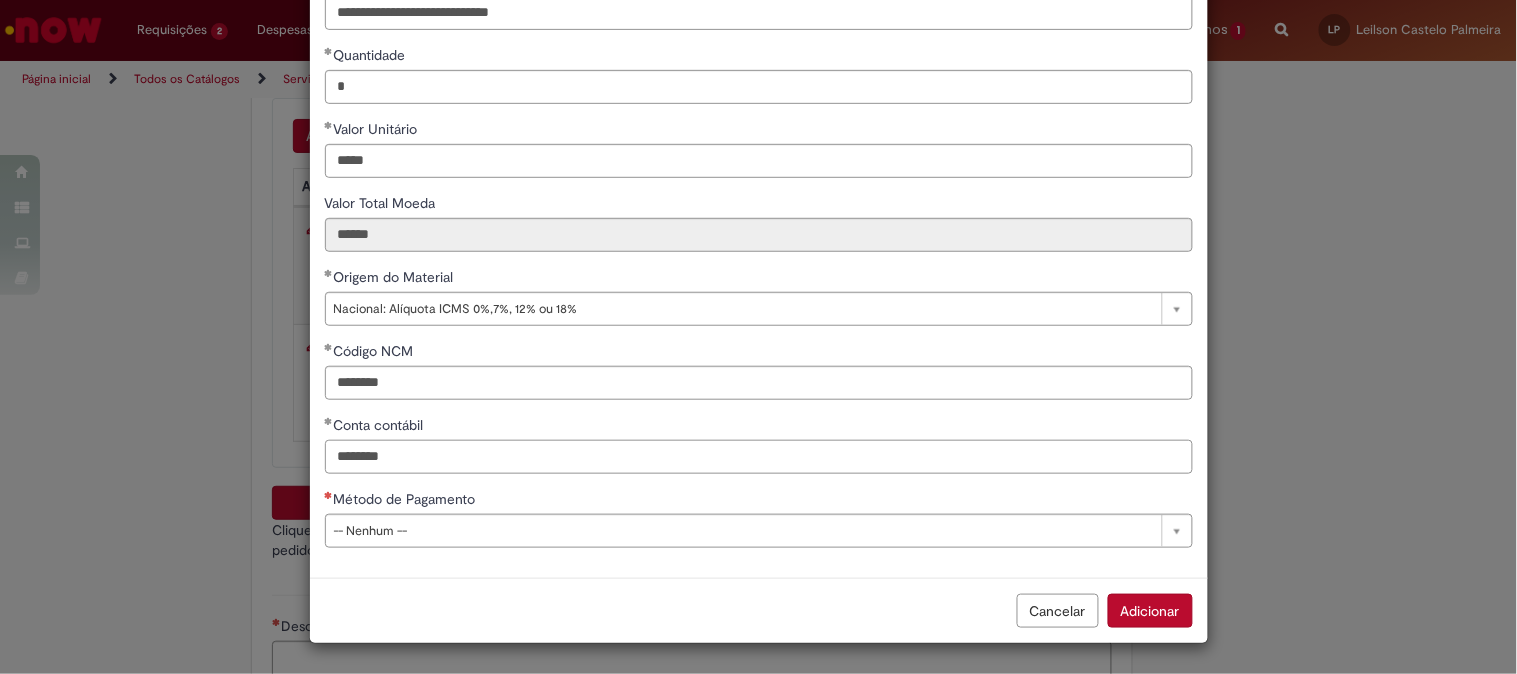 type on "********" 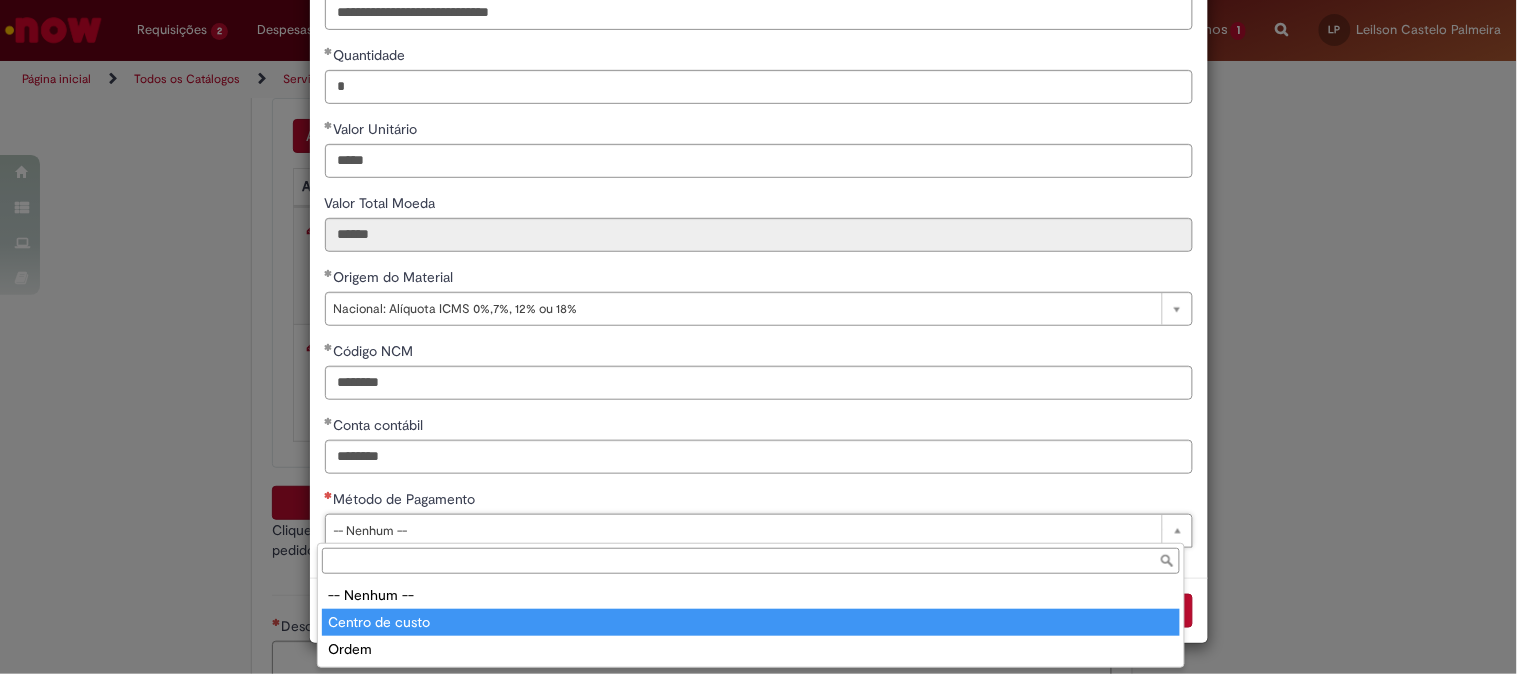 type on "**********" 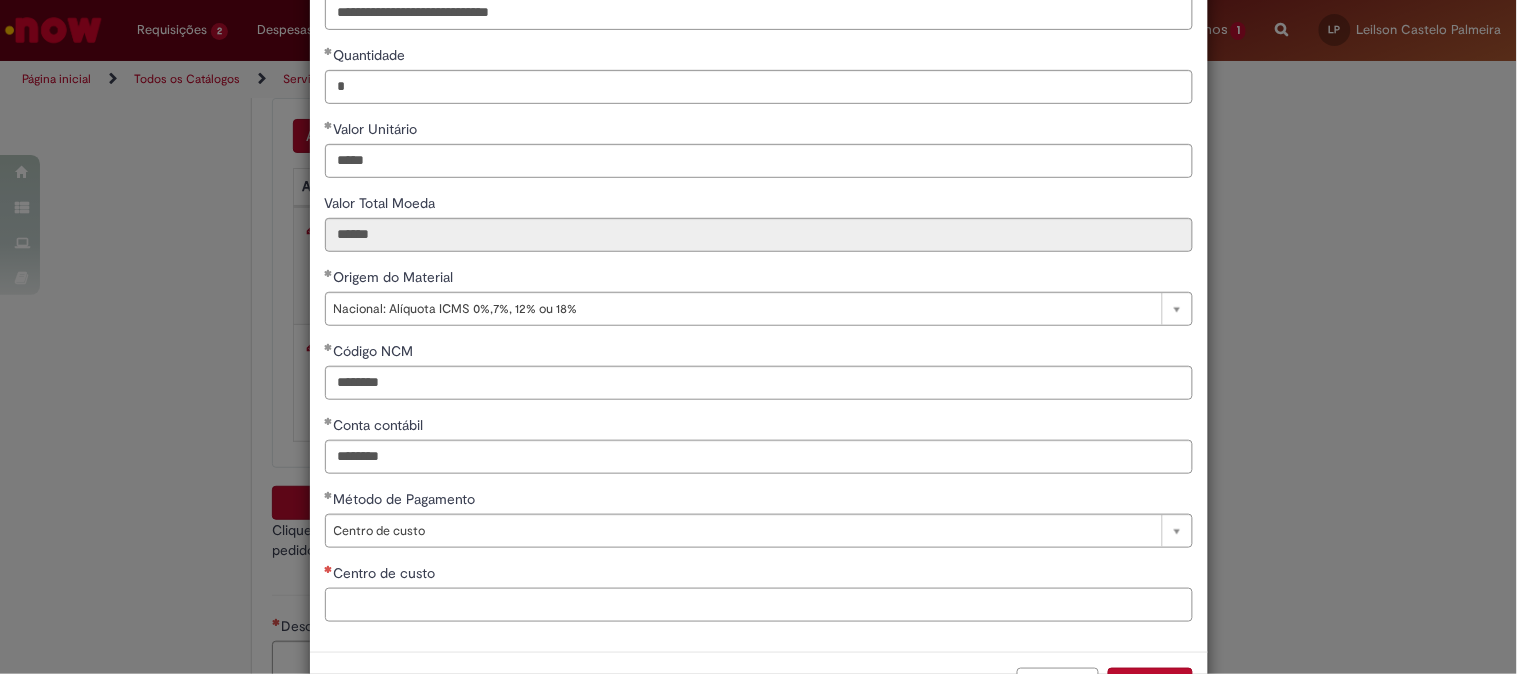 click on "Centro de custo" at bounding box center [759, 605] 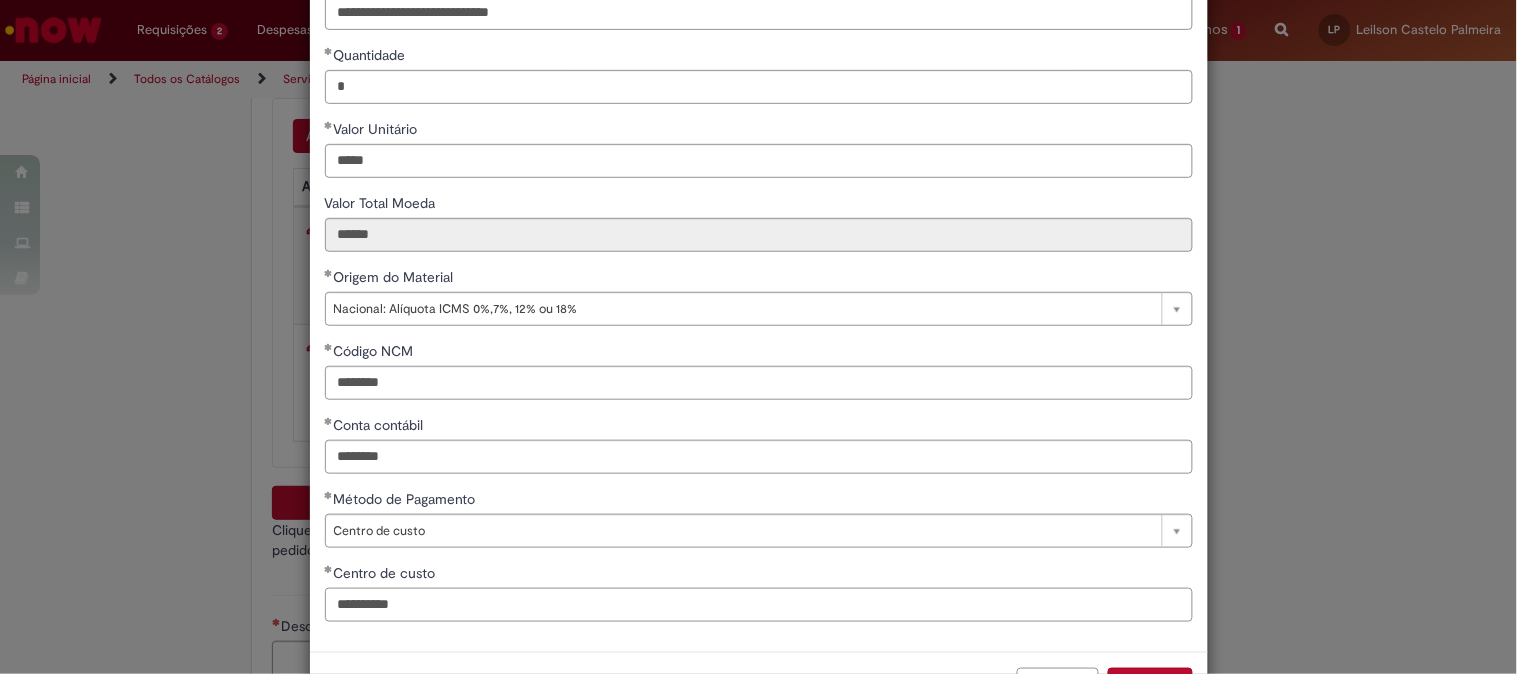 type on "**********" 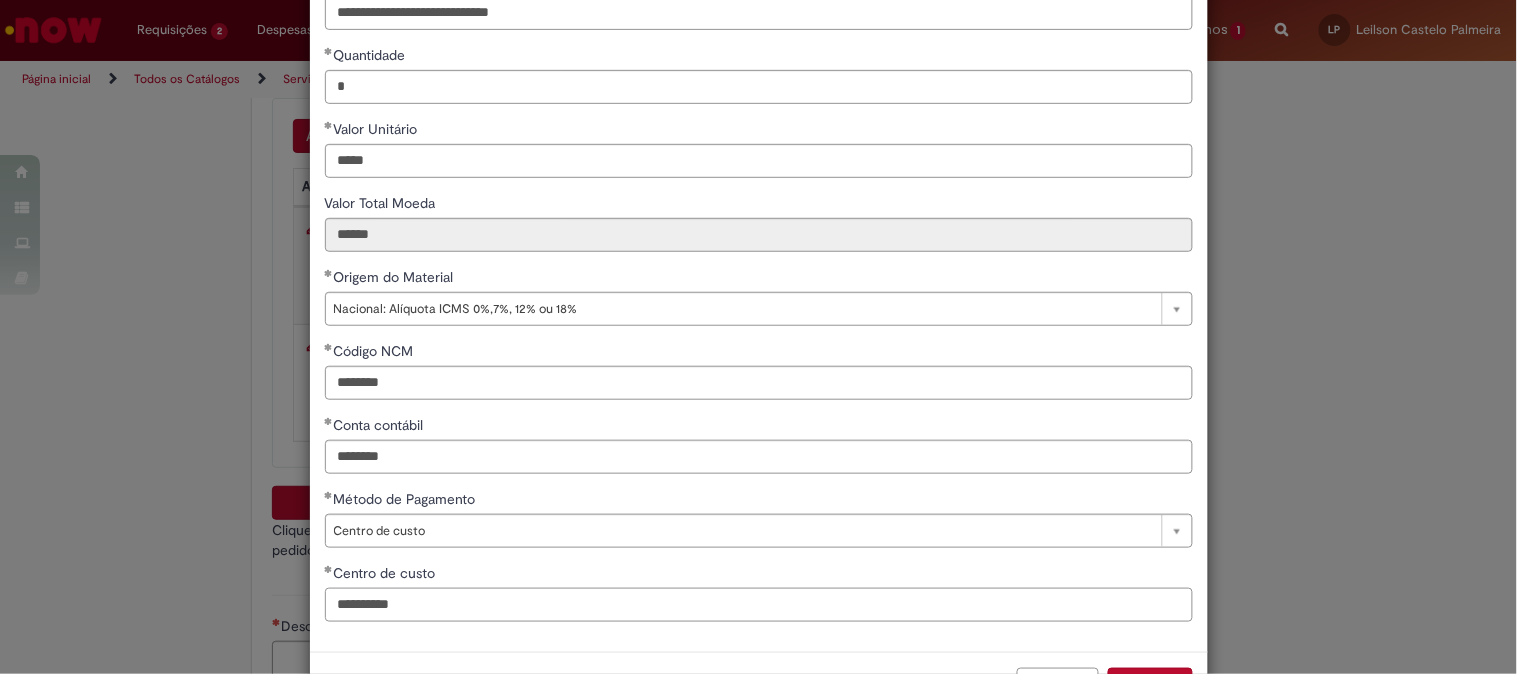 scroll, scrollTop: 280, scrollLeft: 0, axis: vertical 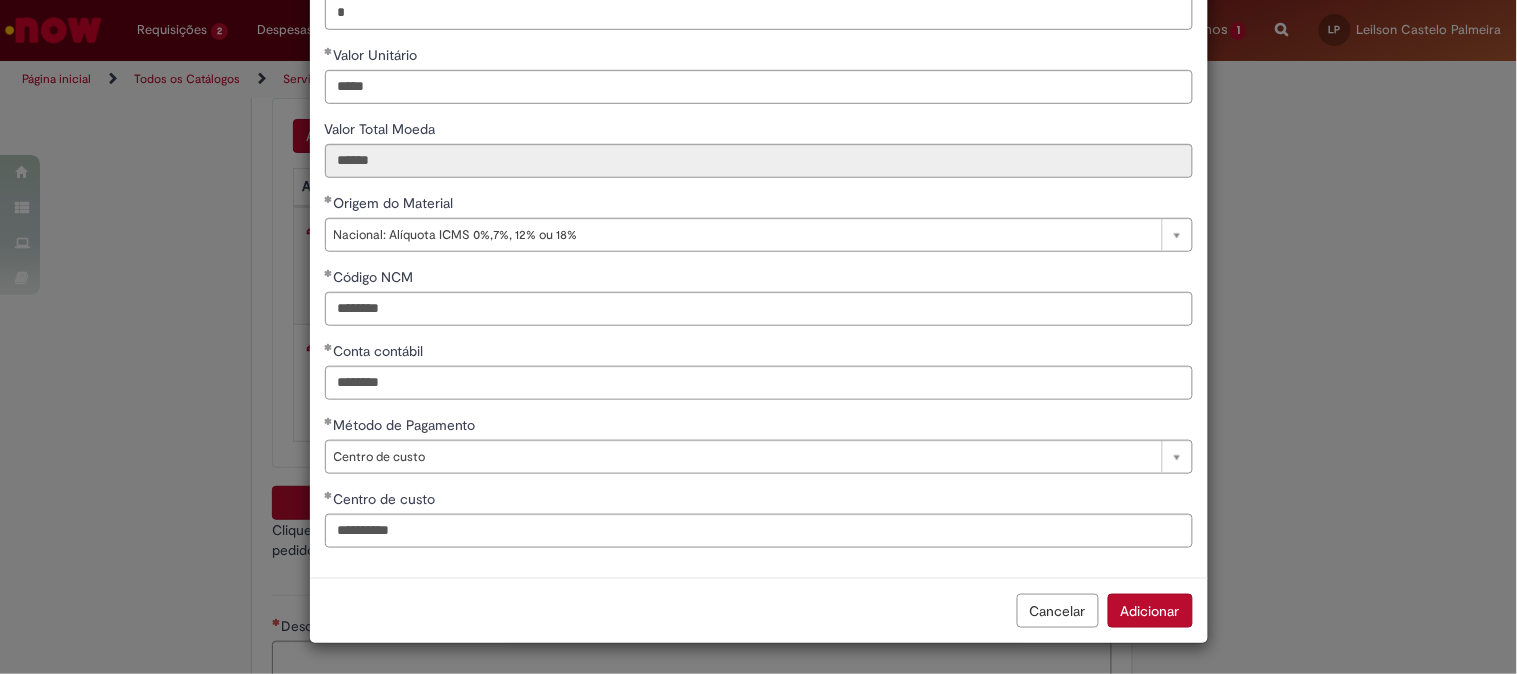 click on "Adicionar" at bounding box center (1150, 611) 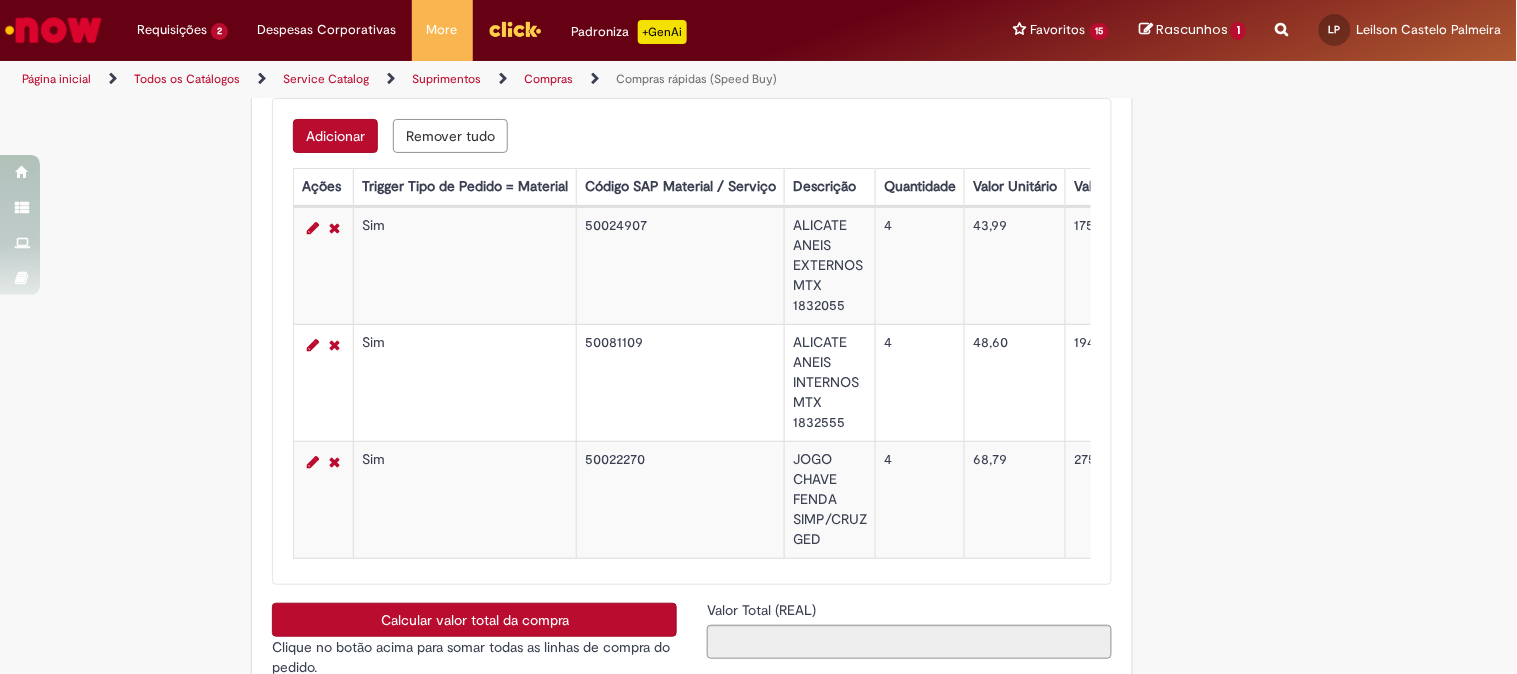 scroll, scrollTop: 3555, scrollLeft: 0, axis: vertical 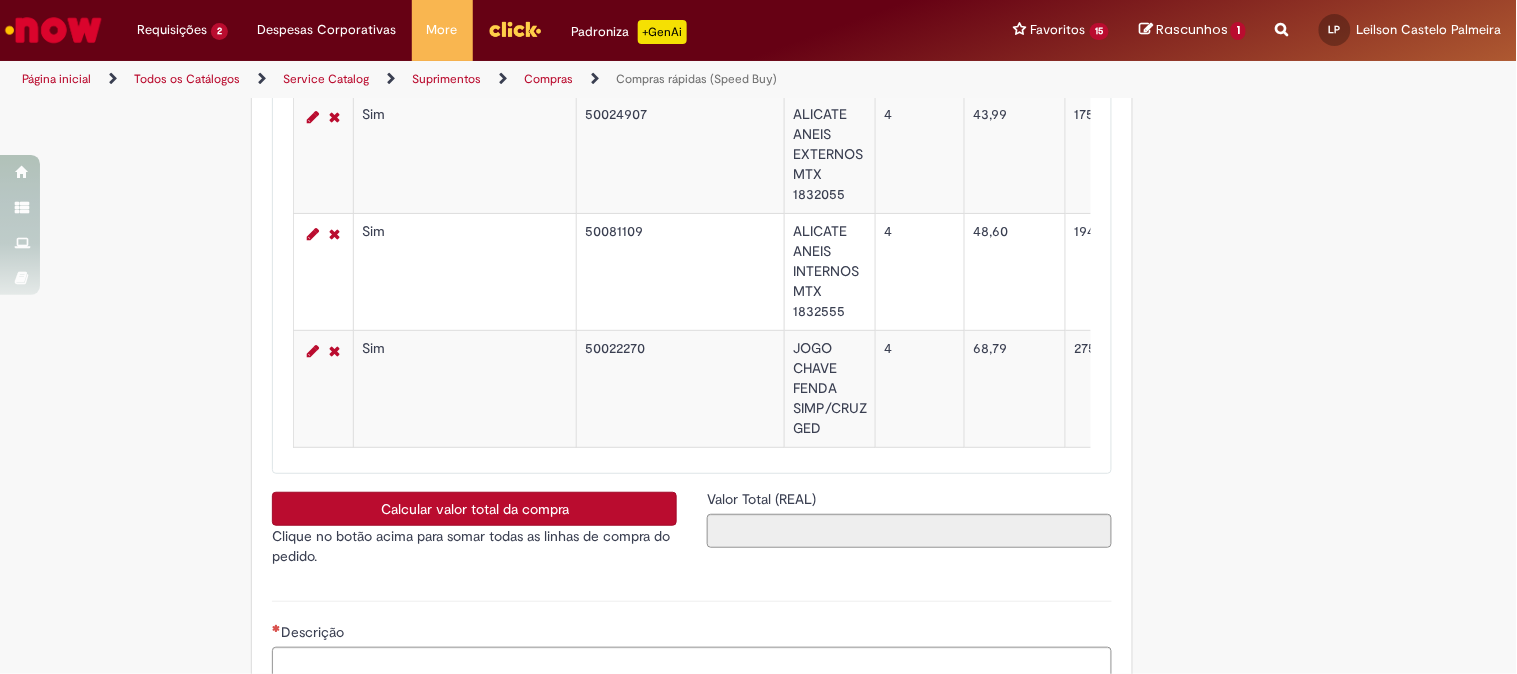 click on "Calcular valor total da compra" at bounding box center (474, 509) 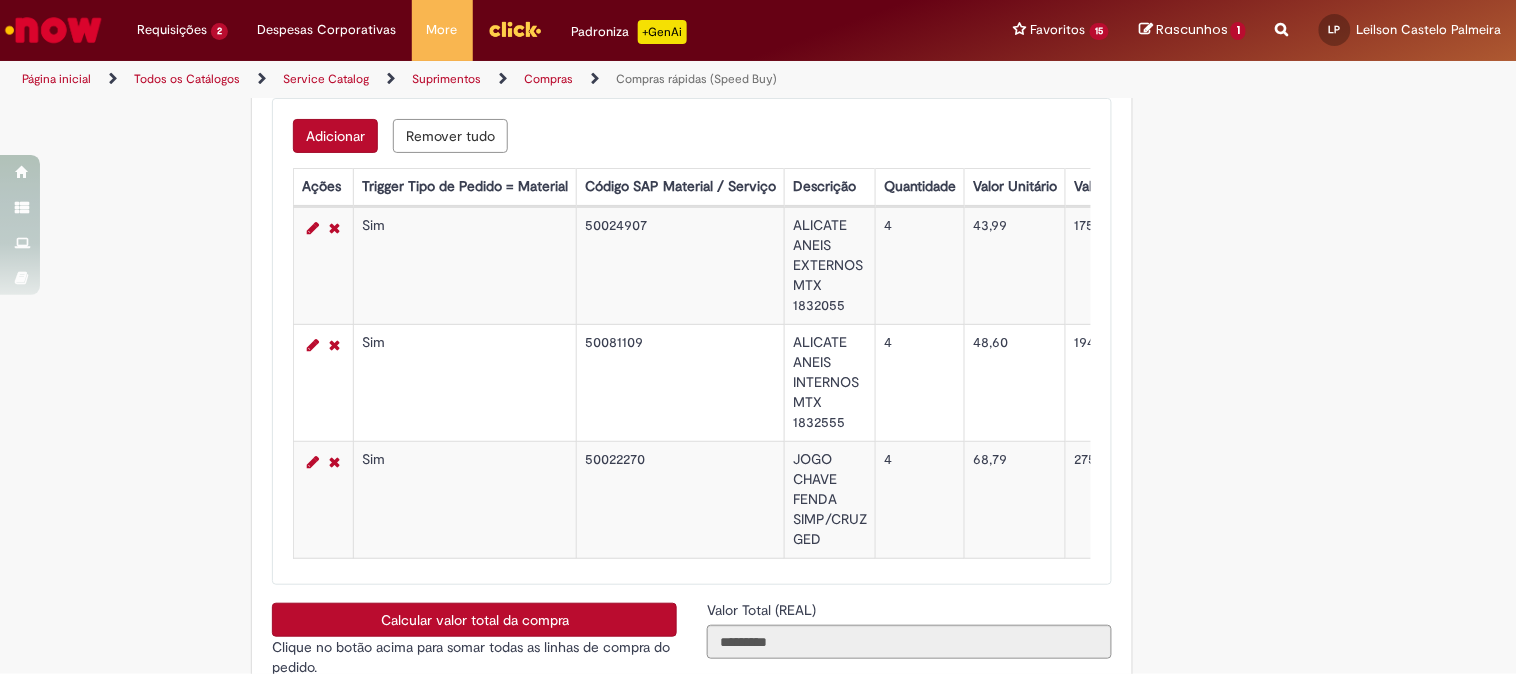 scroll, scrollTop: 3555, scrollLeft: 0, axis: vertical 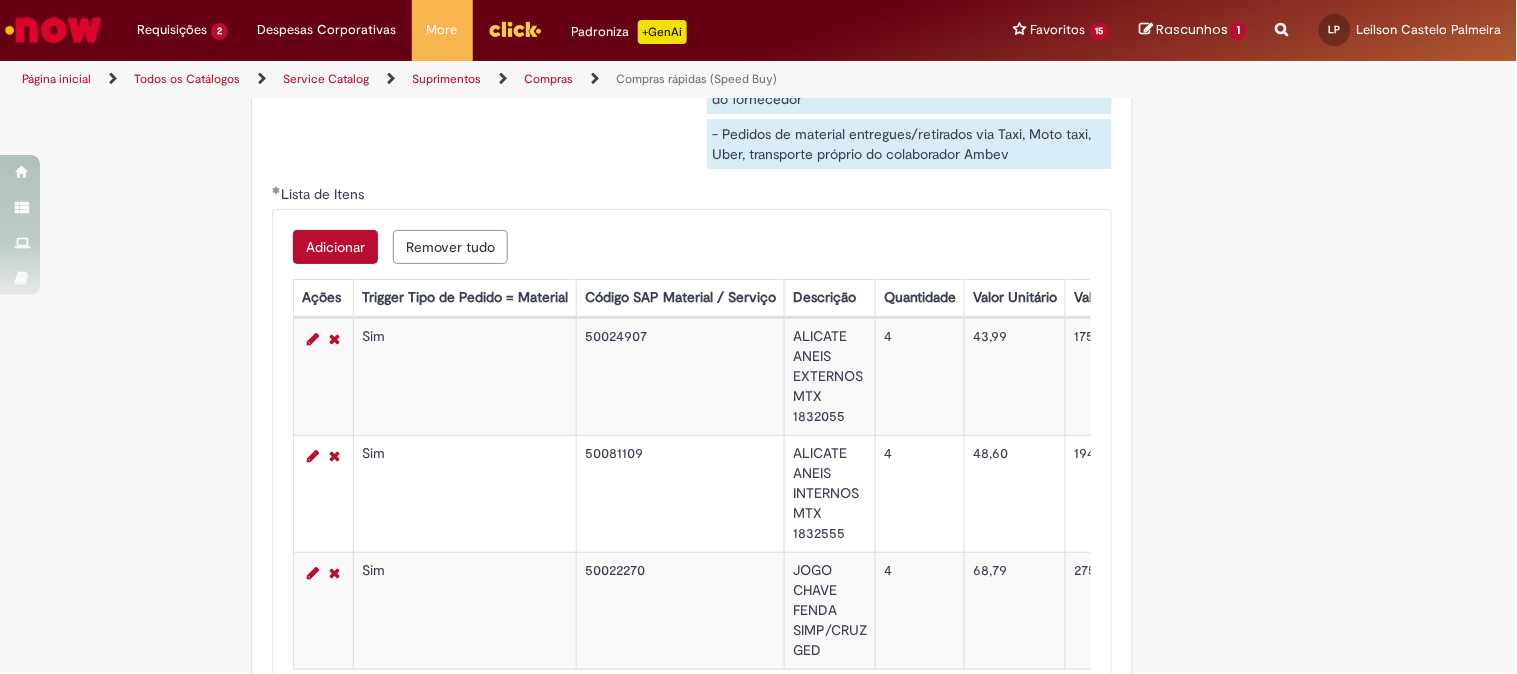 type 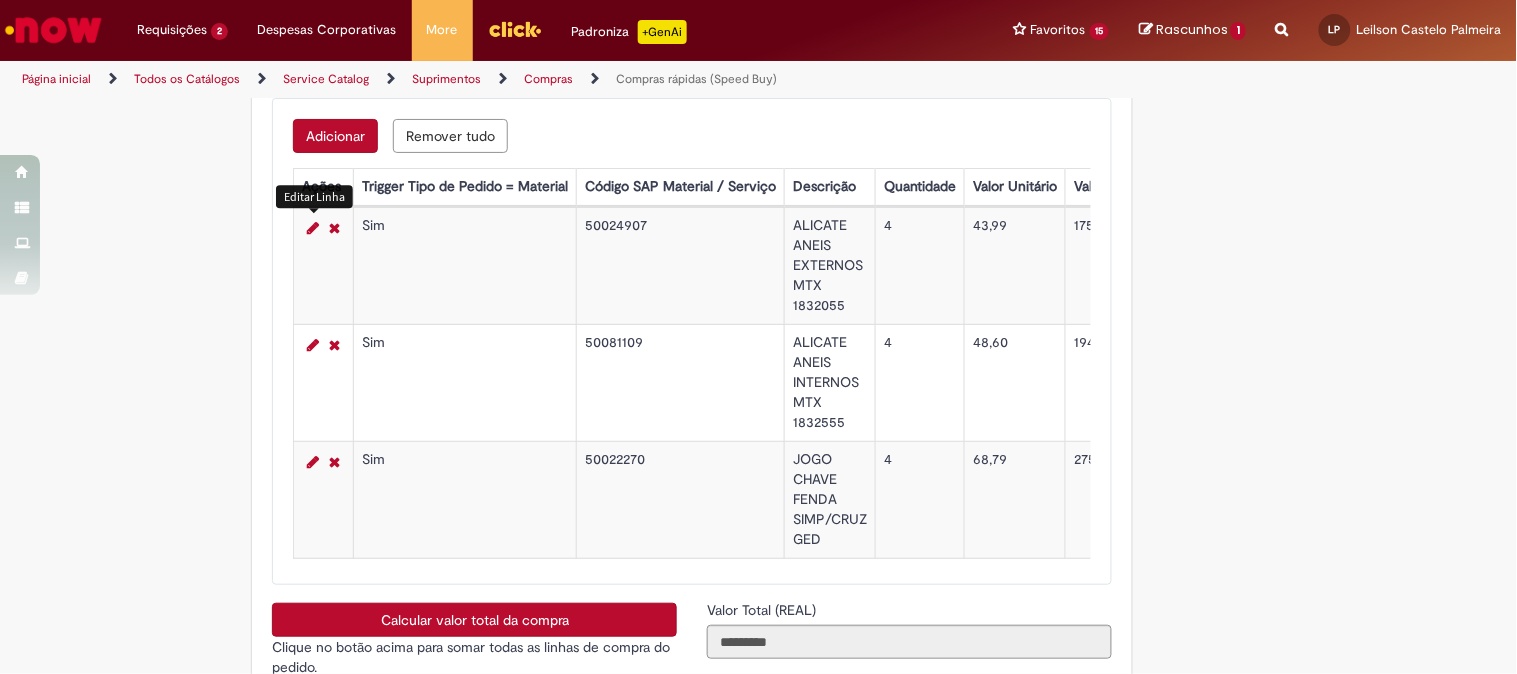 click on "Adicionar" at bounding box center (335, 136) 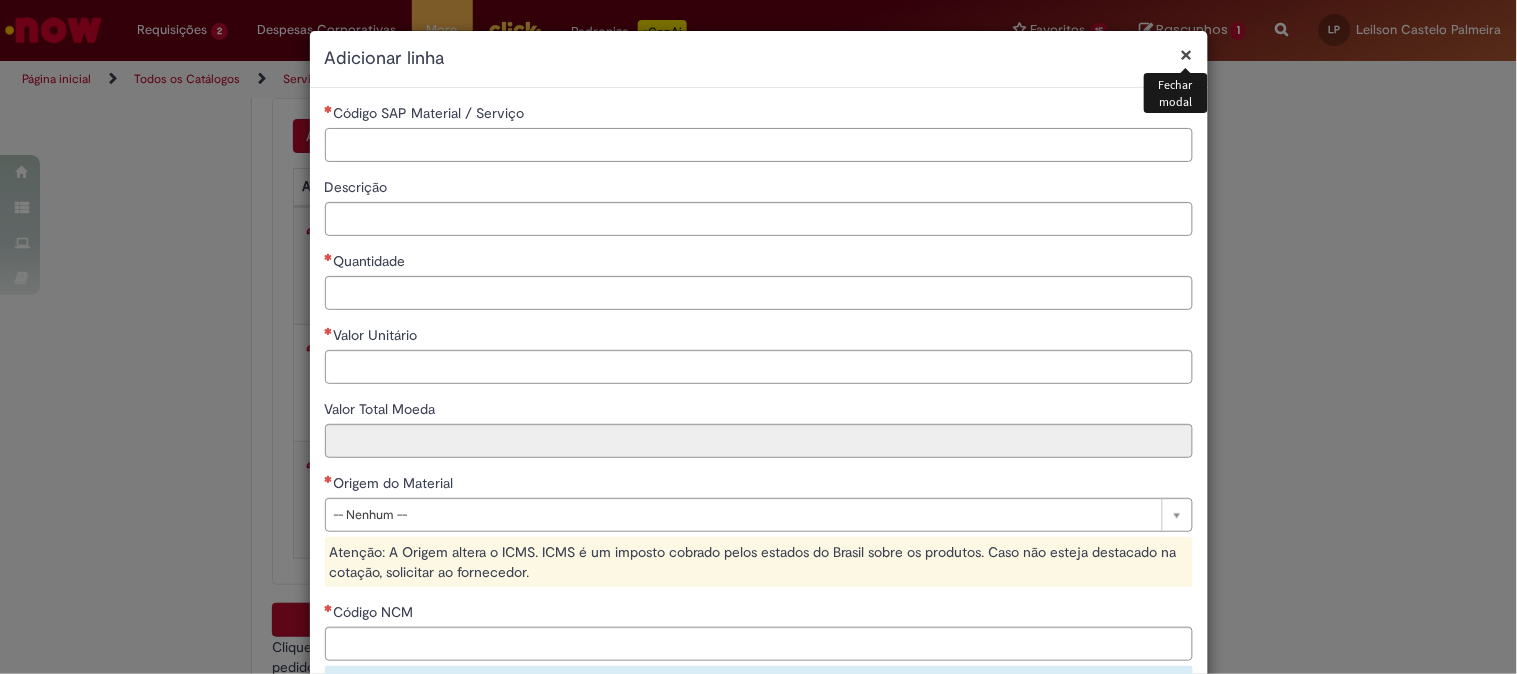 click on "Código SAP Material / Serviço" at bounding box center [759, 145] 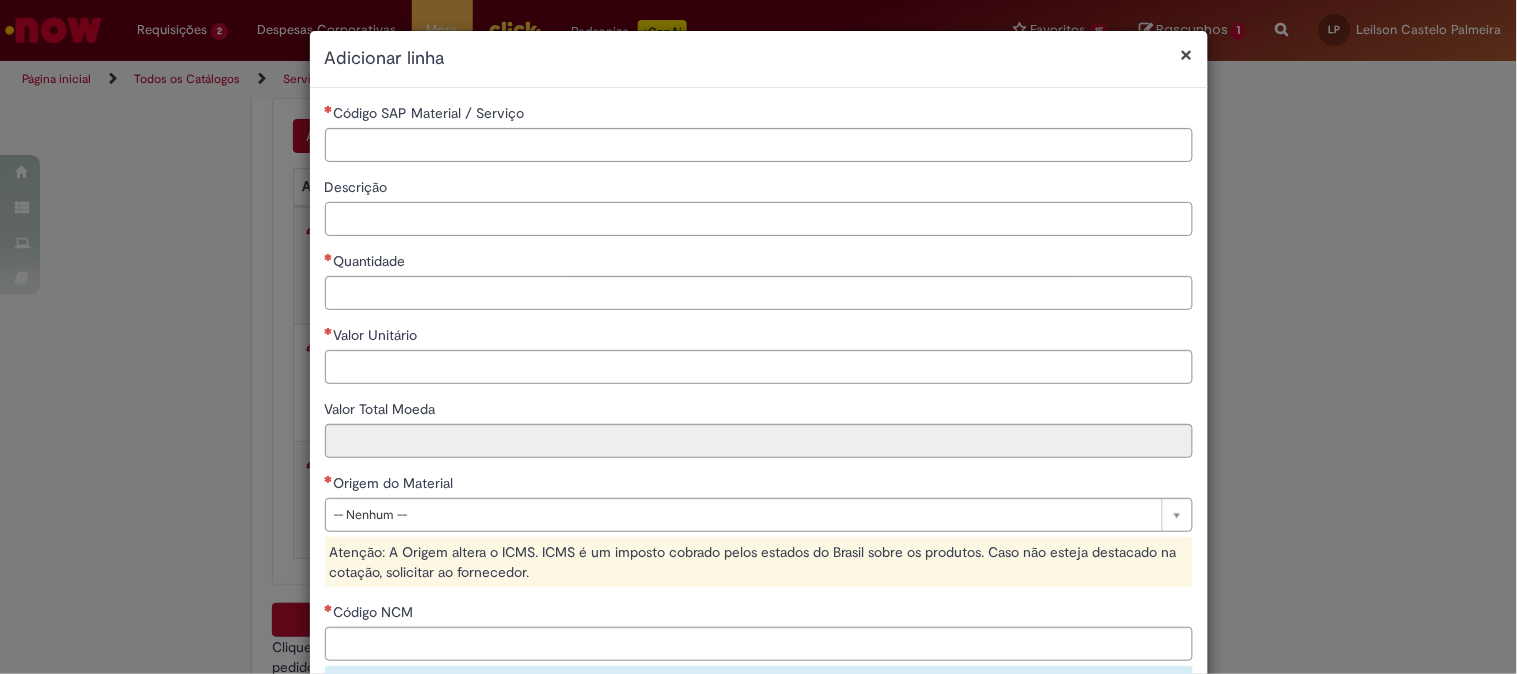 click on "Descrição" at bounding box center [759, 219] 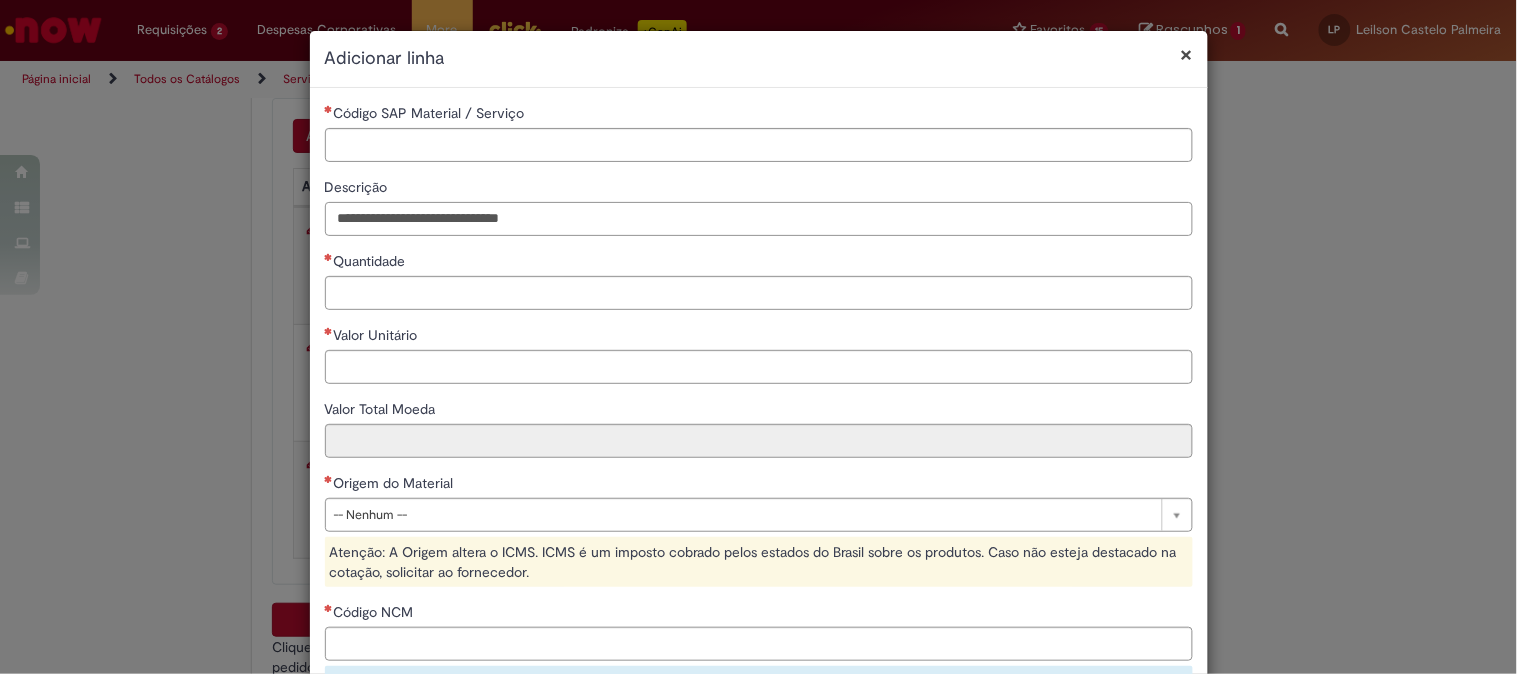type on "**********" 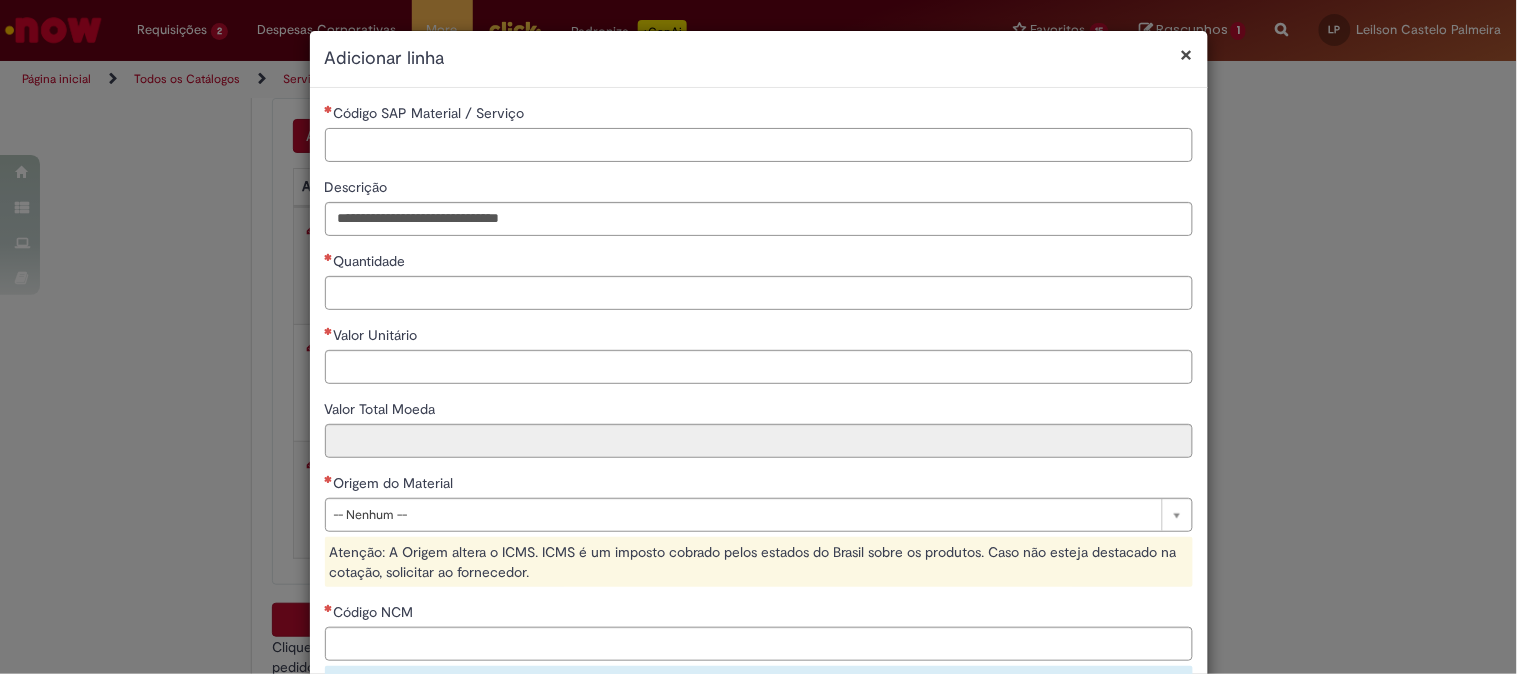 click on "Código SAP Material / Serviço" at bounding box center [759, 145] 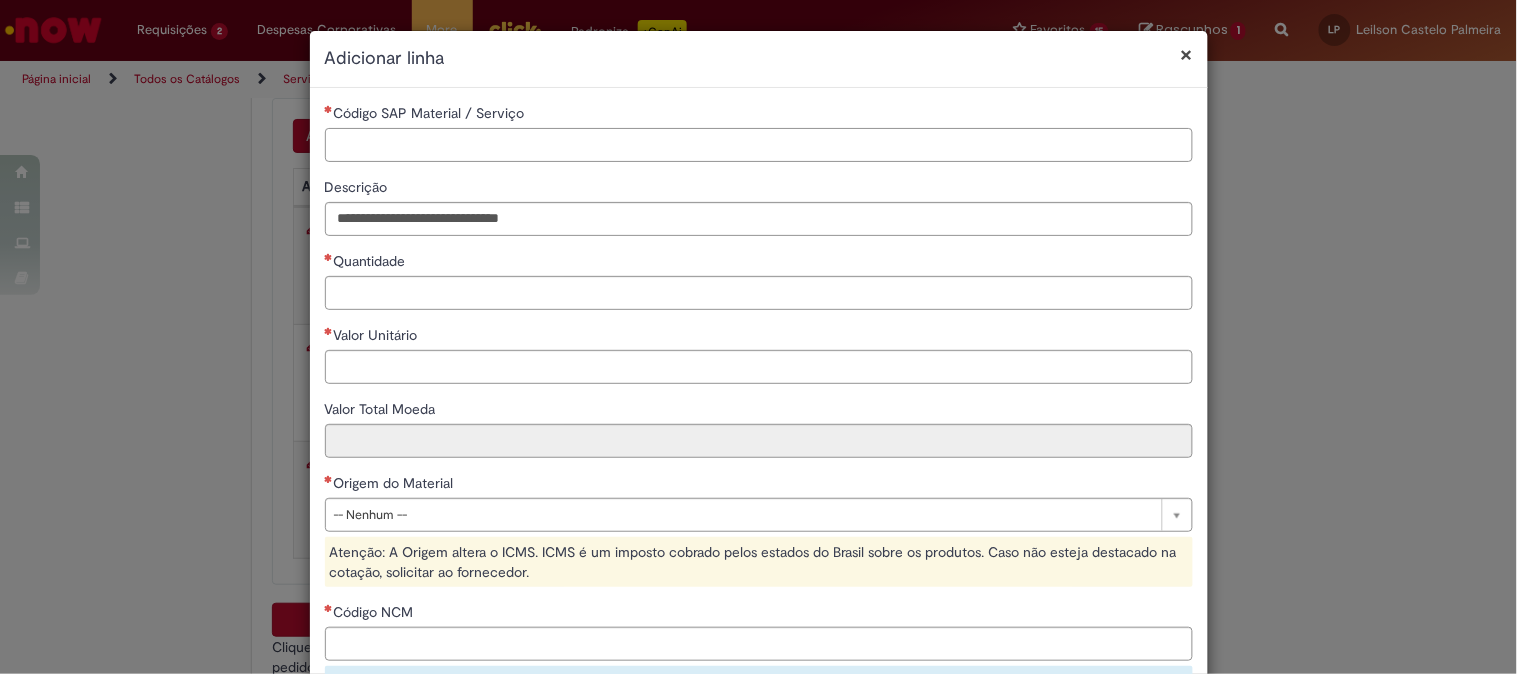 paste on "********" 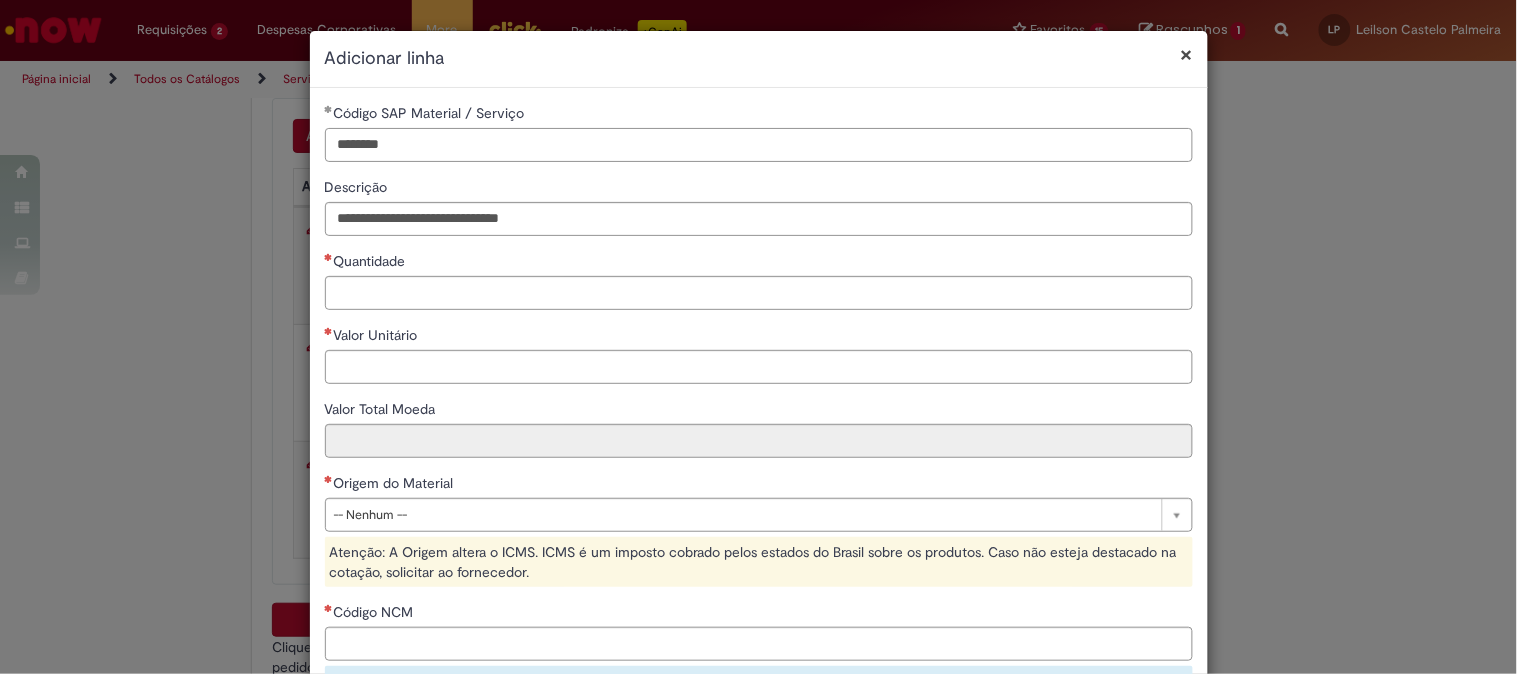 type on "********" 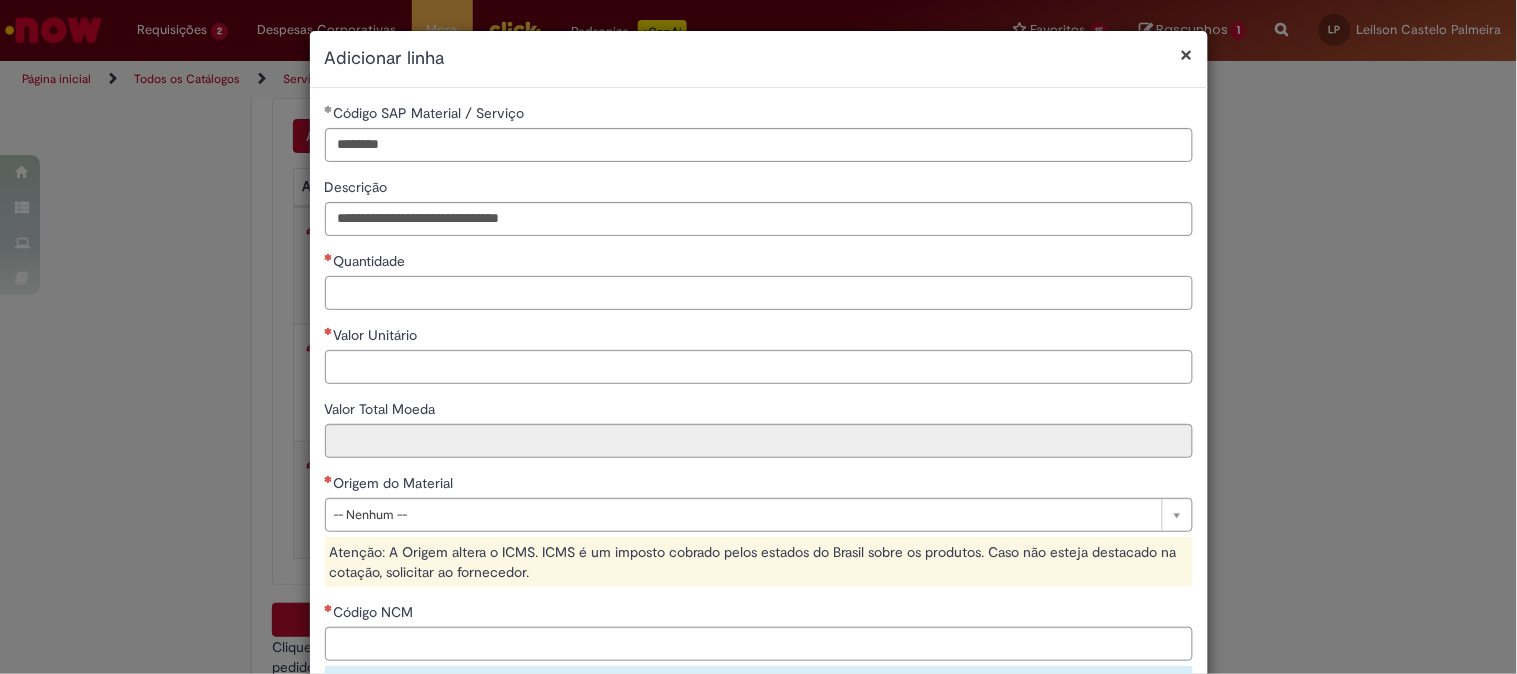 click on "Quantidade" at bounding box center (759, 293) 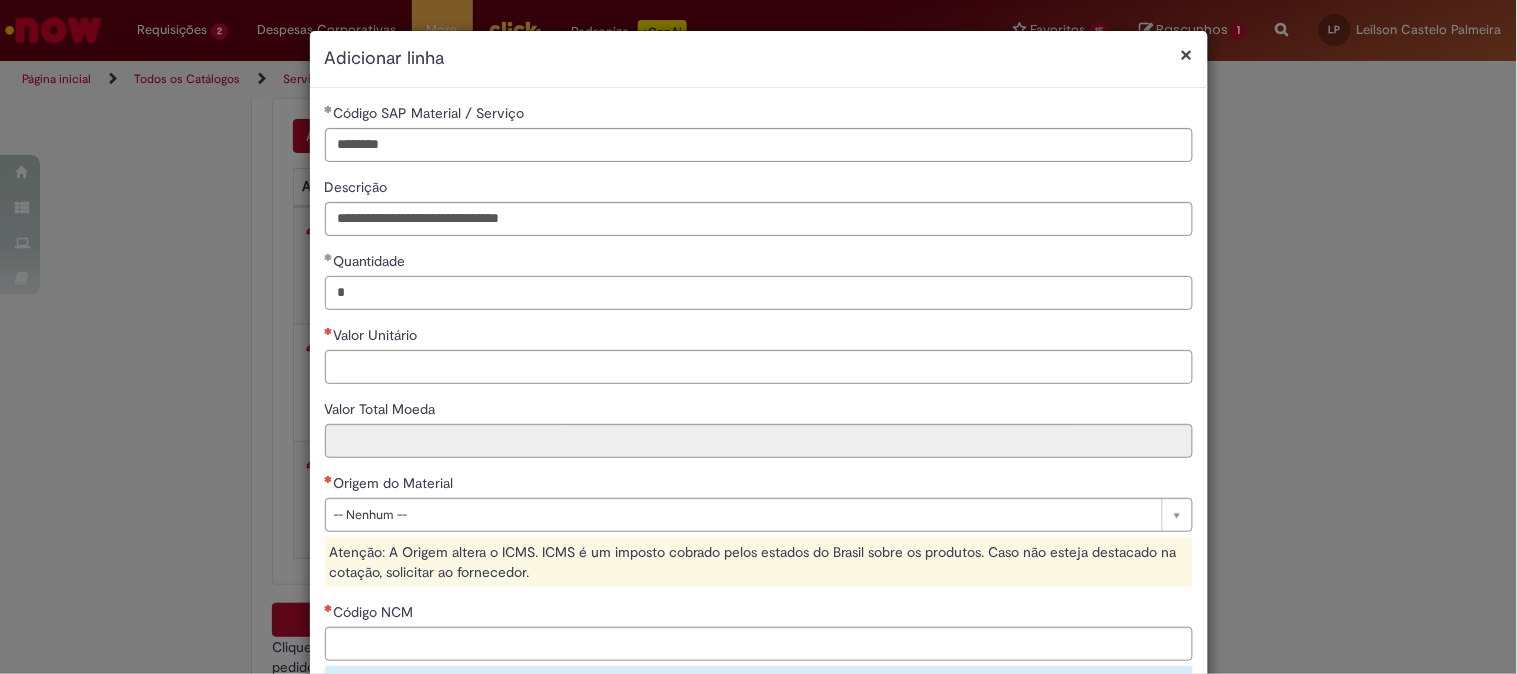 type on "*" 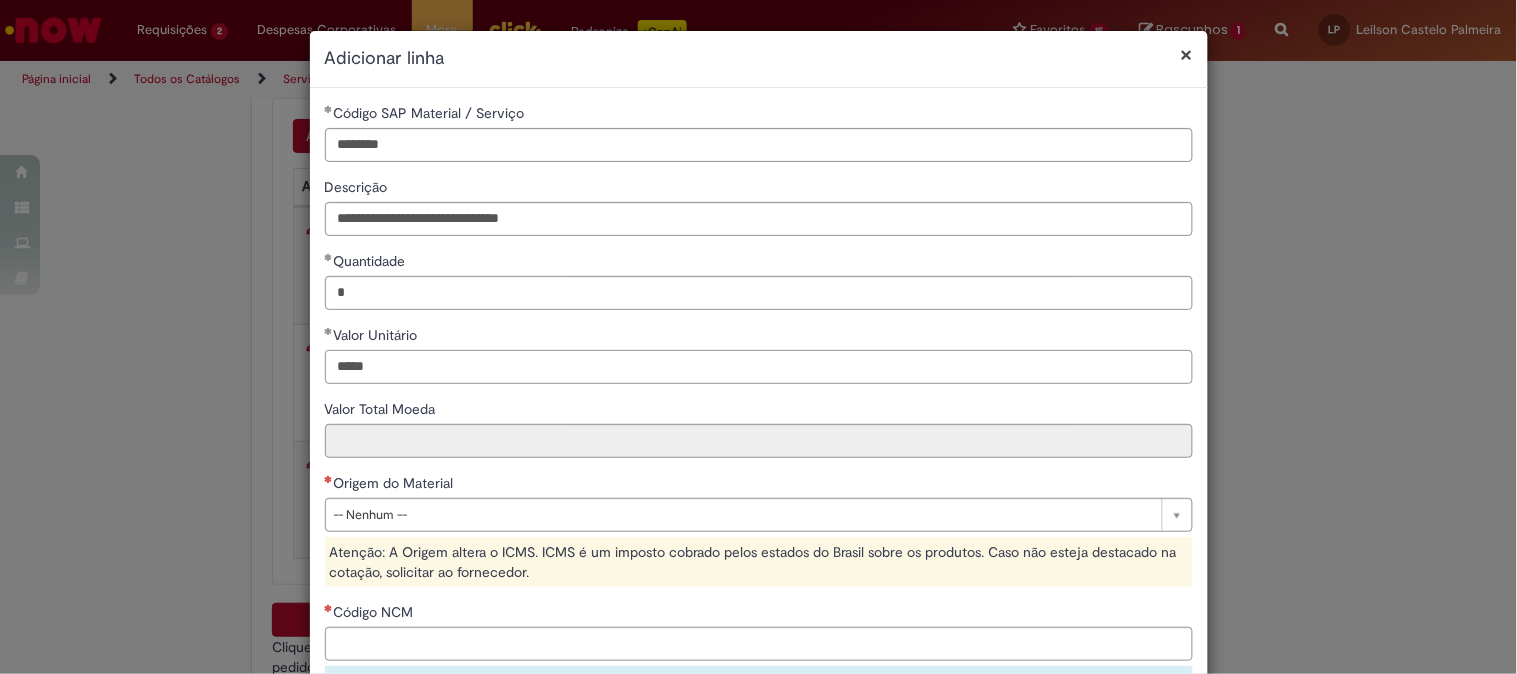 type on "*****" 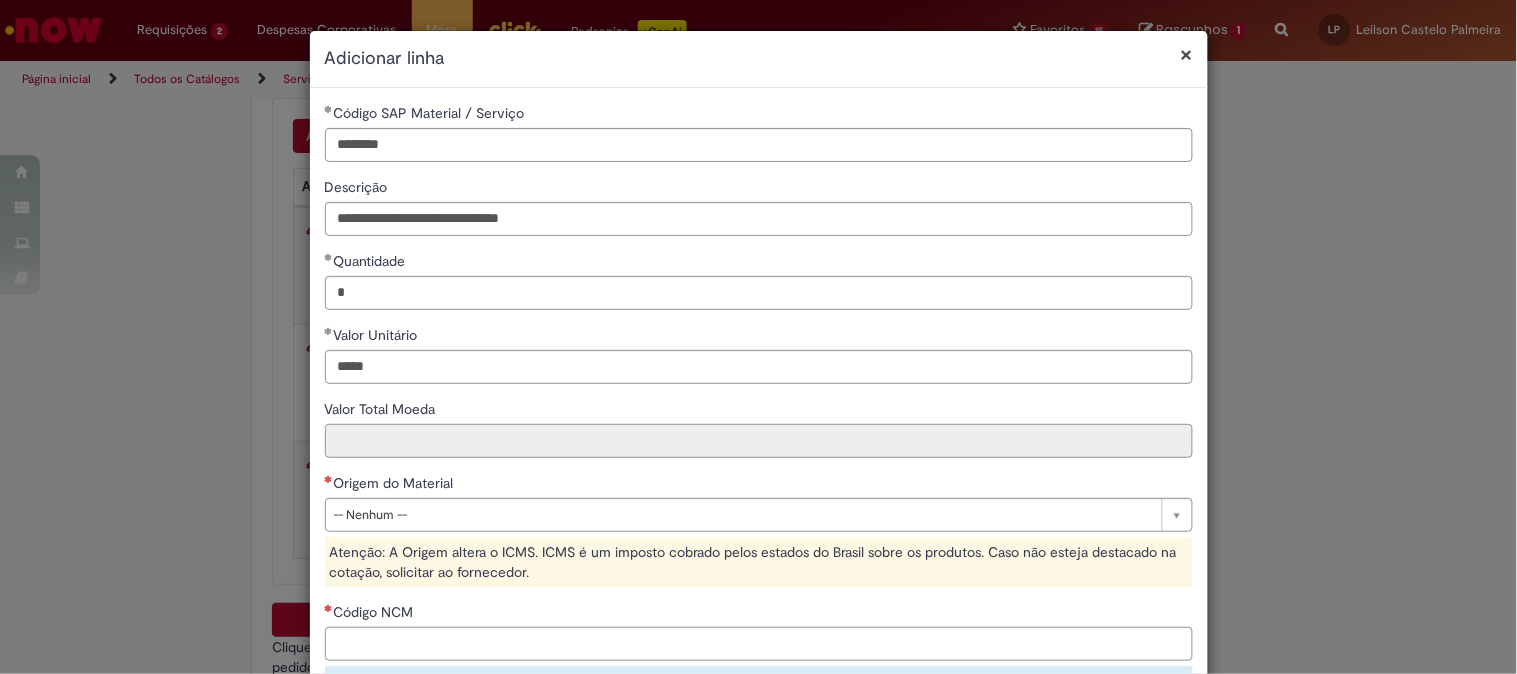 type on "******" 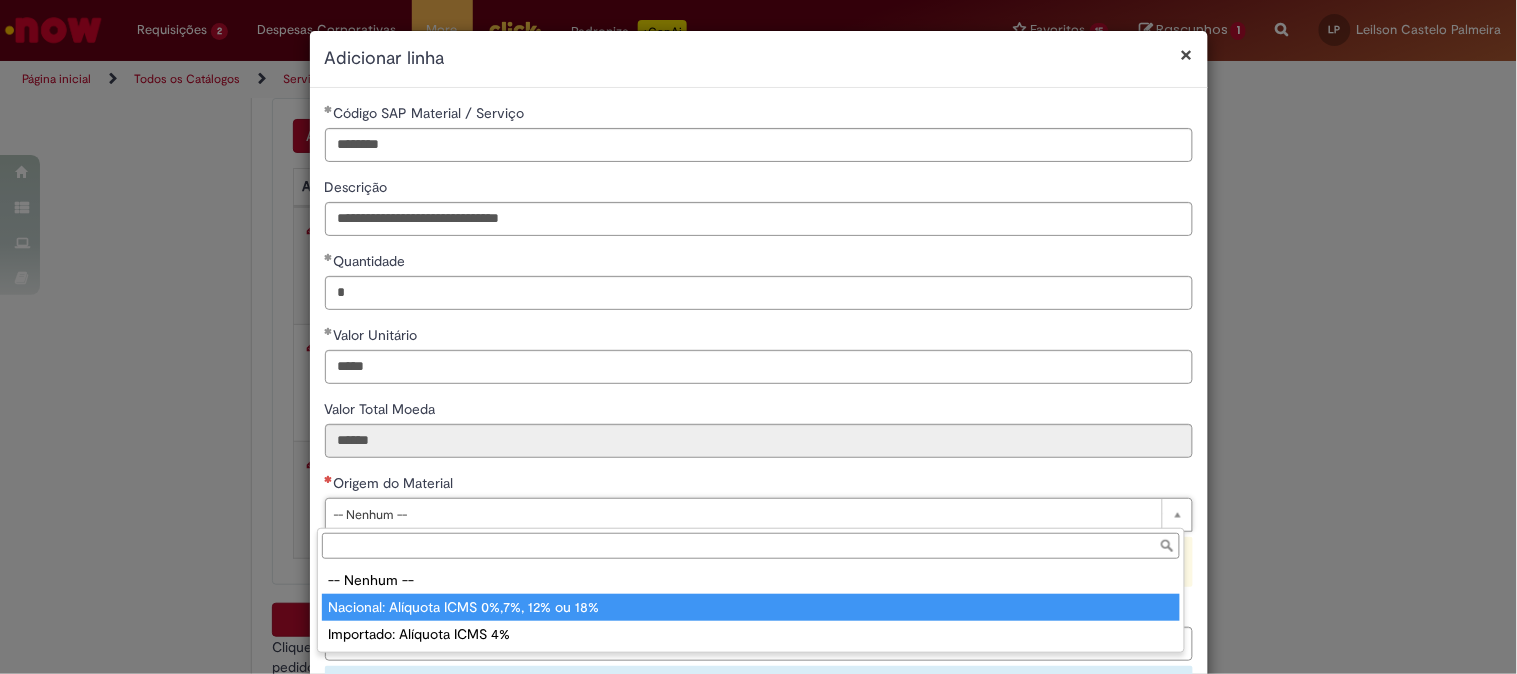 type on "**********" 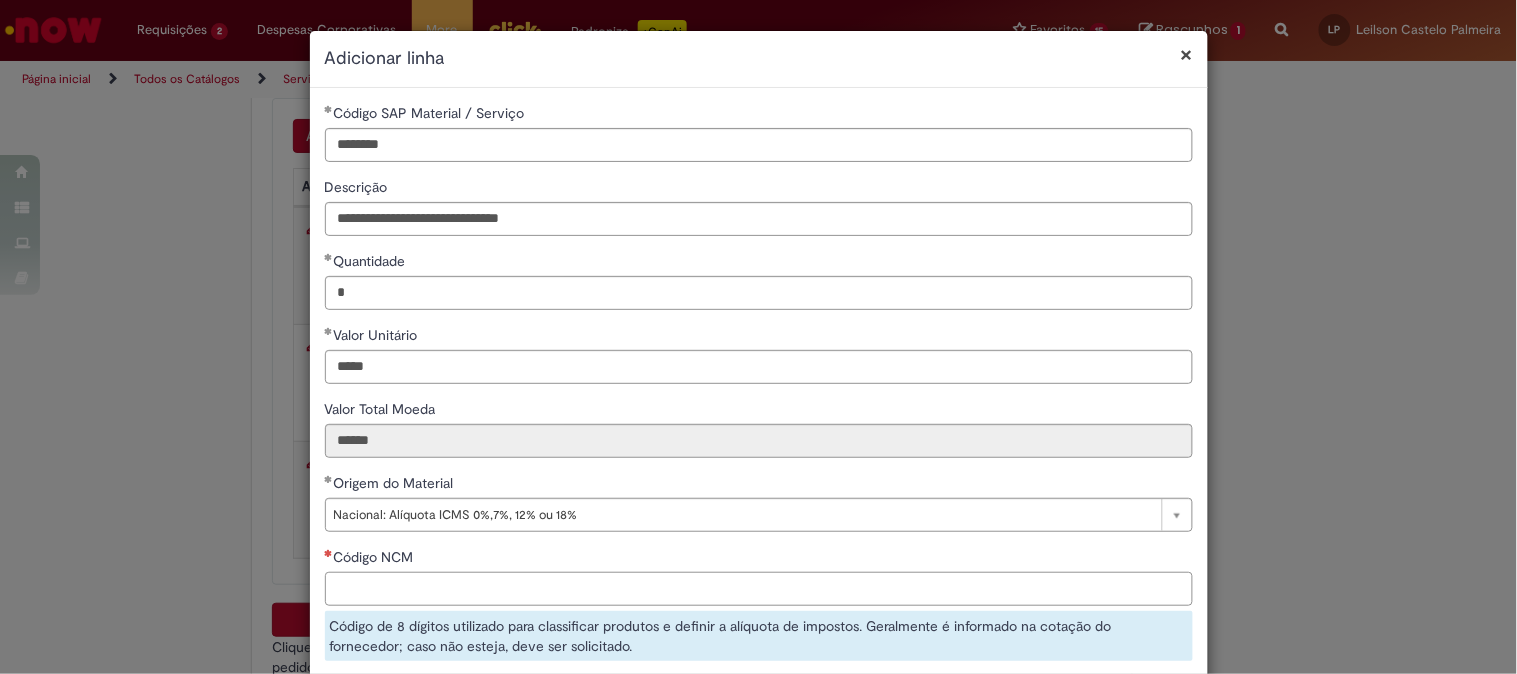 click on "Código NCM" at bounding box center [759, 589] 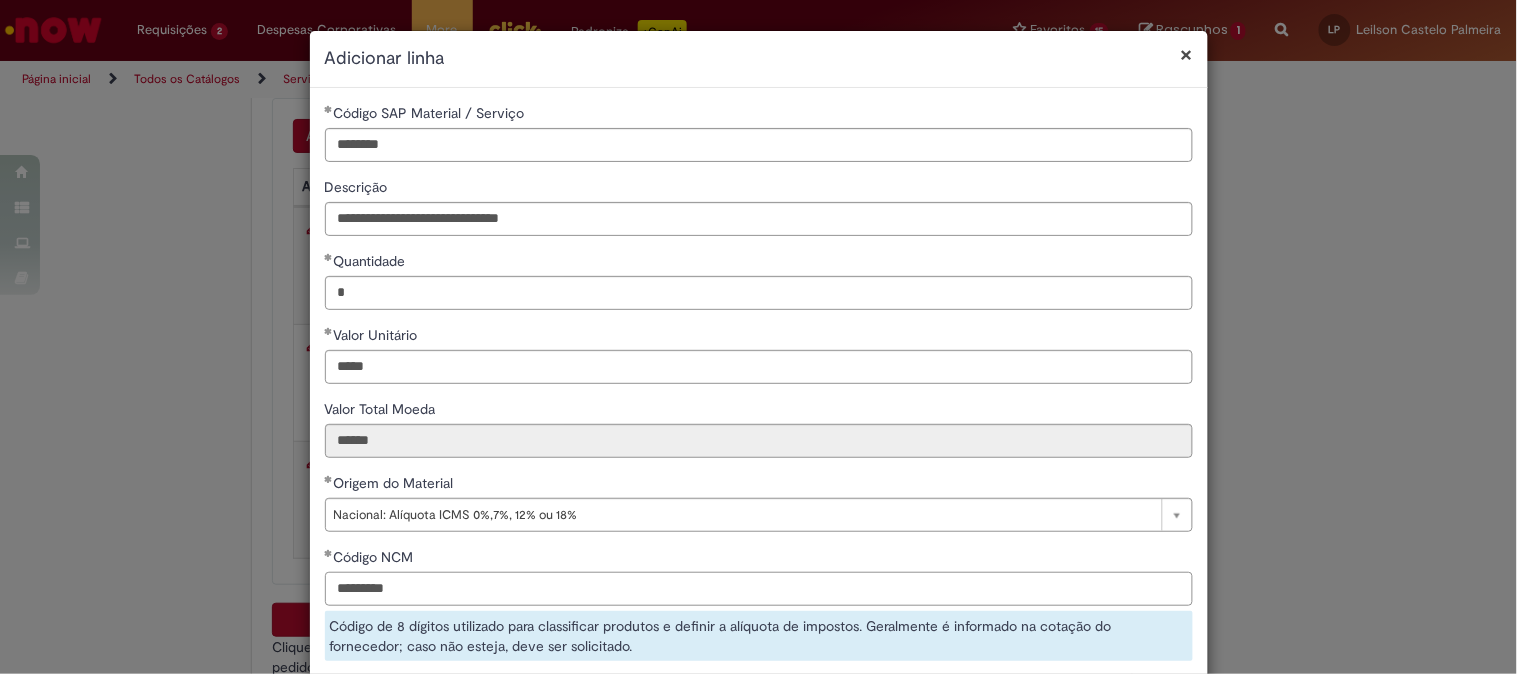 scroll, scrollTop: 111, scrollLeft: 0, axis: vertical 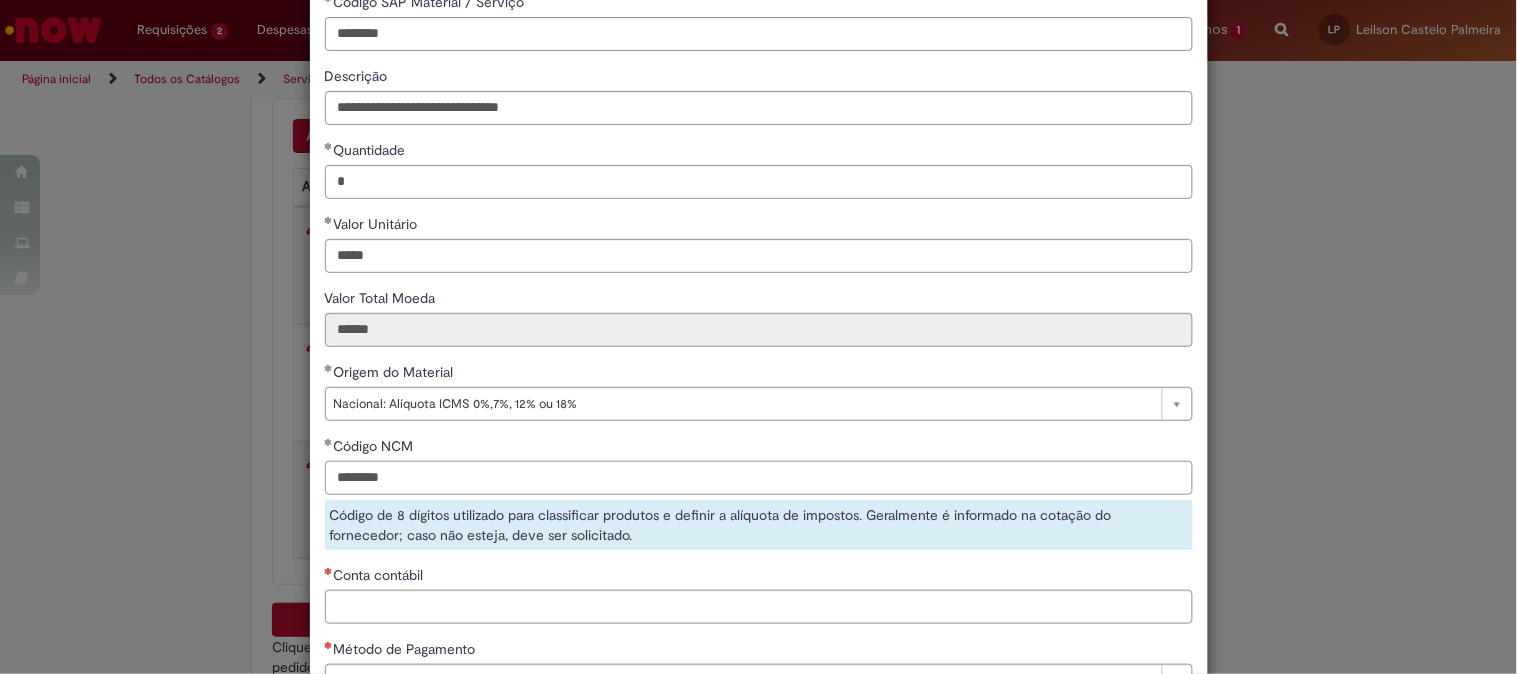 type on "********" 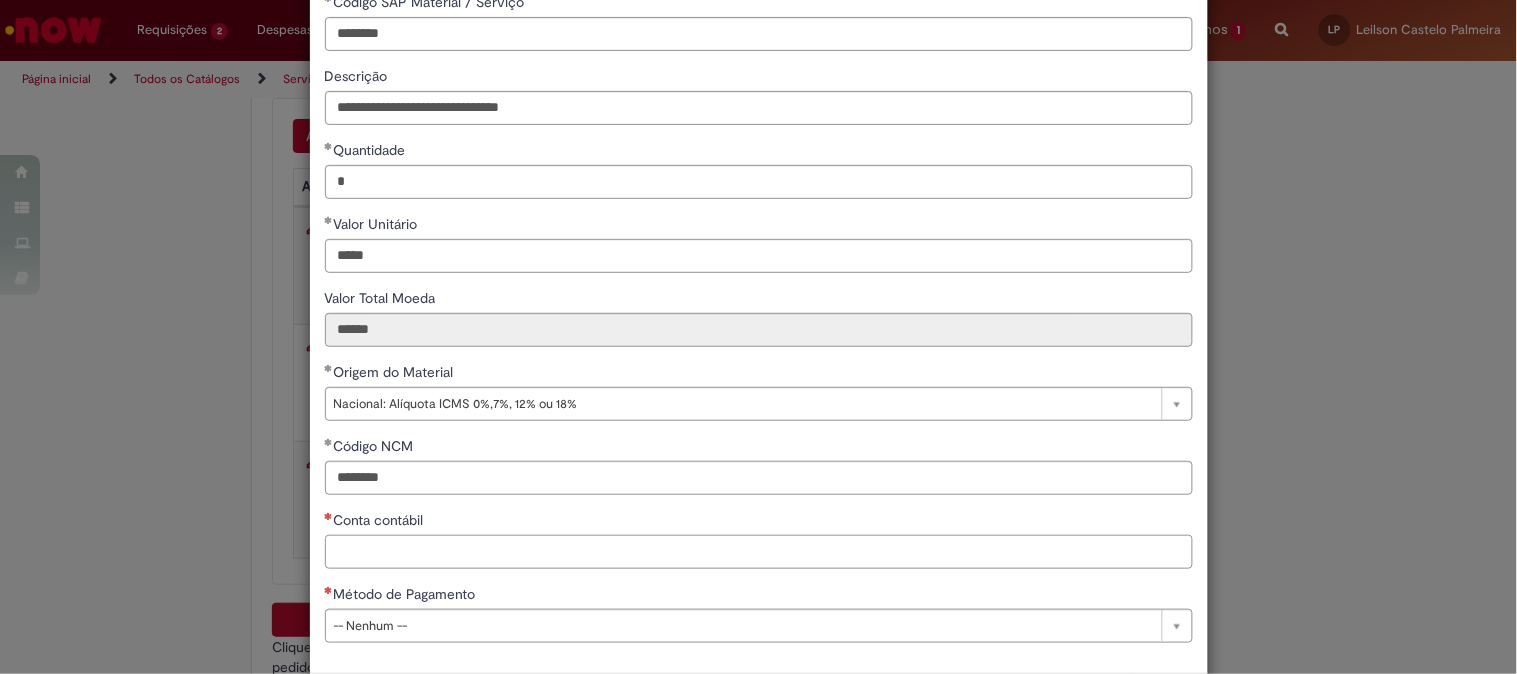 click on "Conta contábil" at bounding box center [759, 552] 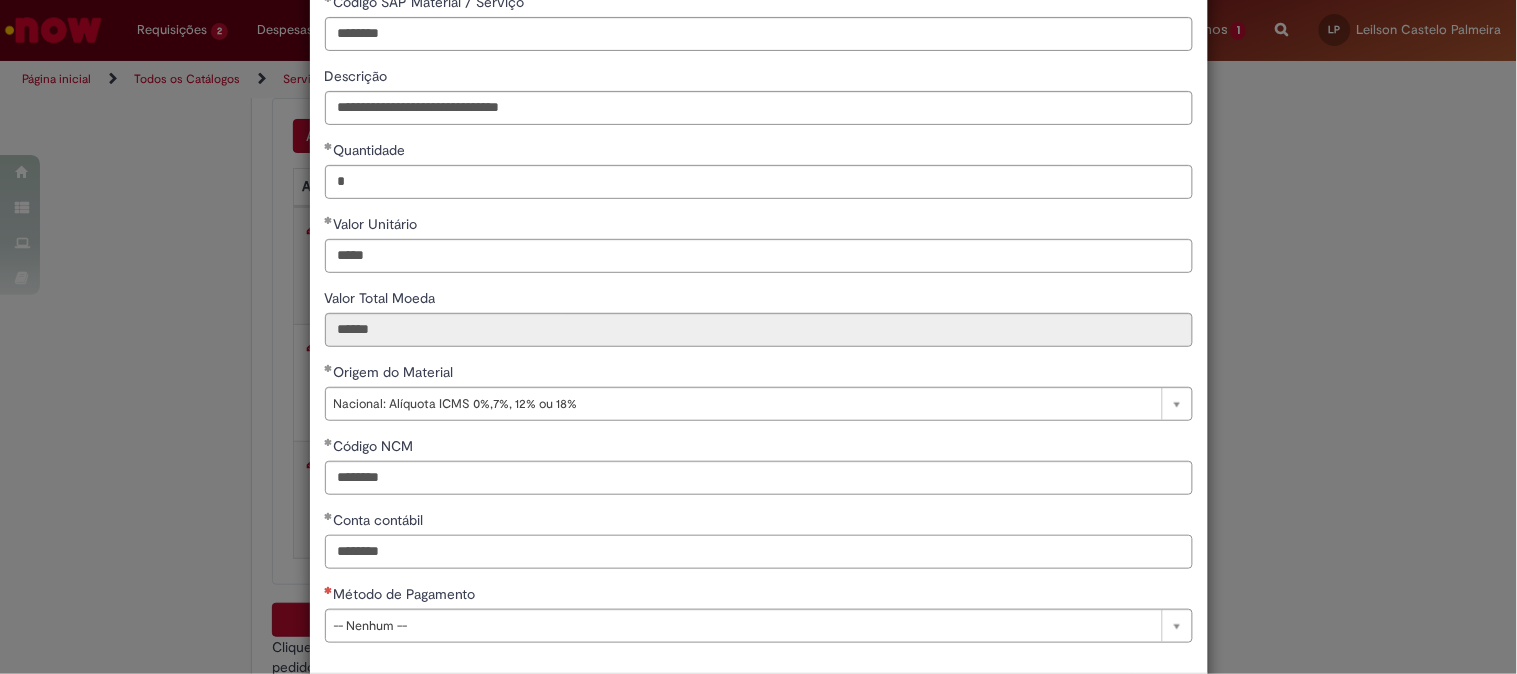 scroll, scrollTop: 206, scrollLeft: 0, axis: vertical 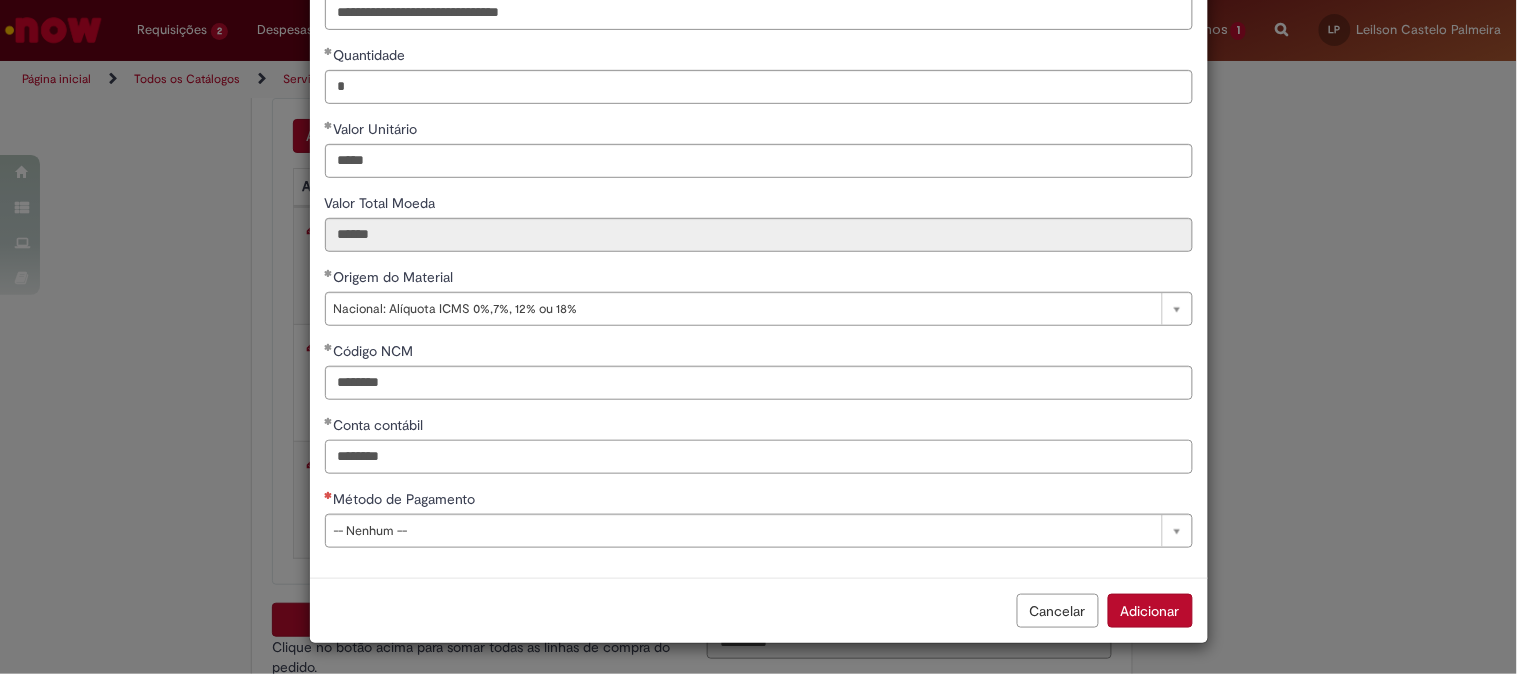 type on "********" 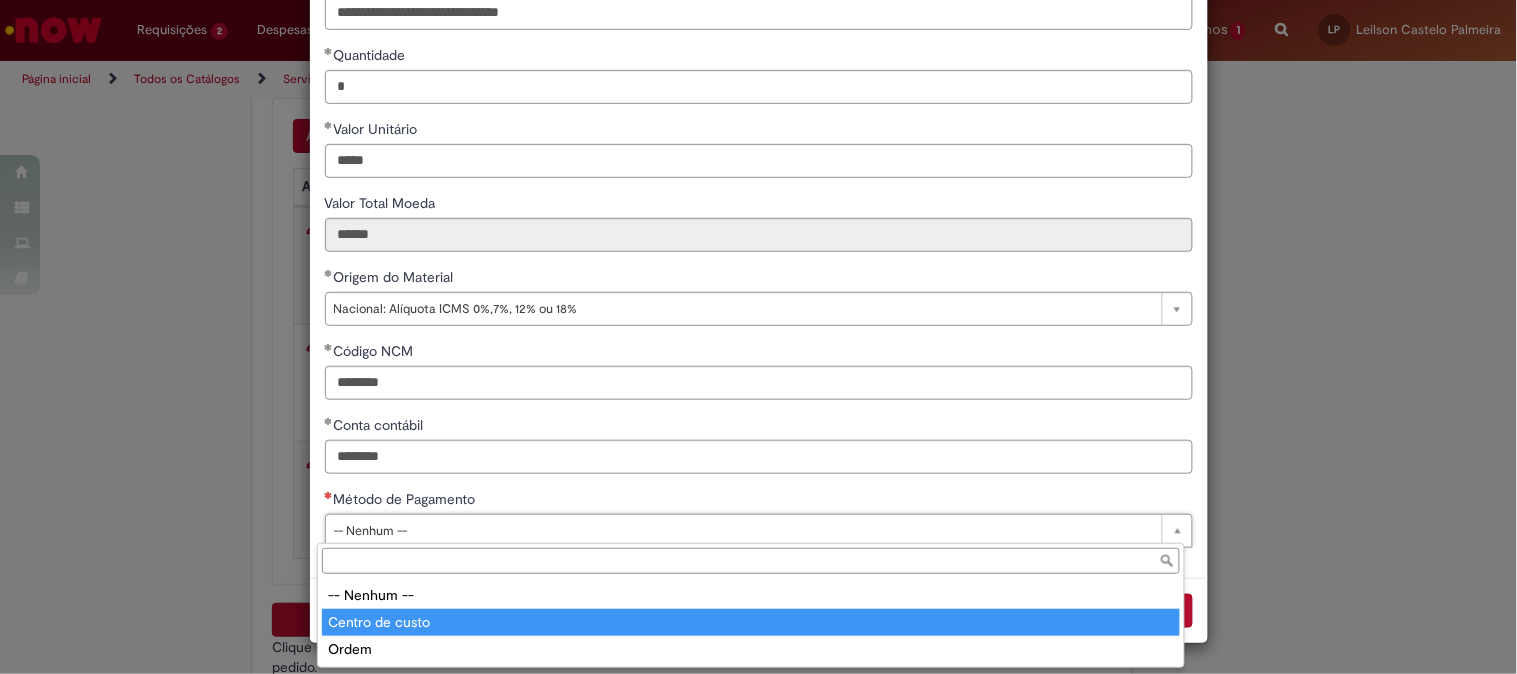 type on "**********" 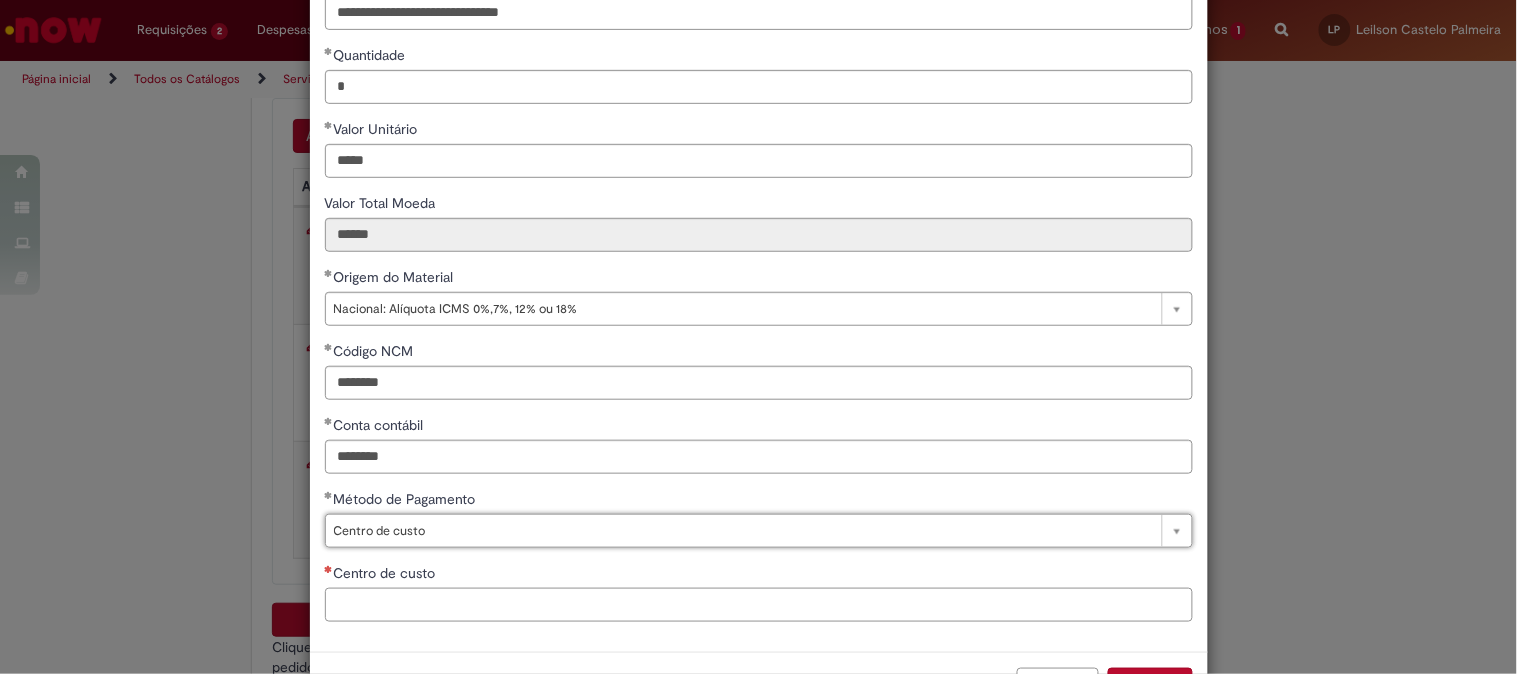 click on "Centro de custo" at bounding box center (759, 605) 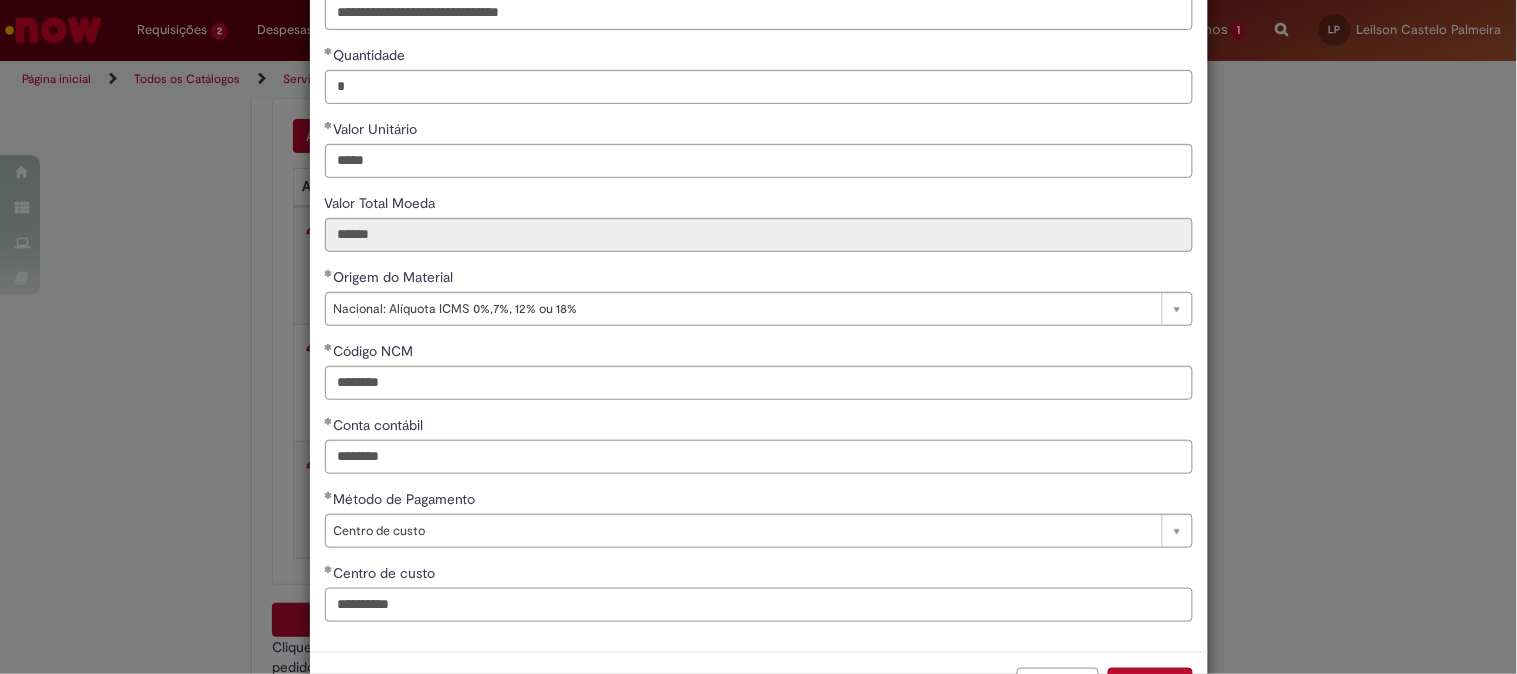type on "**********" 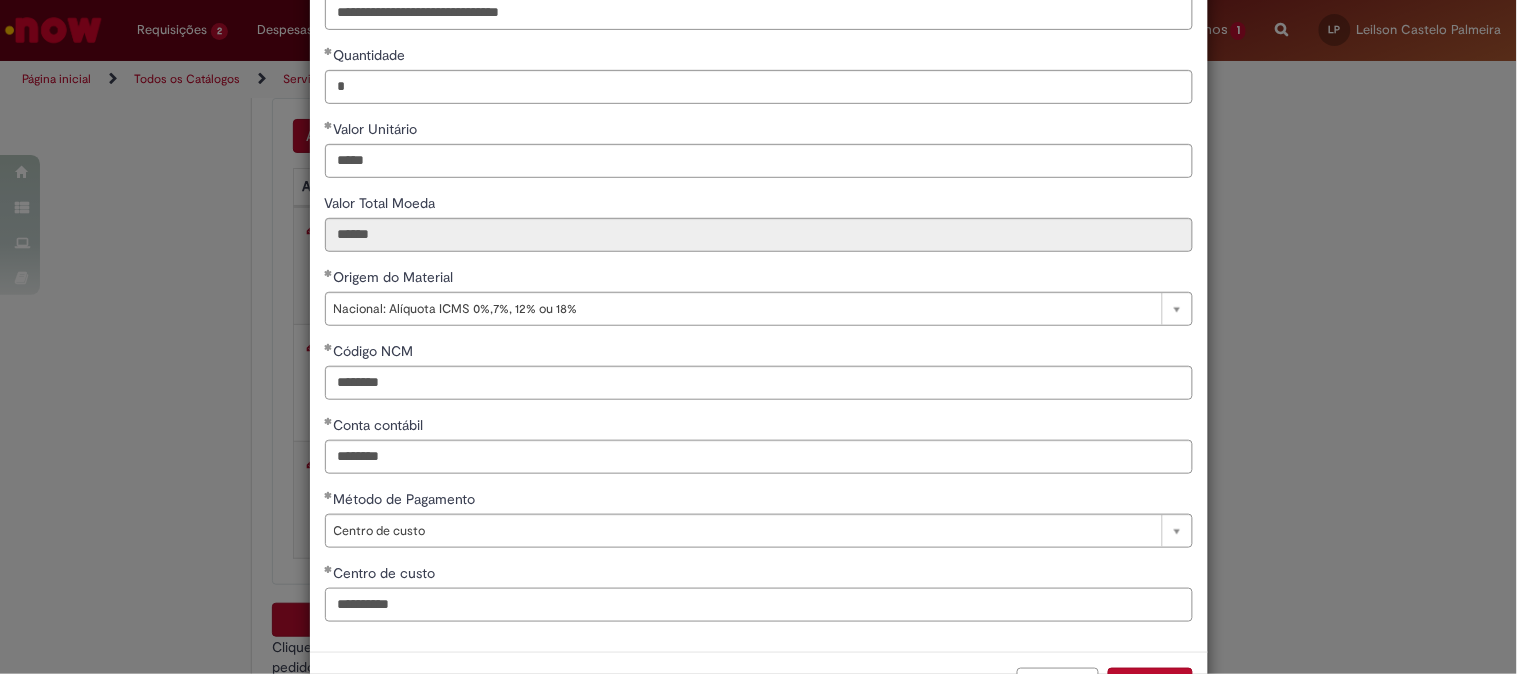 scroll, scrollTop: 280, scrollLeft: 0, axis: vertical 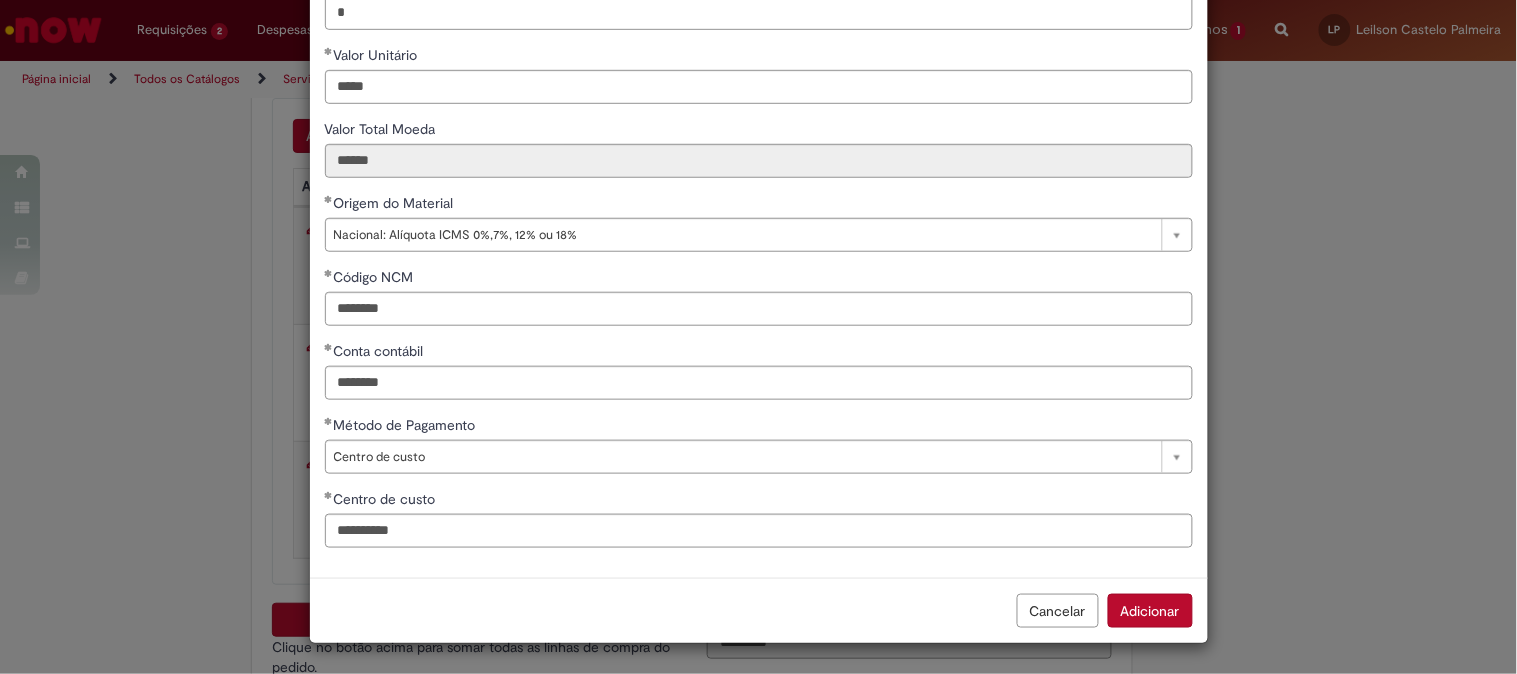 click on "Adicionar" at bounding box center (1150, 611) 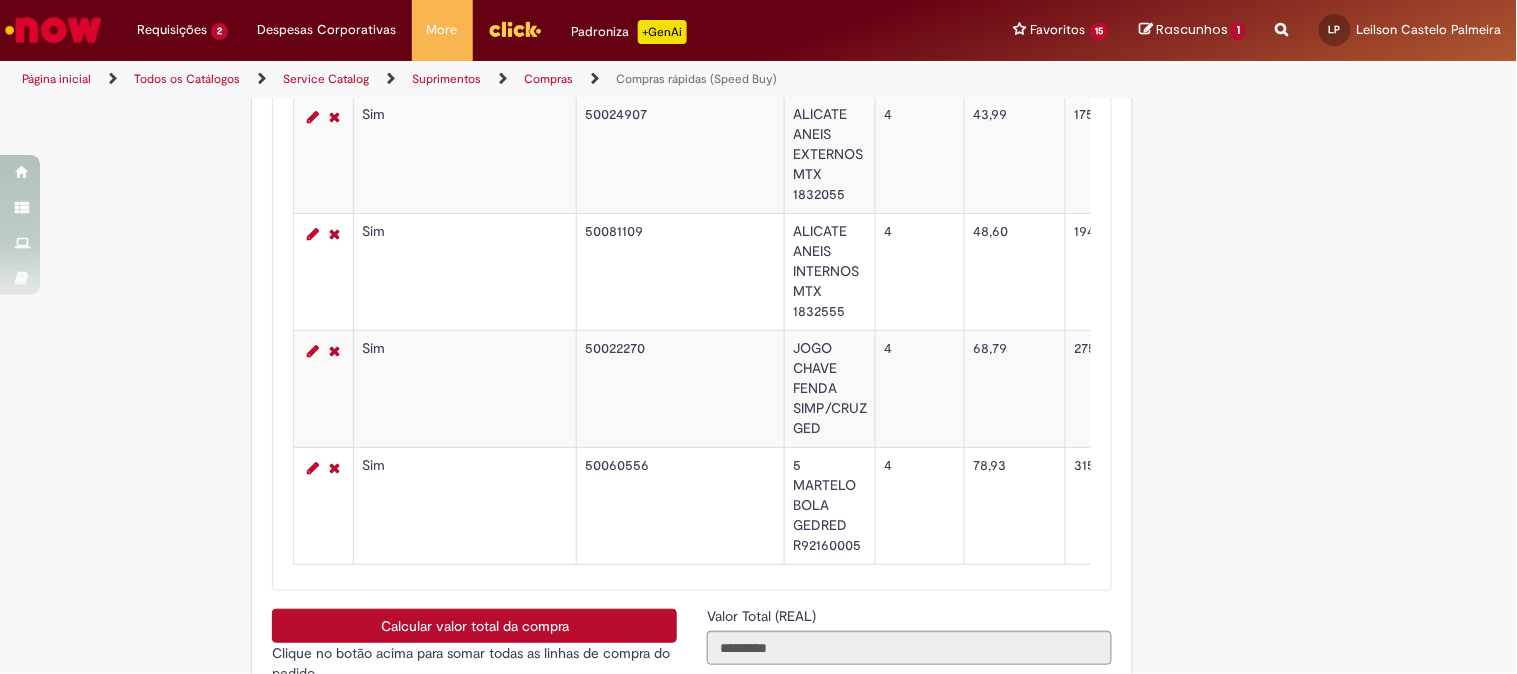 scroll, scrollTop: 3666, scrollLeft: 0, axis: vertical 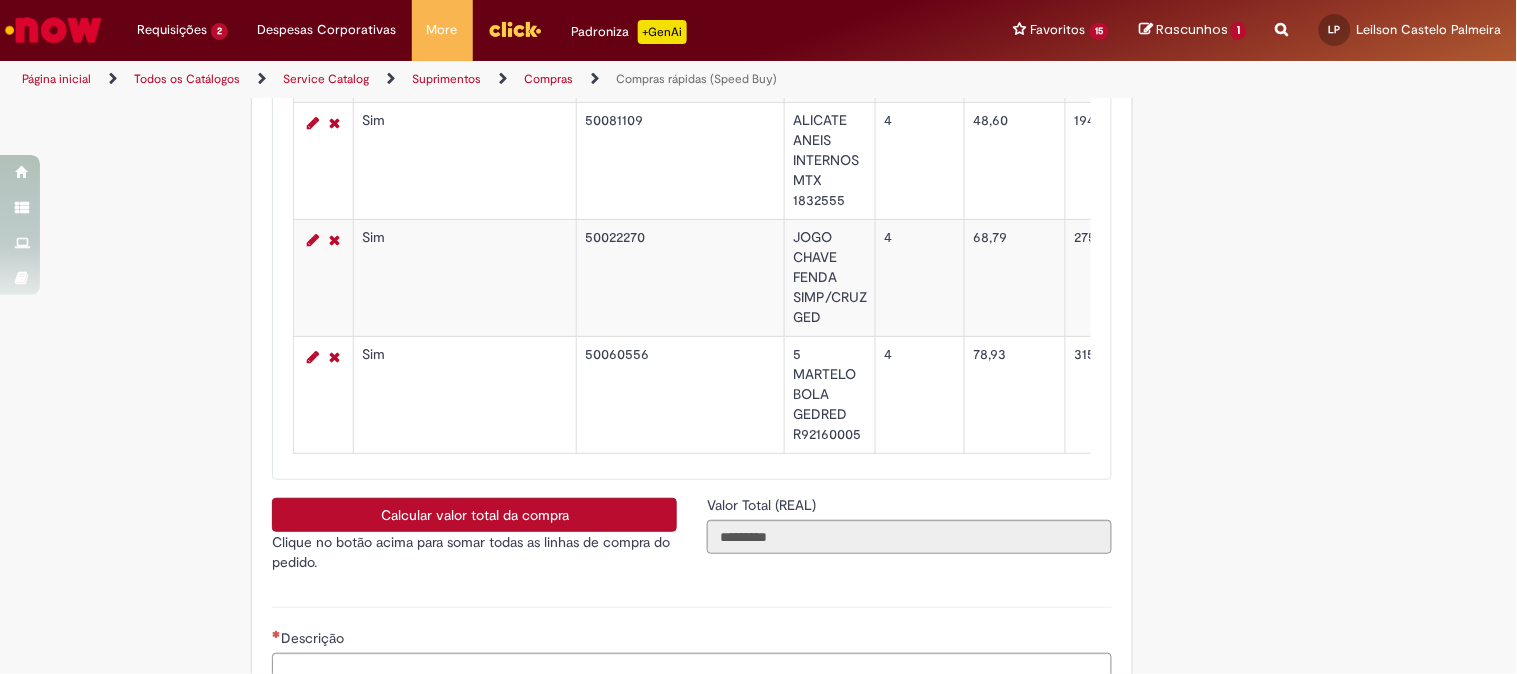 click on "Calcular valor total da compra" at bounding box center [474, 515] 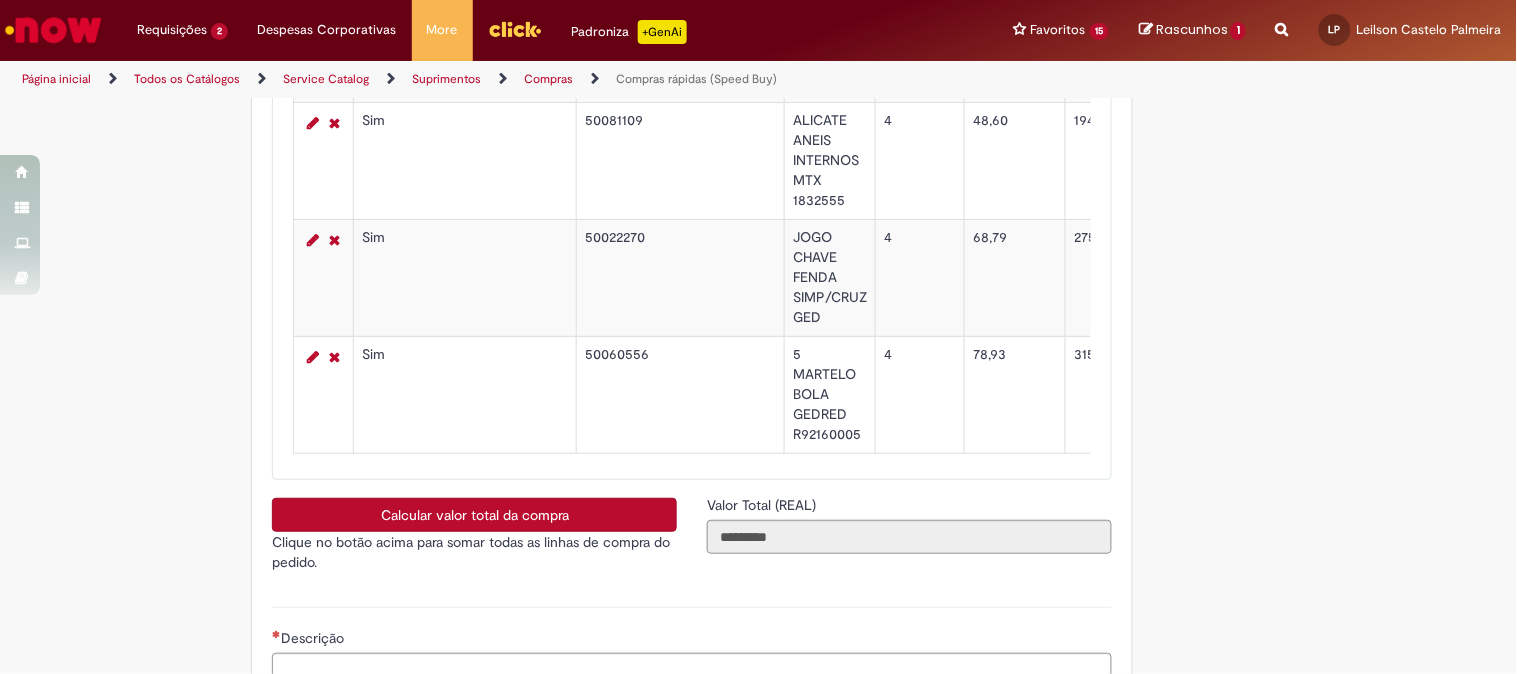scroll, scrollTop: 3333, scrollLeft: 0, axis: vertical 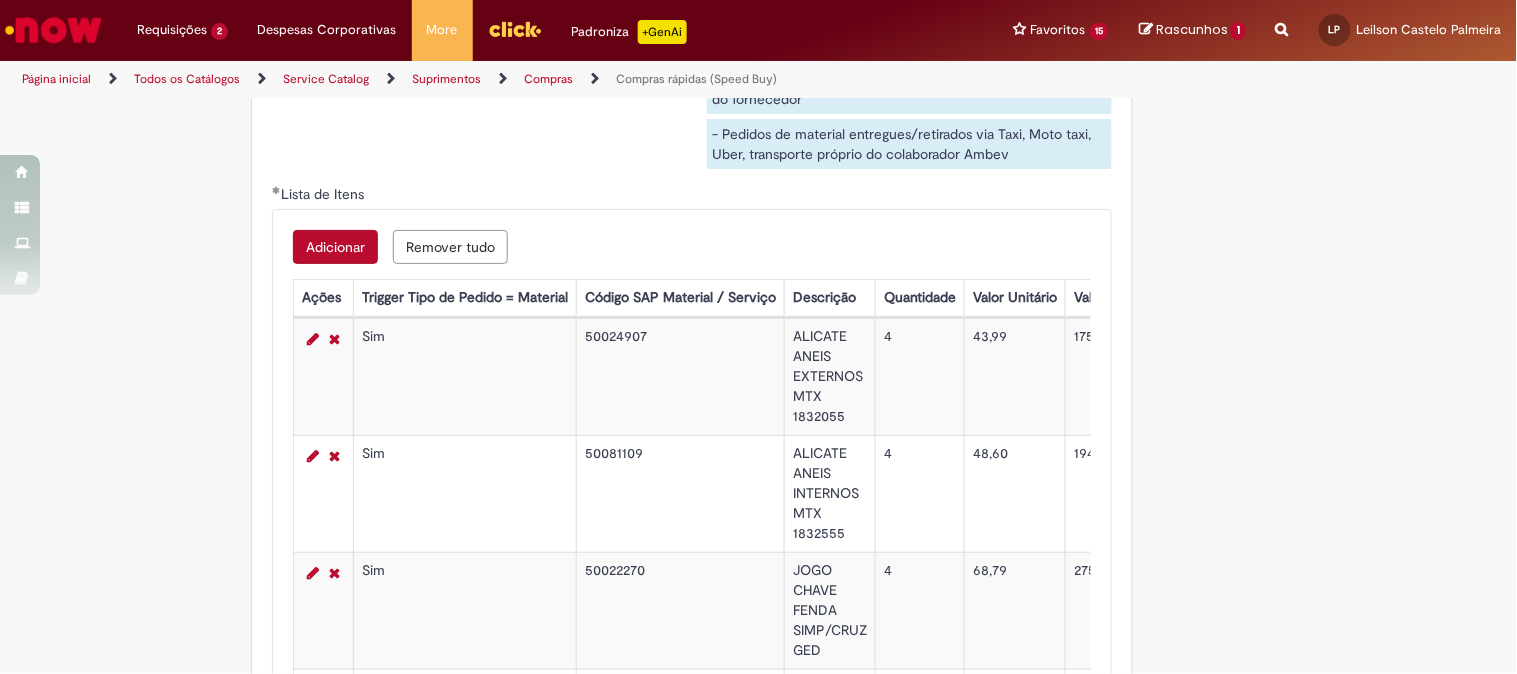 click on "Adicionar" at bounding box center (335, 247) 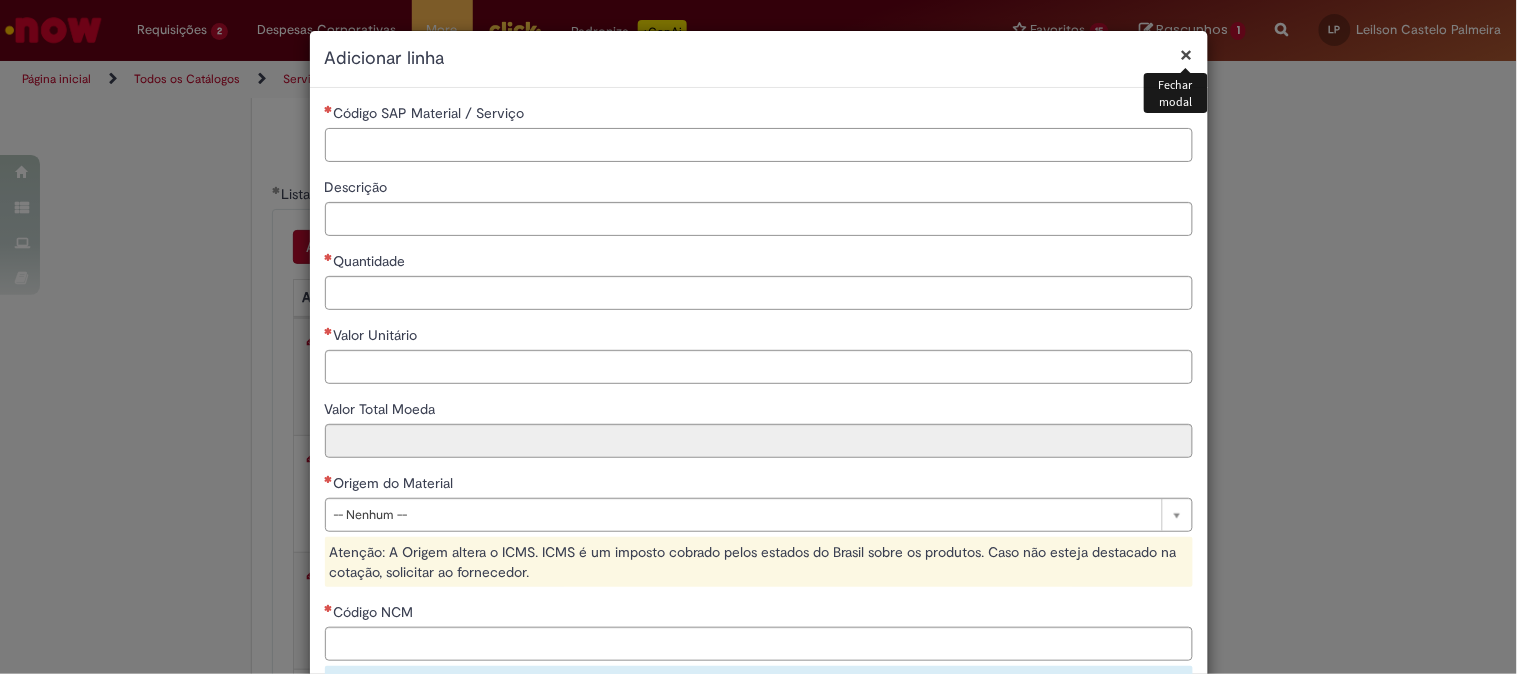 click on "Código SAP Material / Serviço" at bounding box center [759, 145] 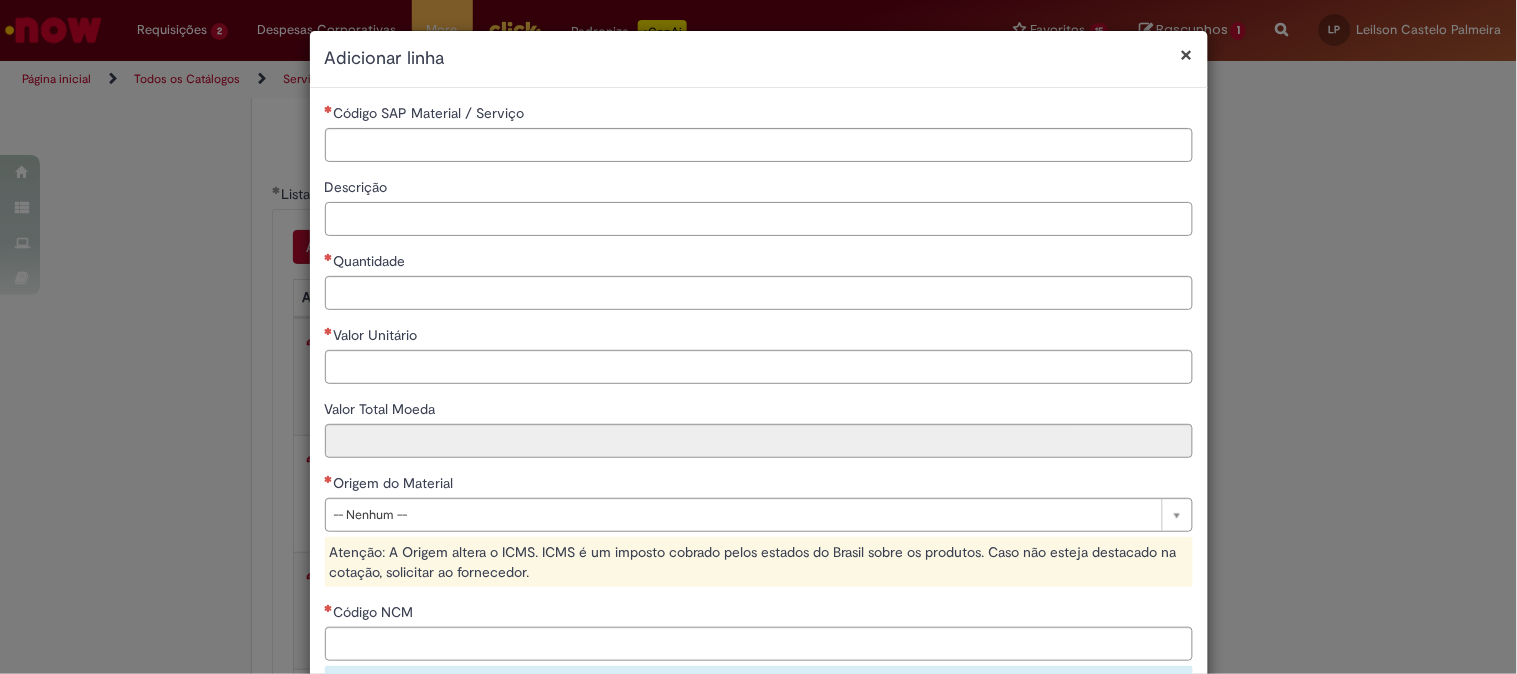 click on "Descrição" at bounding box center [759, 219] 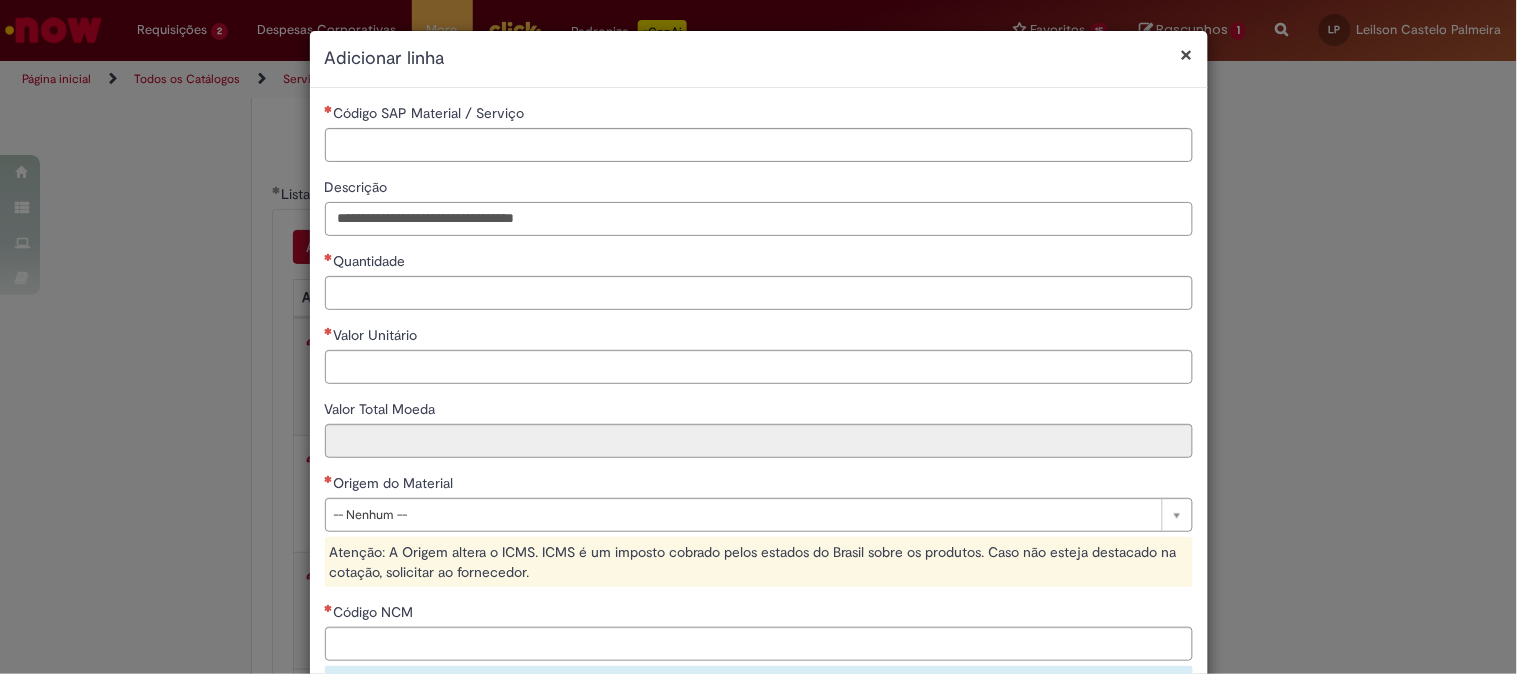 type on "**********" 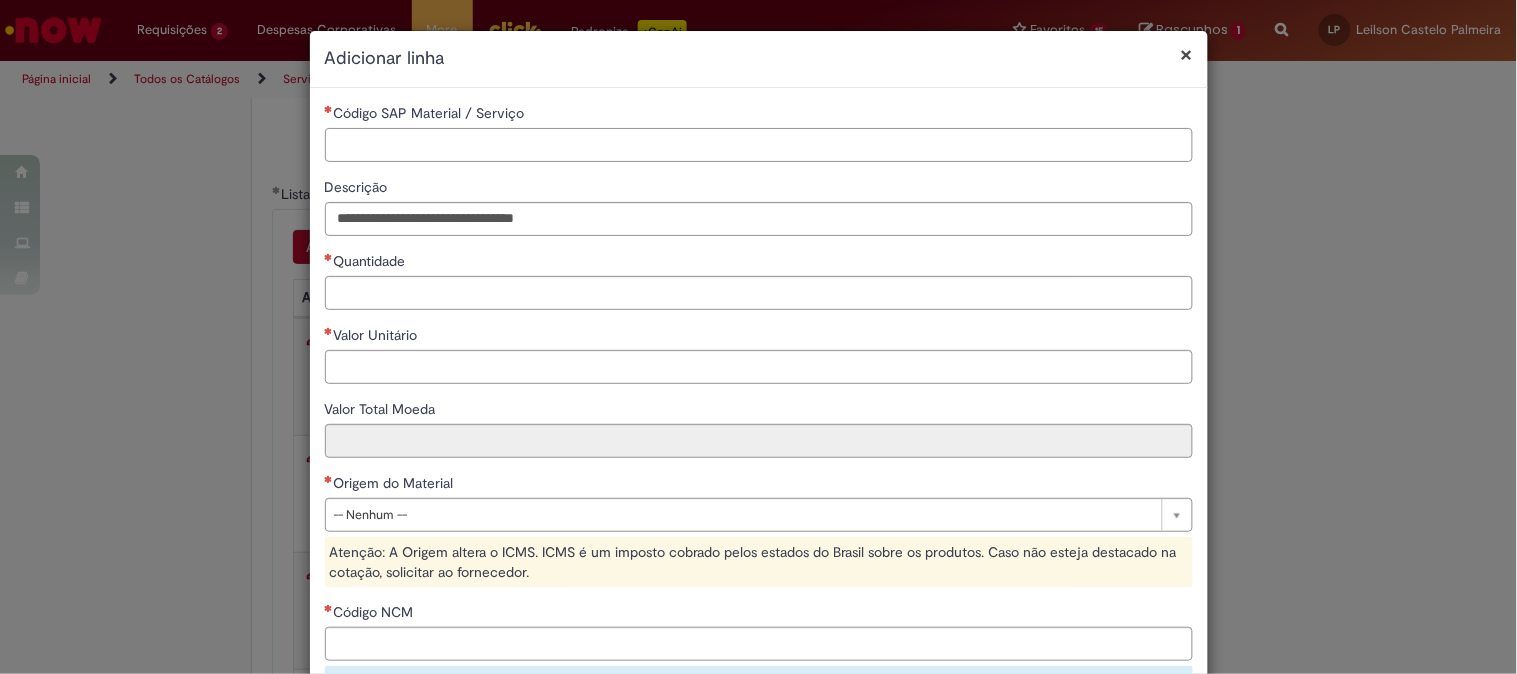 click on "Código SAP Material / Serviço" at bounding box center (759, 145) 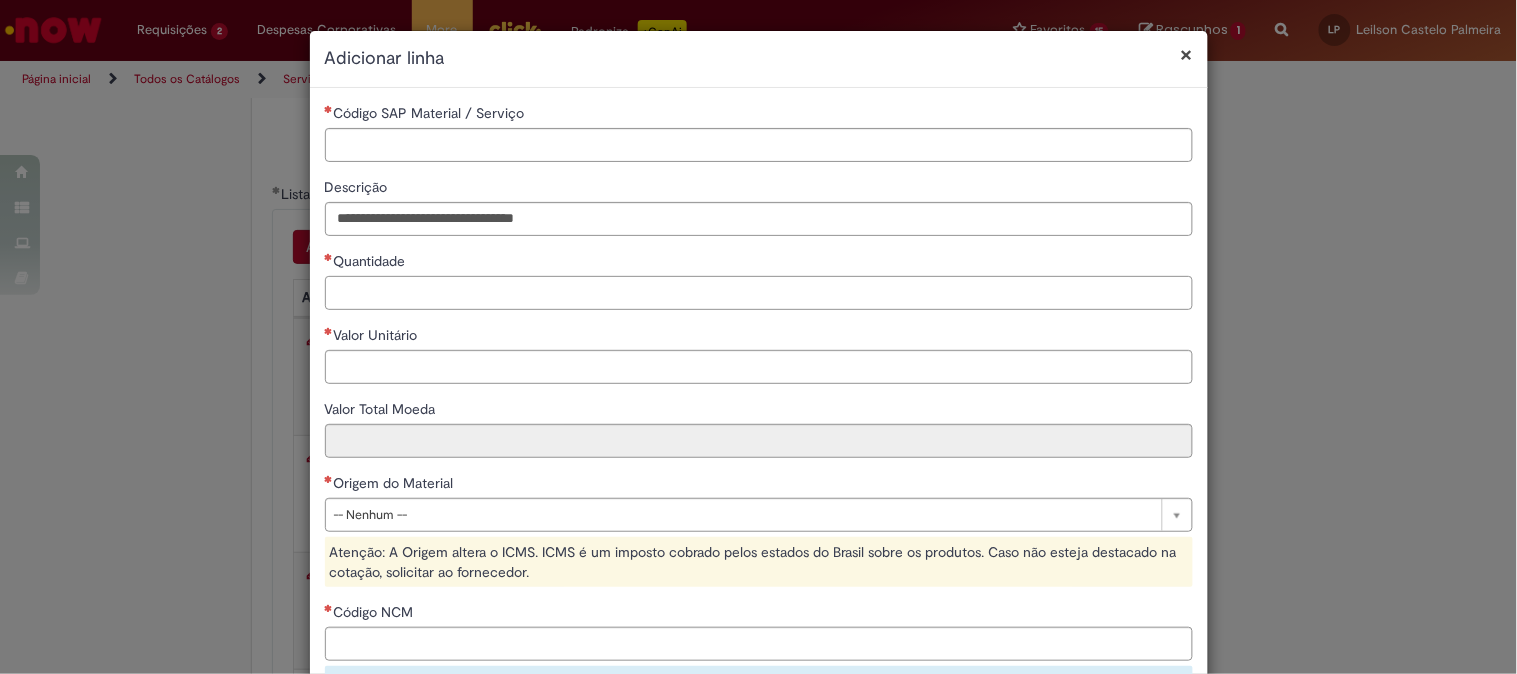click on "Quantidade" at bounding box center (759, 293) 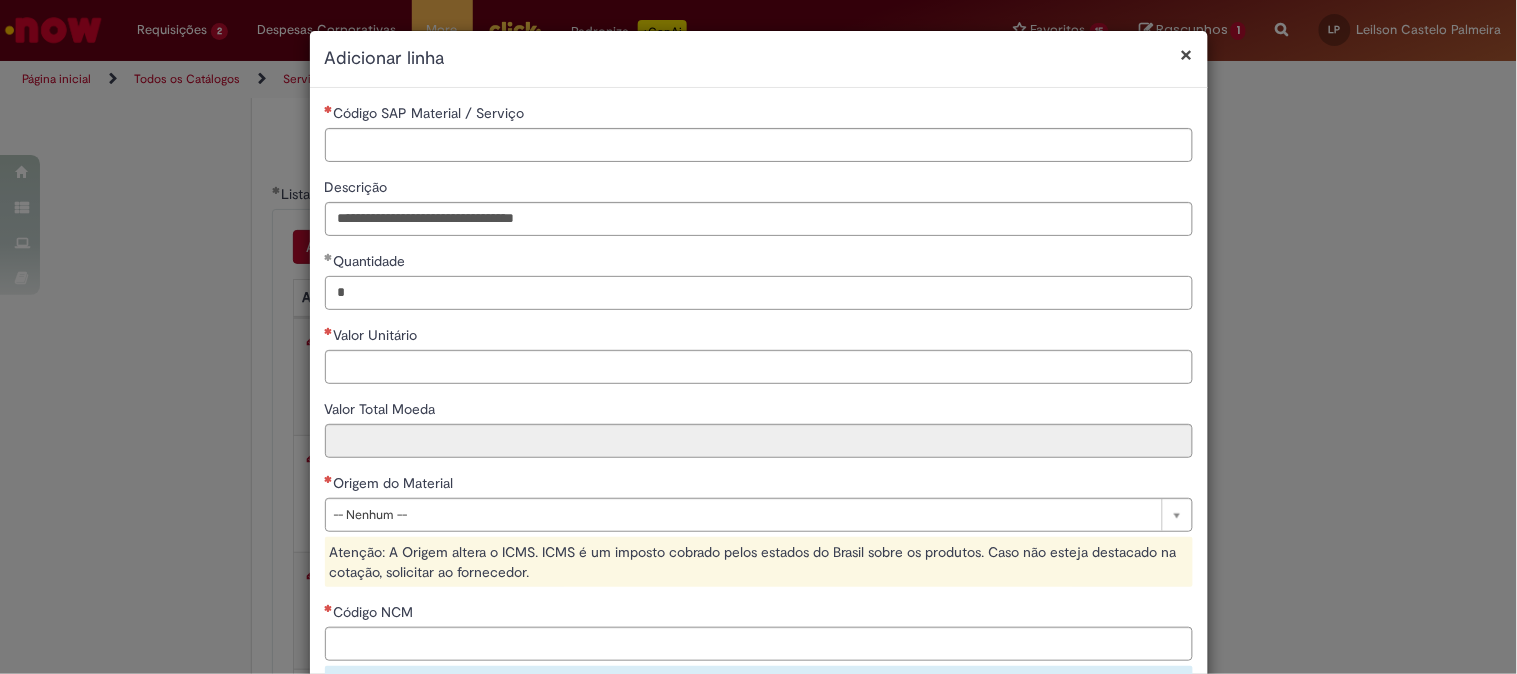 type on "*" 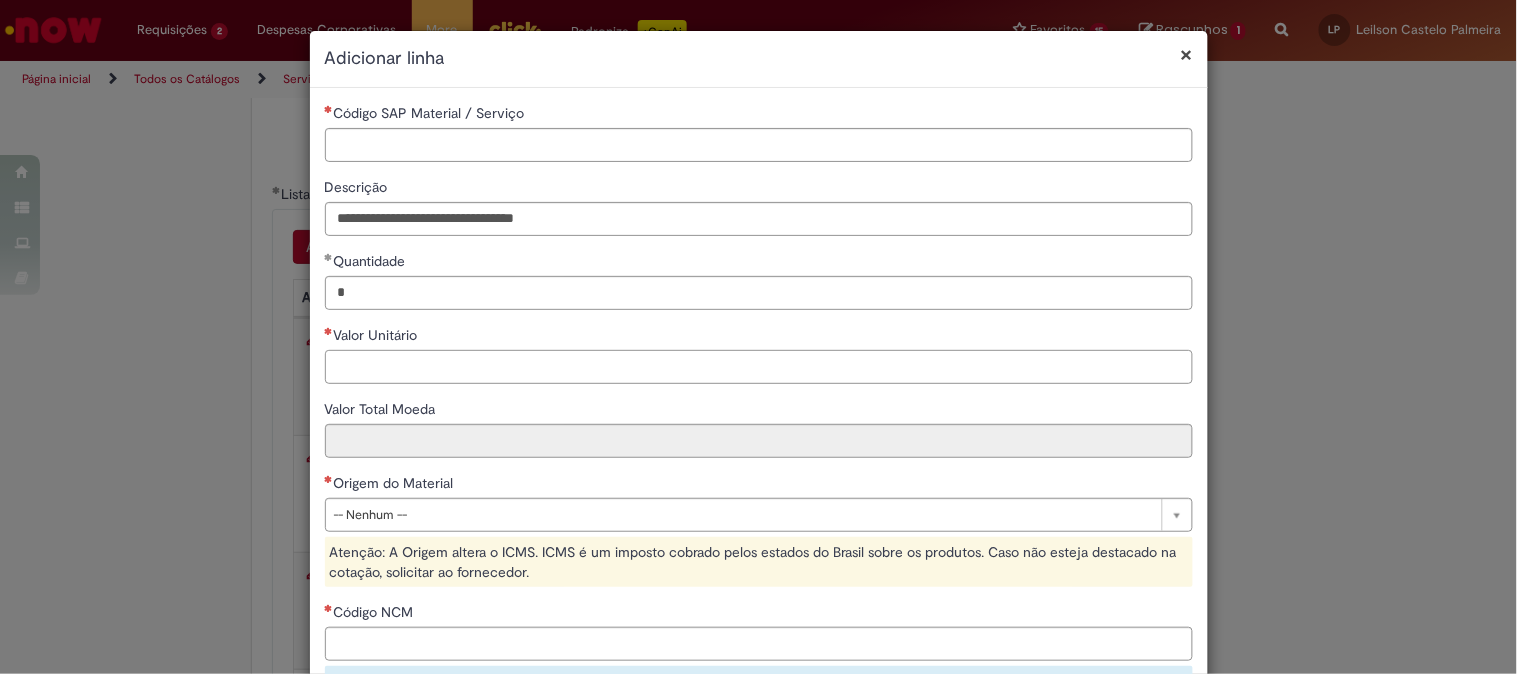 click on "Valor Unitário" at bounding box center [759, 367] 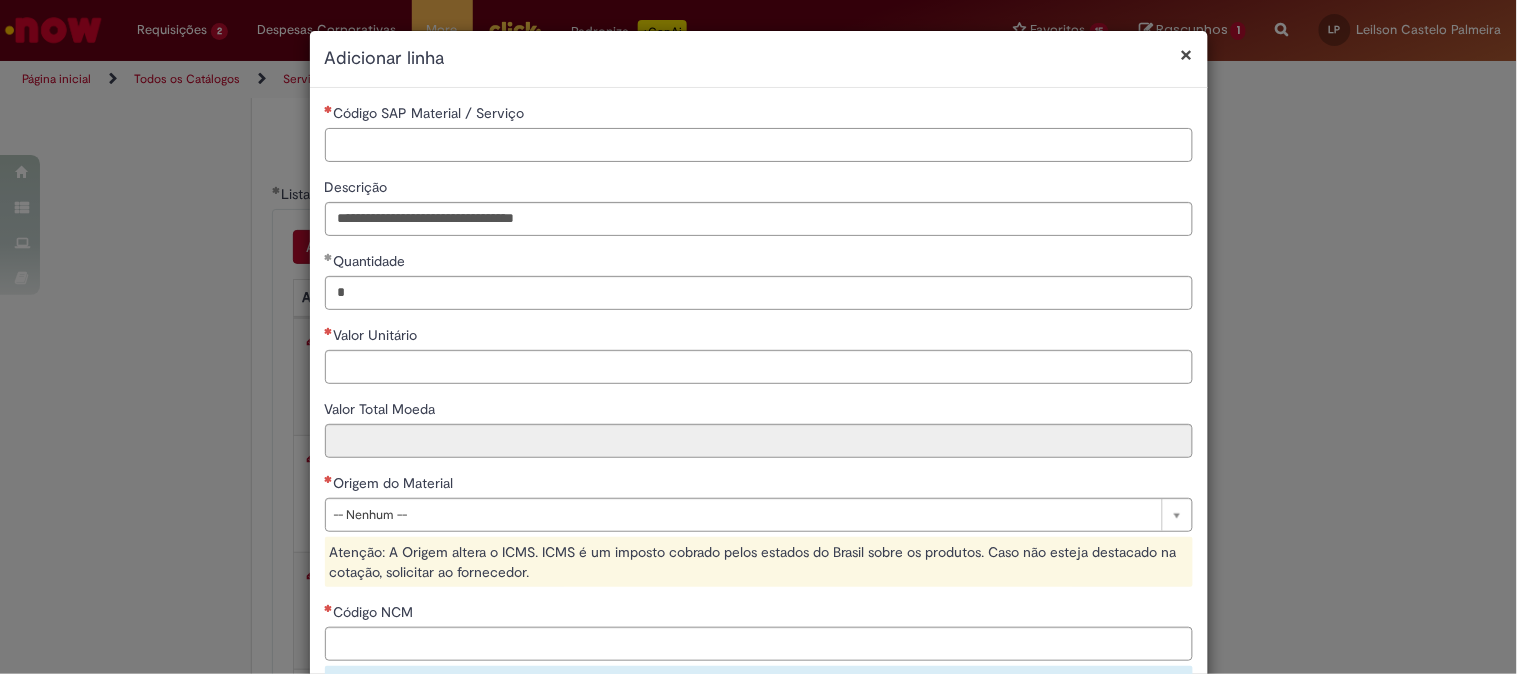 click on "Código SAP Material / Serviço" at bounding box center (759, 145) 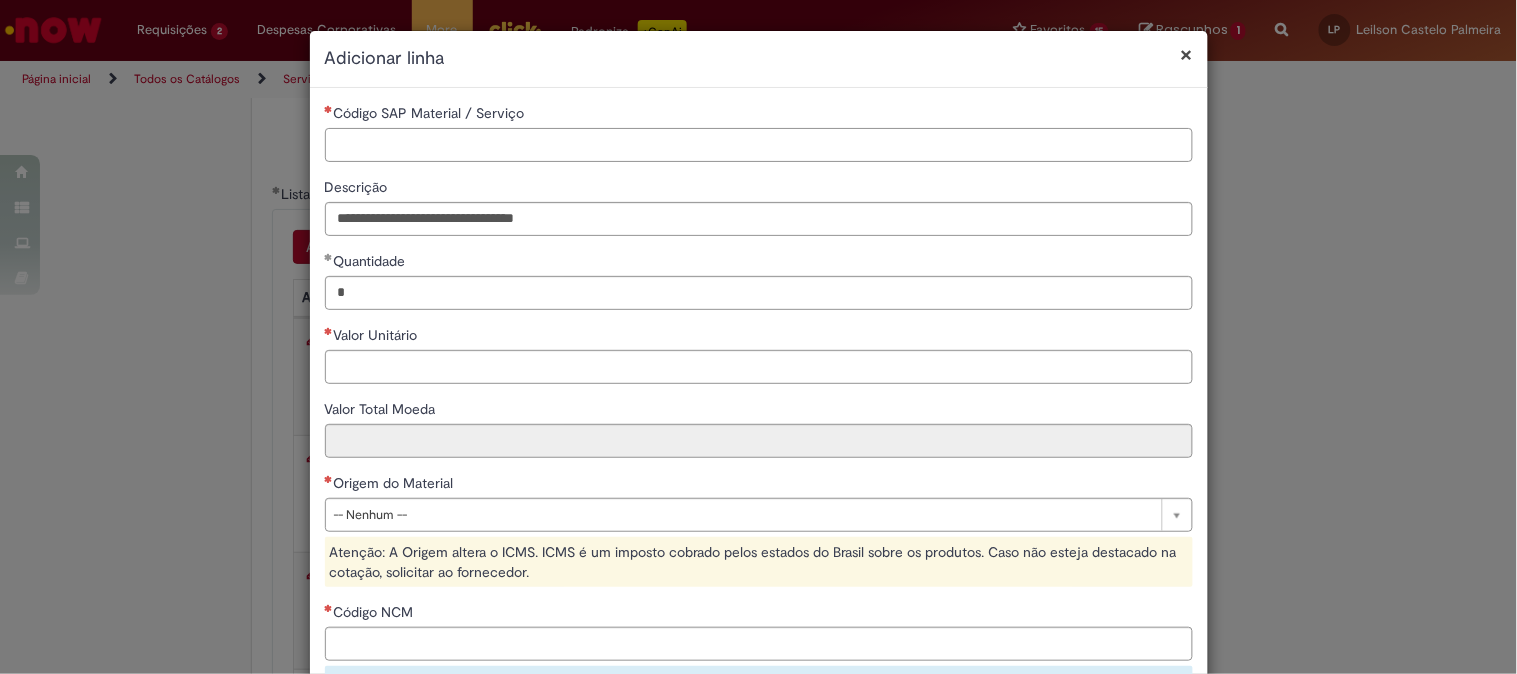 paste on "********" 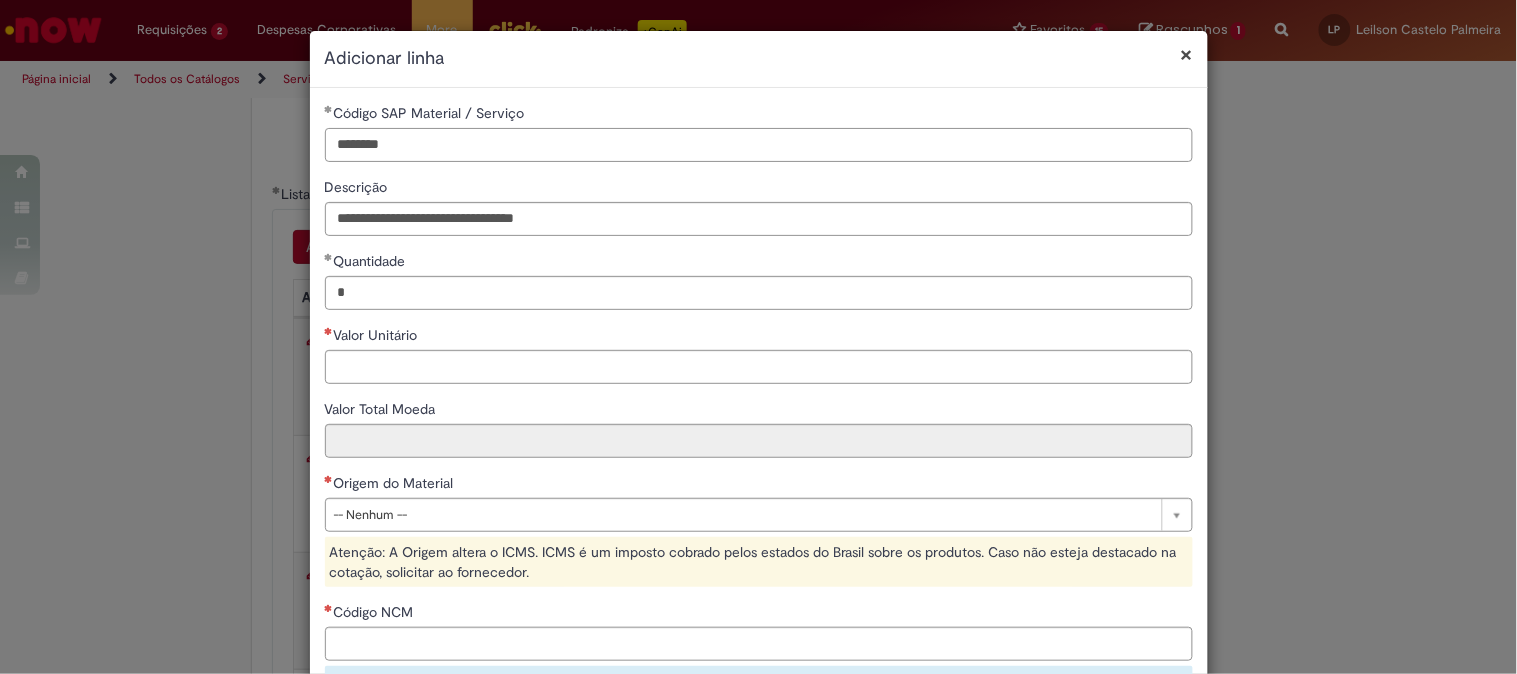 type on "********" 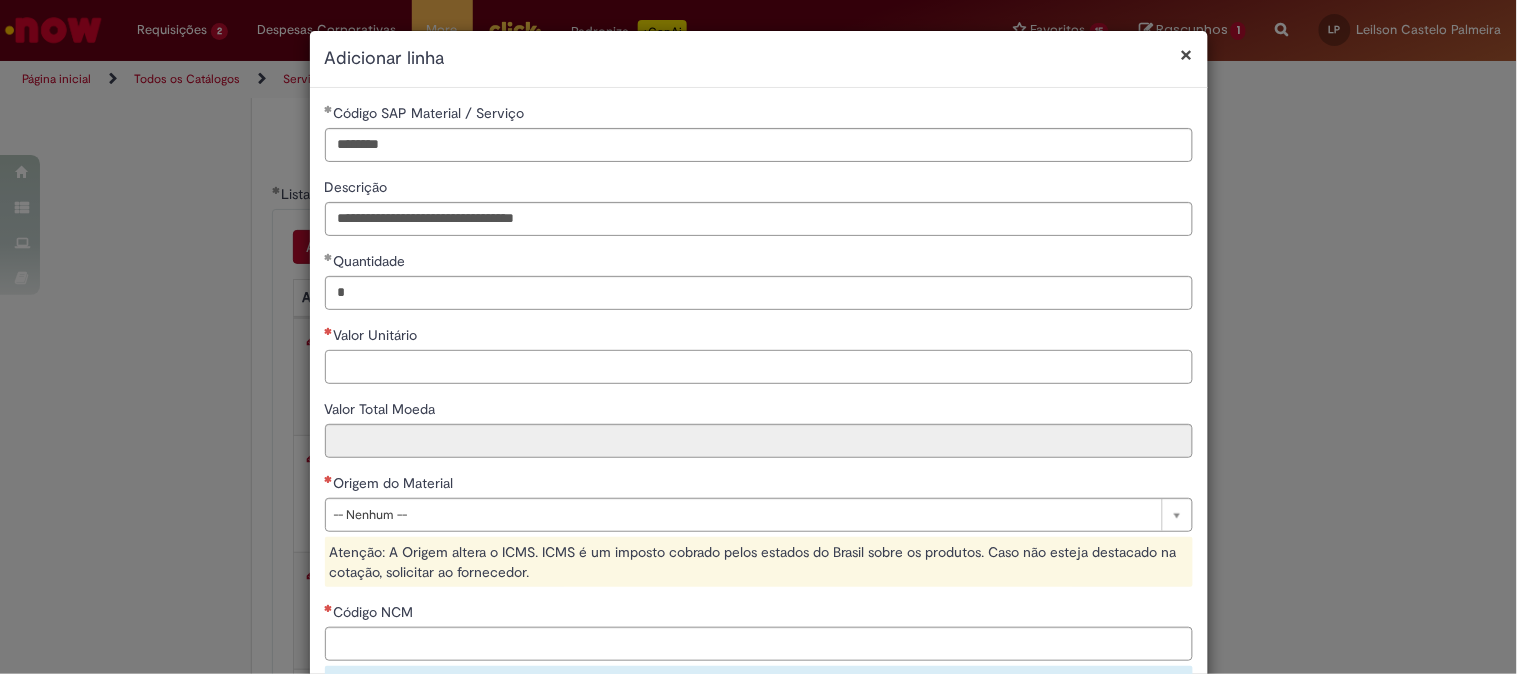 click on "Valor Unitário" at bounding box center (759, 367) 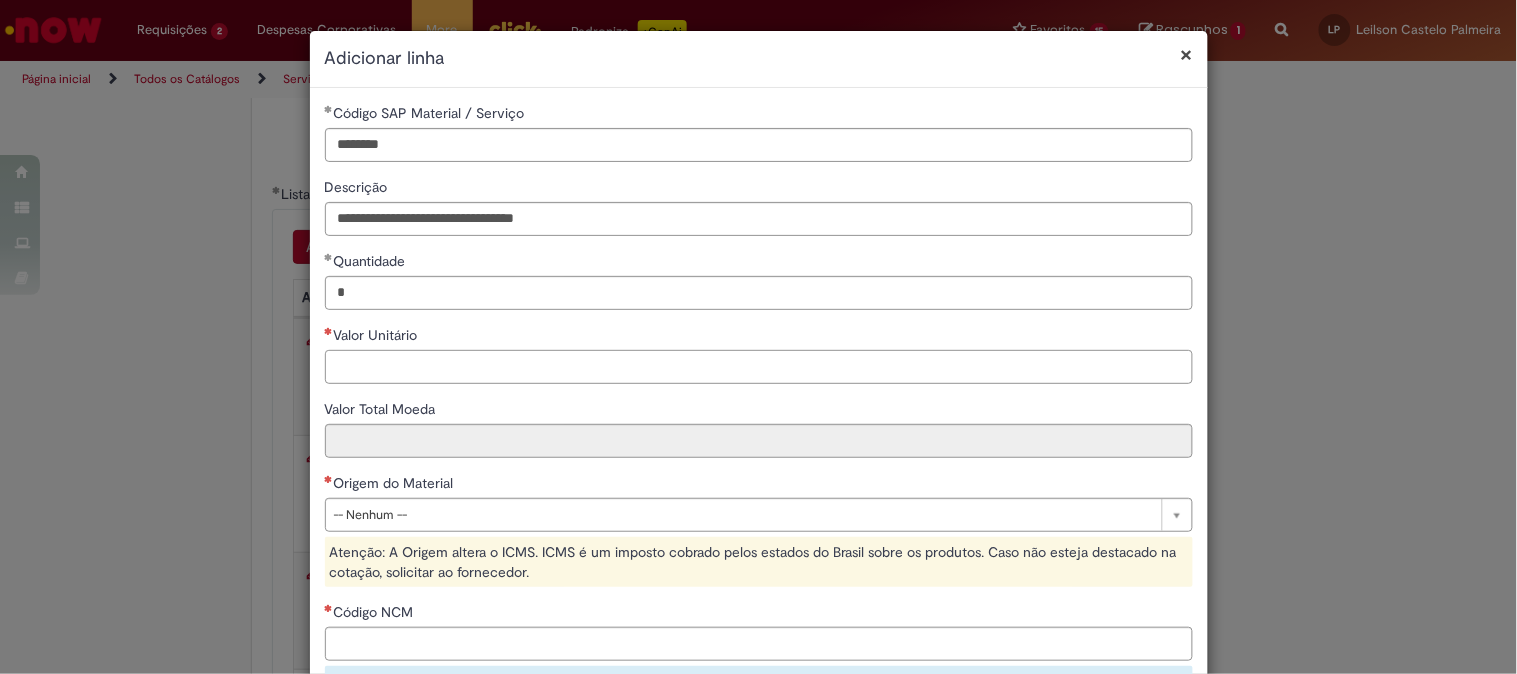 click on "Valor Unitário" at bounding box center [759, 367] 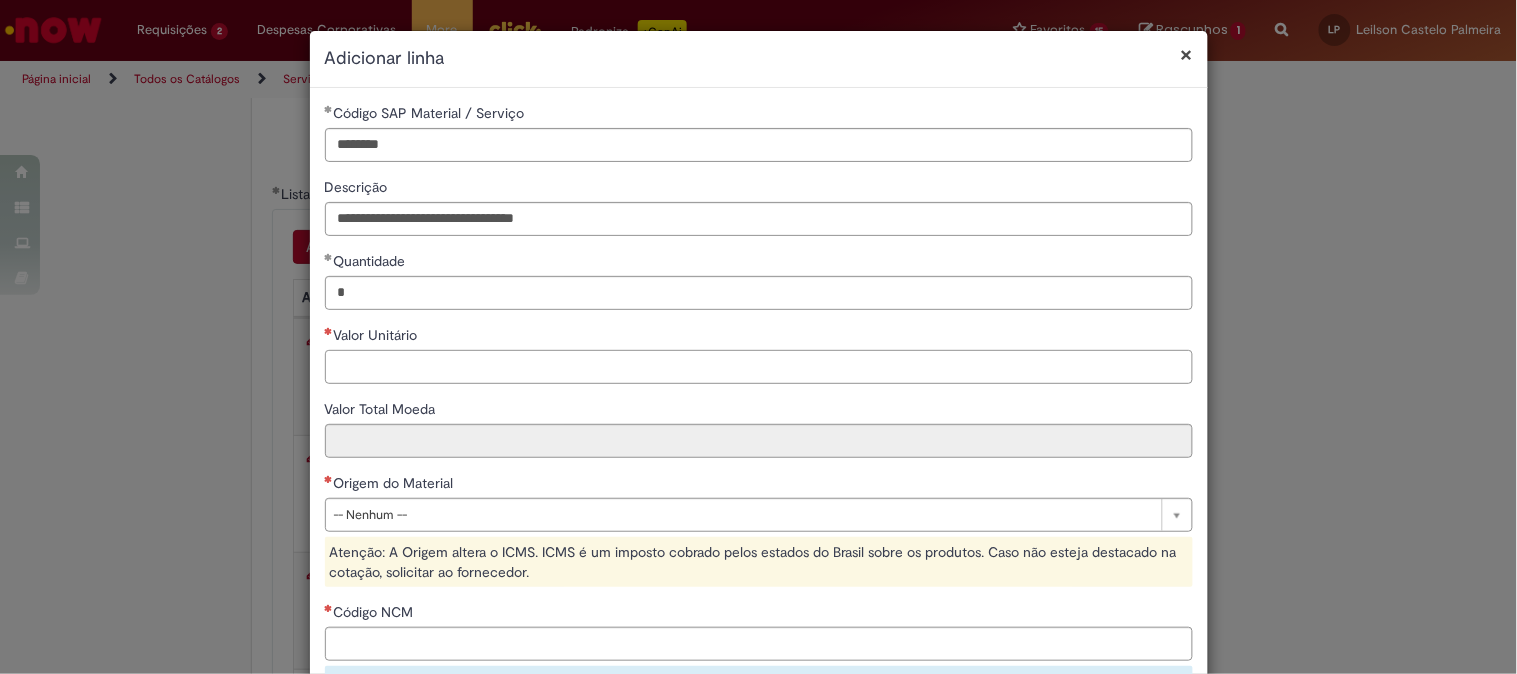paste on "*****" 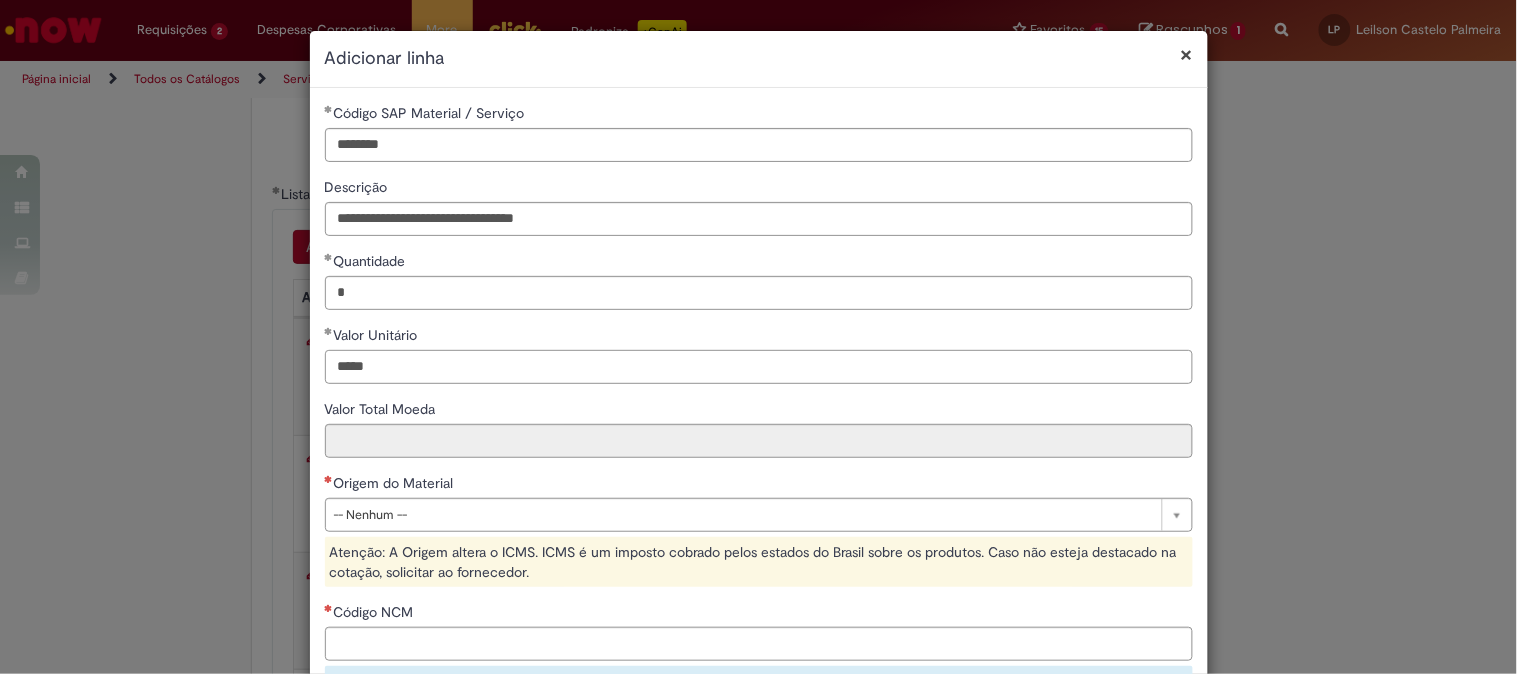 scroll, scrollTop: 111, scrollLeft: 0, axis: vertical 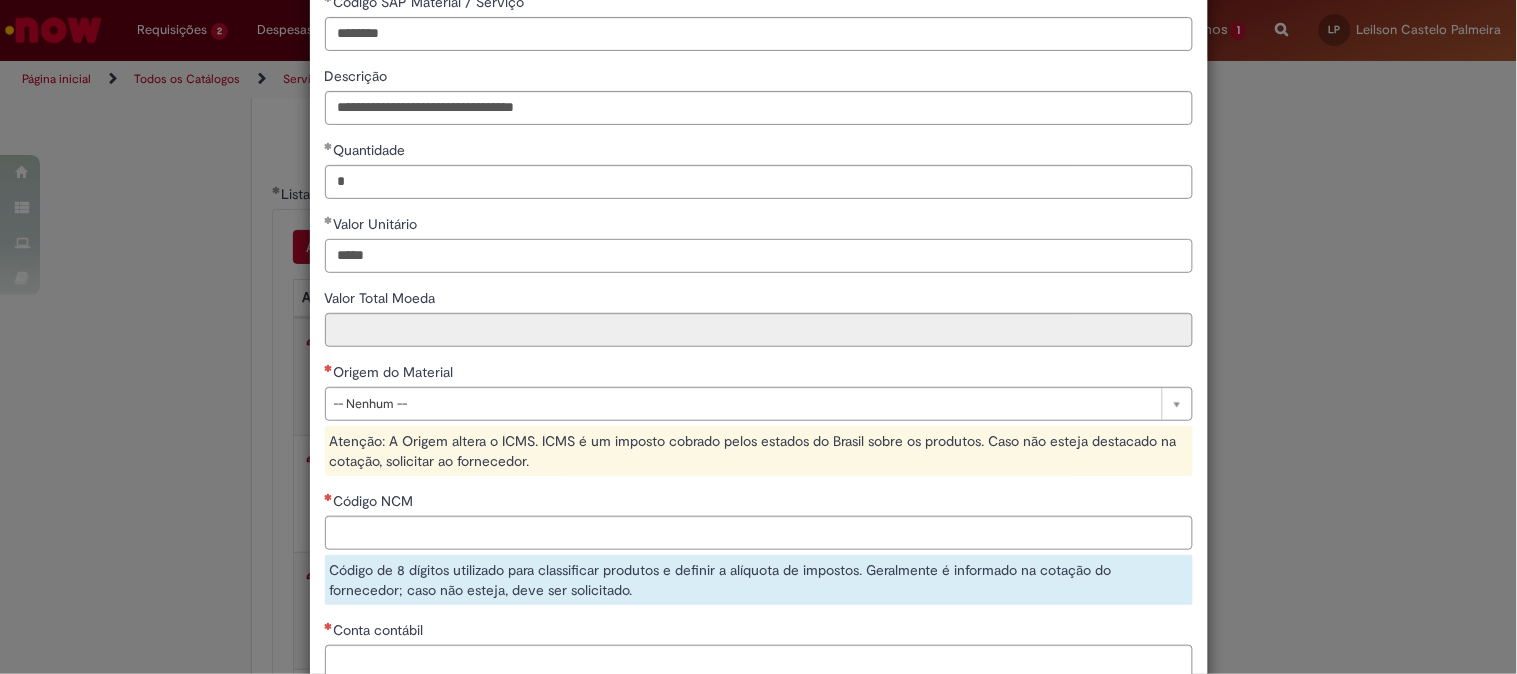 type on "*****" 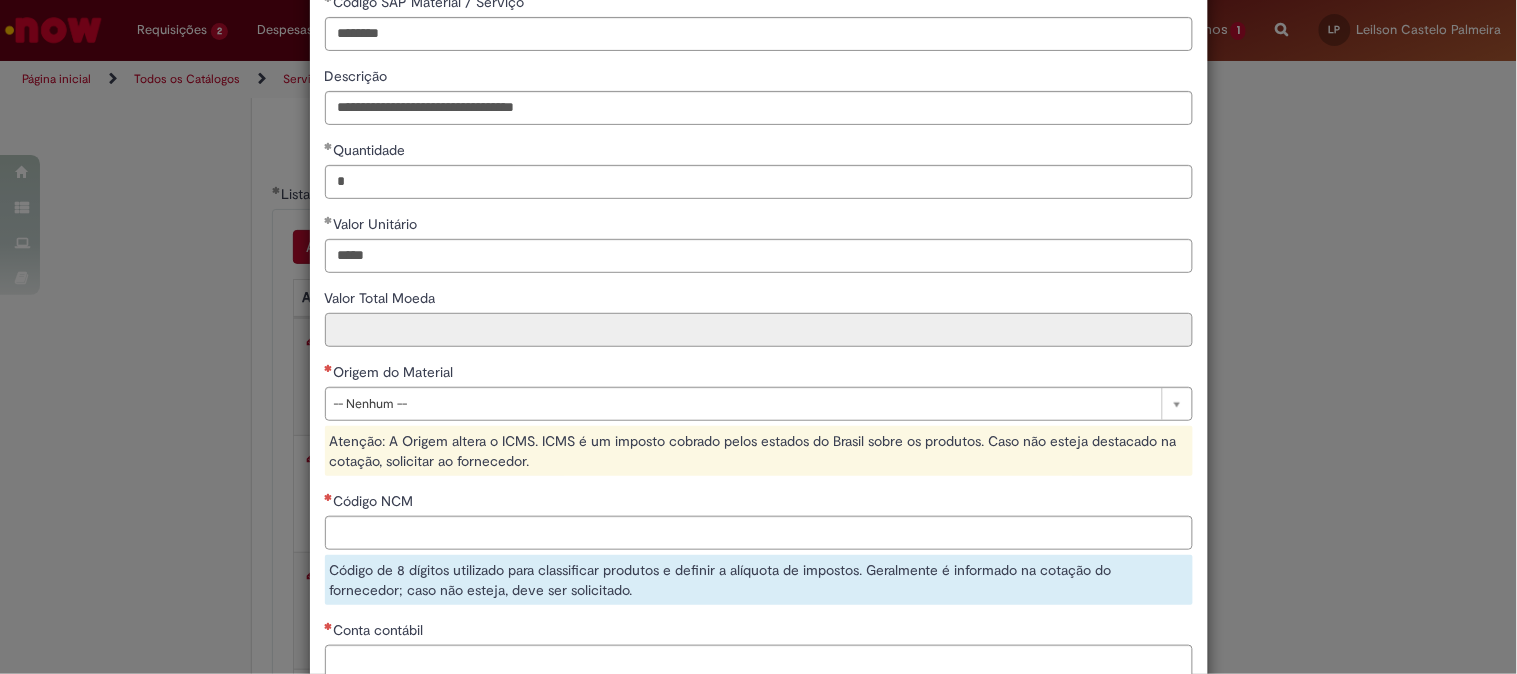 type on "*****" 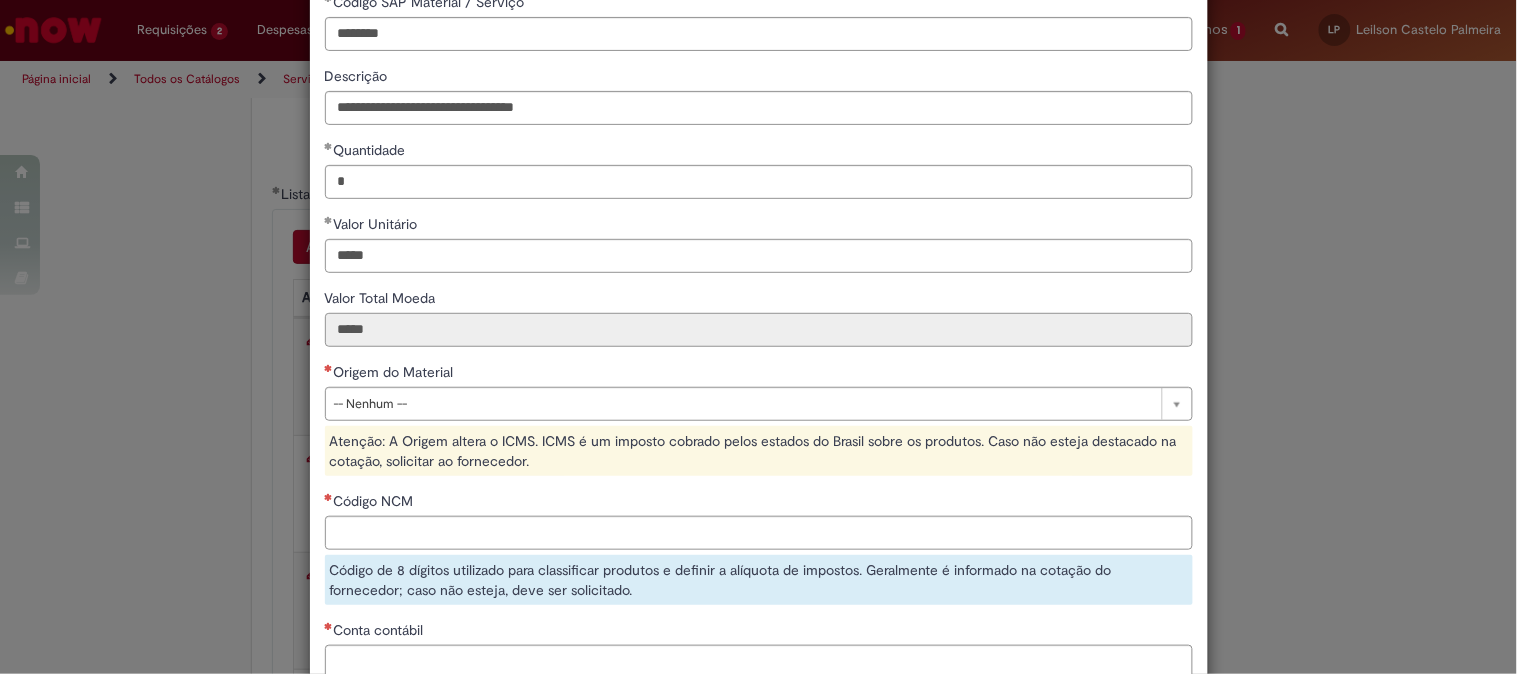 scroll, scrollTop: 222, scrollLeft: 0, axis: vertical 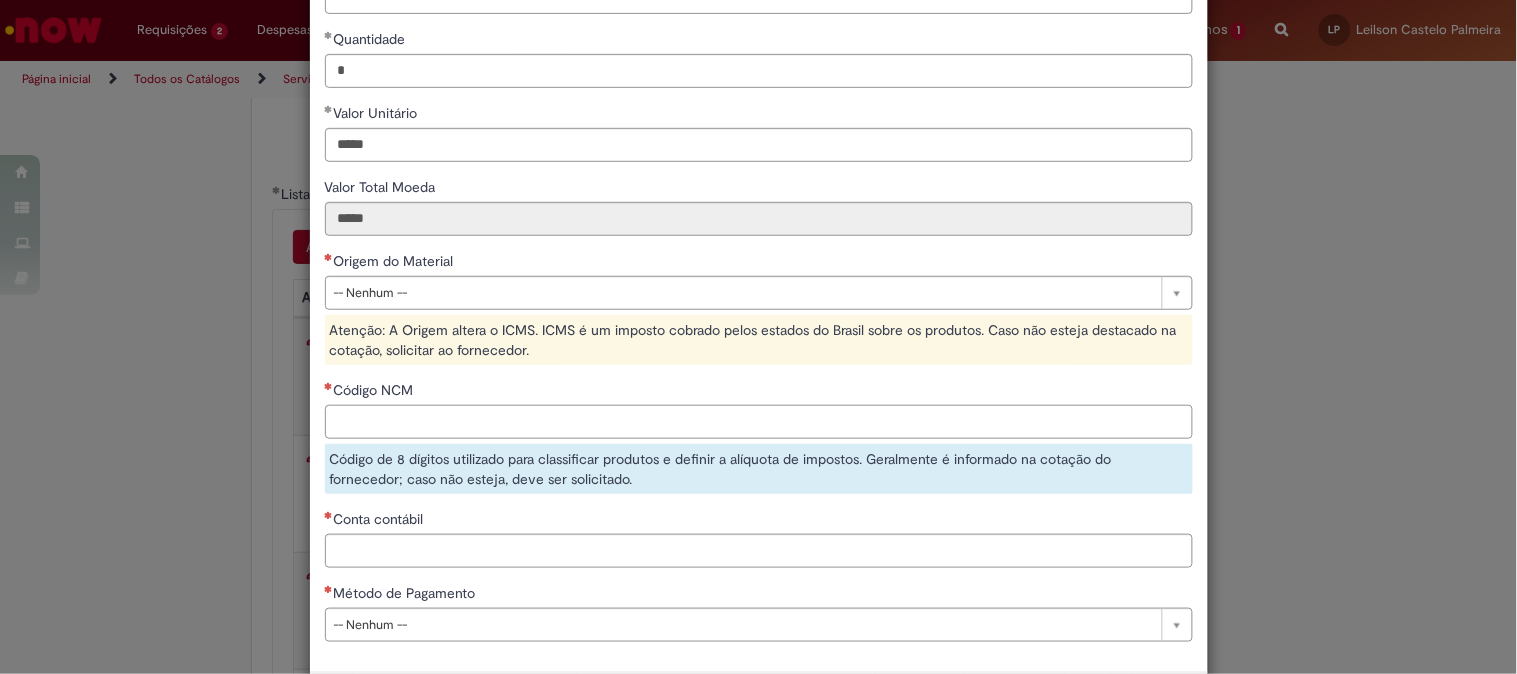 click on "Código NCM" at bounding box center [759, 422] 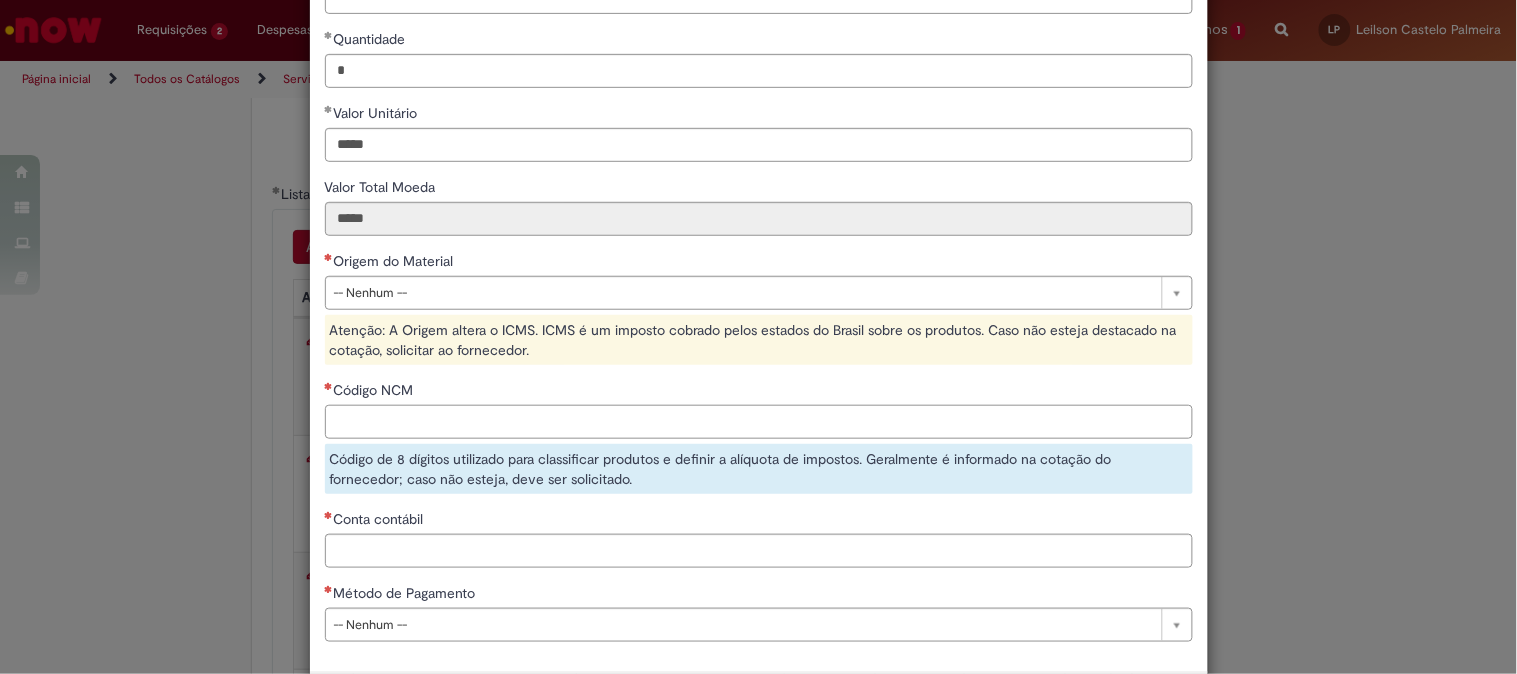 paste on "********" 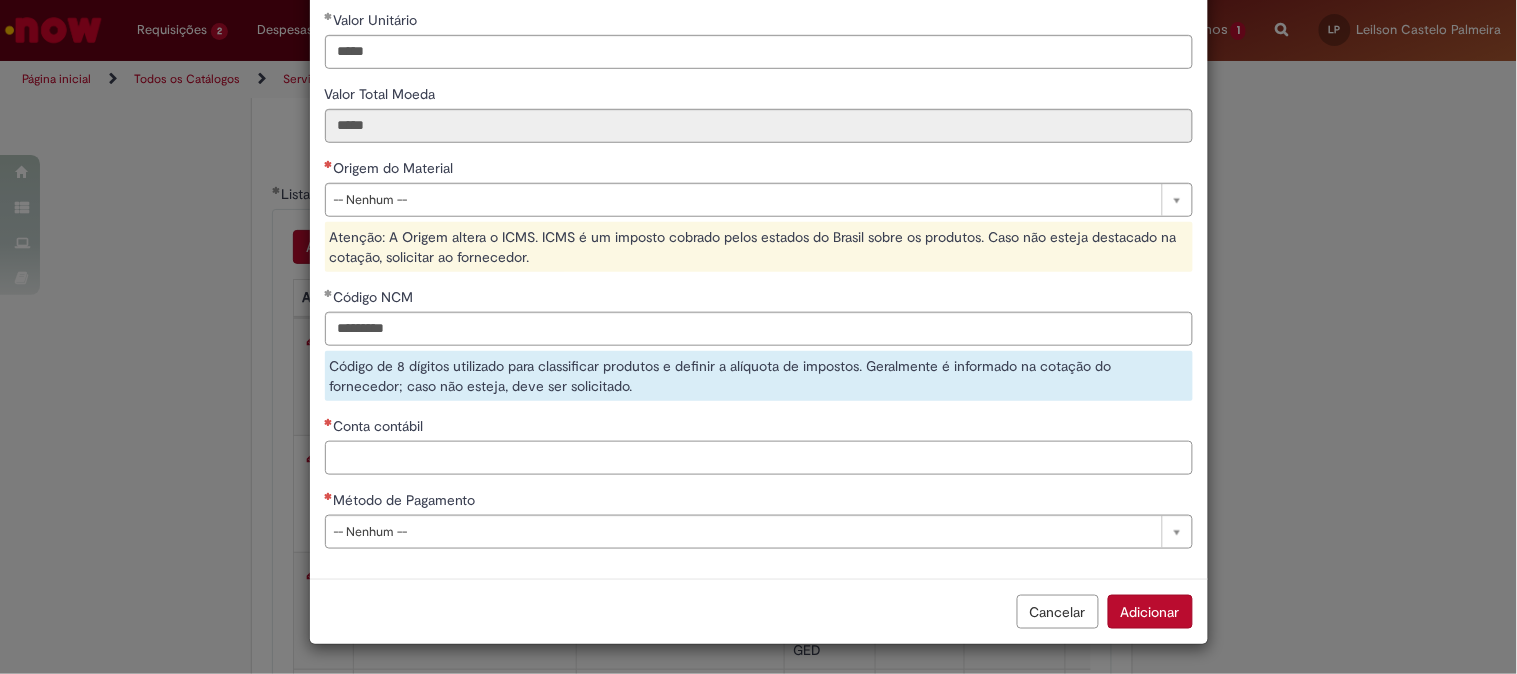 click on "Conta contábil" at bounding box center (759, 458) 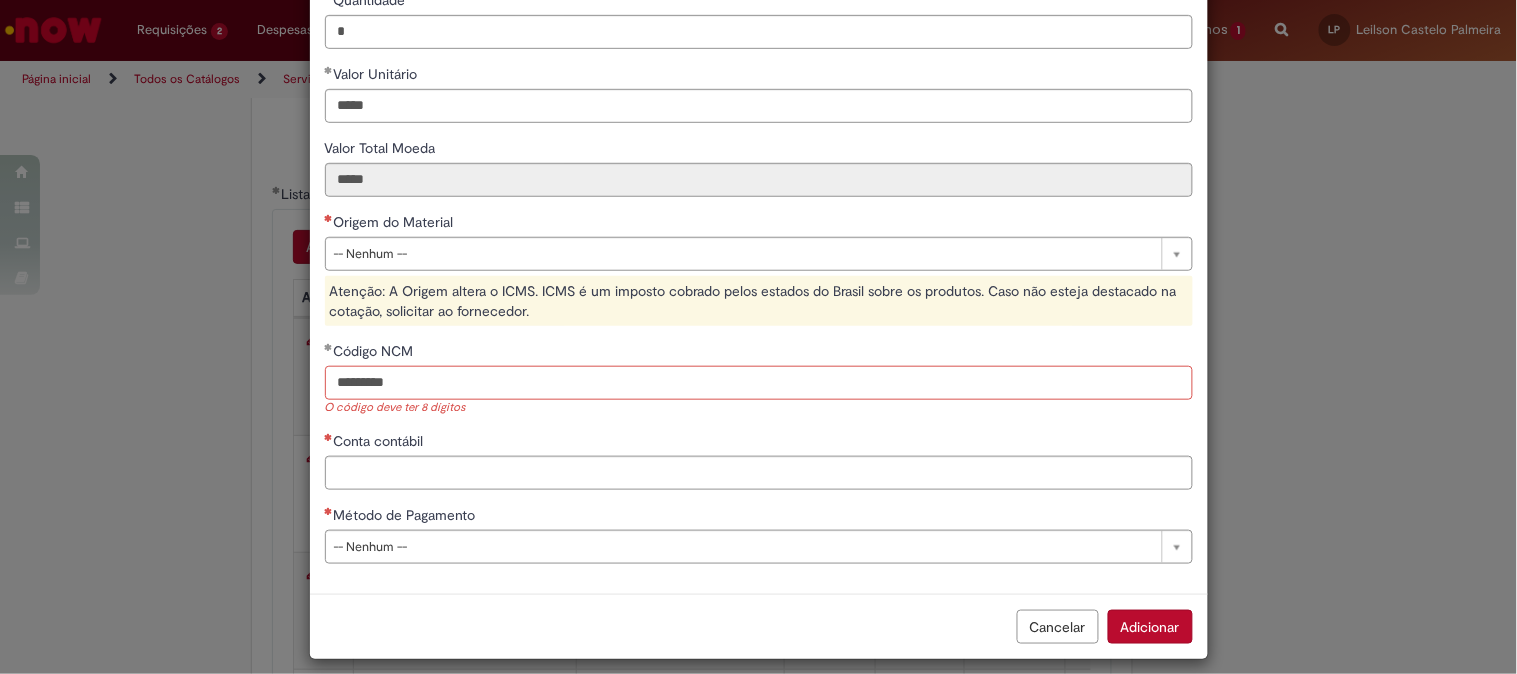 drag, startPoint x: 465, startPoint y: 384, endPoint x: 508, endPoint y: 397, distance: 44.922153 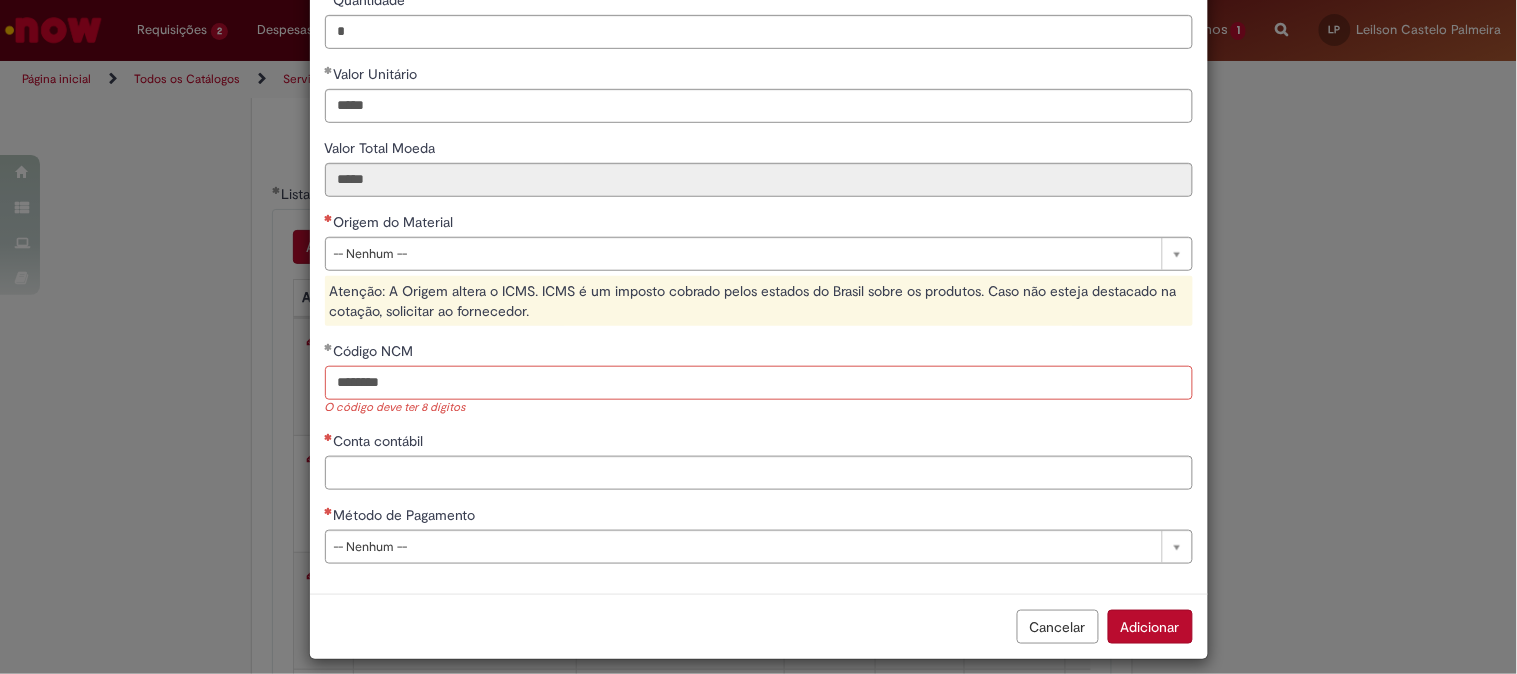 type on "********" 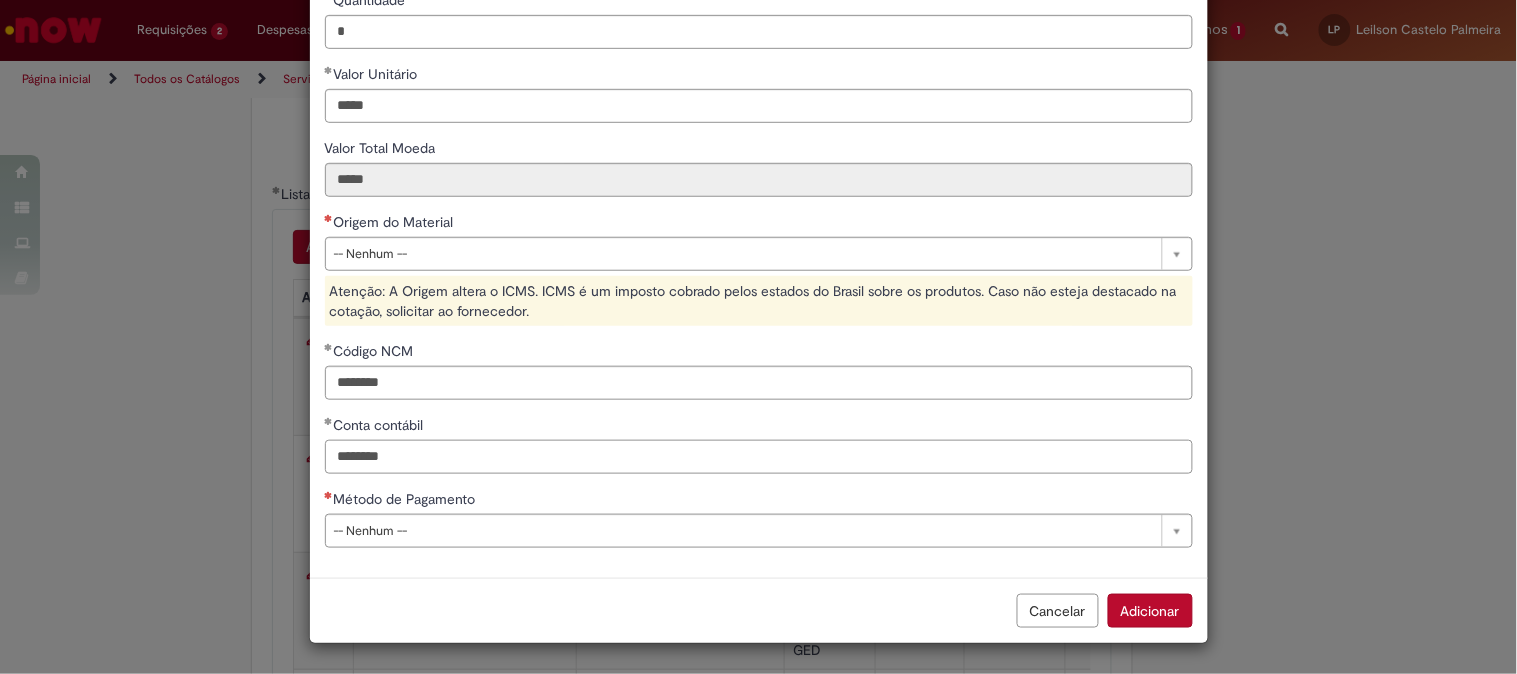 type on "********" 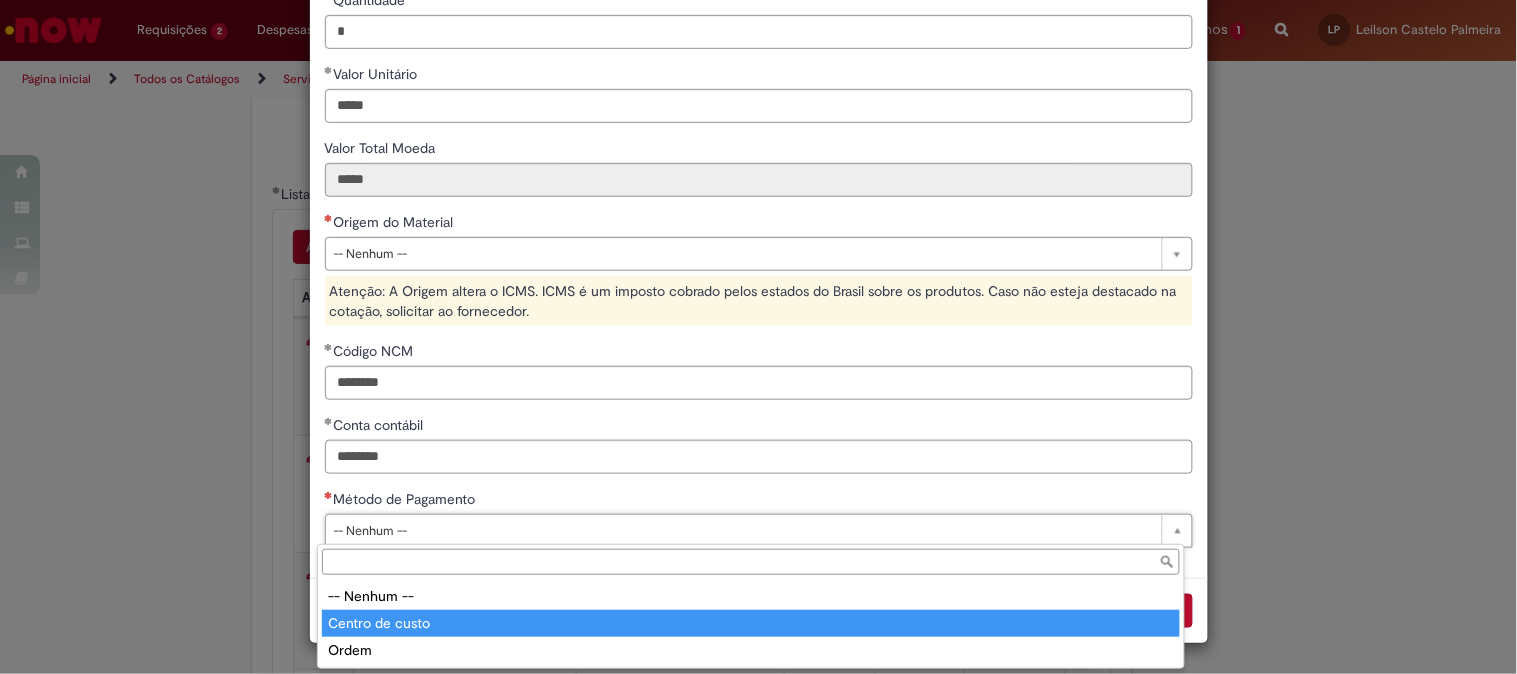 type on "**********" 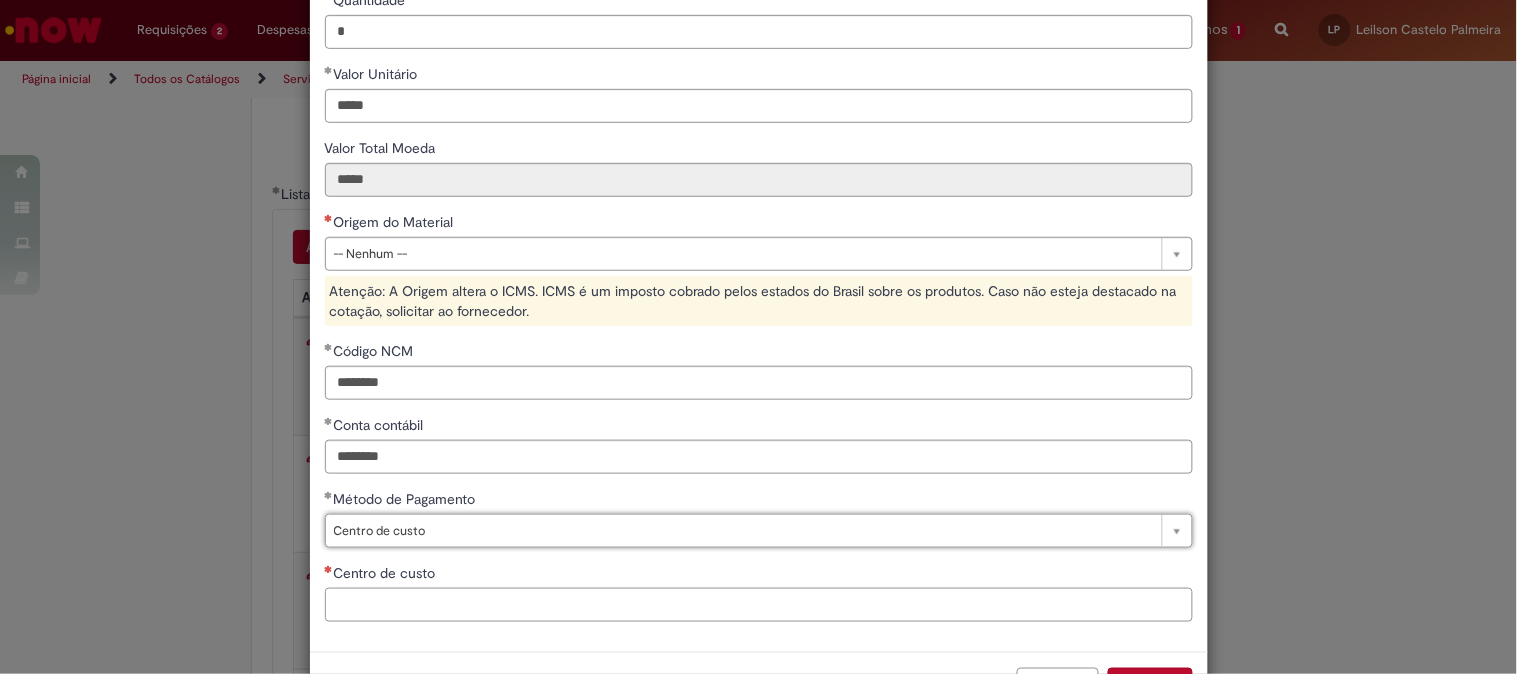 click on "Centro de custo" at bounding box center [759, 605] 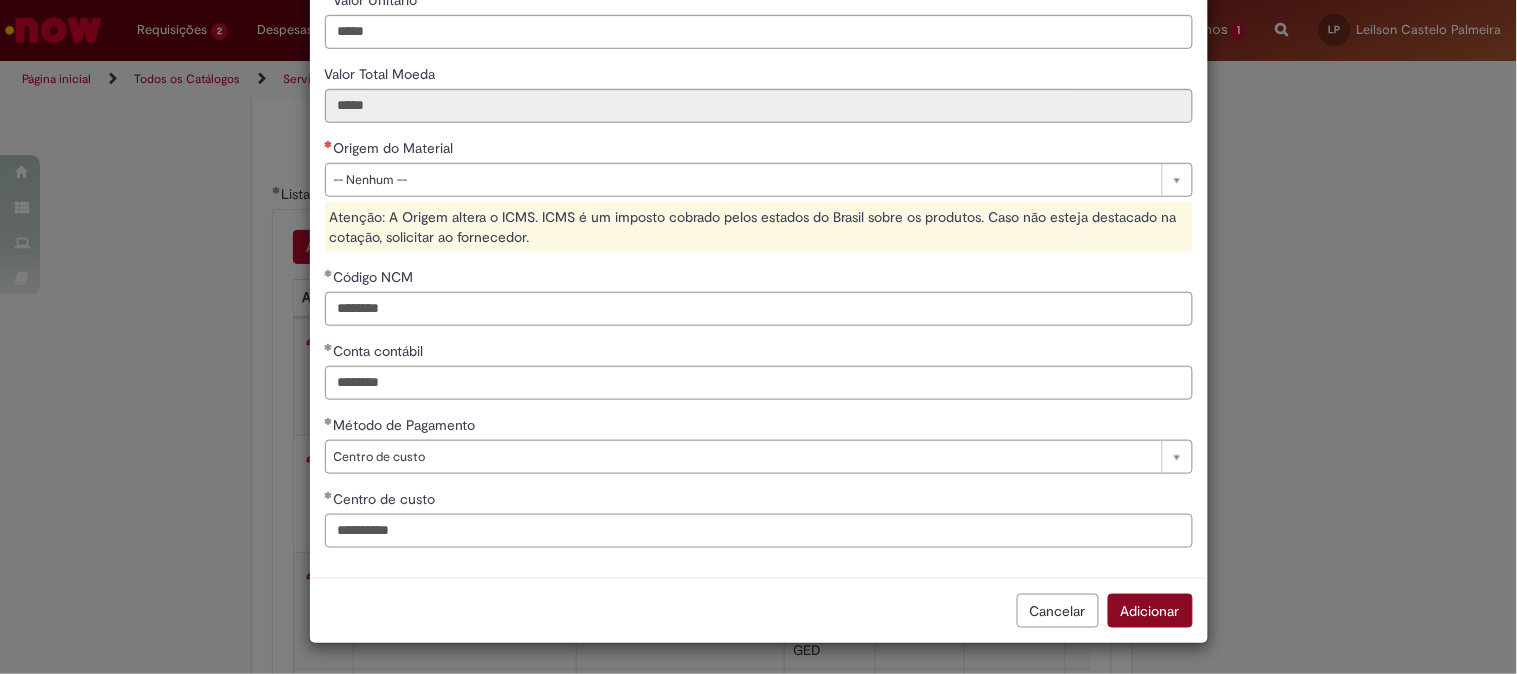 type on "**********" 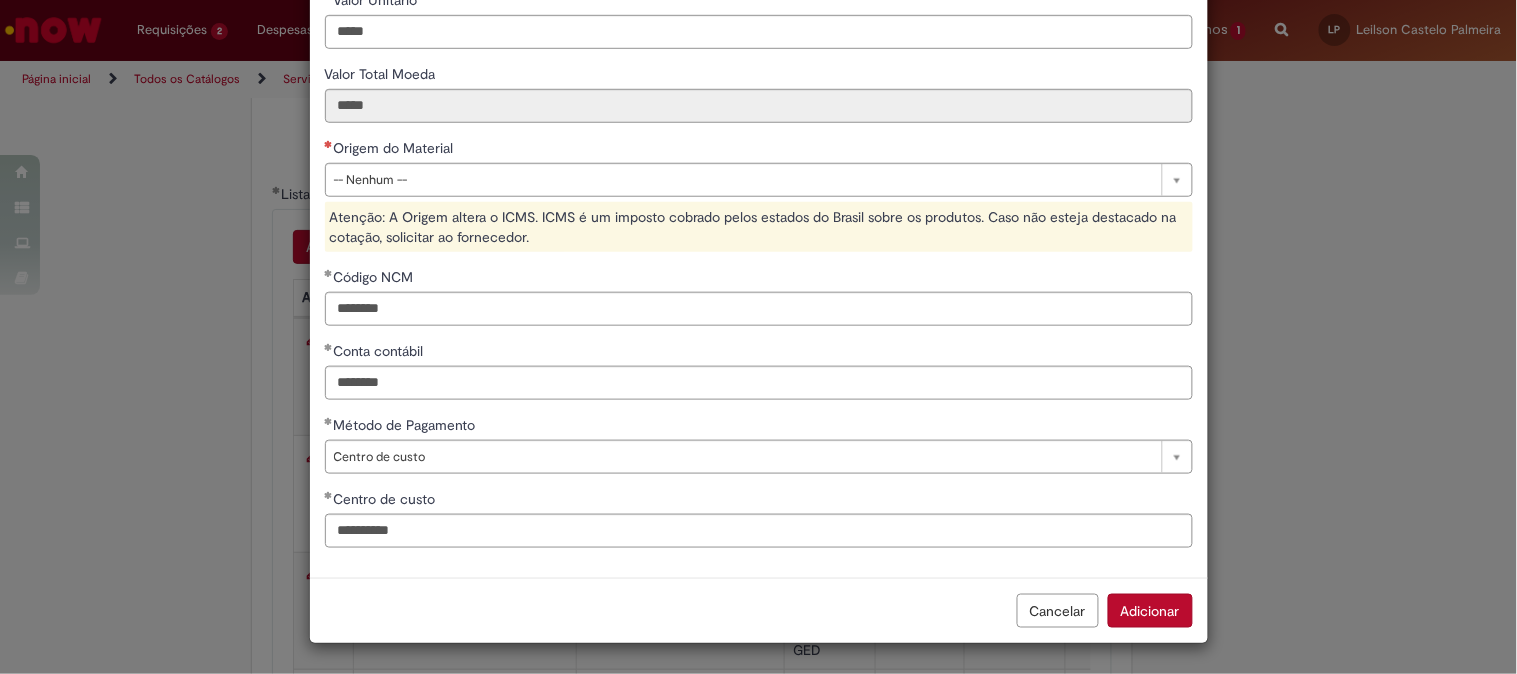 click on "Adicionar" at bounding box center (1150, 611) 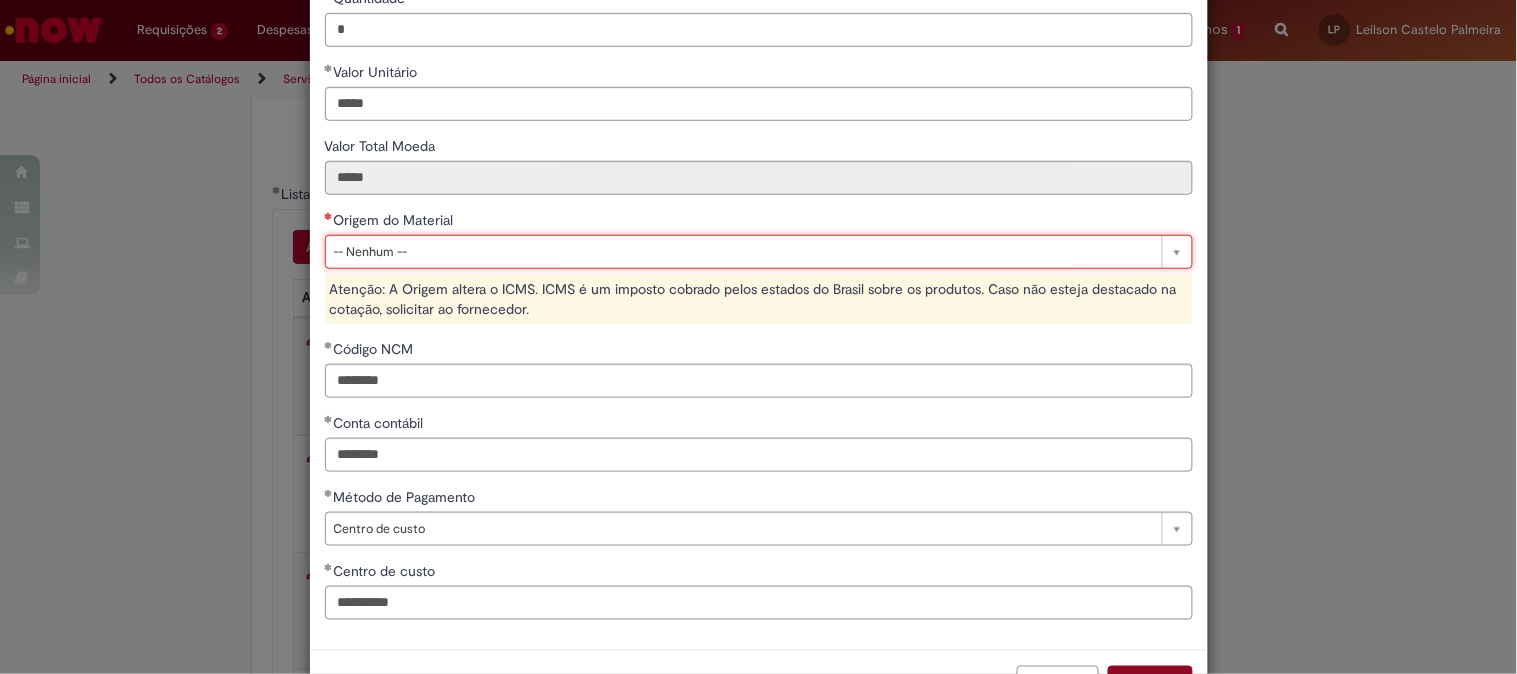 scroll, scrollTop: 407, scrollLeft: 0, axis: vertical 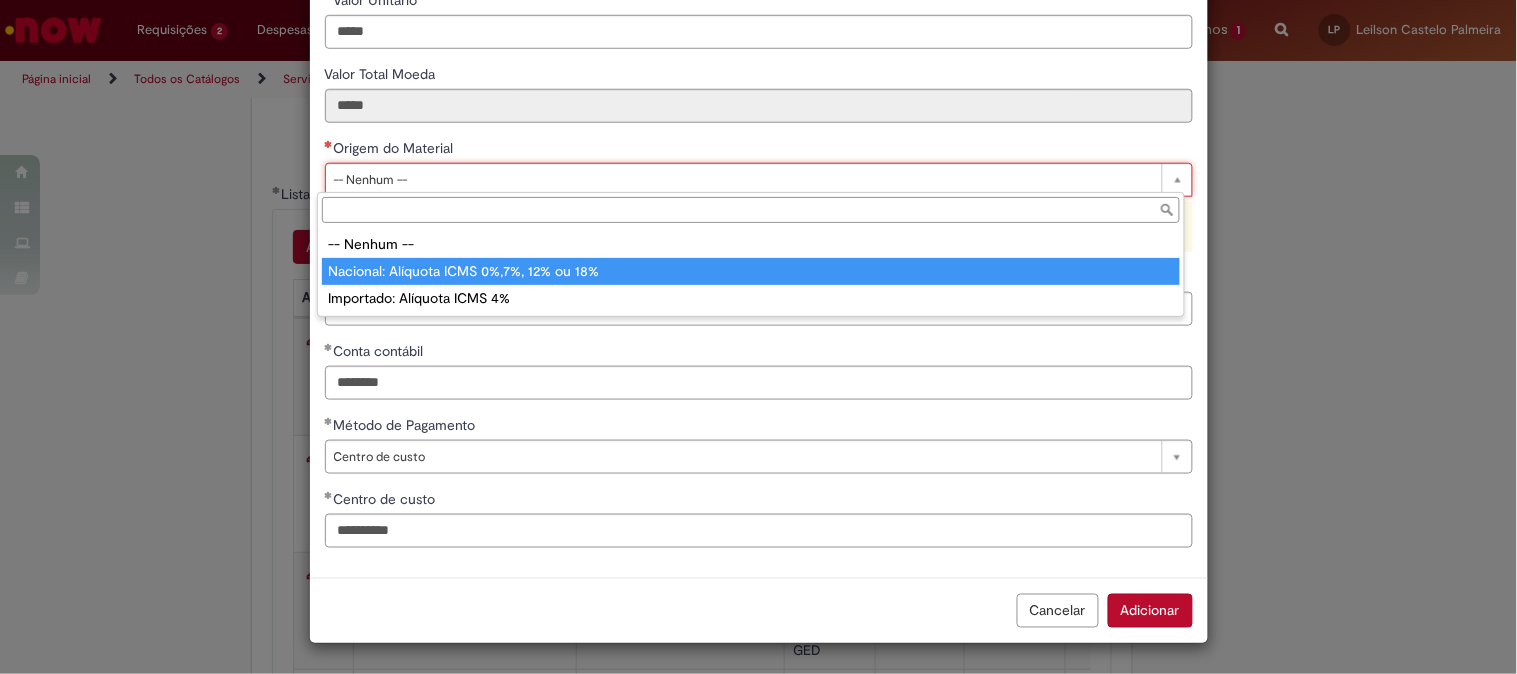type on "**********" 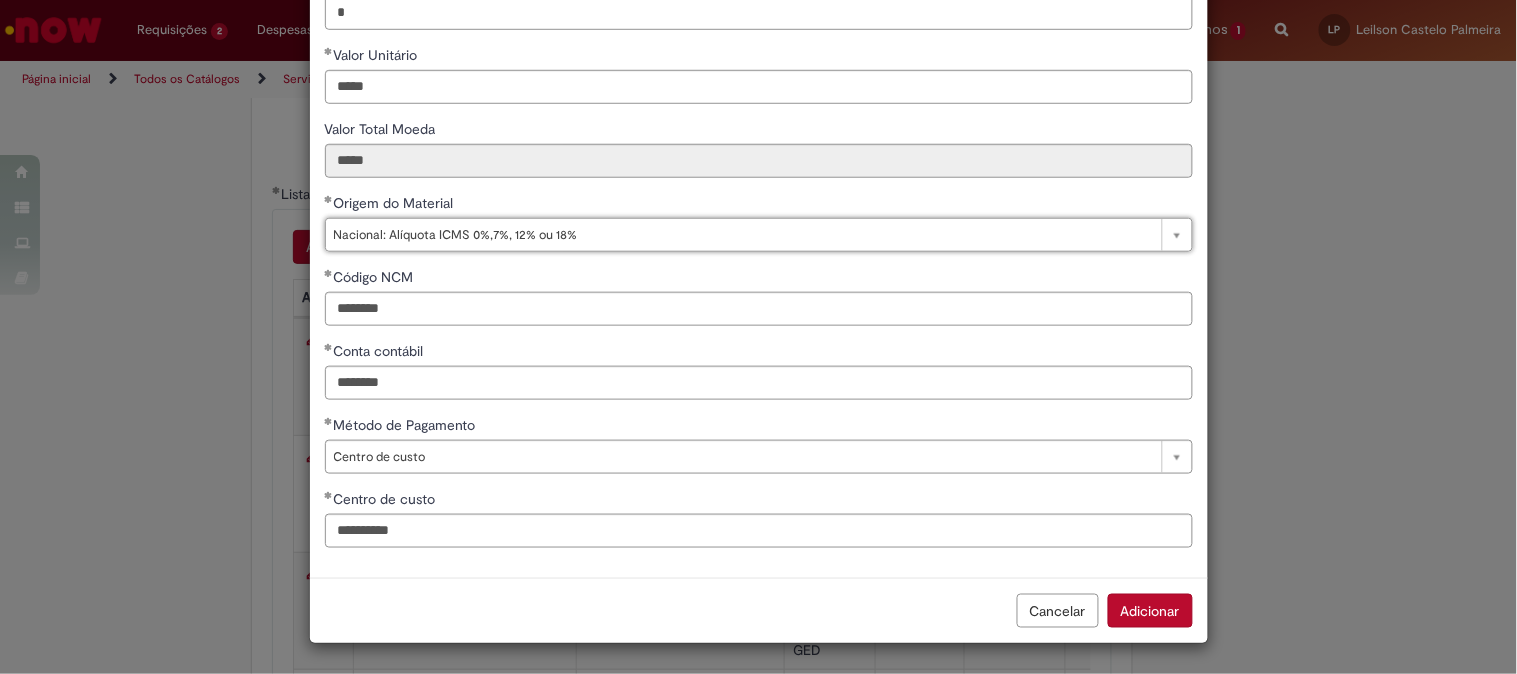 scroll, scrollTop: 352, scrollLeft: 0, axis: vertical 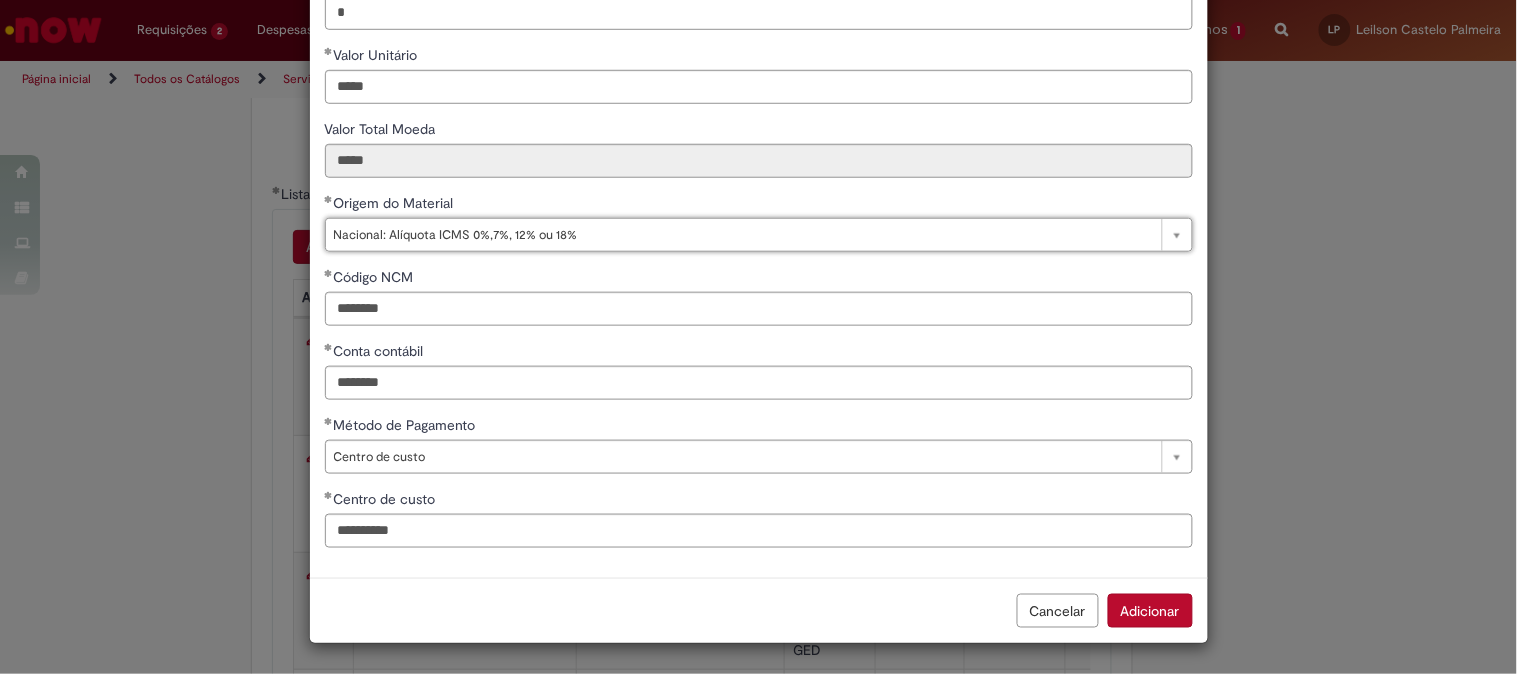 click on "Adicionar" at bounding box center (1150, 611) 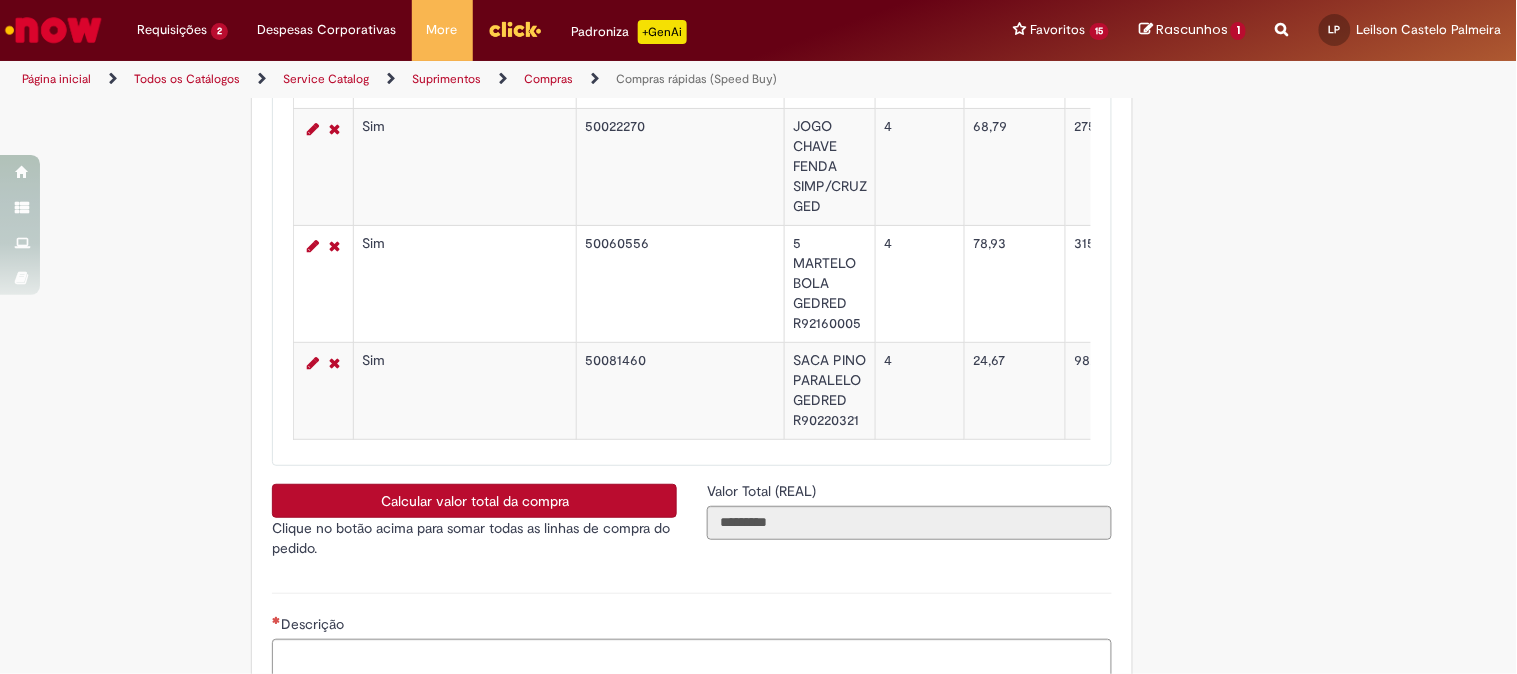 scroll, scrollTop: 3888, scrollLeft: 0, axis: vertical 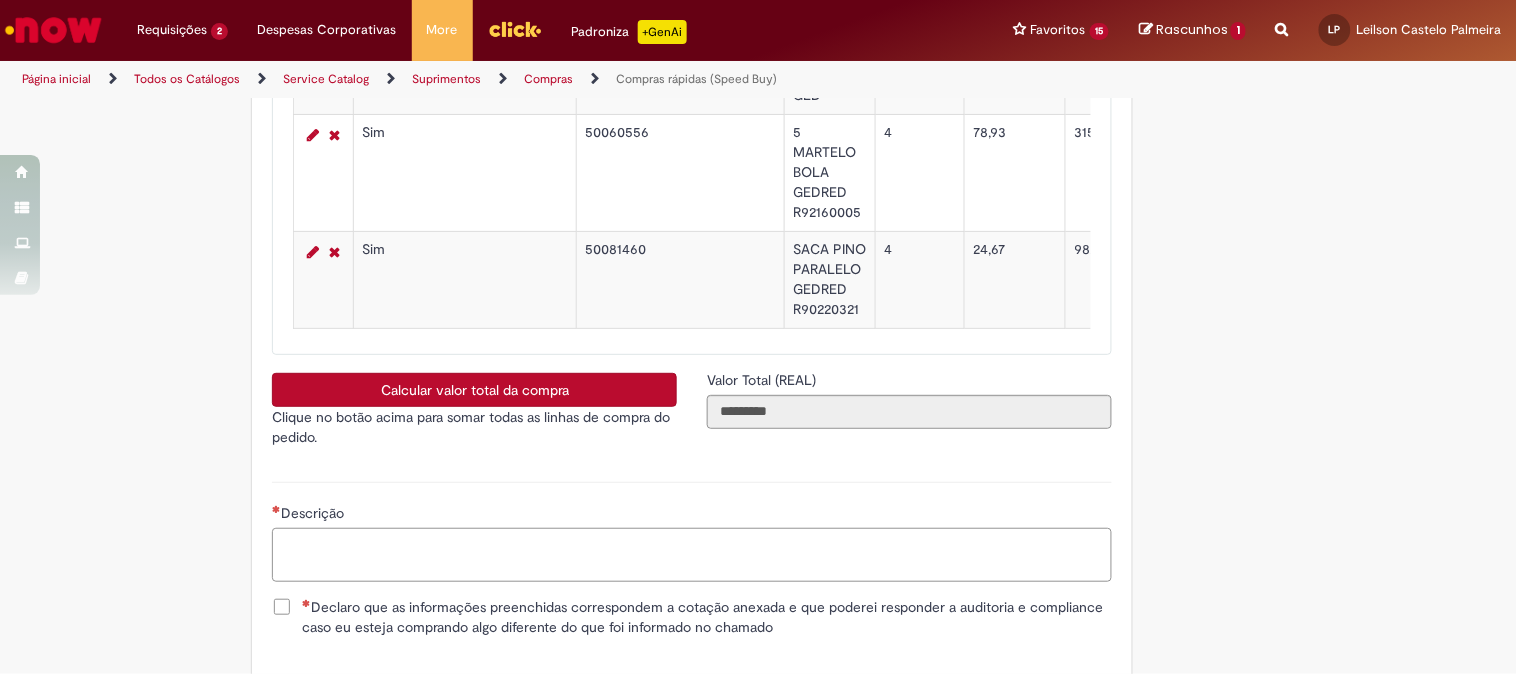 click on "Descrição" at bounding box center (692, 555) 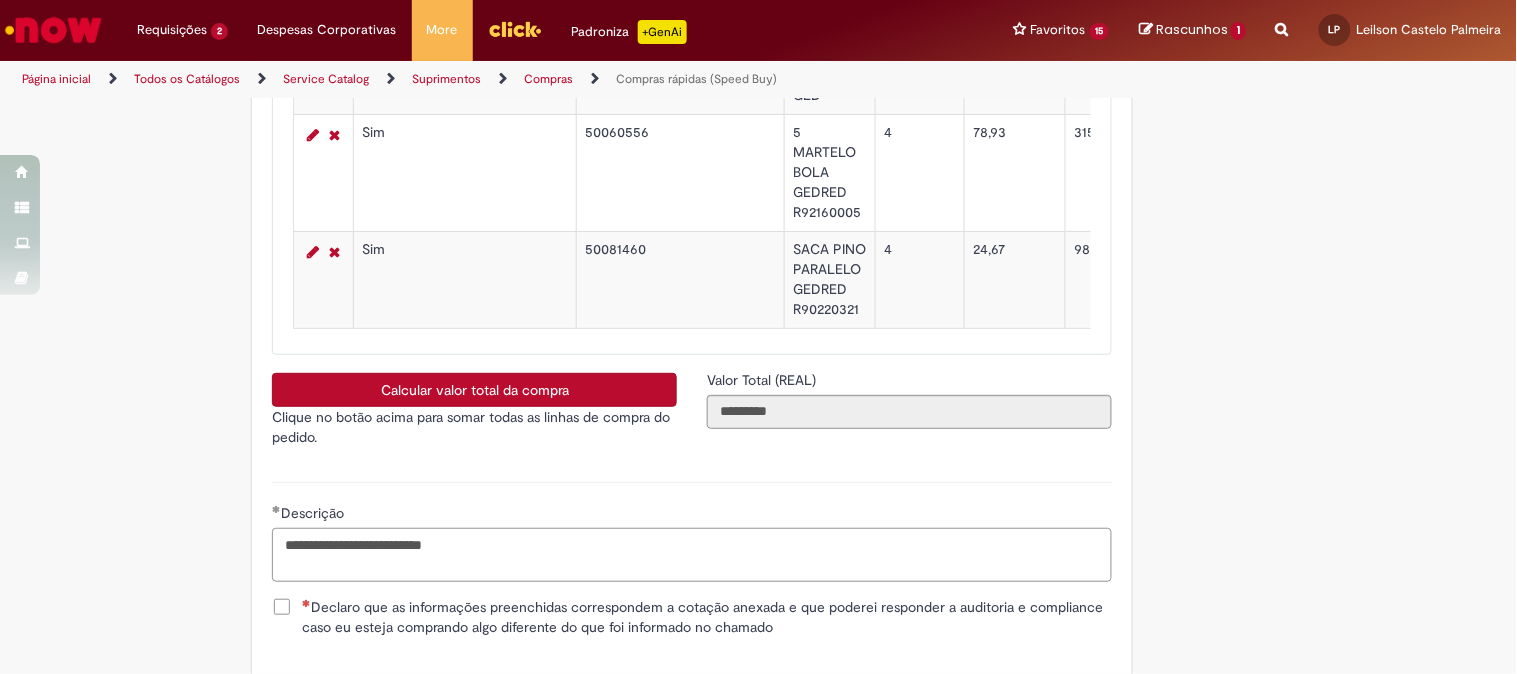 drag, startPoint x: 484, startPoint y: 577, endPoint x: 0, endPoint y: 554, distance: 484.54617 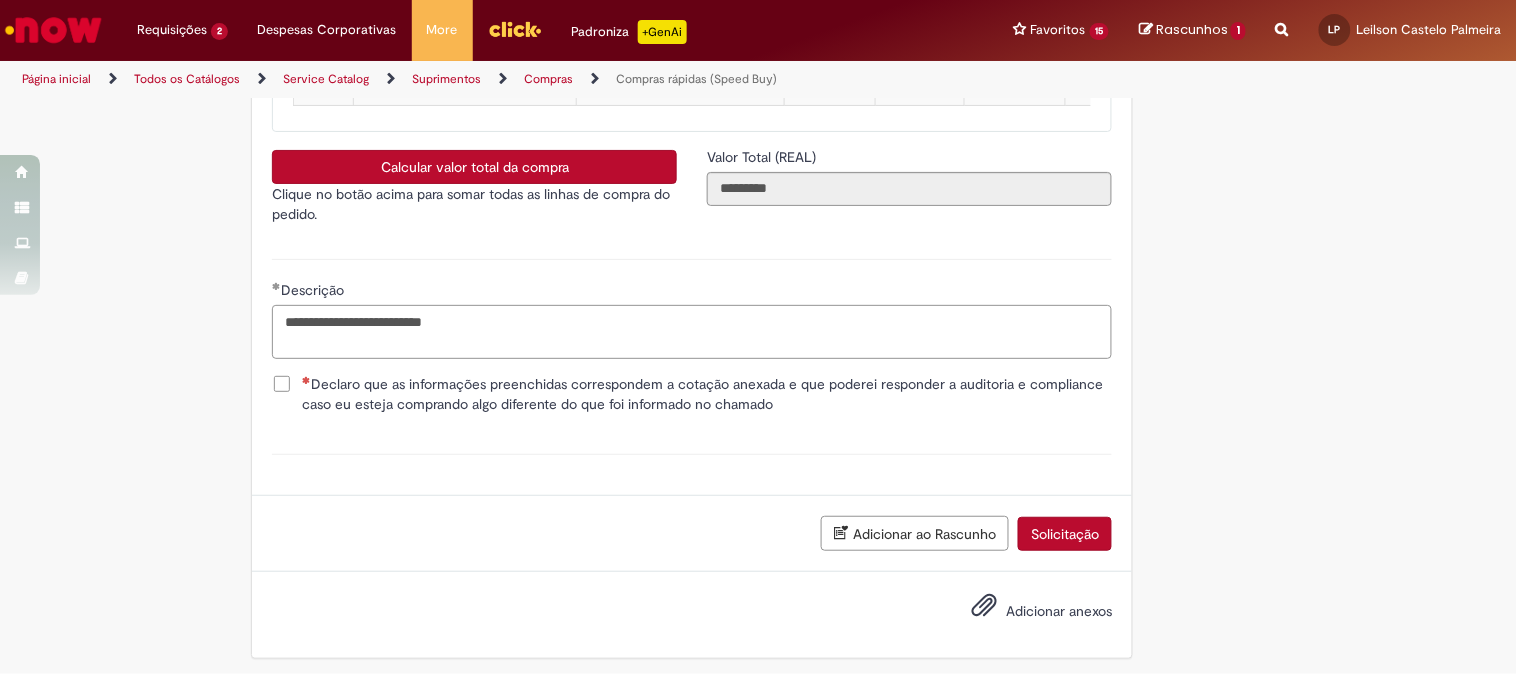 type on "**********" 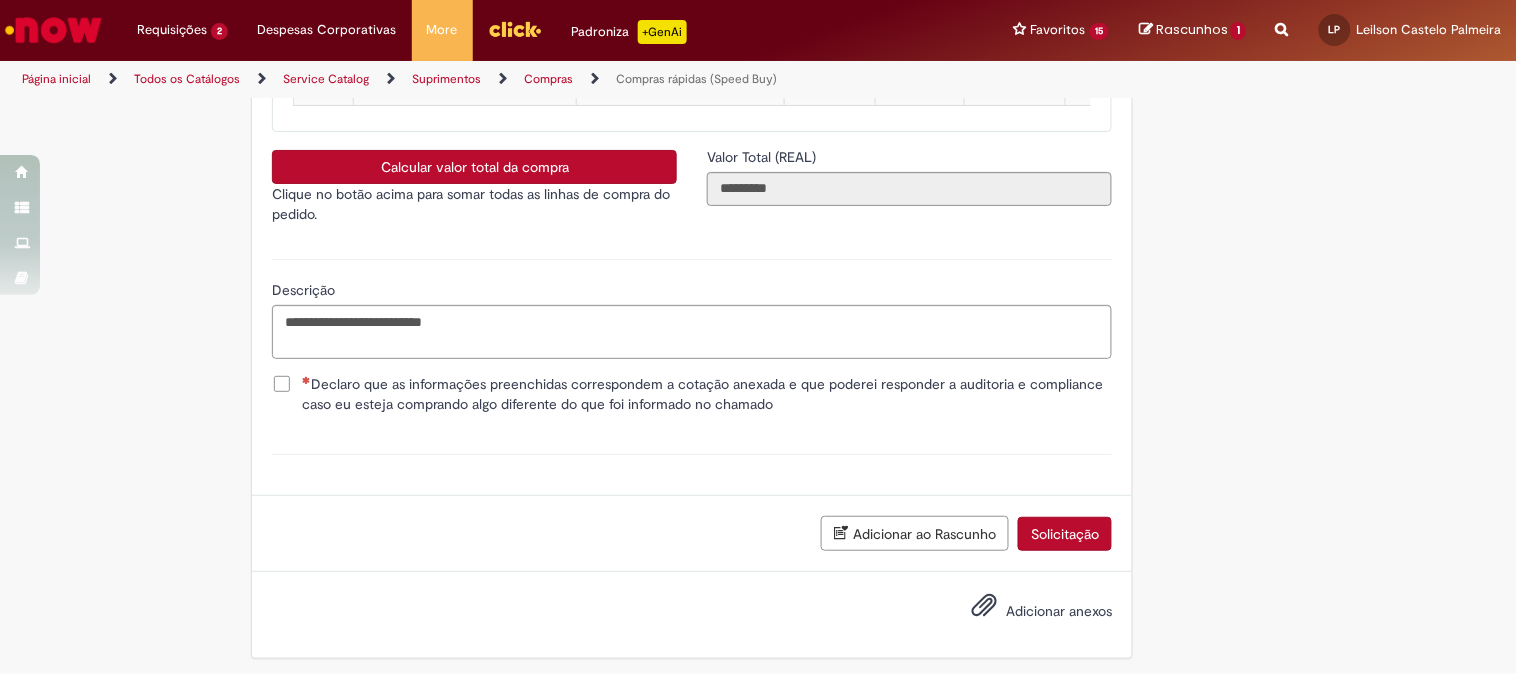 click on "Declaro que as informações preenchidas correspondem a cotação anexada e que poderei responder a auditoria e compliance caso eu esteja comprando algo diferente do que foi informado no chamado" at bounding box center (707, 394) 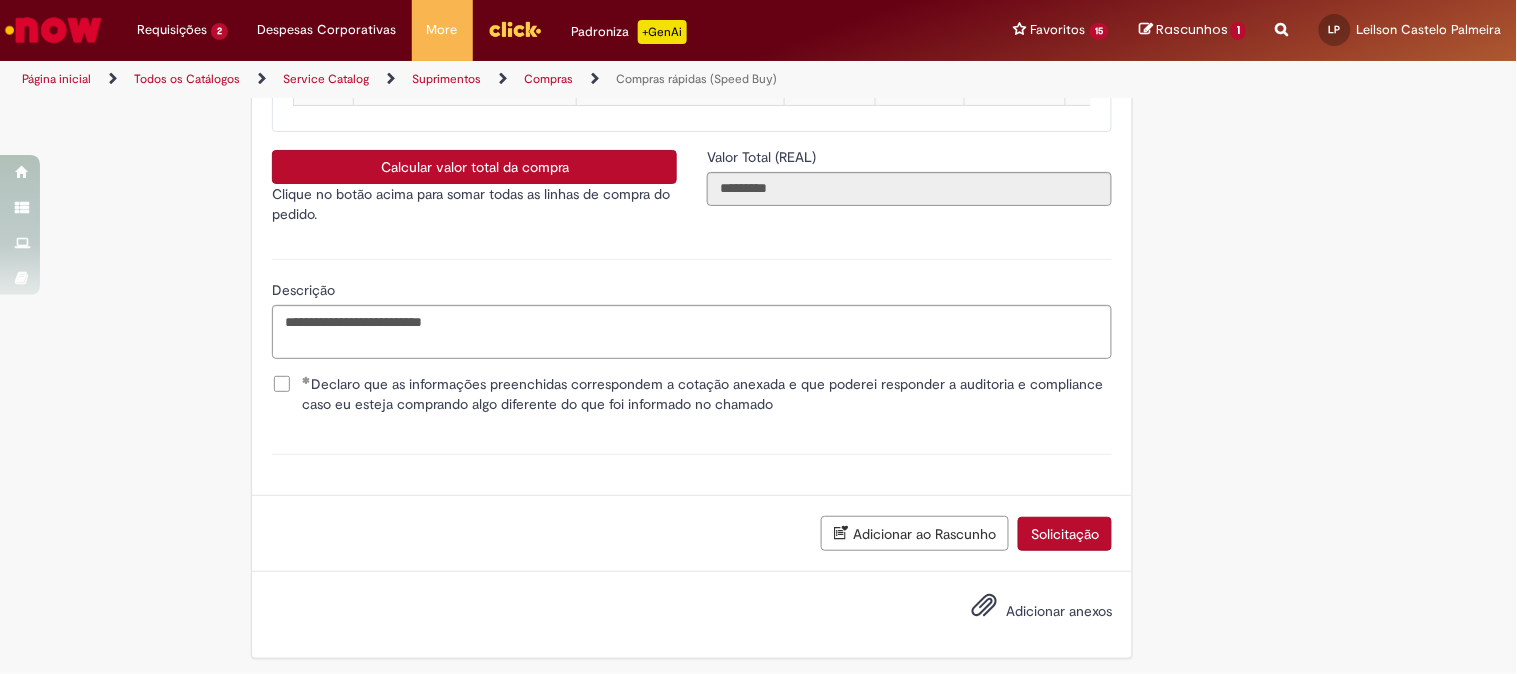scroll, scrollTop: 4146, scrollLeft: 0, axis: vertical 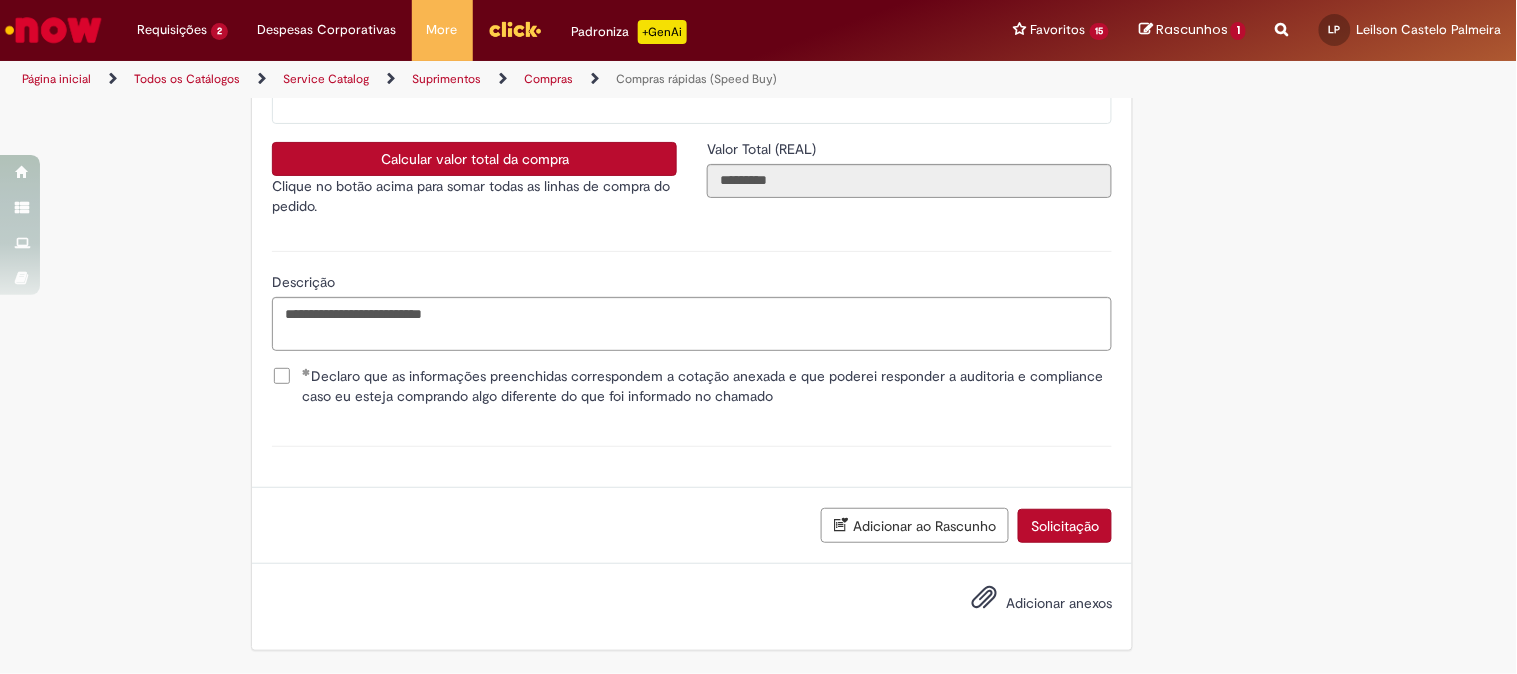 click on "Adicionar anexos" at bounding box center [1059, 603] 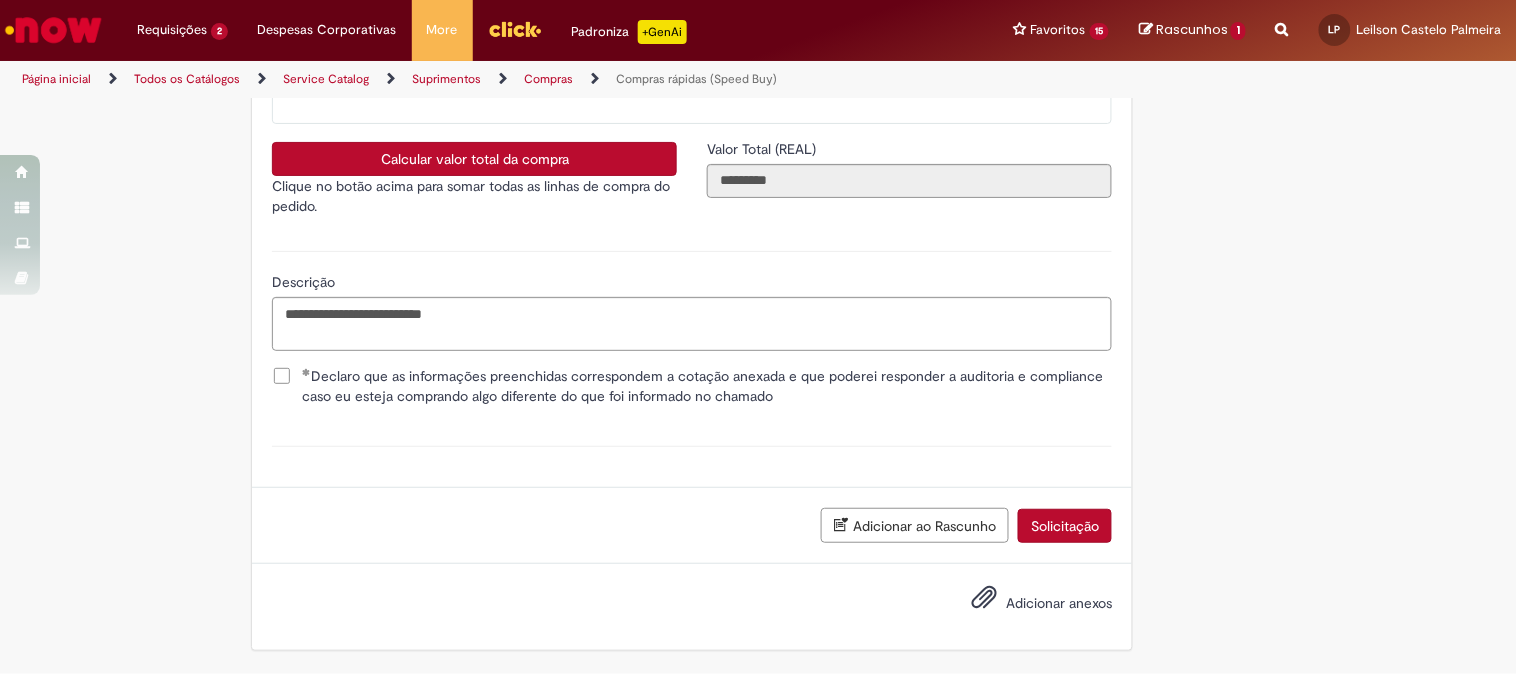 click on "Adicionar anexos" at bounding box center [1059, 603] 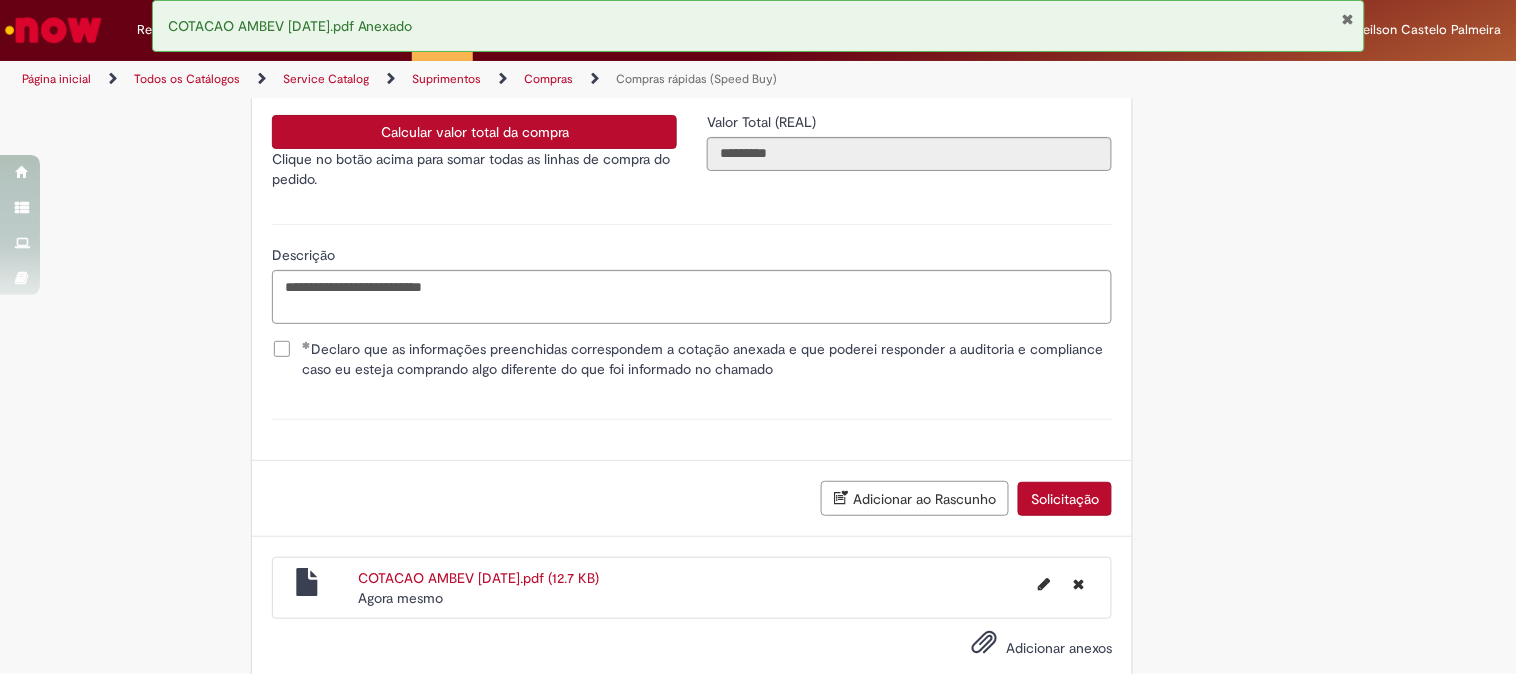 scroll, scrollTop: 4218, scrollLeft: 0, axis: vertical 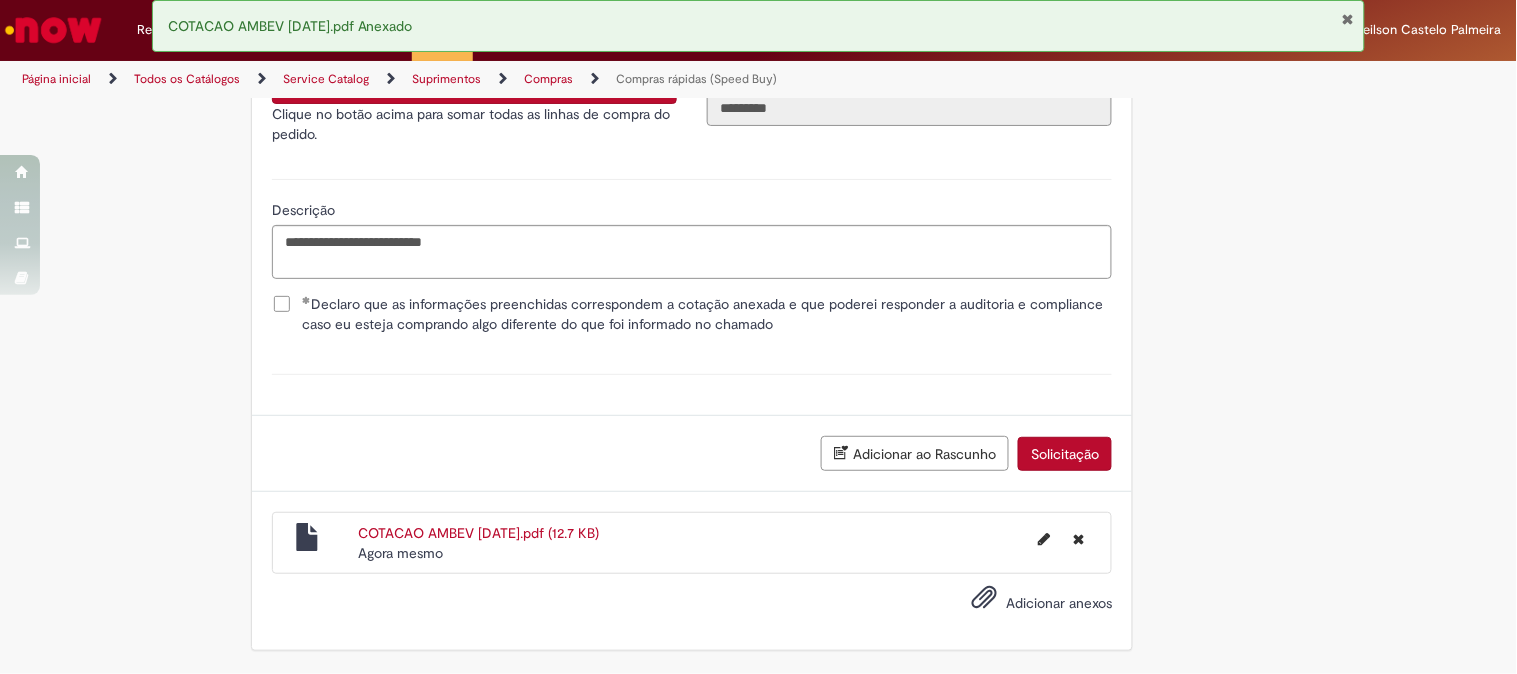 click on "Solicitação" at bounding box center (1065, 454) 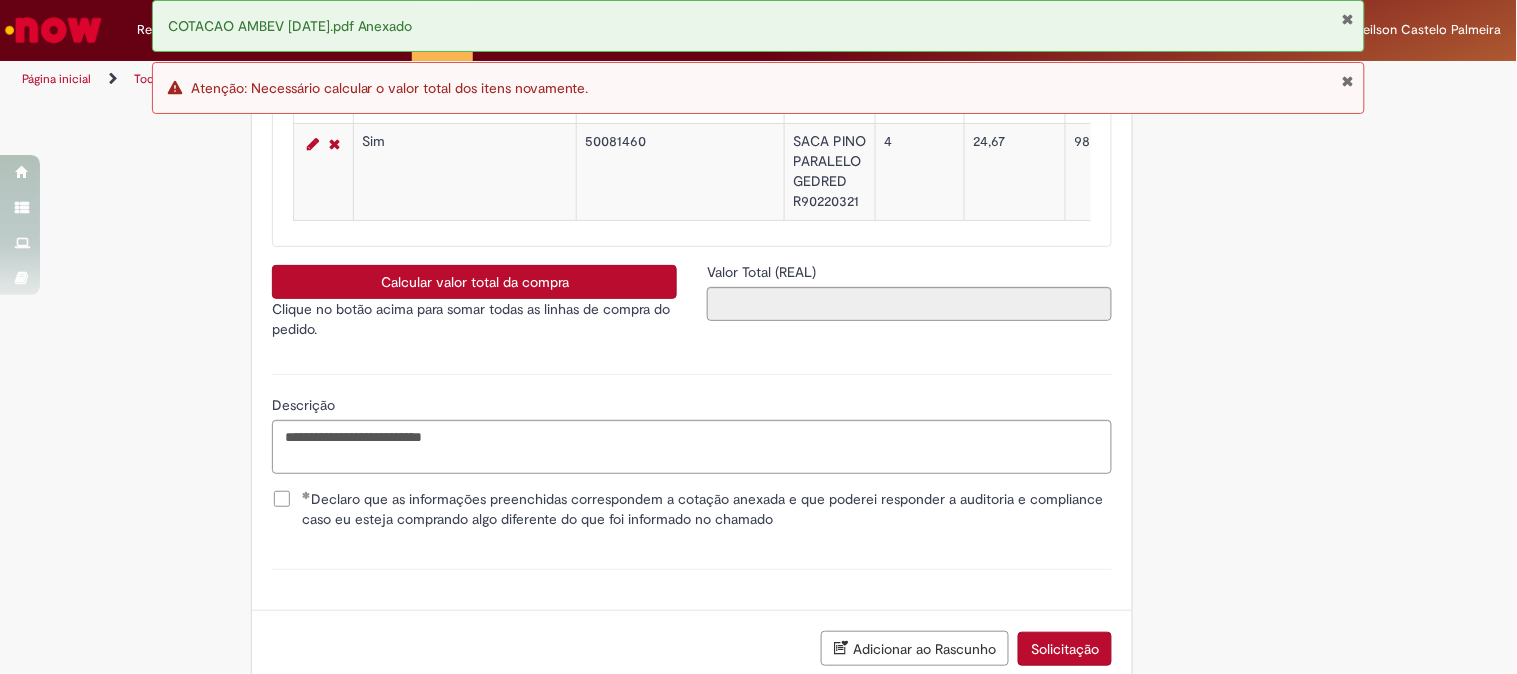 scroll, scrollTop: 3885, scrollLeft: 0, axis: vertical 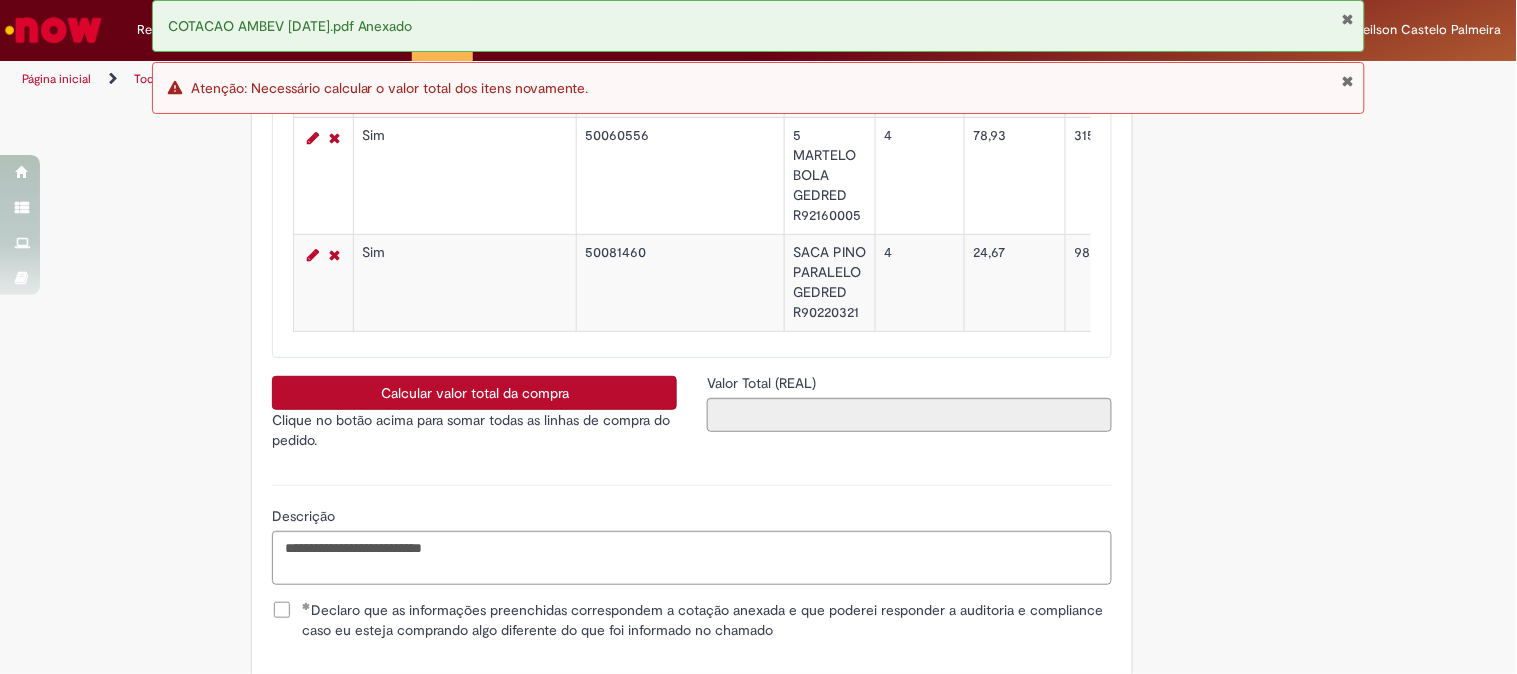 click on "Calcular valor total da compra
Clique no botão acima para somar todas as linhas de compra do pedido.
caixa de seleção" at bounding box center (474, 419) 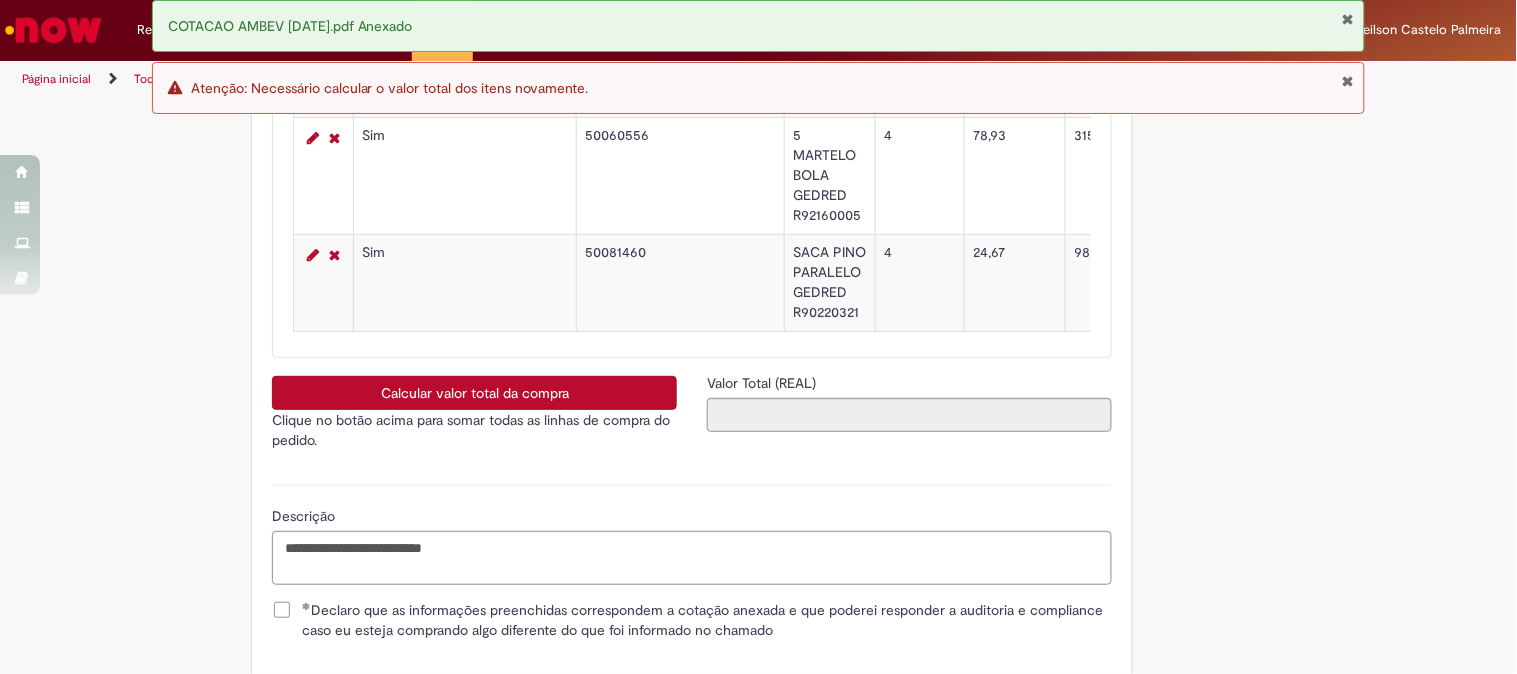 click on "Calcular valor total da compra" at bounding box center (474, 393) 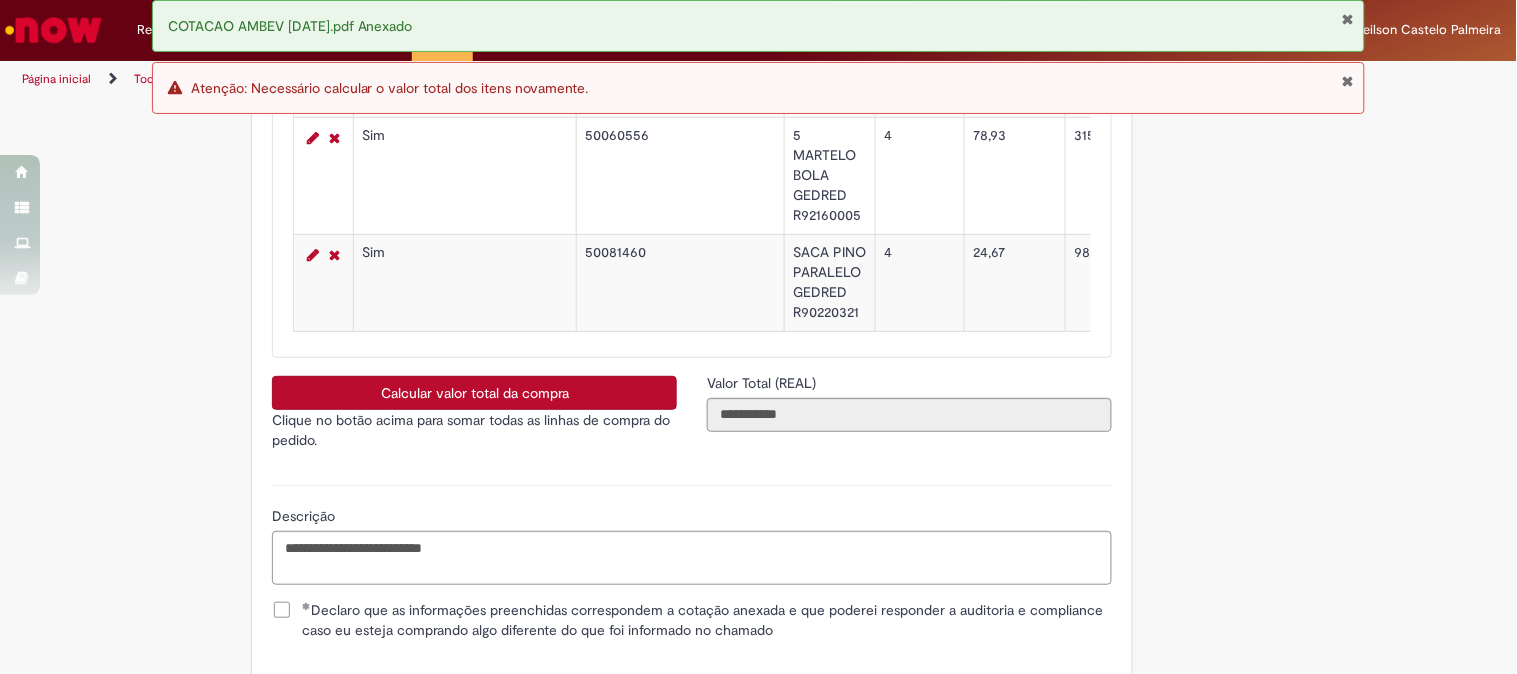 scroll, scrollTop: 4218, scrollLeft: 0, axis: vertical 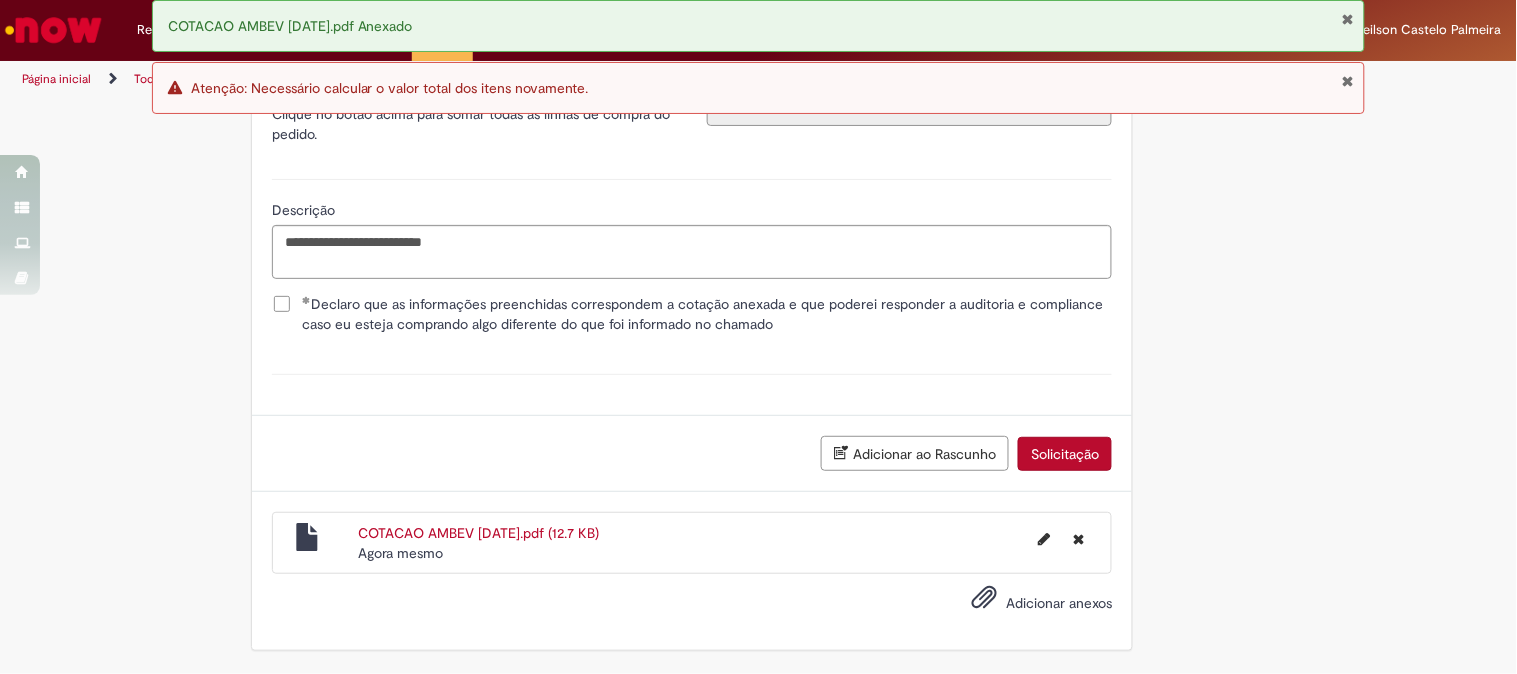 click on "Solicitação" at bounding box center [1065, 454] 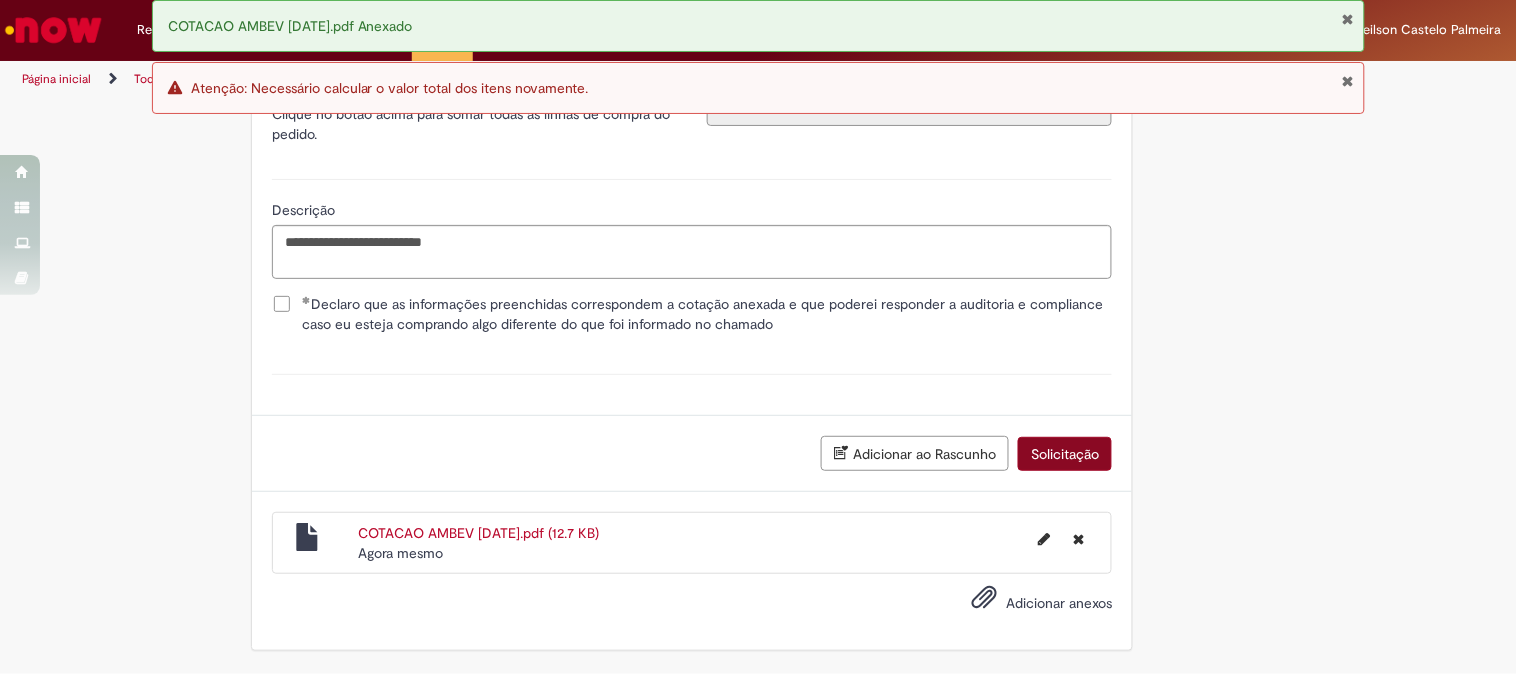 scroll, scrollTop: 4172, scrollLeft: 0, axis: vertical 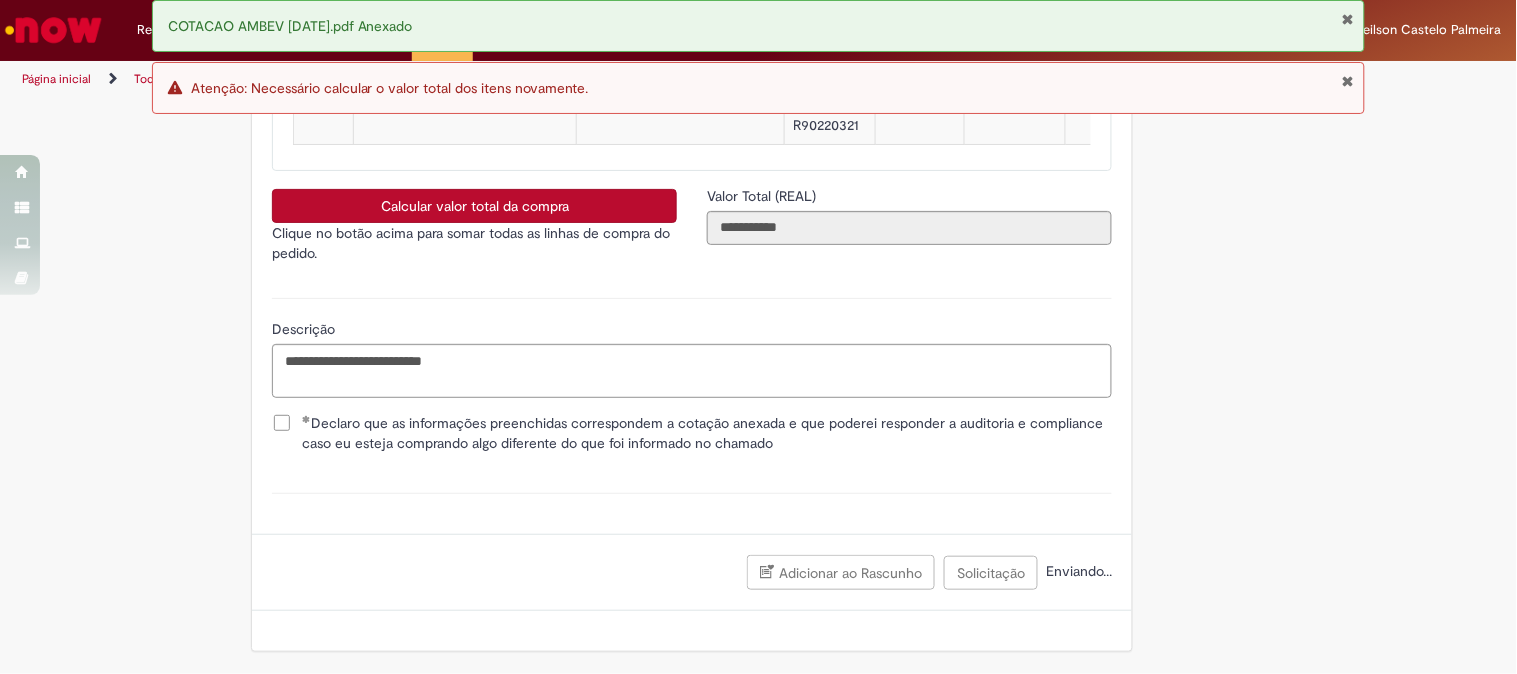 click at bounding box center [1347, 19] 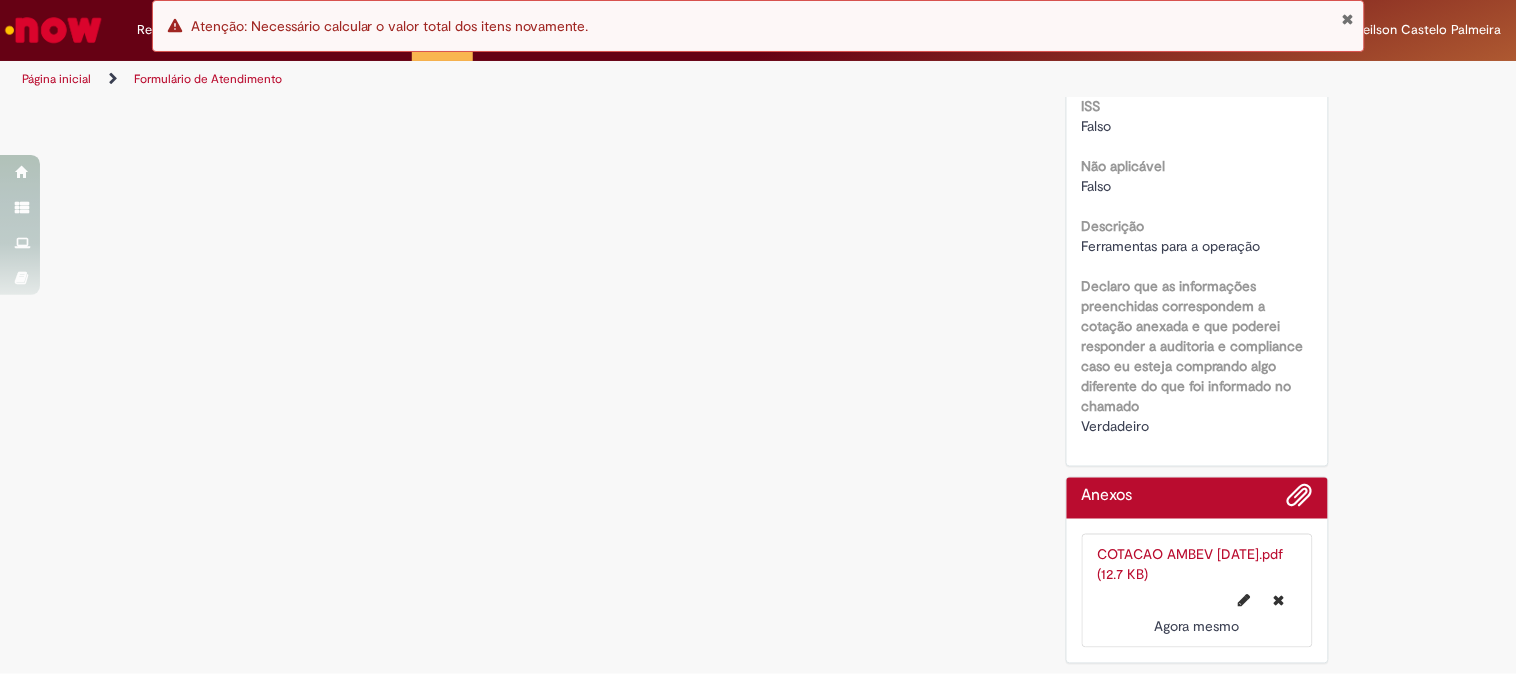 scroll, scrollTop: 0, scrollLeft: 0, axis: both 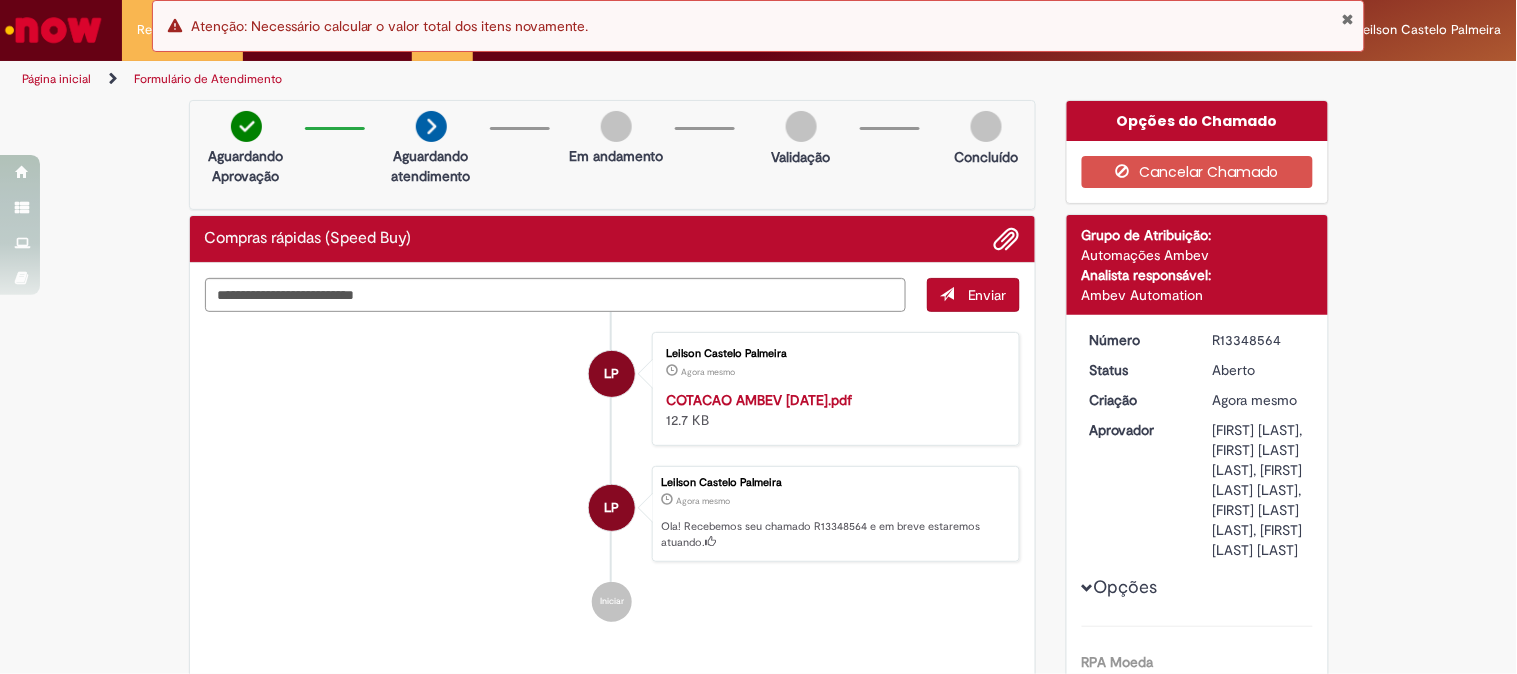 drag, startPoint x: 1204, startPoint y: 335, endPoint x: 1214, endPoint y: 331, distance: 10.770329 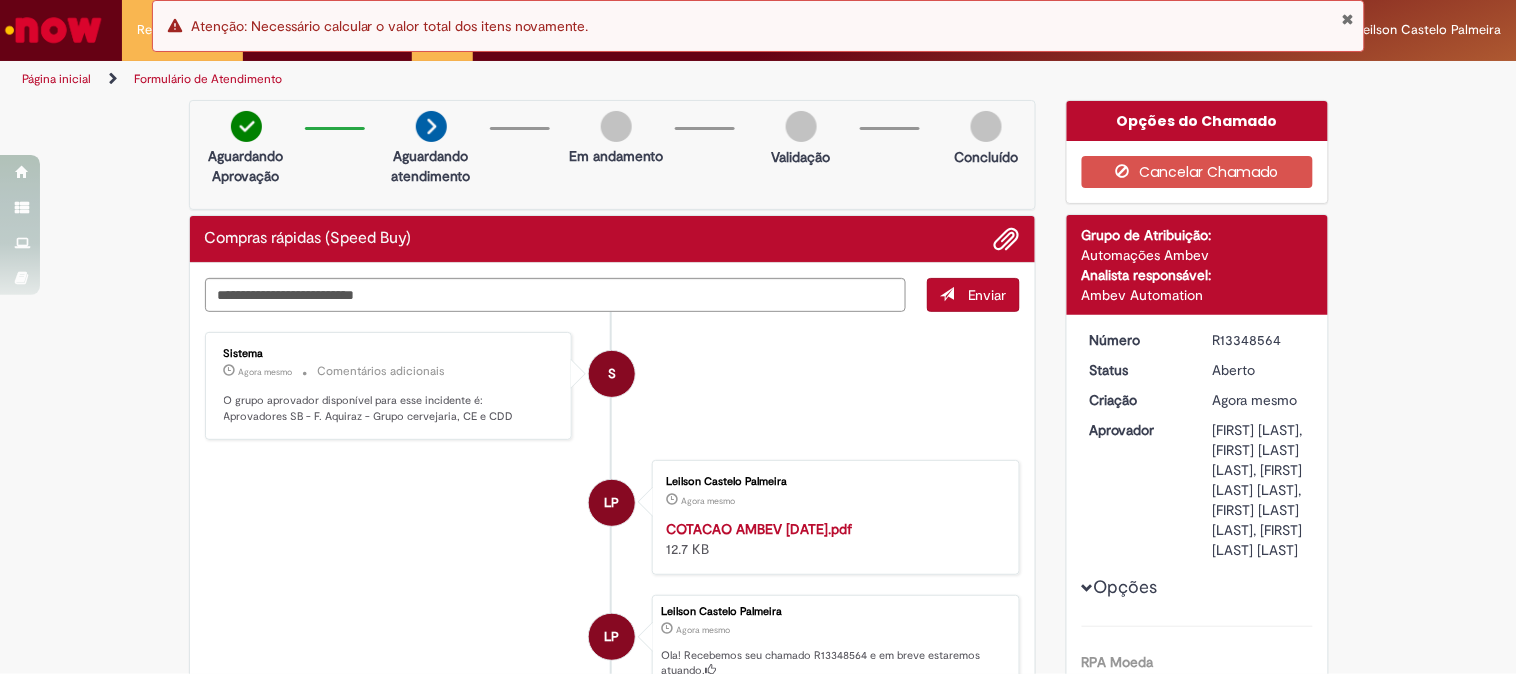 click on "R13348564" at bounding box center [1259, 340] 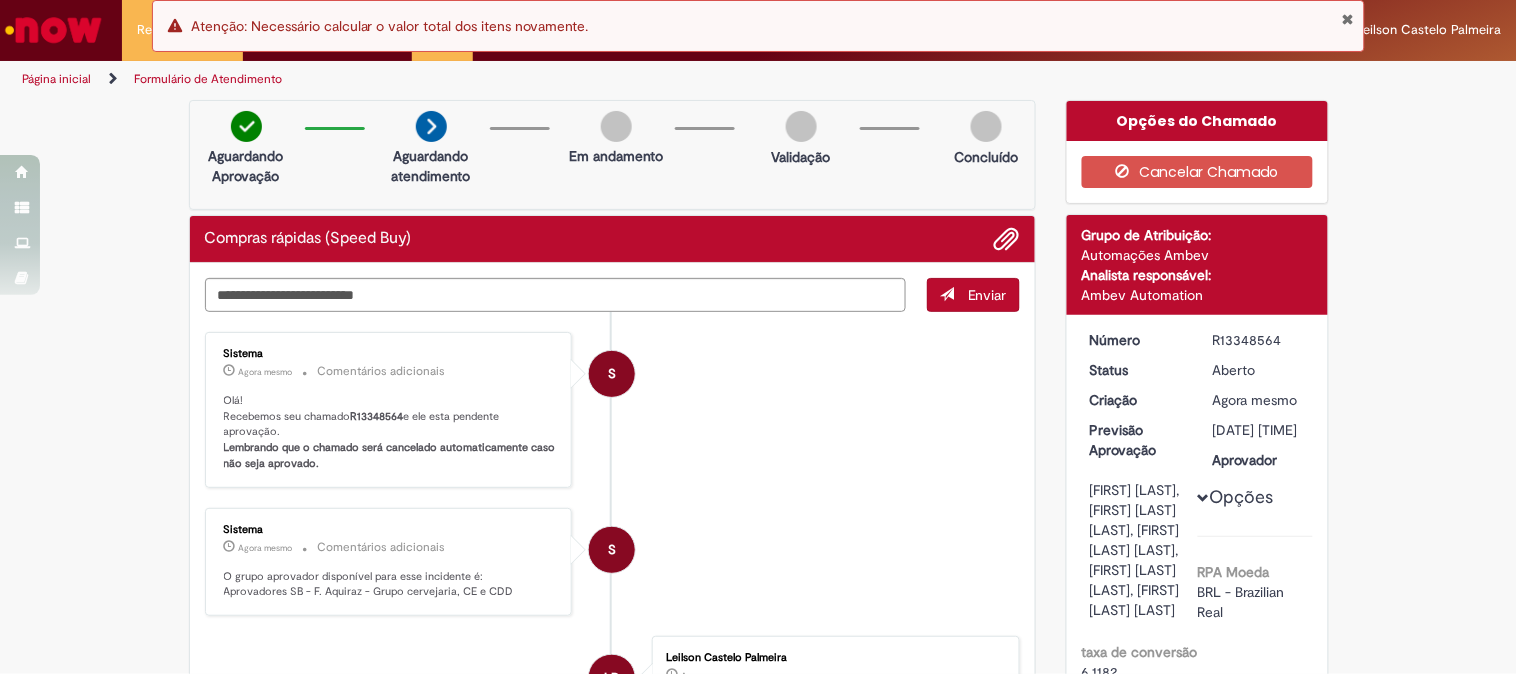 drag, startPoint x: 1207, startPoint y: 337, endPoint x: 1273, endPoint y: 337, distance: 66 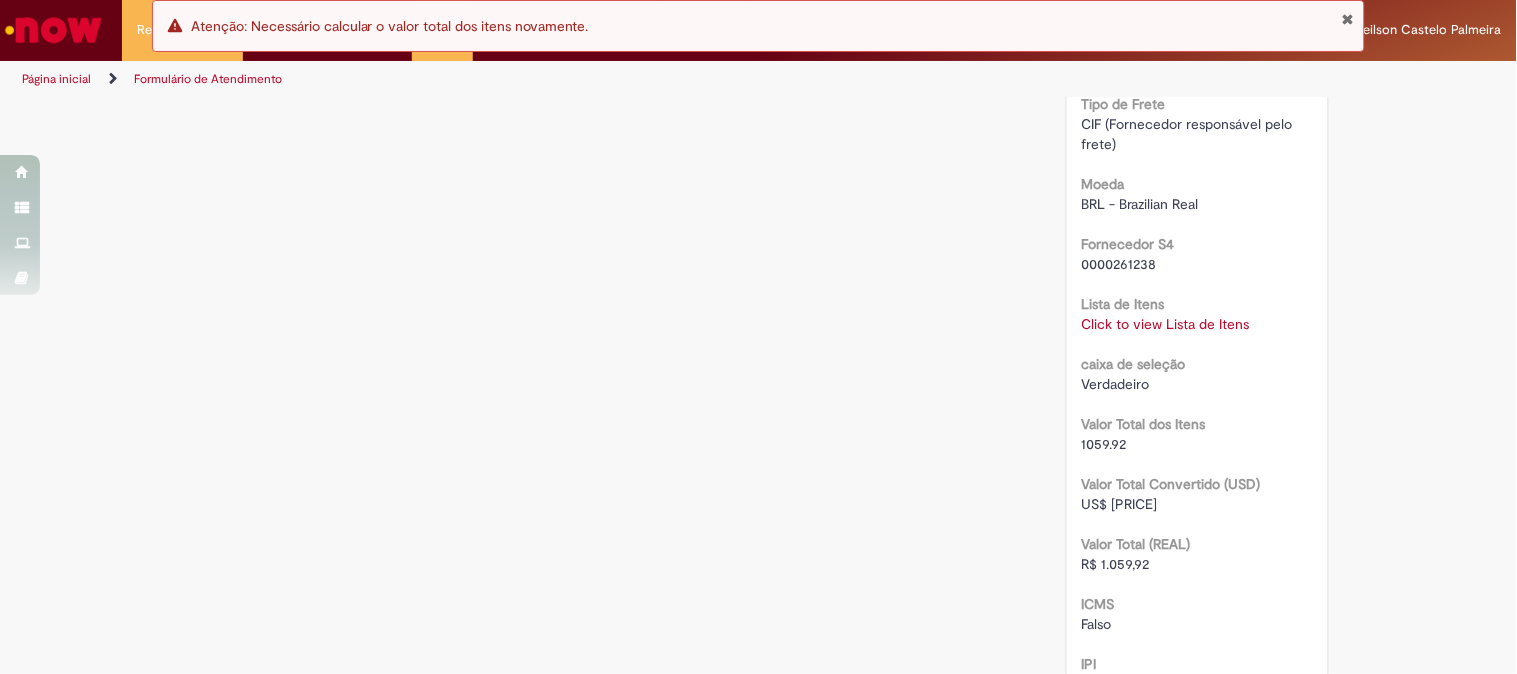 scroll, scrollTop: 2111, scrollLeft: 0, axis: vertical 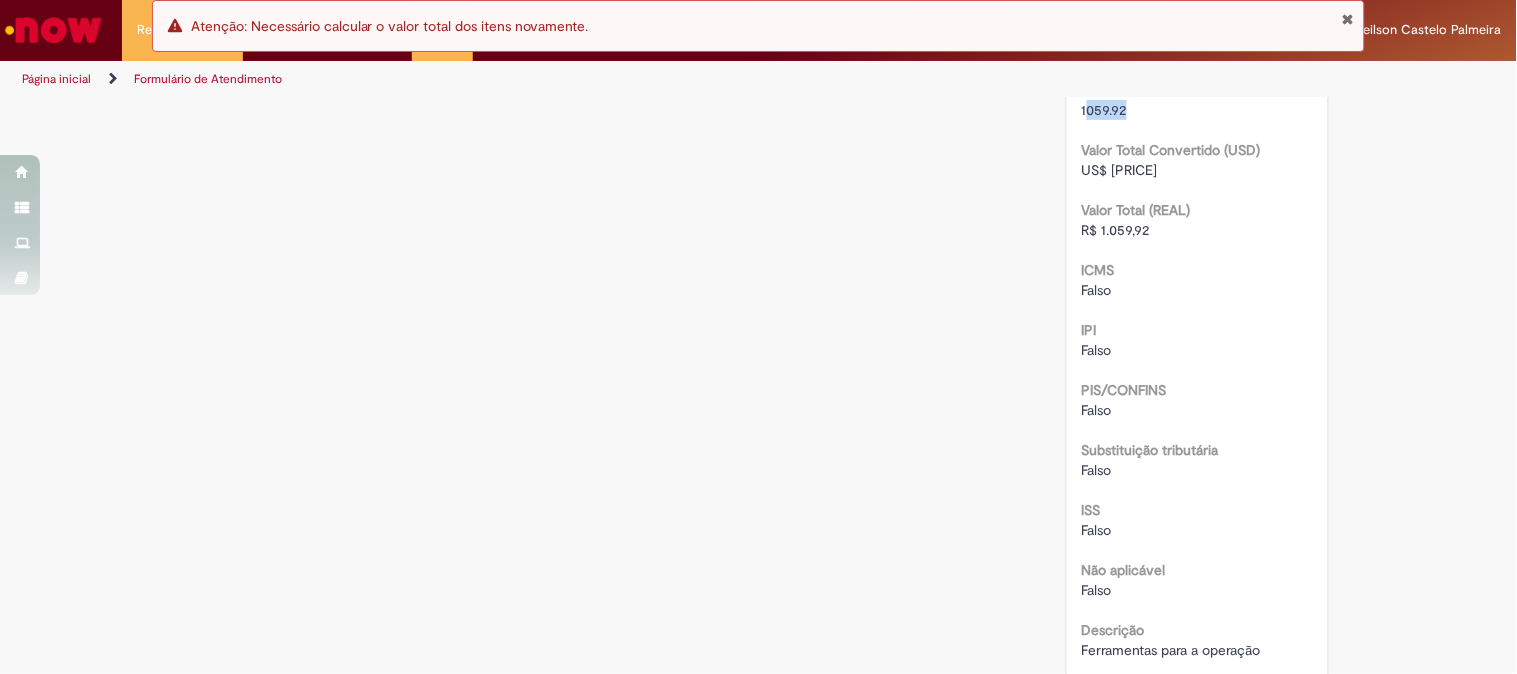 drag, startPoint x: 1076, startPoint y: 343, endPoint x: 1123, endPoint y: 347, distance: 47.169907 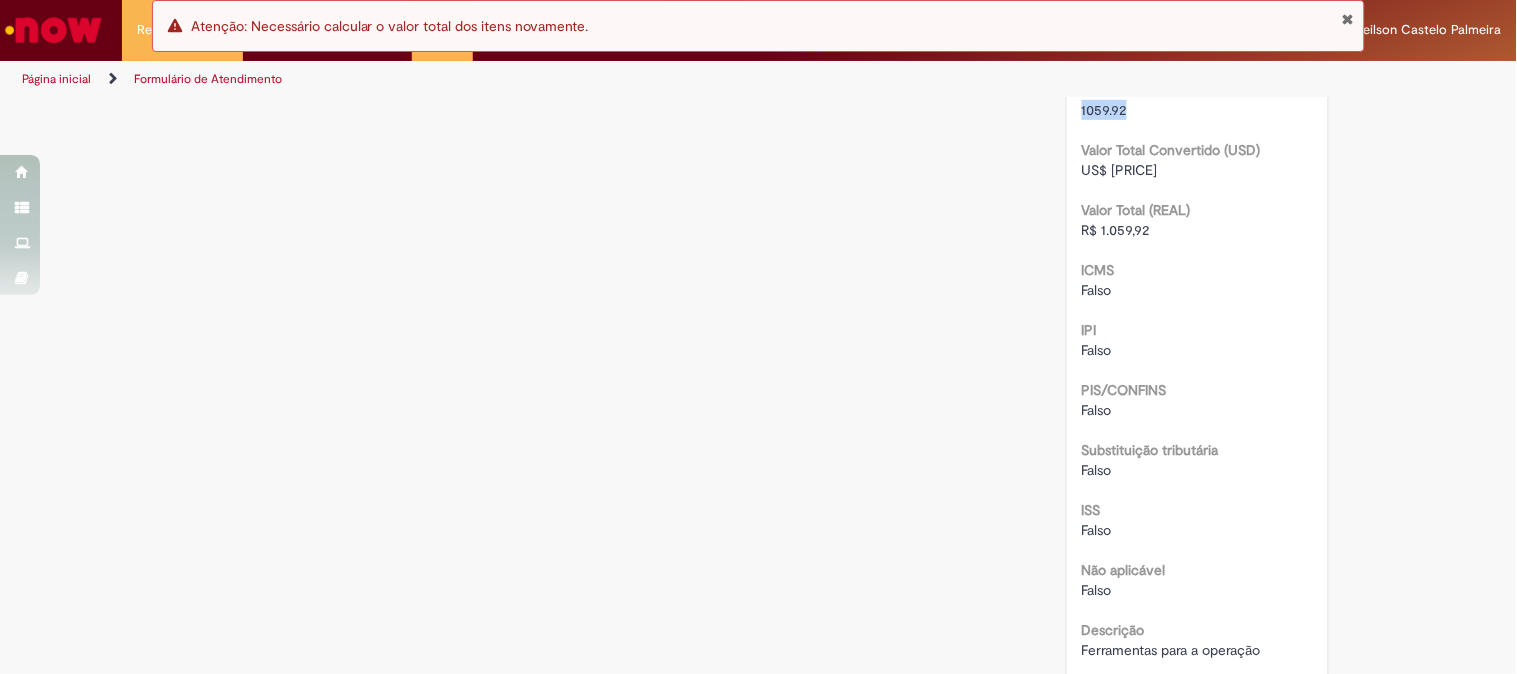 drag, startPoint x: 1074, startPoint y: 341, endPoint x: 1121, endPoint y: 348, distance: 47.518417 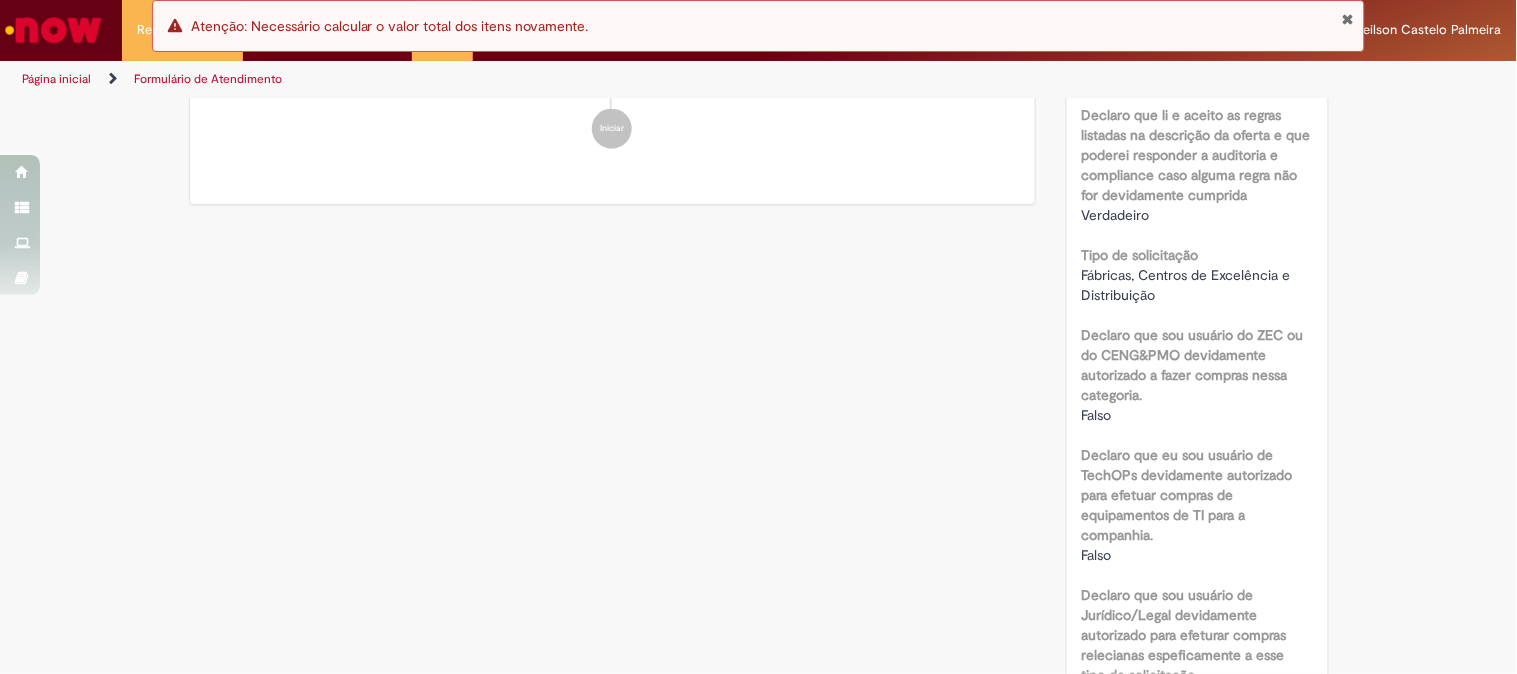 scroll, scrollTop: 0, scrollLeft: 0, axis: both 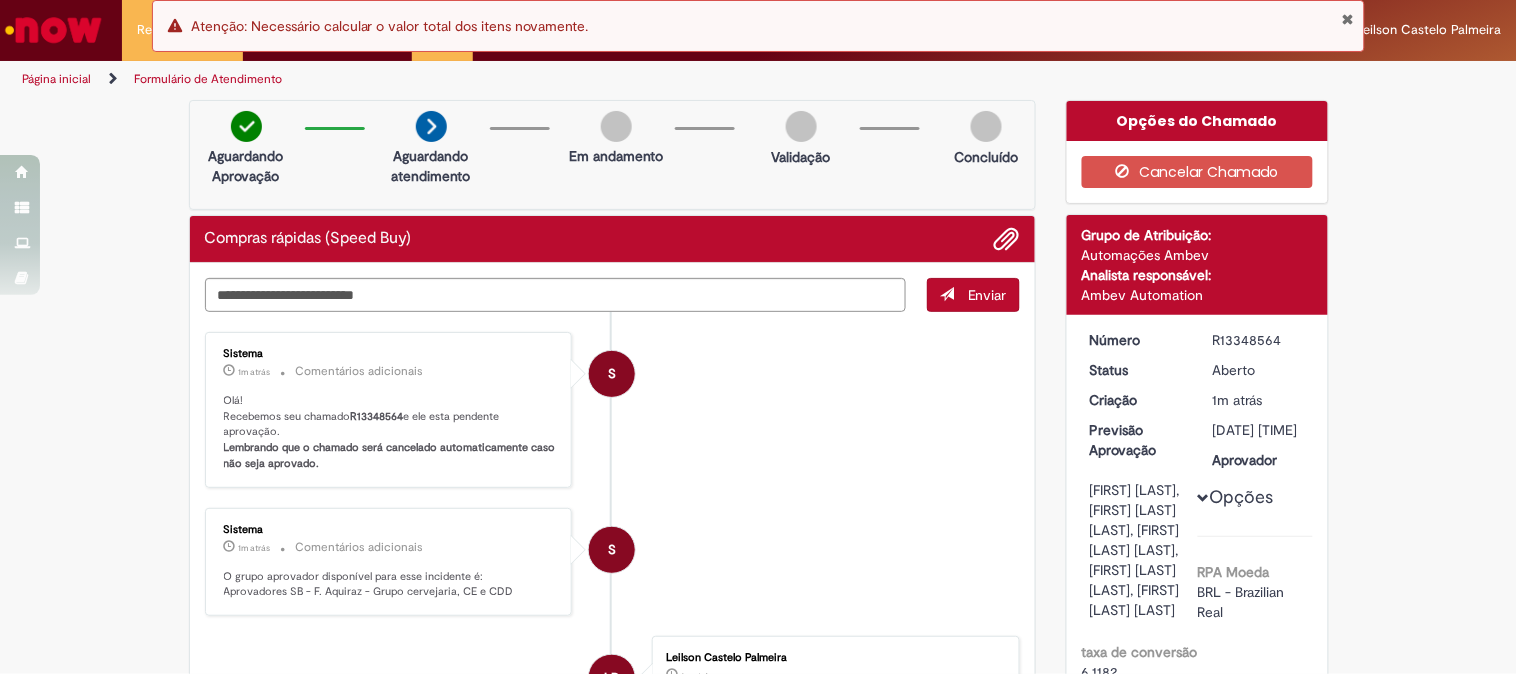 click at bounding box center [1347, 19] 